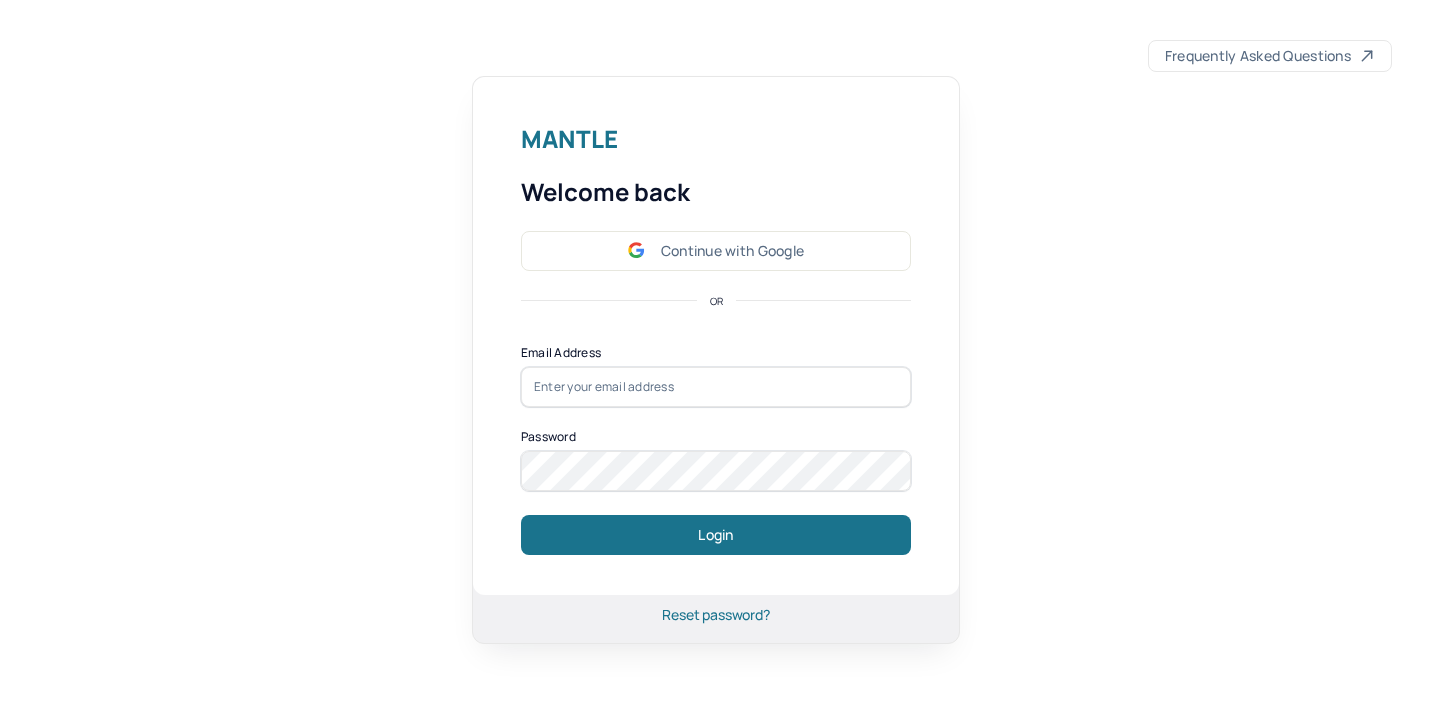 scroll, scrollTop: 0, scrollLeft: 0, axis: both 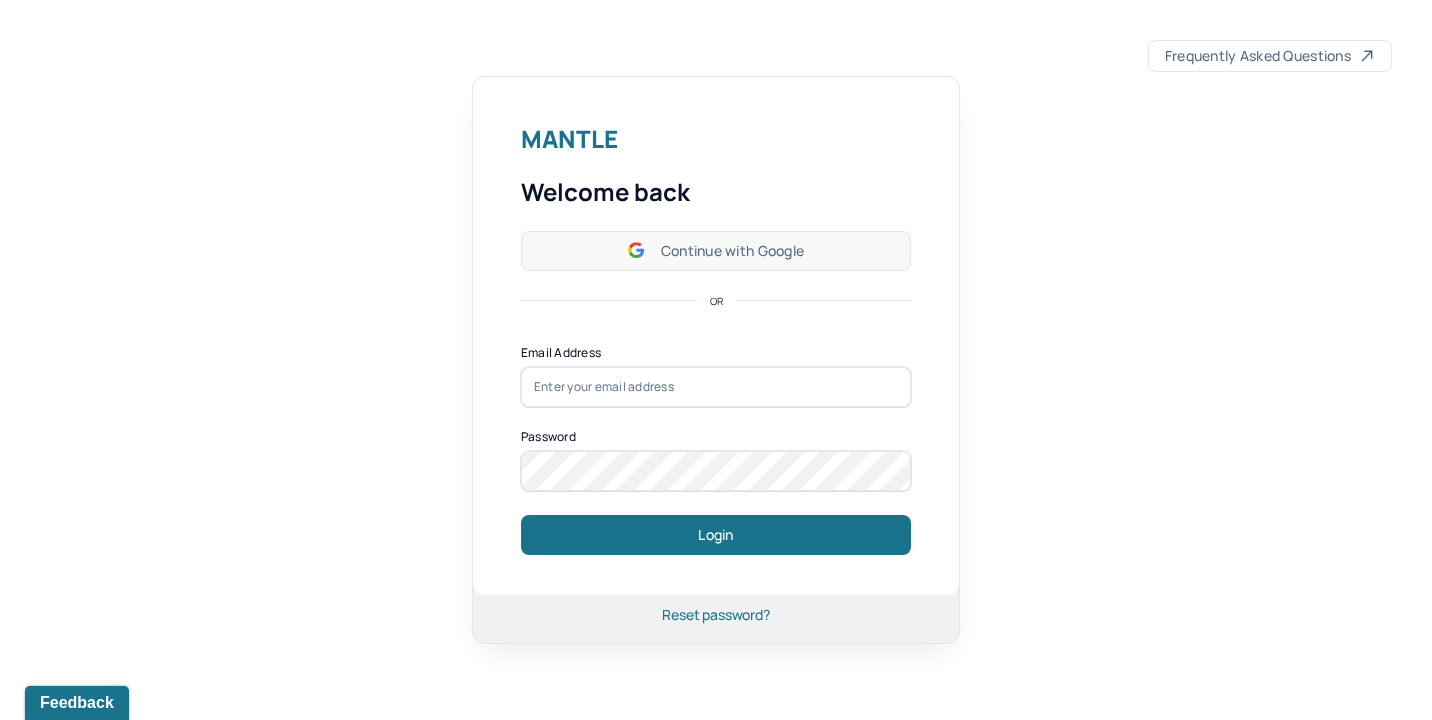 click on "Continue with Google" at bounding box center (716, 251) 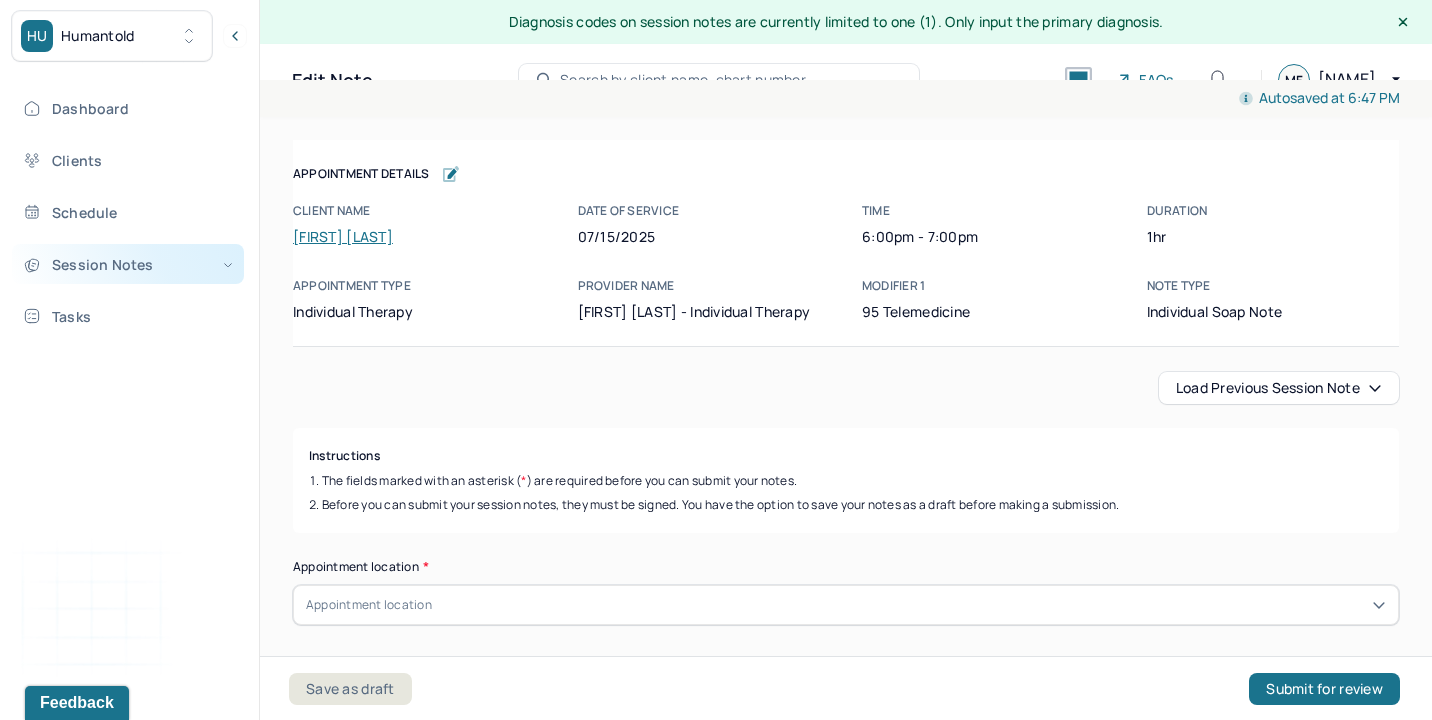 click on "Session Notes" at bounding box center [128, 264] 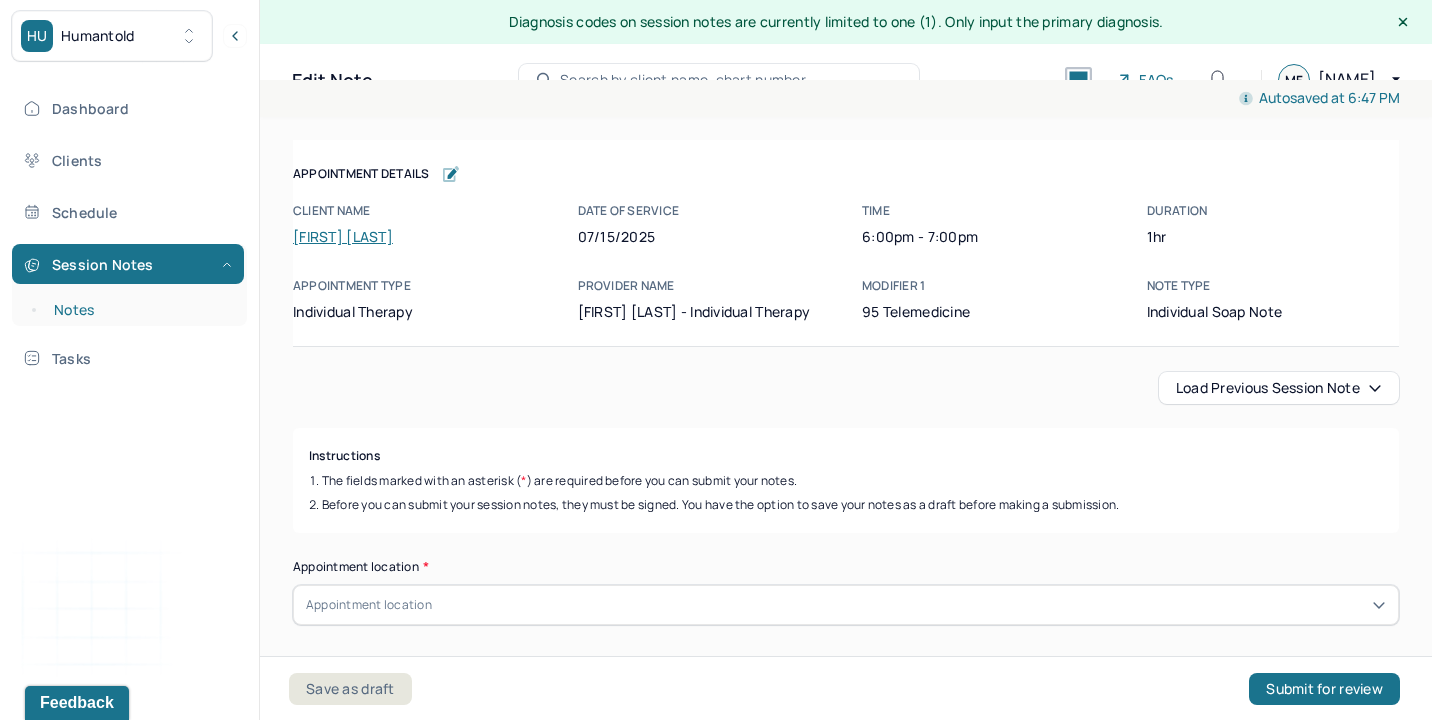 click on "Notes" at bounding box center (139, 310) 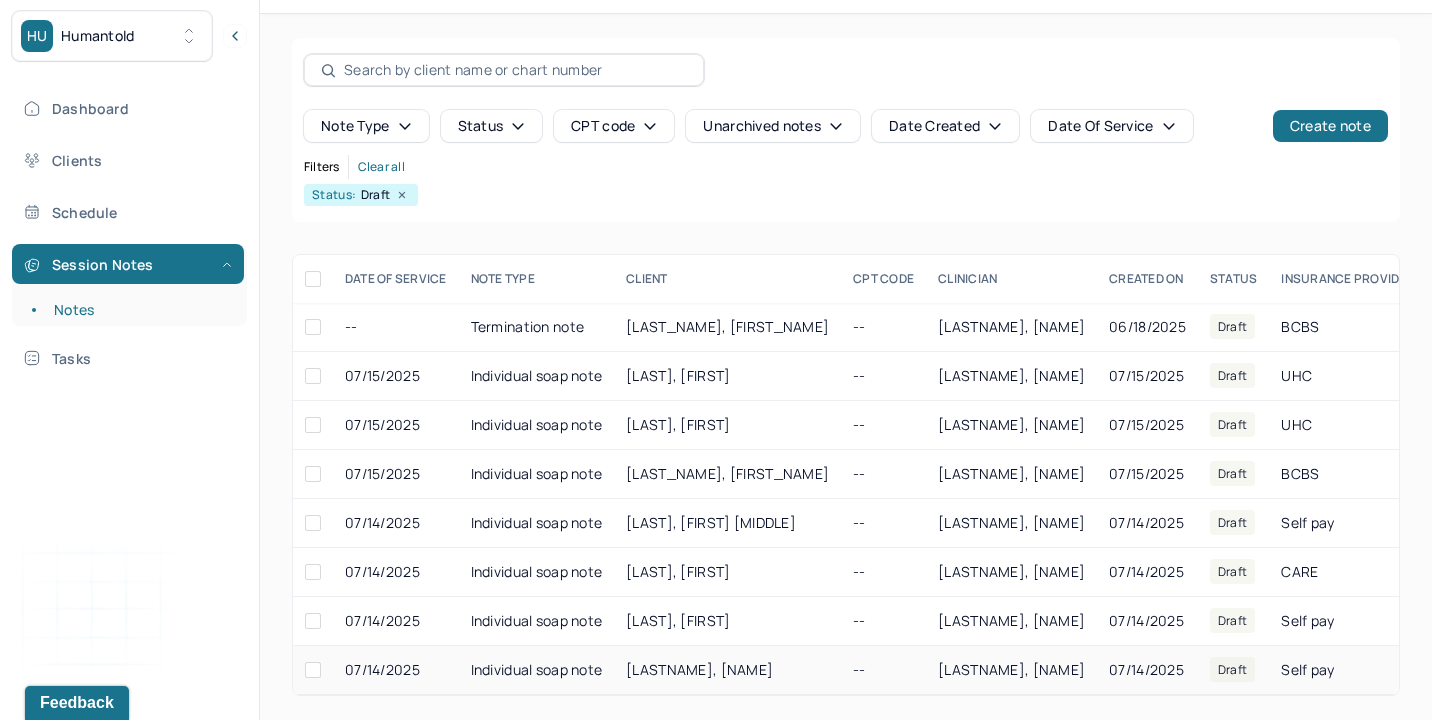 click on "[LASTNAME], [NAME]" at bounding box center [727, 670] 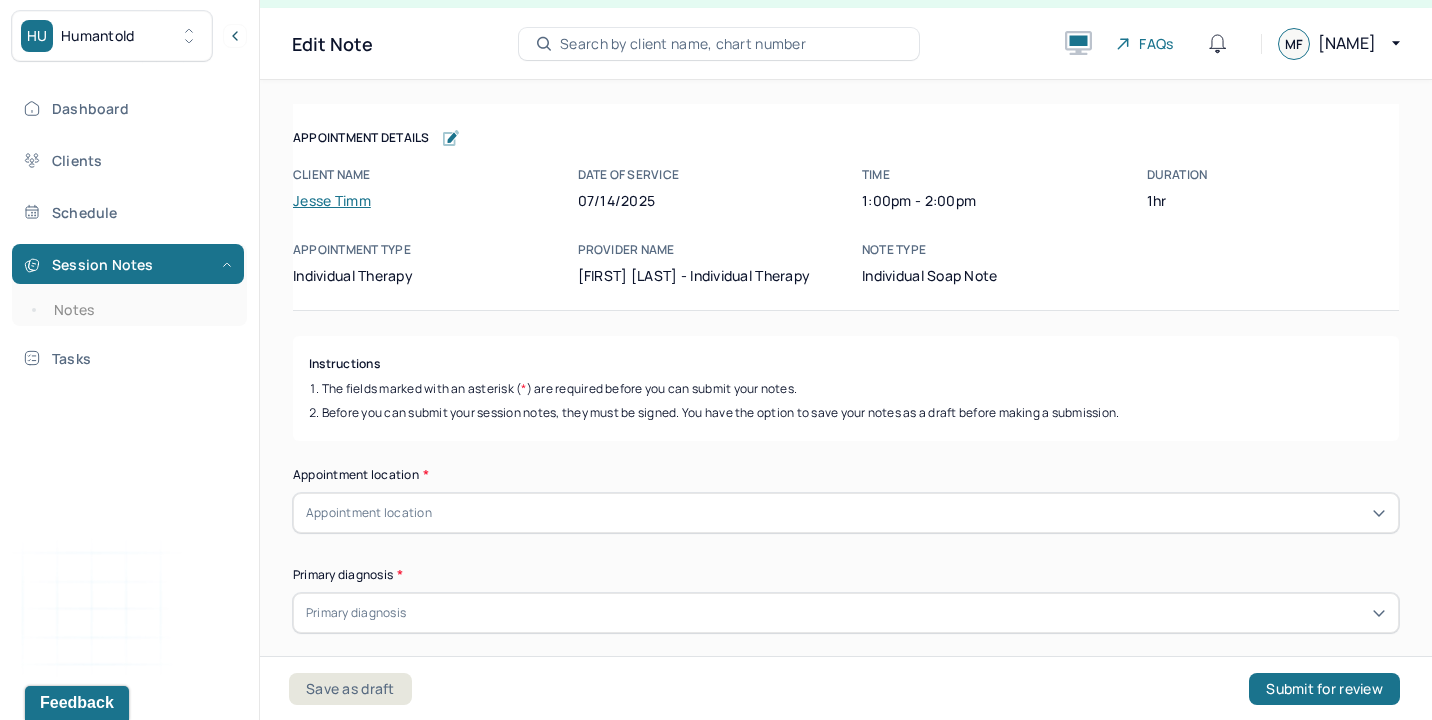scroll, scrollTop: 36, scrollLeft: 0, axis: vertical 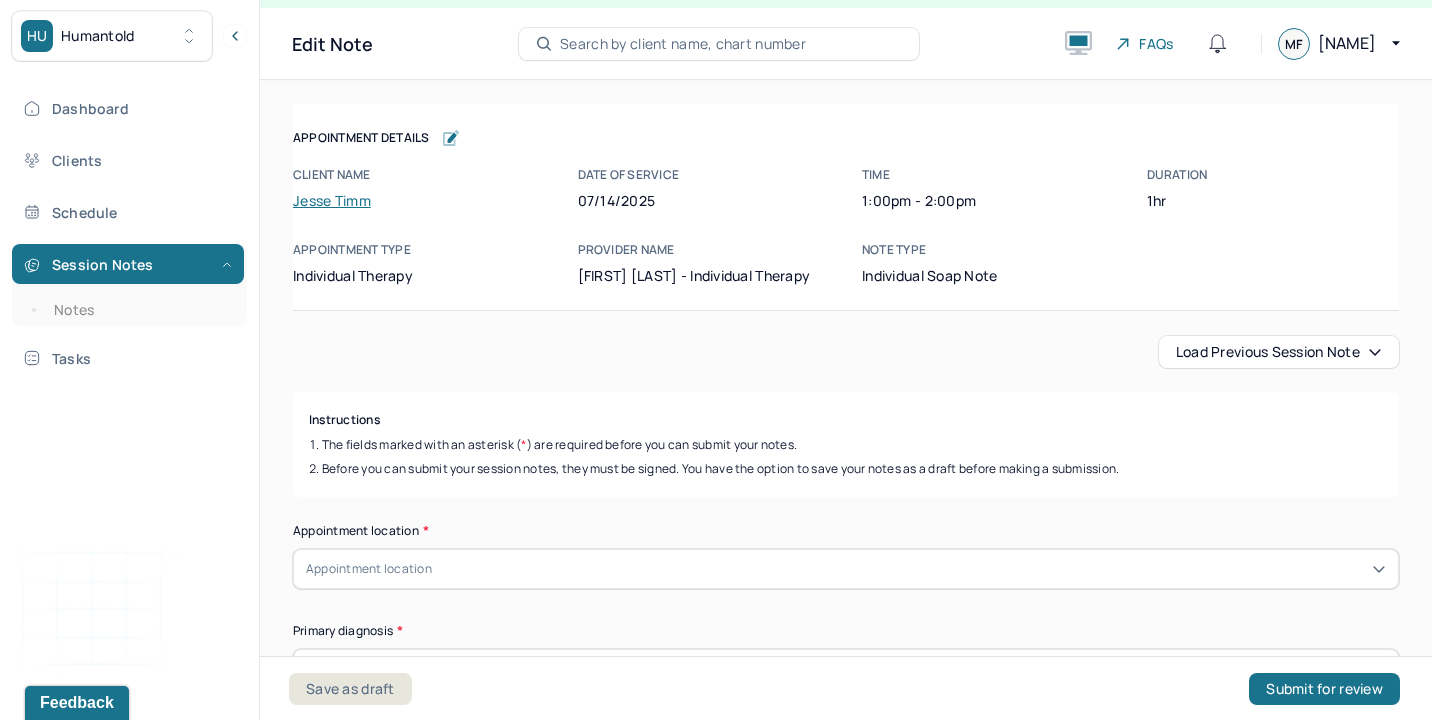 click on "Load previous session note" at bounding box center (1279, 352) 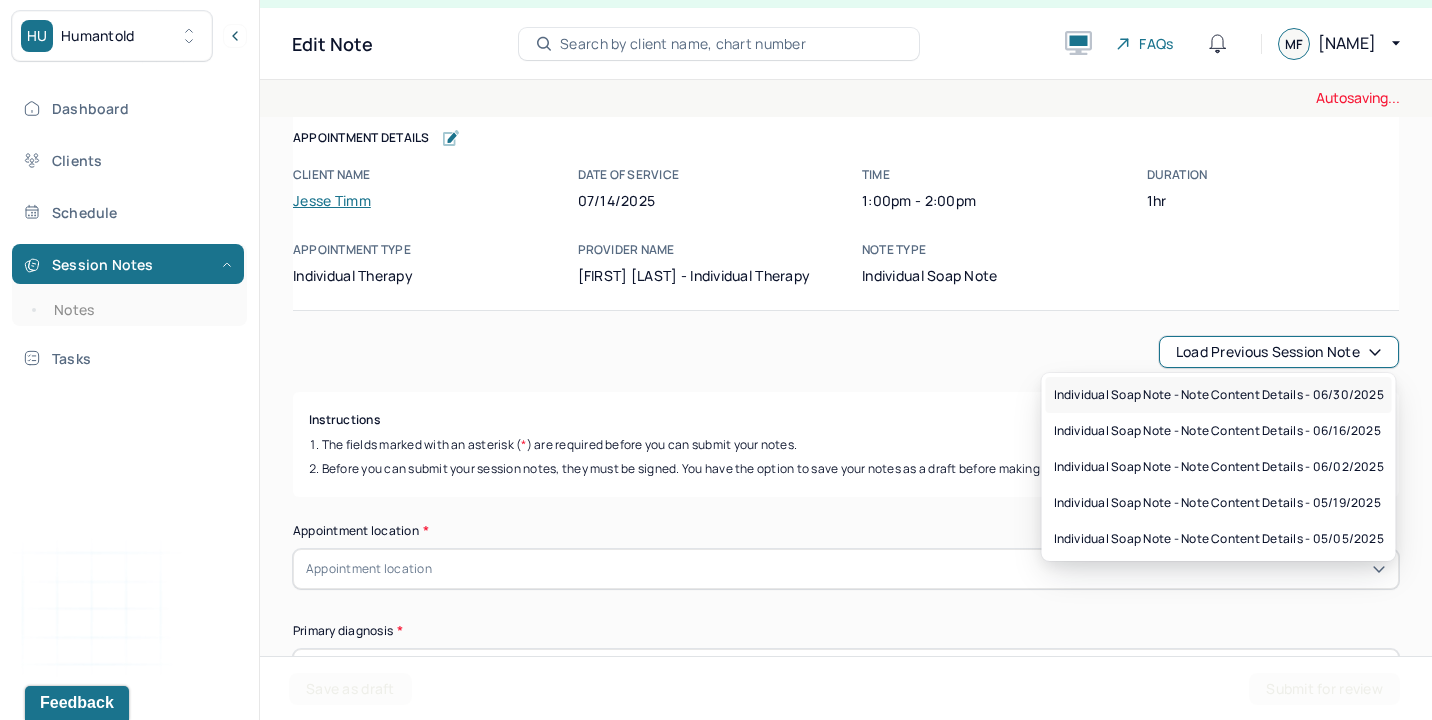 click on "Individual soap note   - Note content Details -   06/30/2025" at bounding box center (1219, 395) 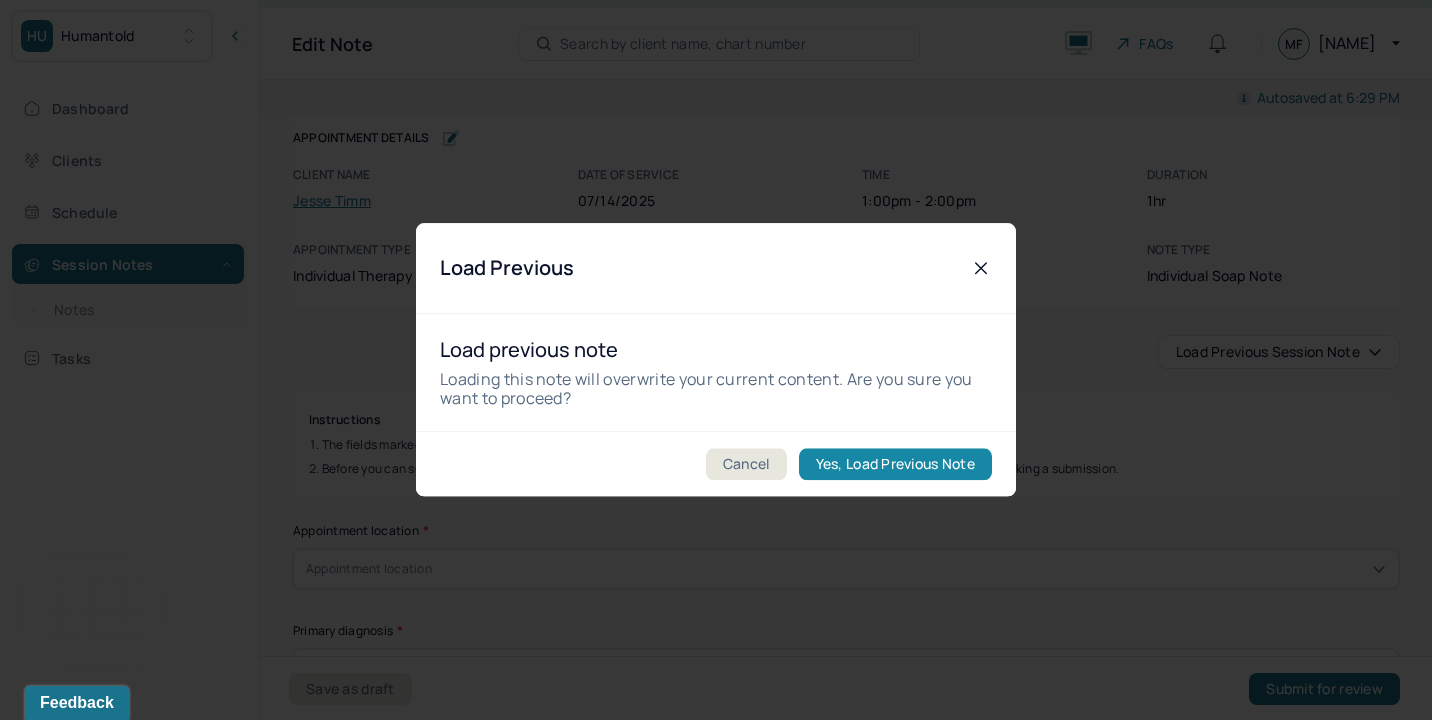 click on "Yes, Load Previous Note" at bounding box center (895, 465) 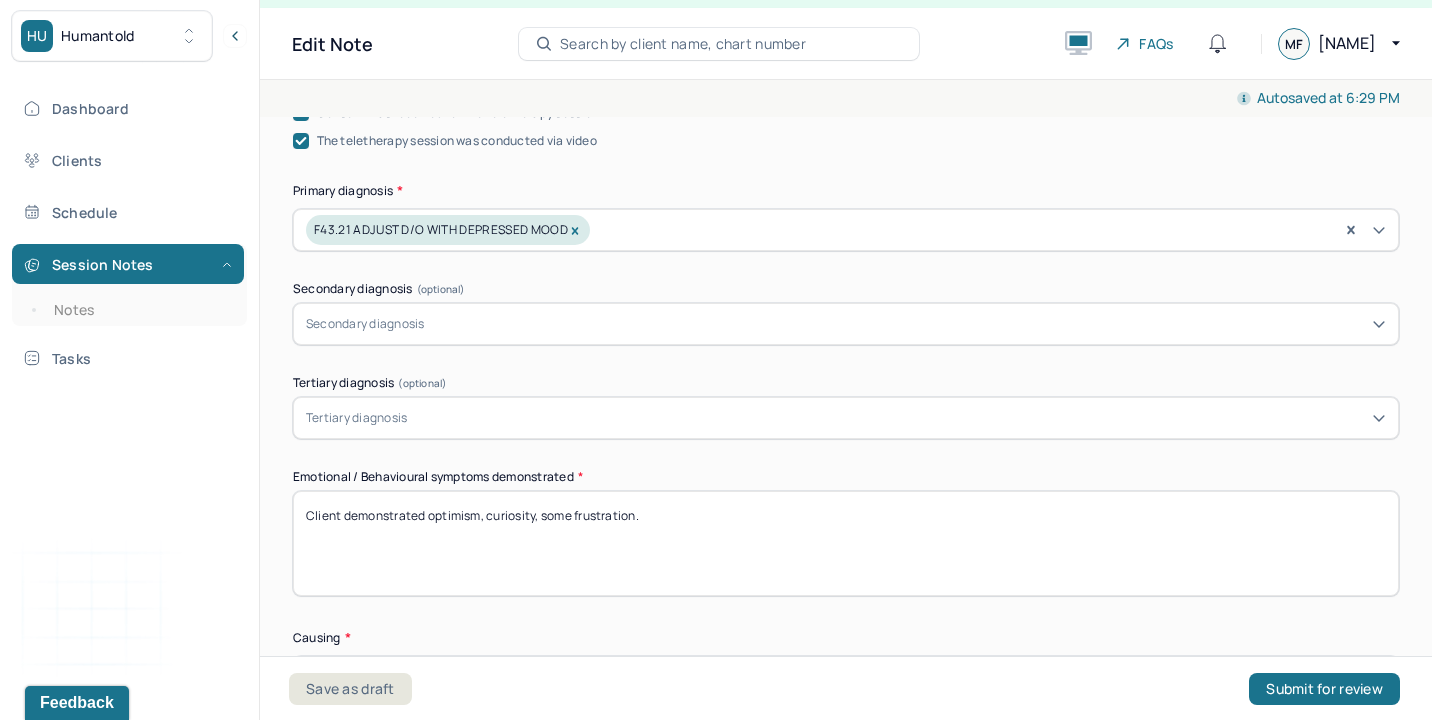 scroll, scrollTop: 699, scrollLeft: 0, axis: vertical 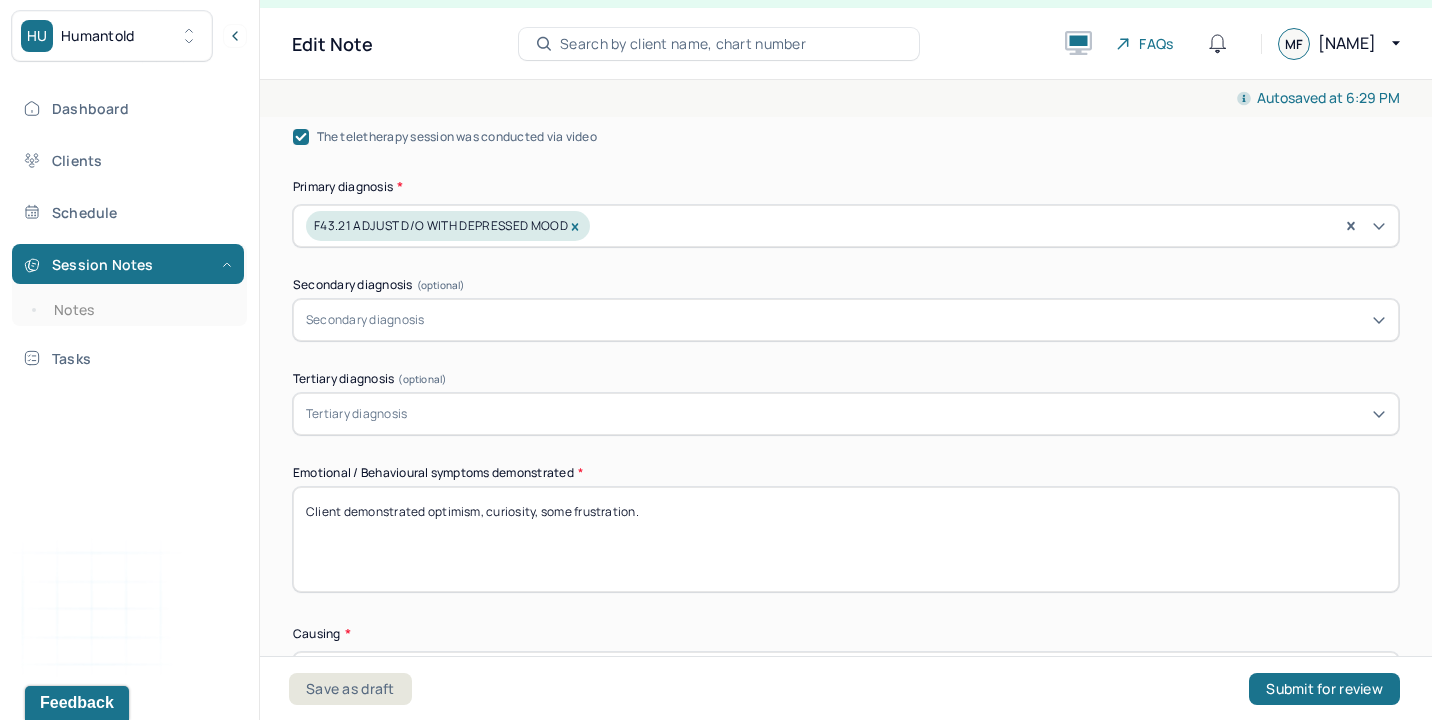 drag, startPoint x: 426, startPoint y: 508, endPoint x: 1100, endPoint y: 565, distance: 676.40594 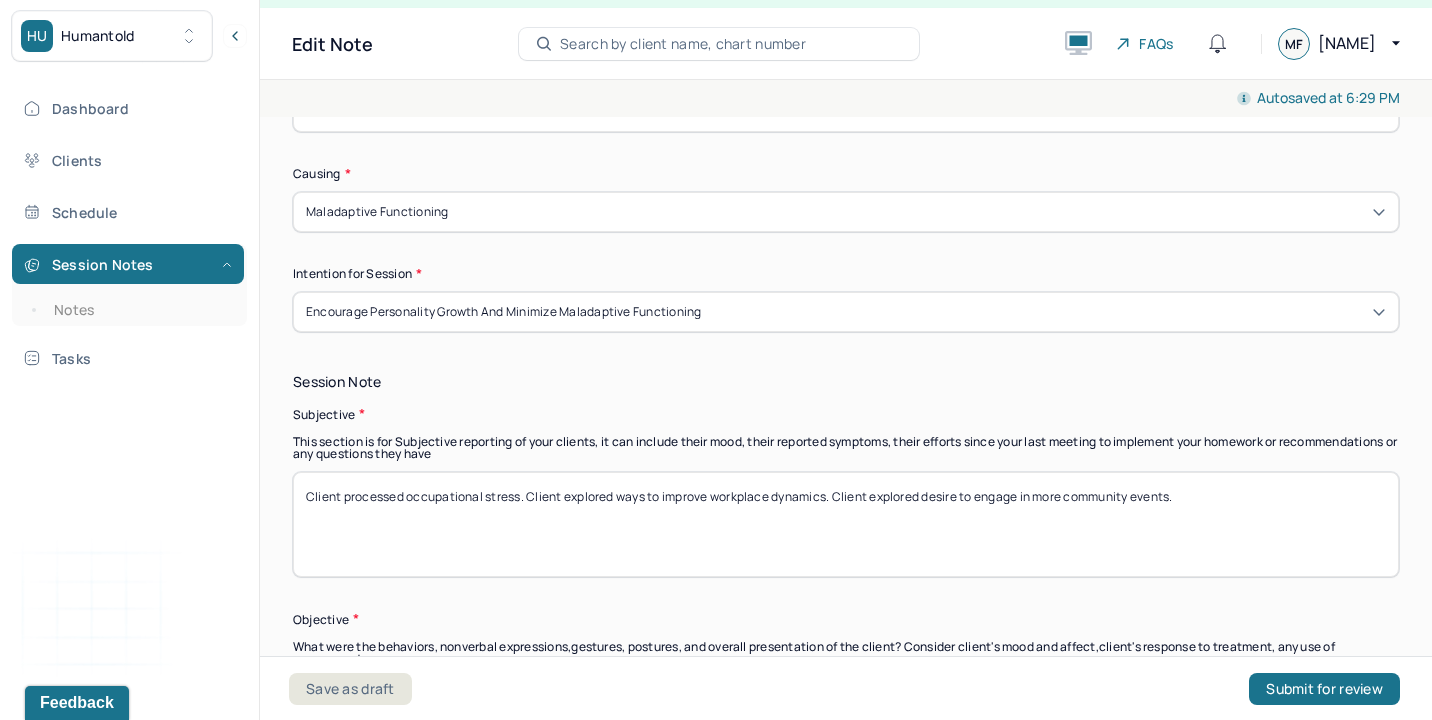 scroll, scrollTop: 1160, scrollLeft: 0, axis: vertical 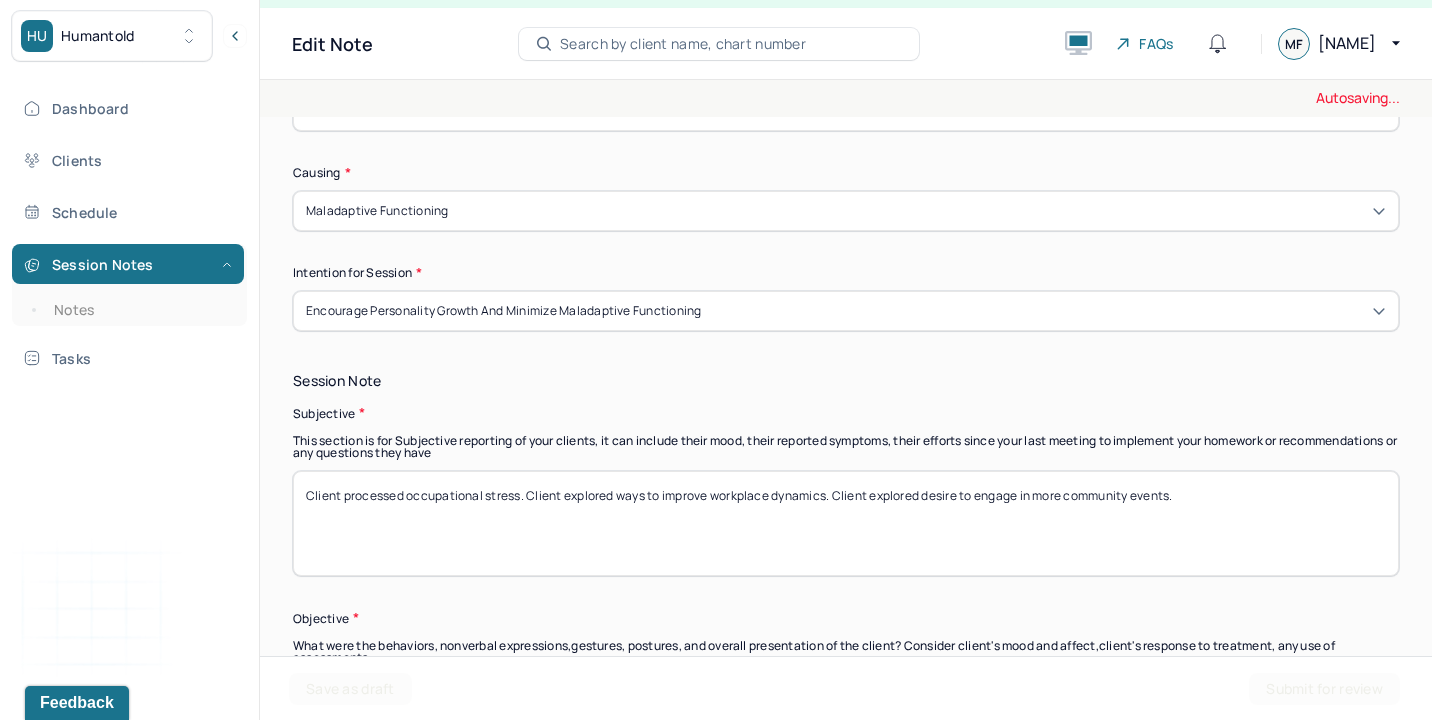 type on "Client demonstrated fatigue, motivation." 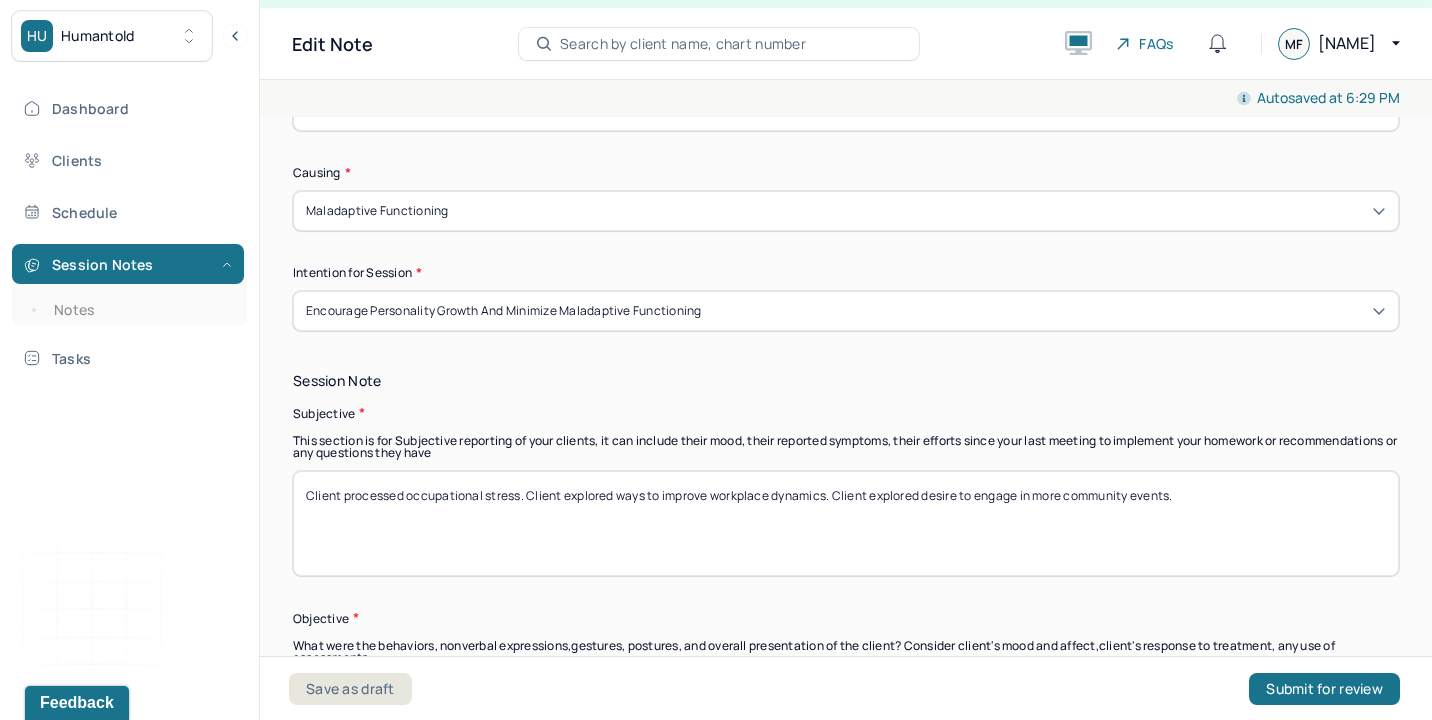 click on "Client processed occupational stress. Client explored ways to improve workplace dynamics. Client explored desire to engage in more community events." at bounding box center (846, 523) 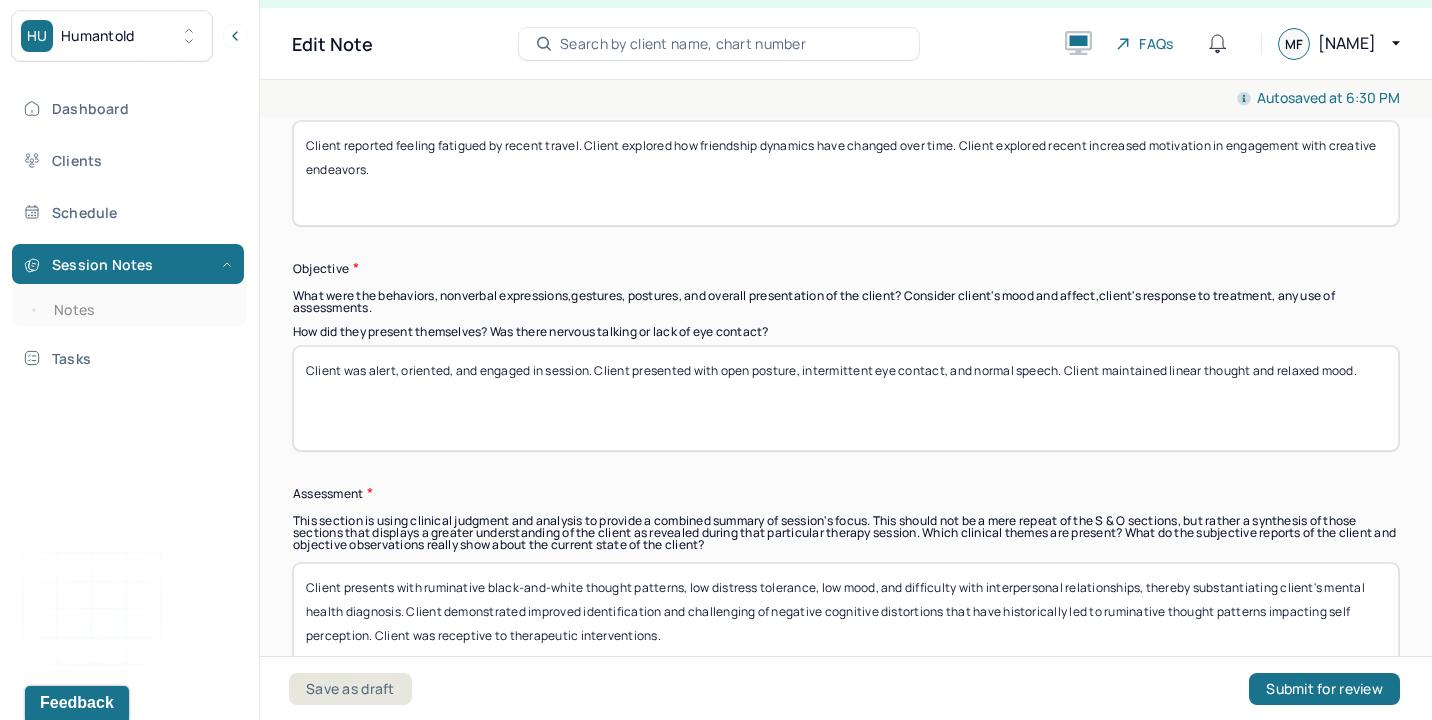 scroll, scrollTop: 1511, scrollLeft: 0, axis: vertical 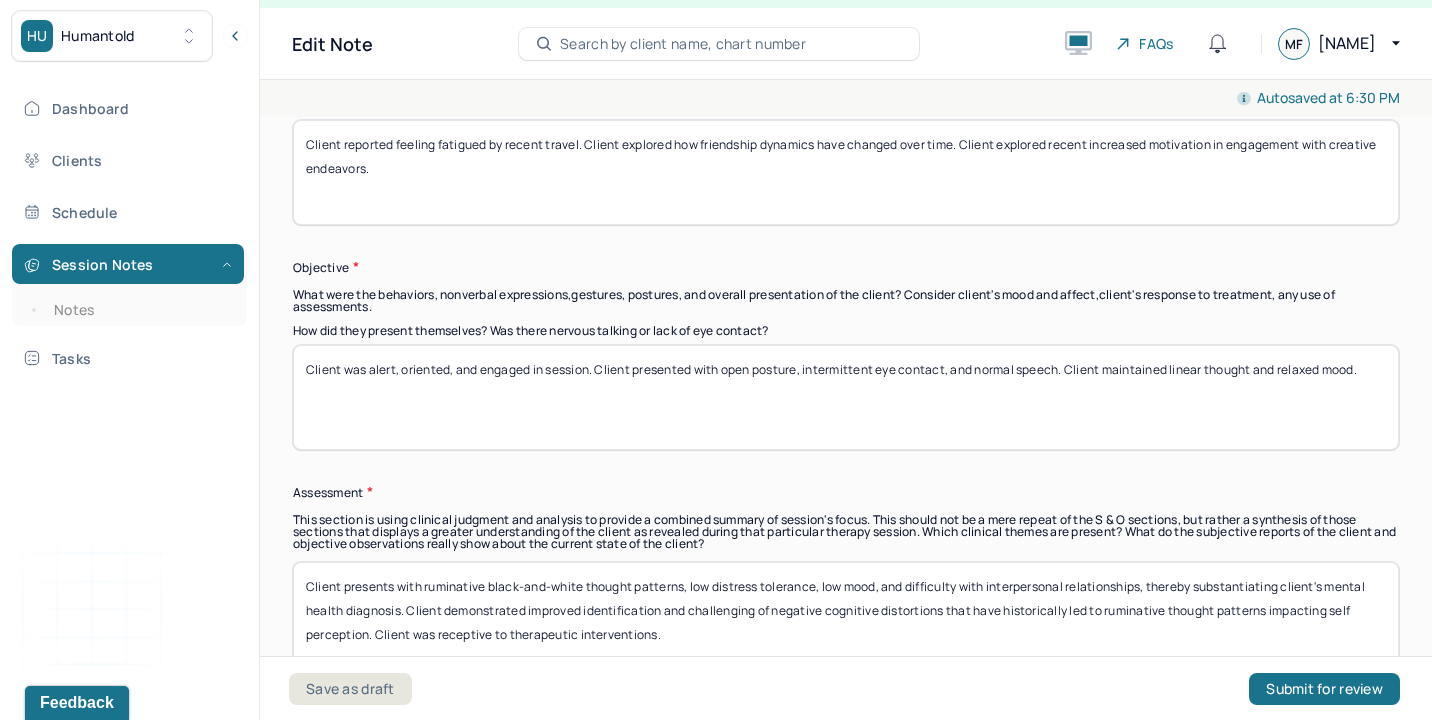 type on "Client reported feeling fatigued by recent travel. Client explored how friendship dynamics have changed over time. Client explored recent increased motivation in engagement with creative endeavors." 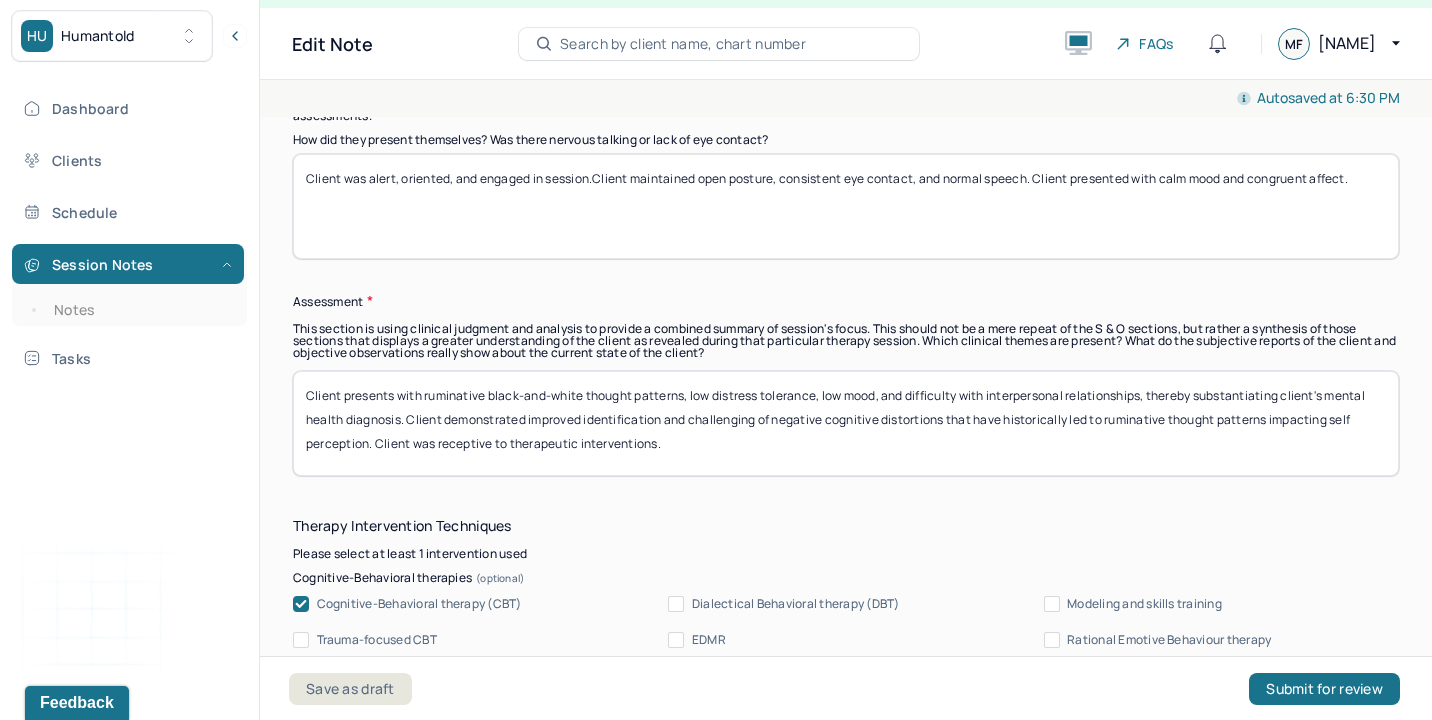 scroll, scrollTop: 1771, scrollLeft: 0, axis: vertical 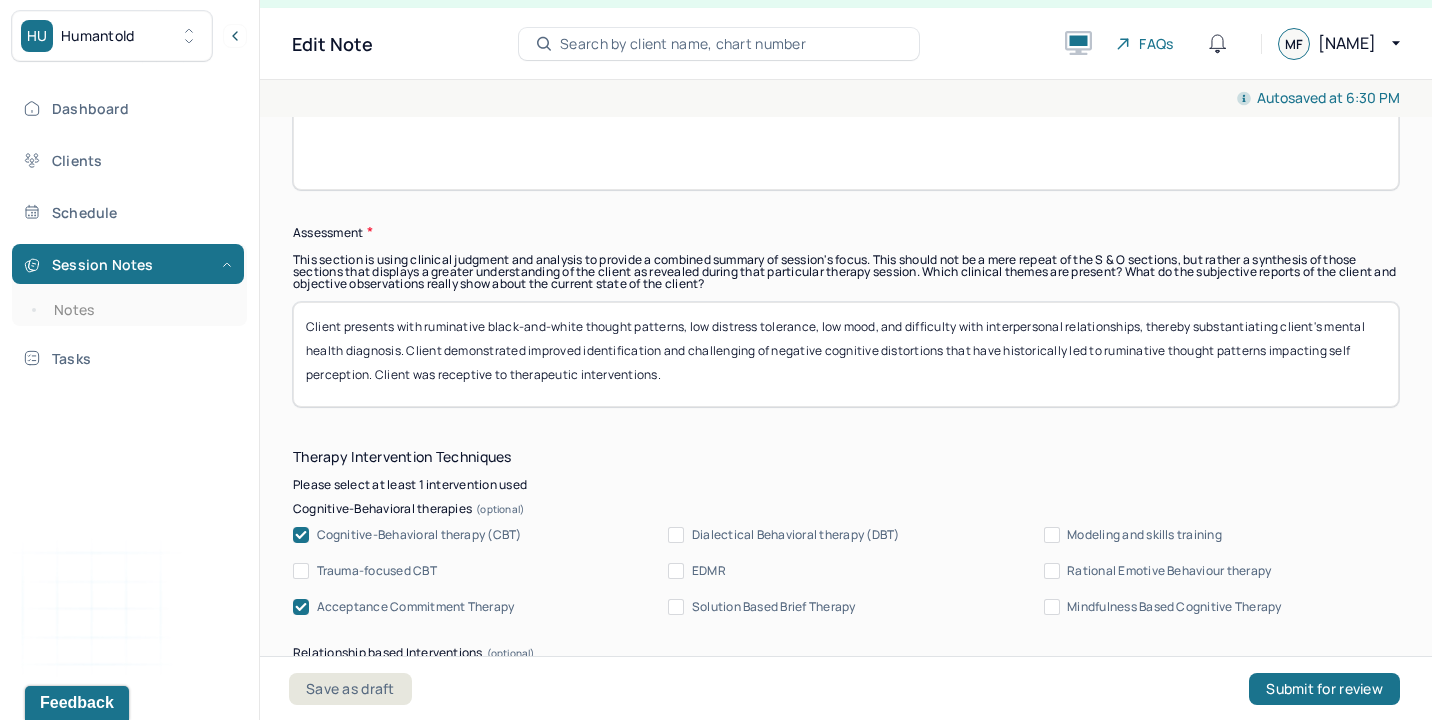 type on "Client was alert, oriented, and engaged in session.Client maintained open posture, consistent eye contact, and normal speech. Client presented with calm mood and congruent affect." 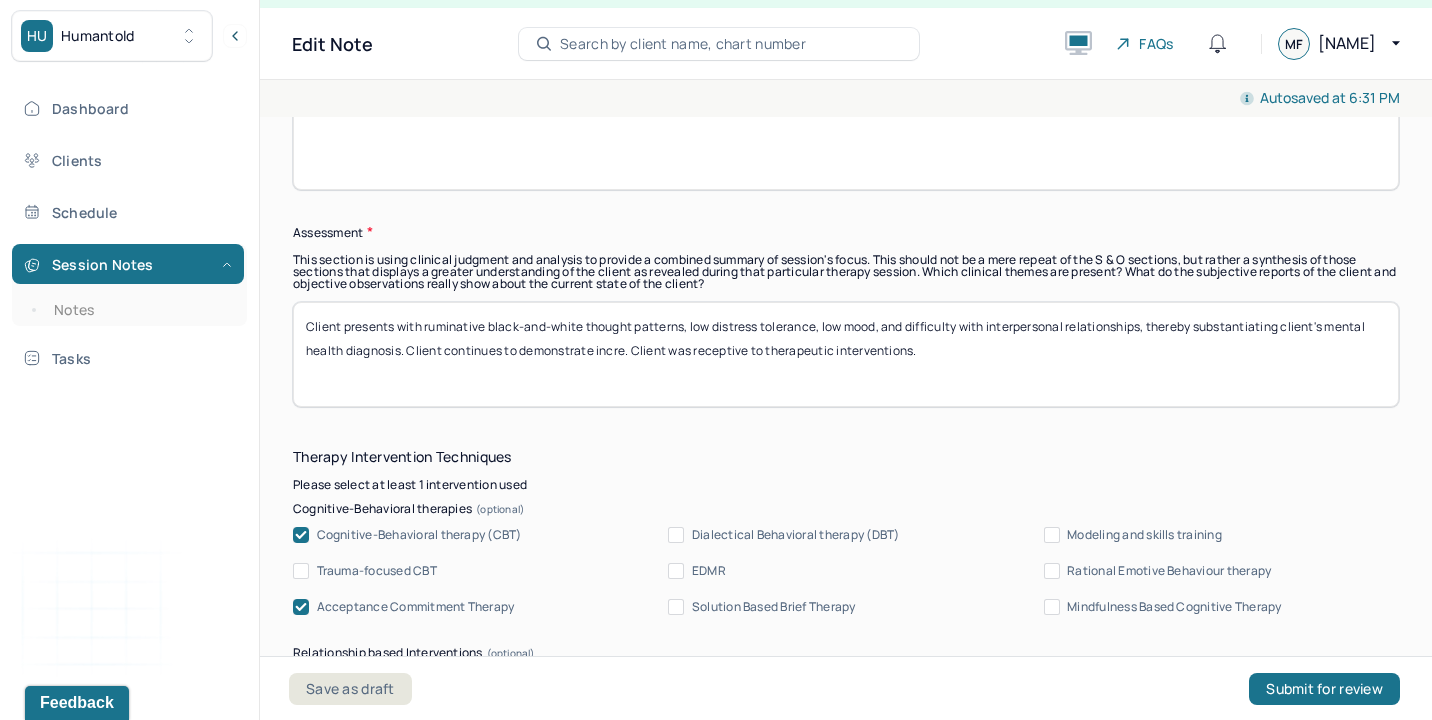 drag, startPoint x: 441, startPoint y: 348, endPoint x: 625, endPoint y: 341, distance: 184.1331 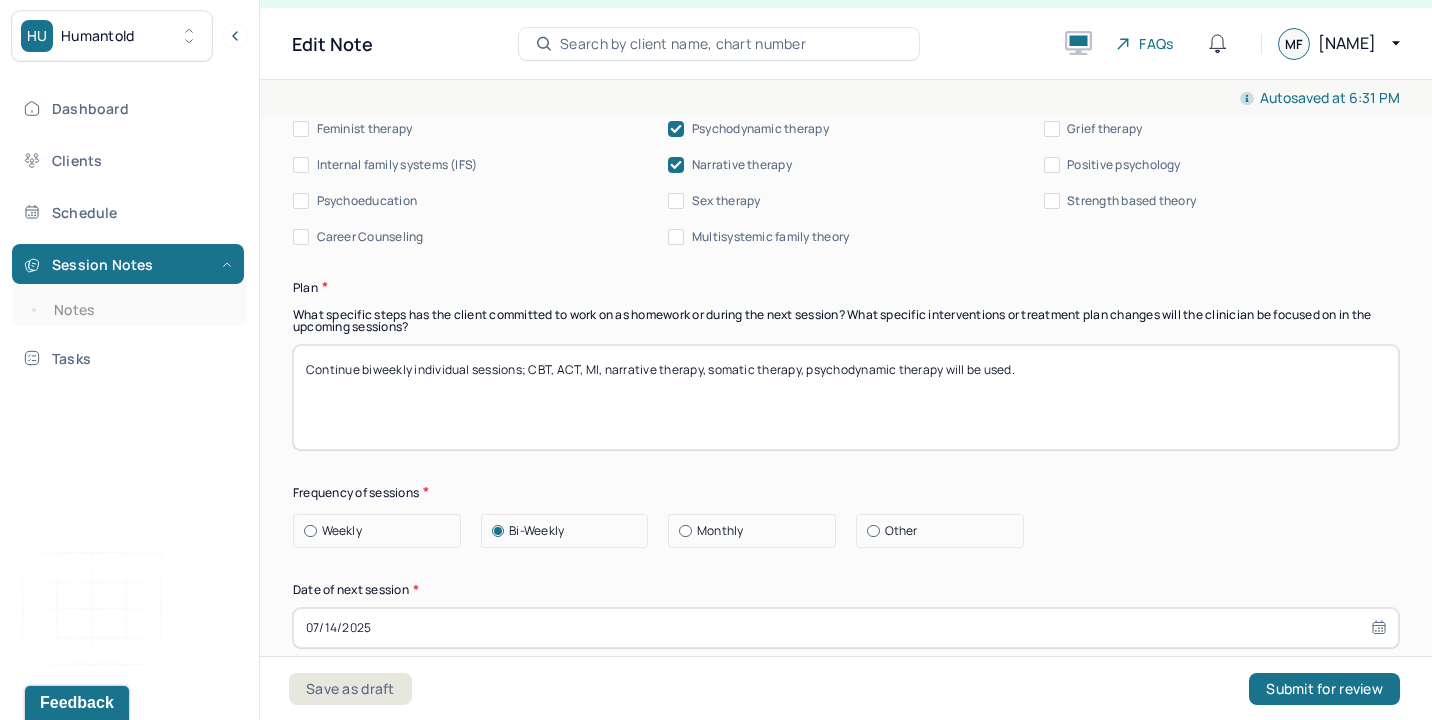 scroll, scrollTop: 2641, scrollLeft: 0, axis: vertical 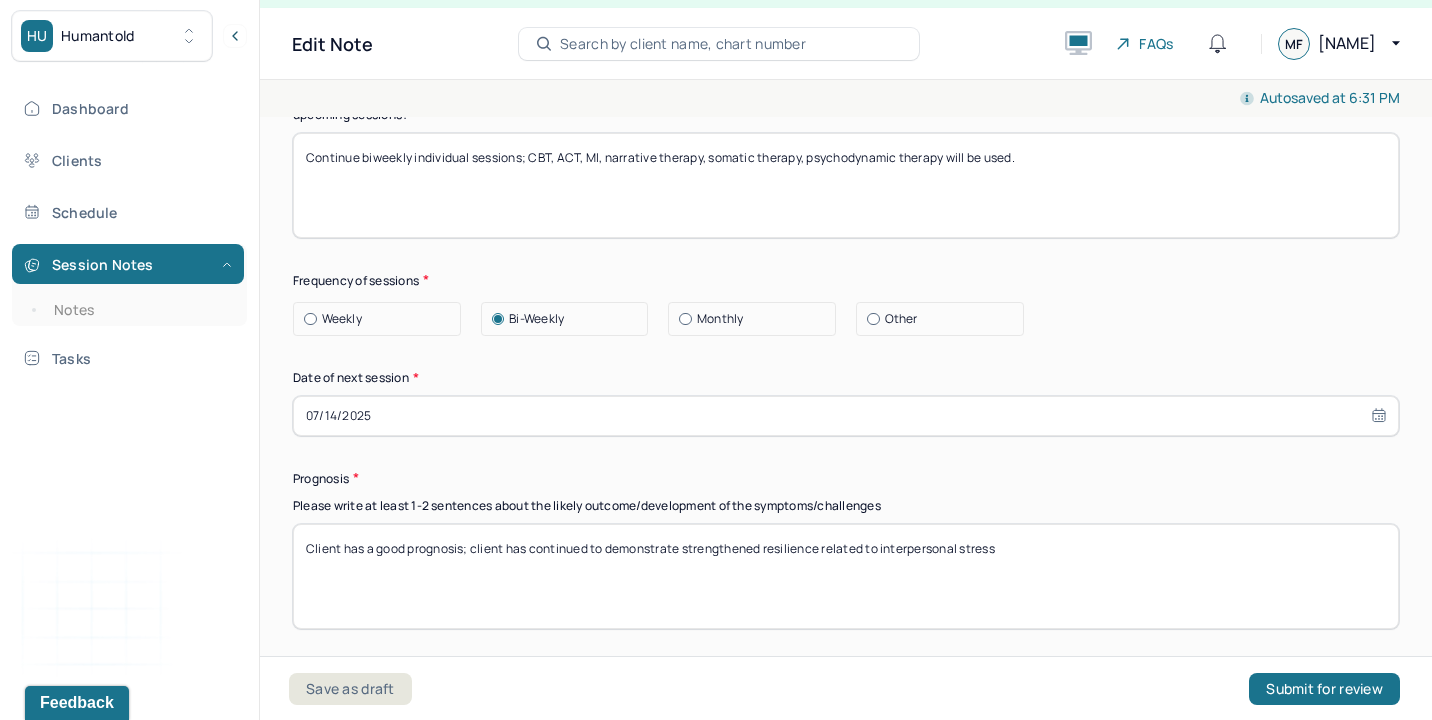 type on "Client presents with ruminative black-and-white thought patterns, low distress tolerance, low mood, and difficulty with interpersonal relationships, thereby substantiating client's mental health diagnosis. Client has shown recent improvement in followthrough on personal tasks as client better manages expectations of self. Client was receptive to therapeutic interventions." 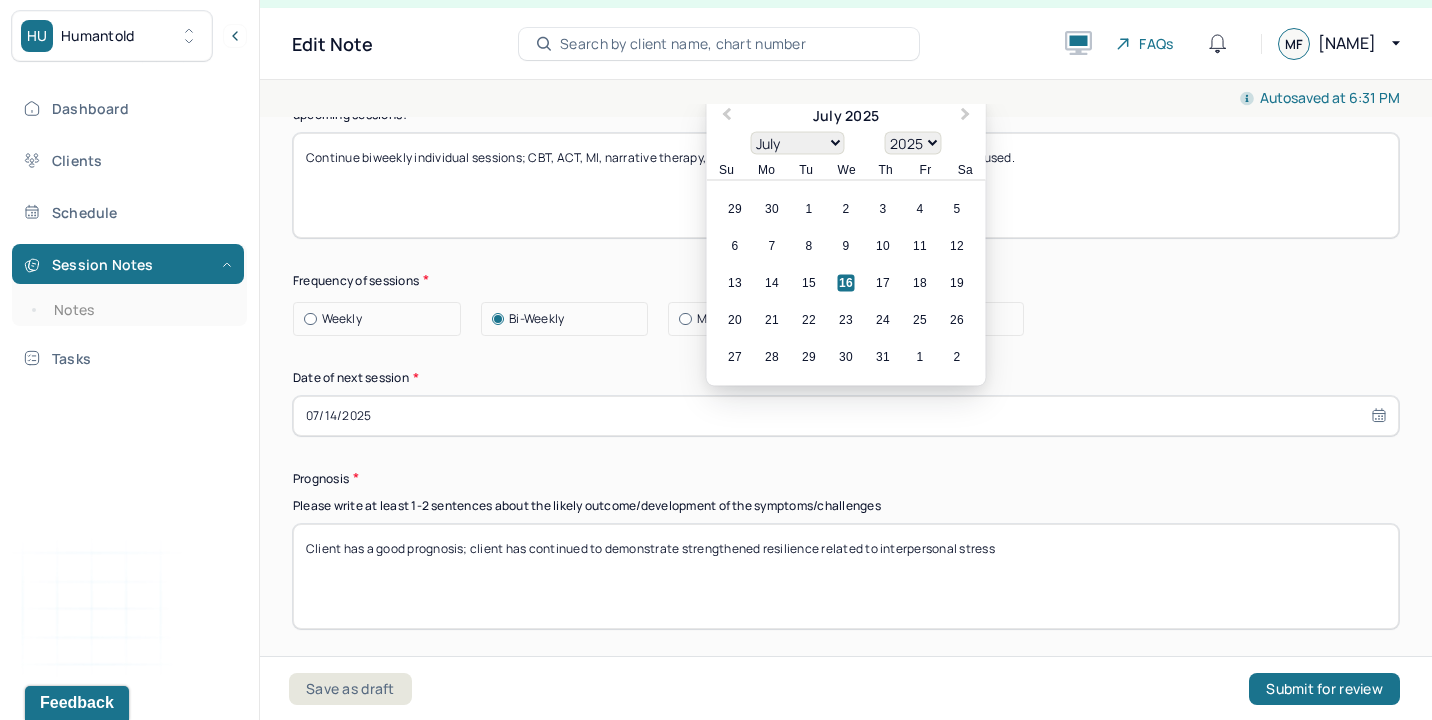 click on "07/14/2025" at bounding box center [846, 416] 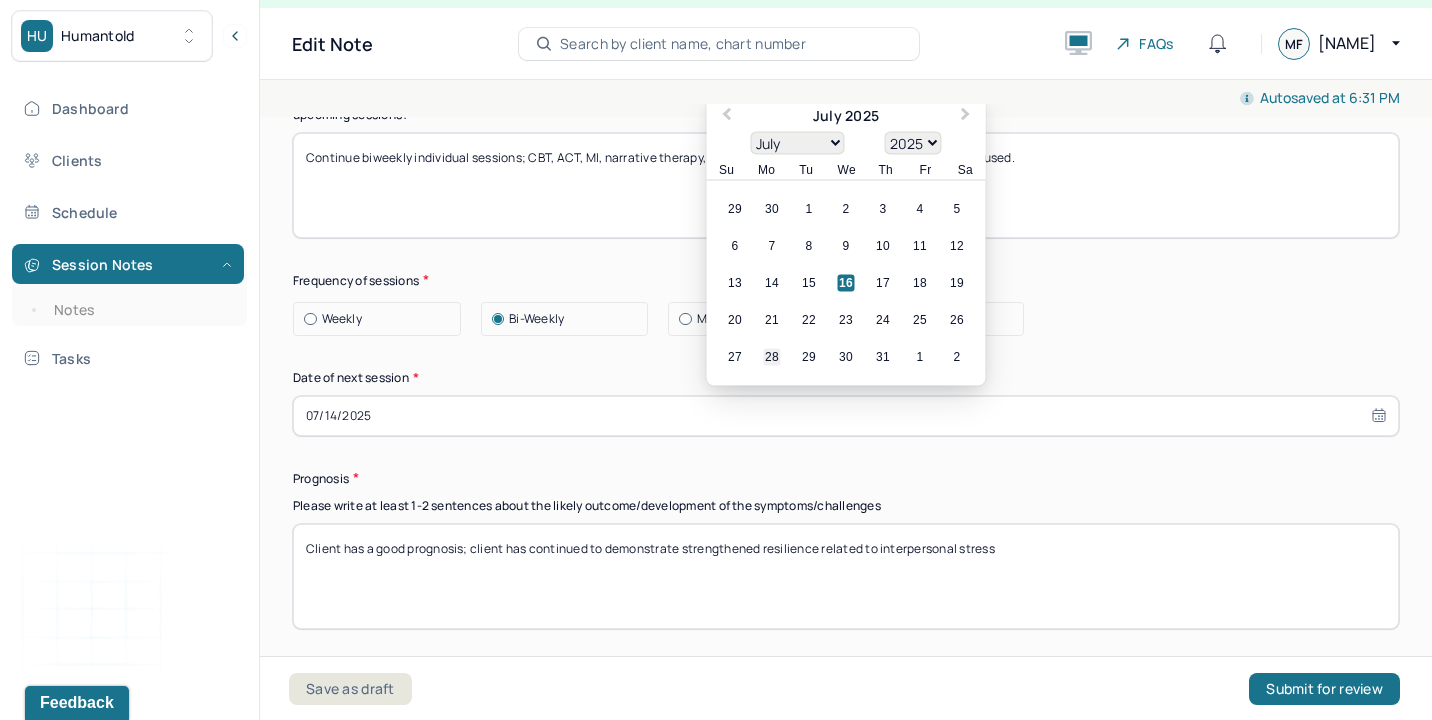 click on "28" at bounding box center (772, 356) 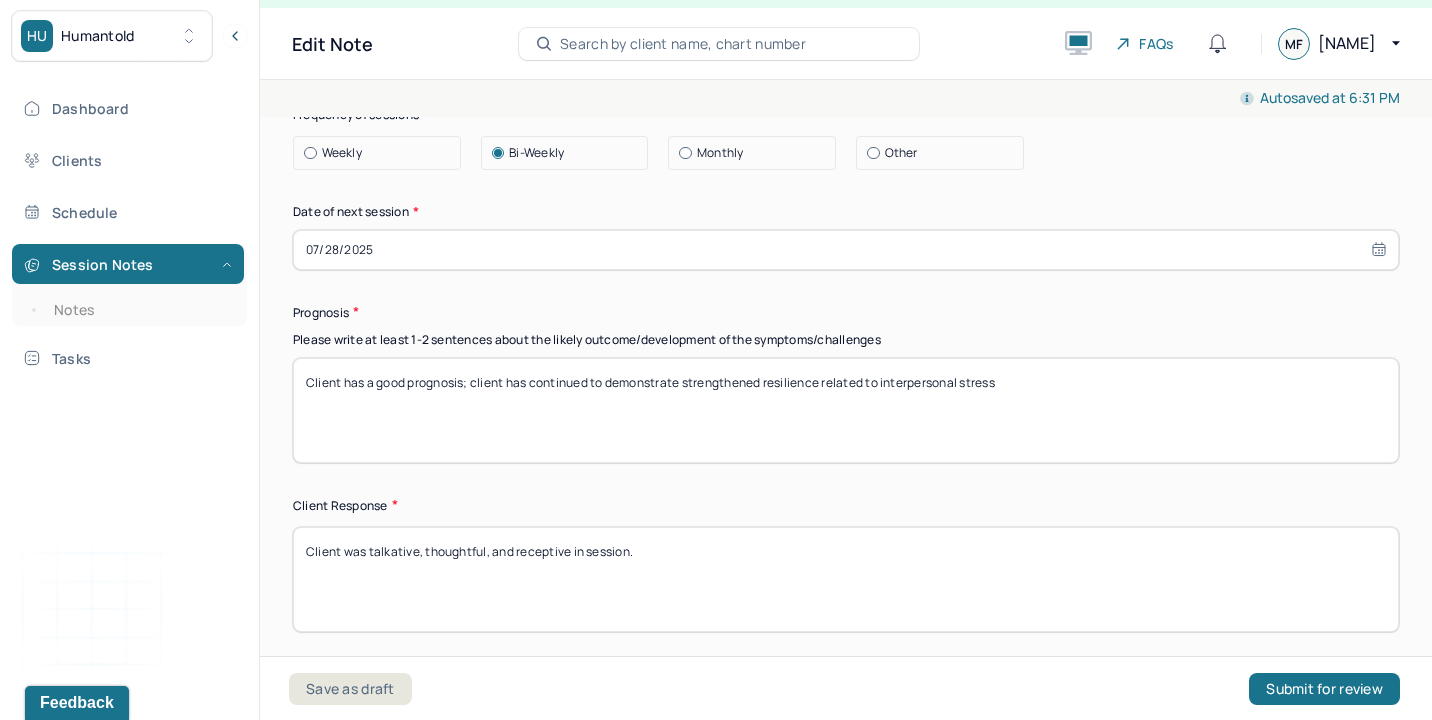 scroll, scrollTop: 2808, scrollLeft: 0, axis: vertical 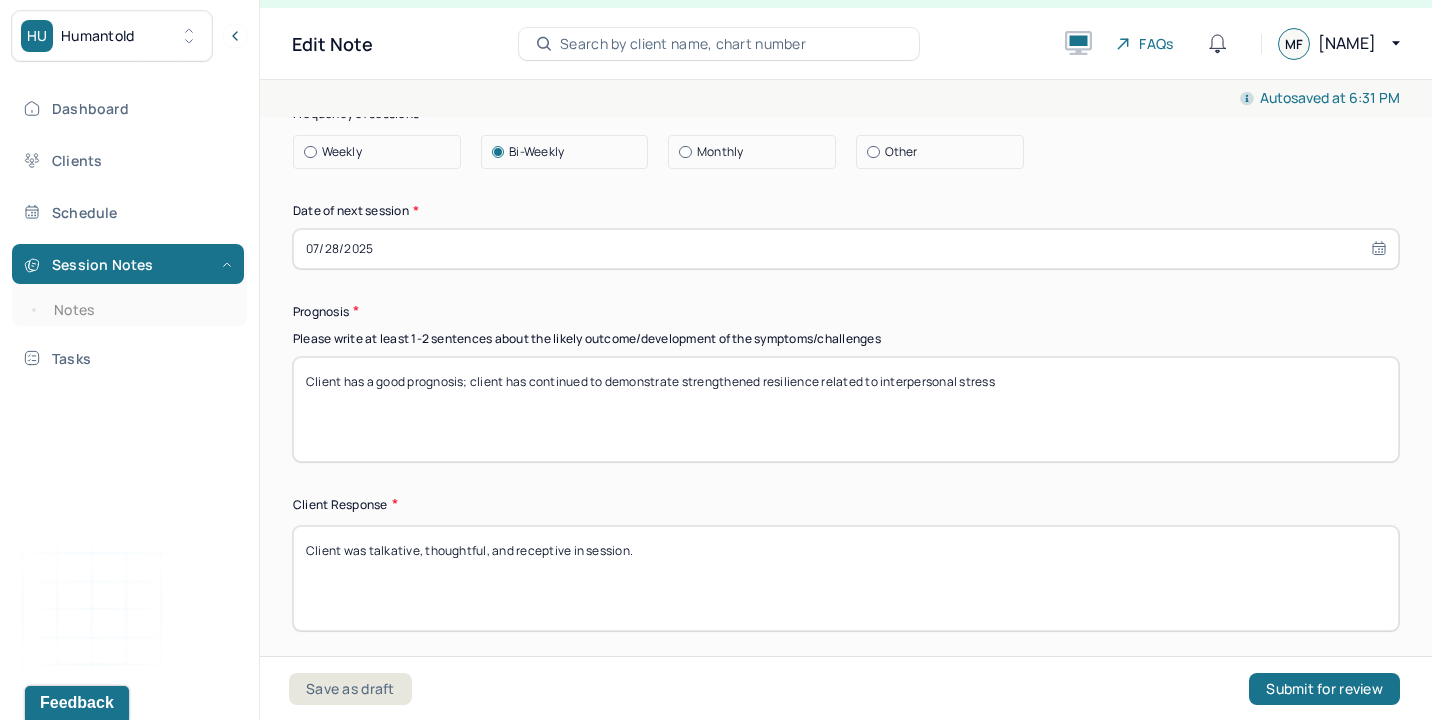 click on "Client has a good prognosis; client has continued to demonstrate strengthened resilience related to interpersonal stress" at bounding box center (846, 409) 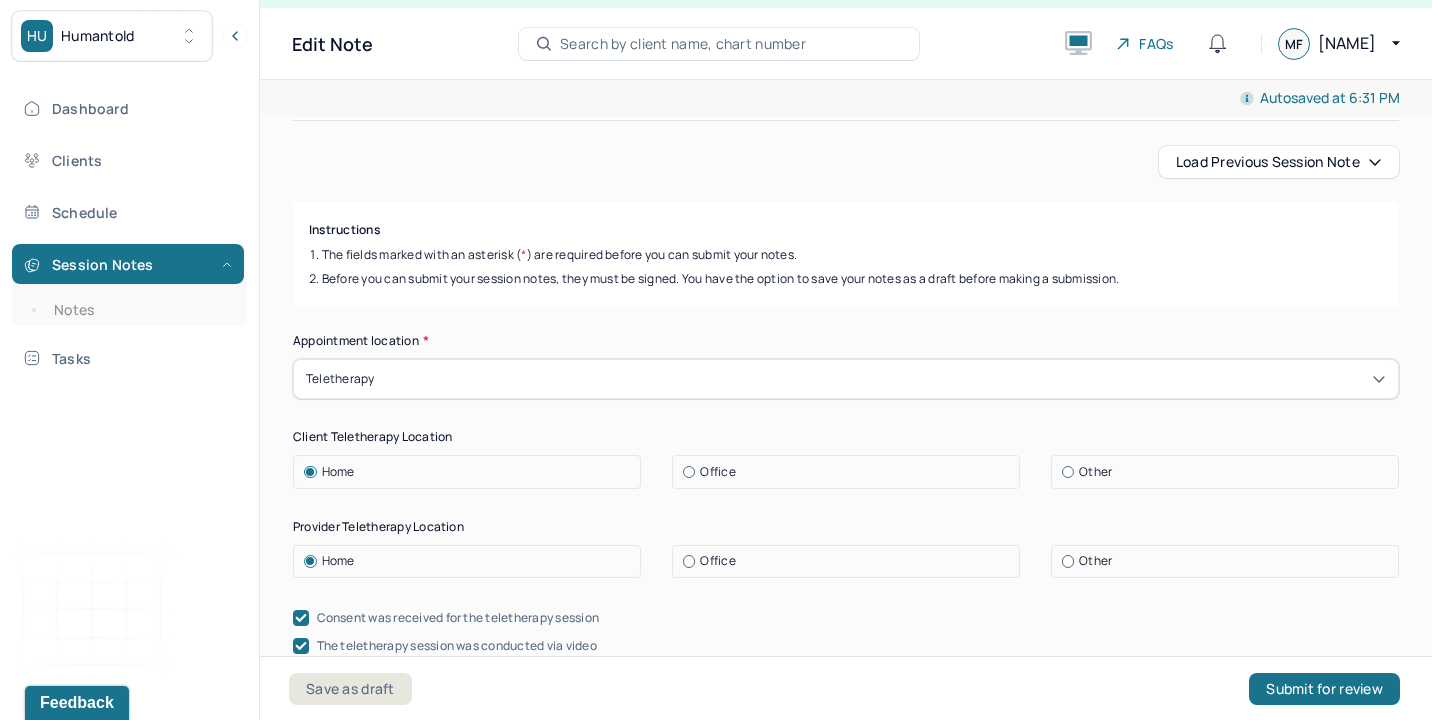 scroll, scrollTop: 0, scrollLeft: 0, axis: both 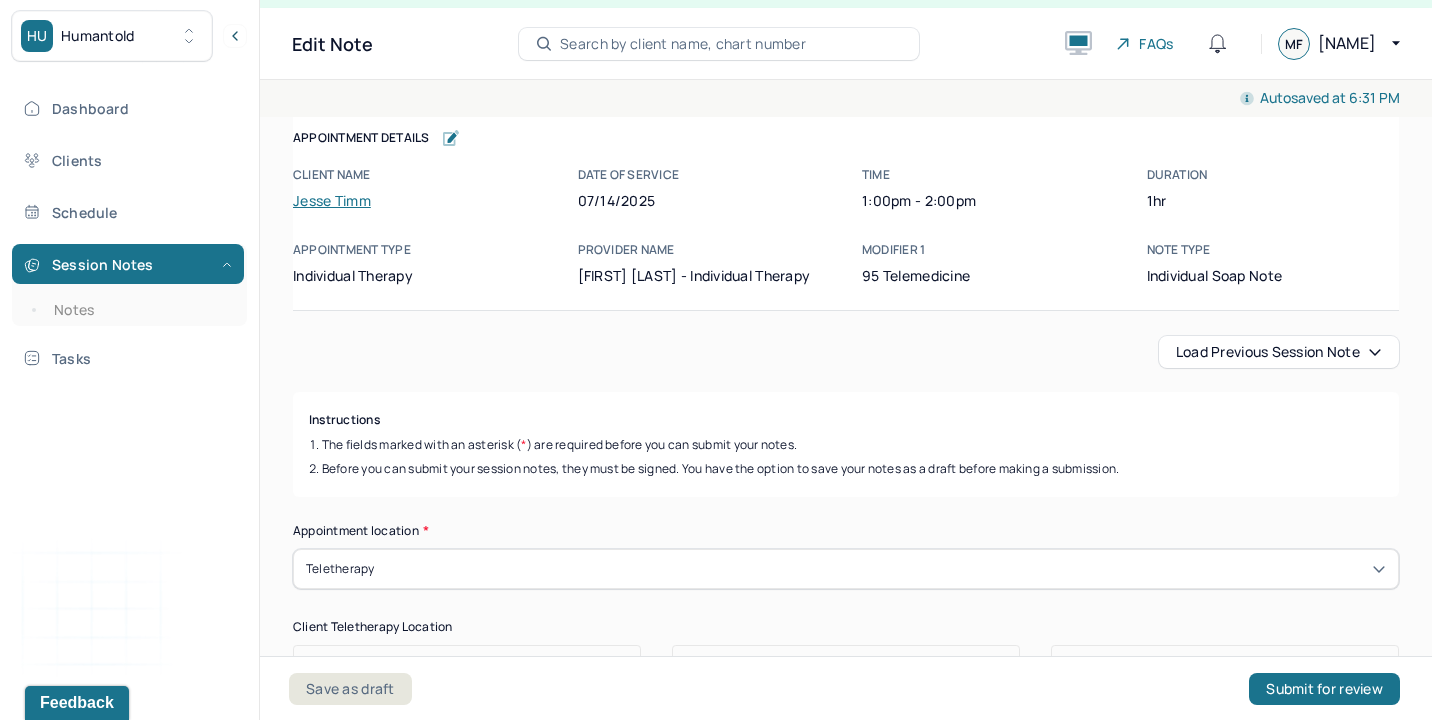 type on "Prognosis remains same as previous session 6/30/25.
Client has a good prognosis; client has continued to demonstrate strengthened resilience related to interpersonal stress" 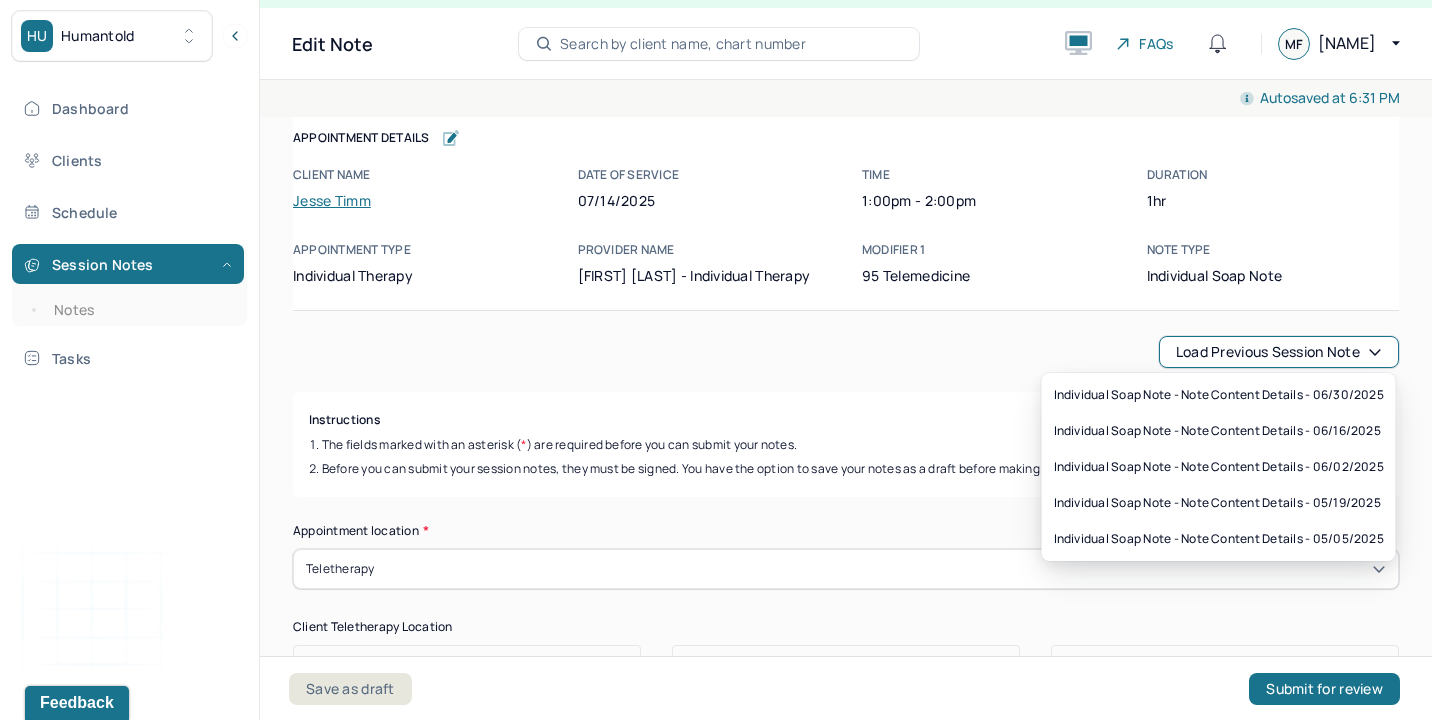 click on "Load previous session note" at bounding box center [1279, 352] 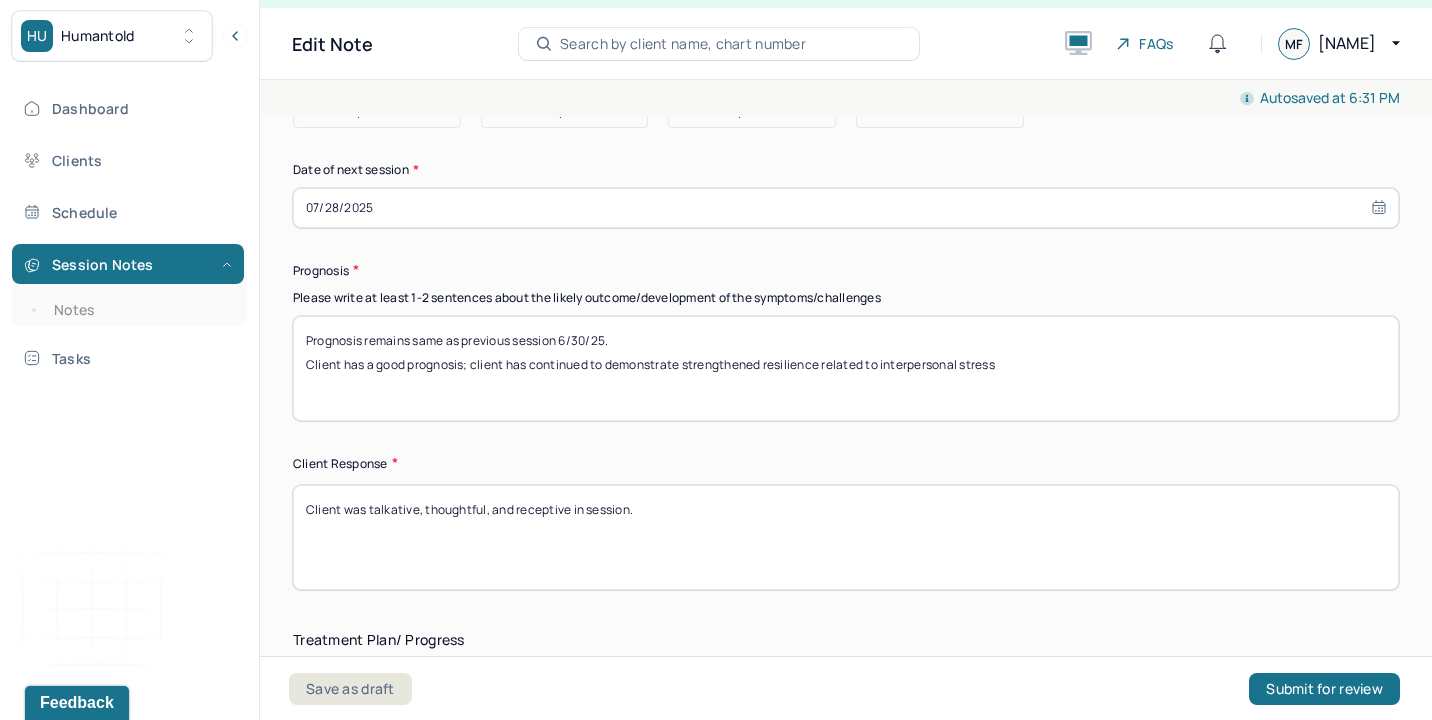 scroll, scrollTop: 2850, scrollLeft: 0, axis: vertical 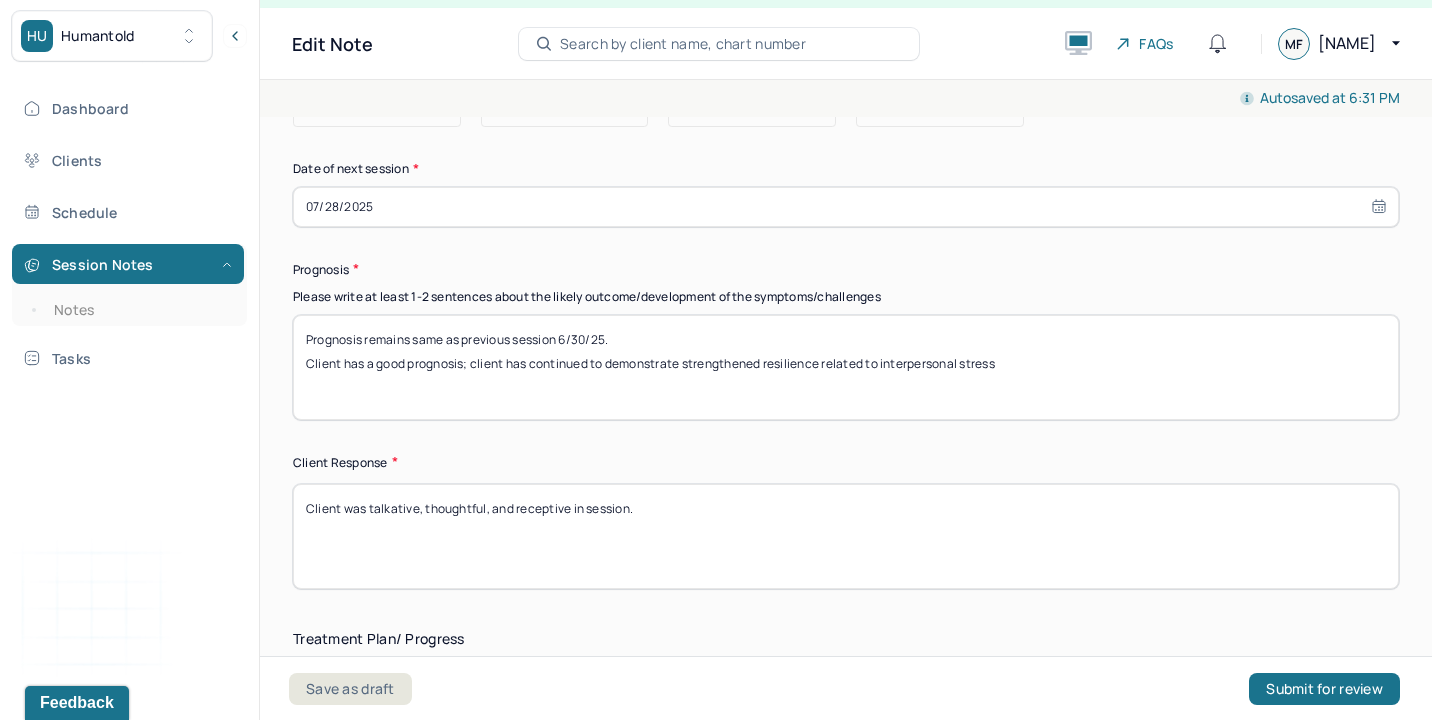 drag, startPoint x: 367, startPoint y: 502, endPoint x: 836, endPoint y: 501, distance: 469.00107 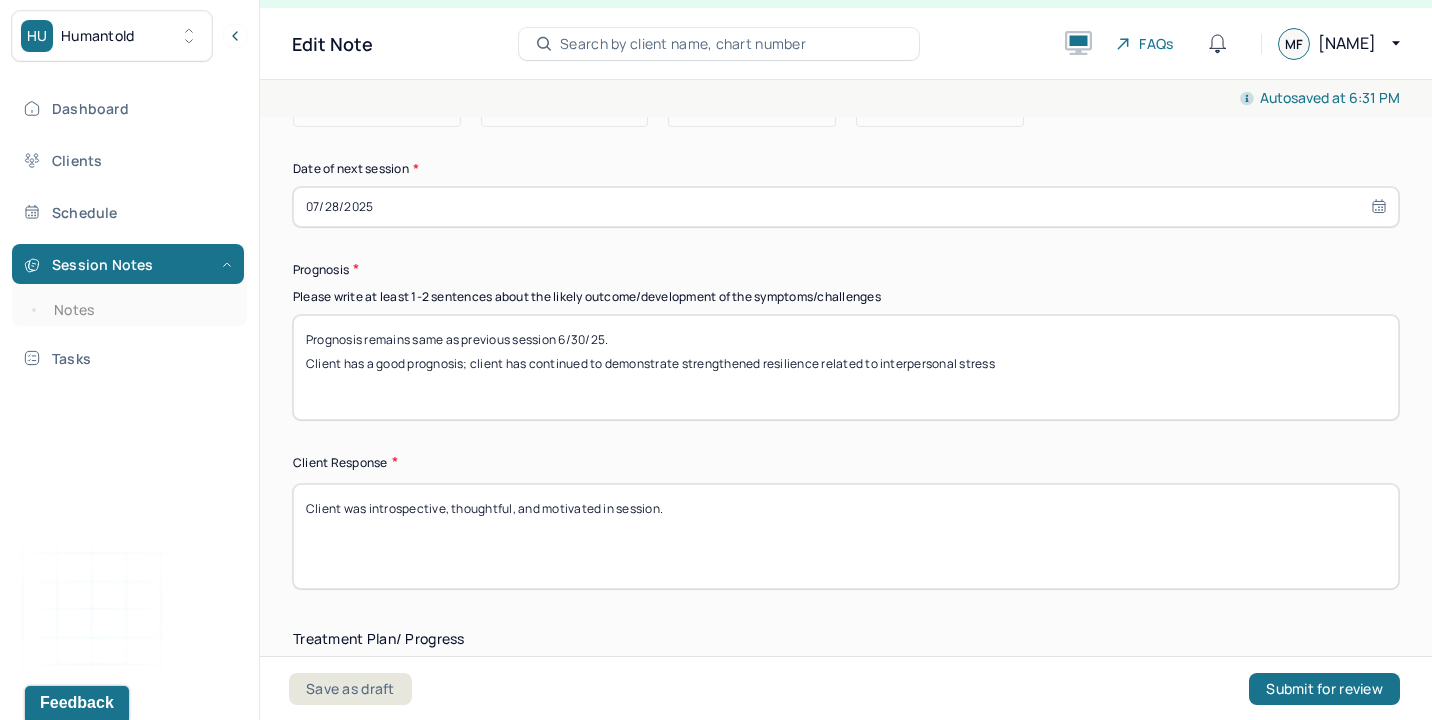 scroll, scrollTop: 3141, scrollLeft: 0, axis: vertical 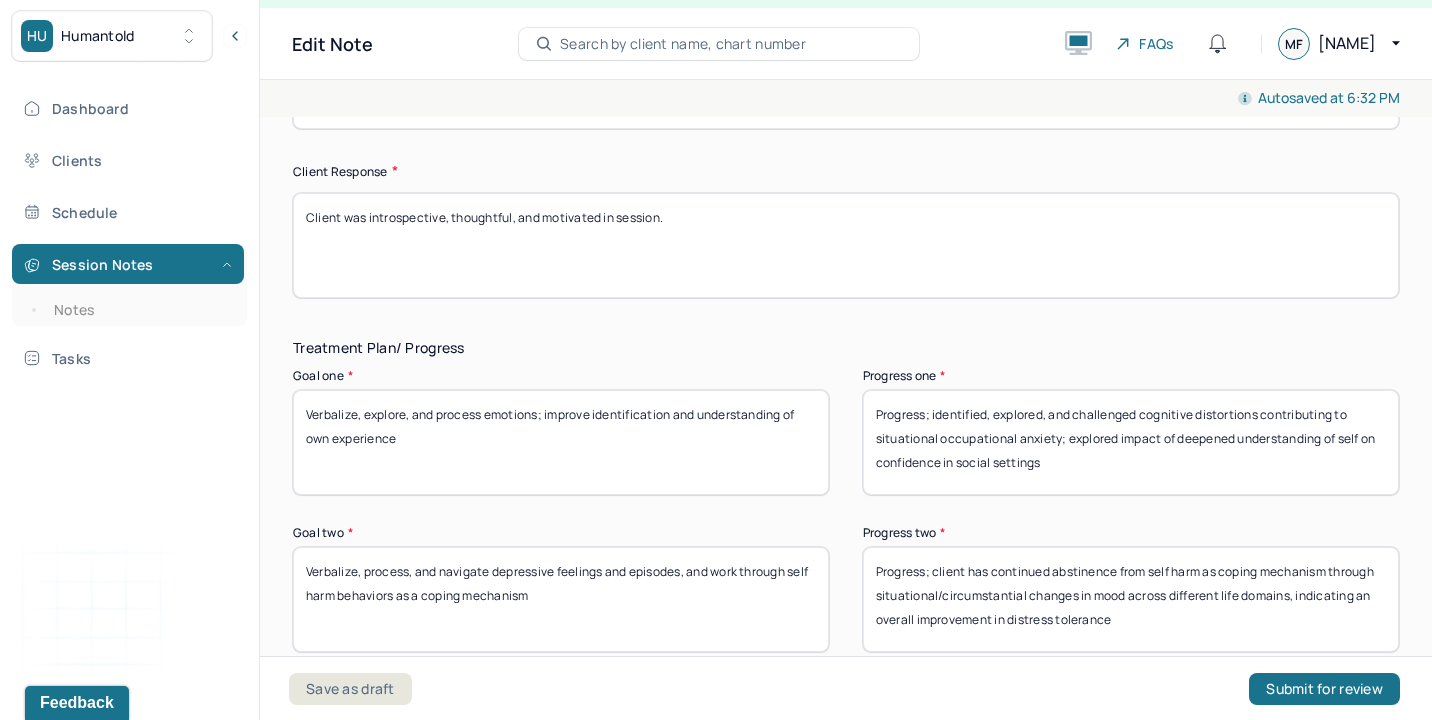 type on "Client was introspective, thoughtful, and motivated in session." 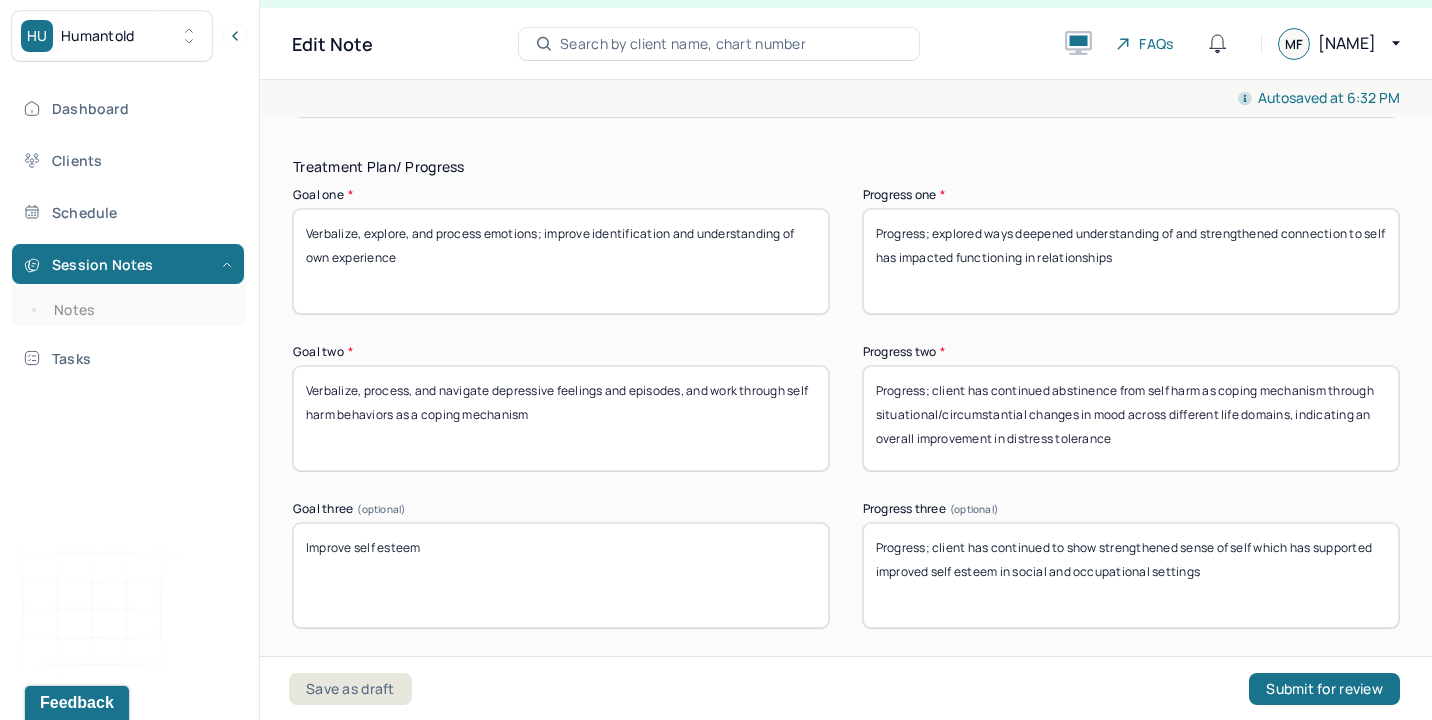 scroll, scrollTop: 3326, scrollLeft: 0, axis: vertical 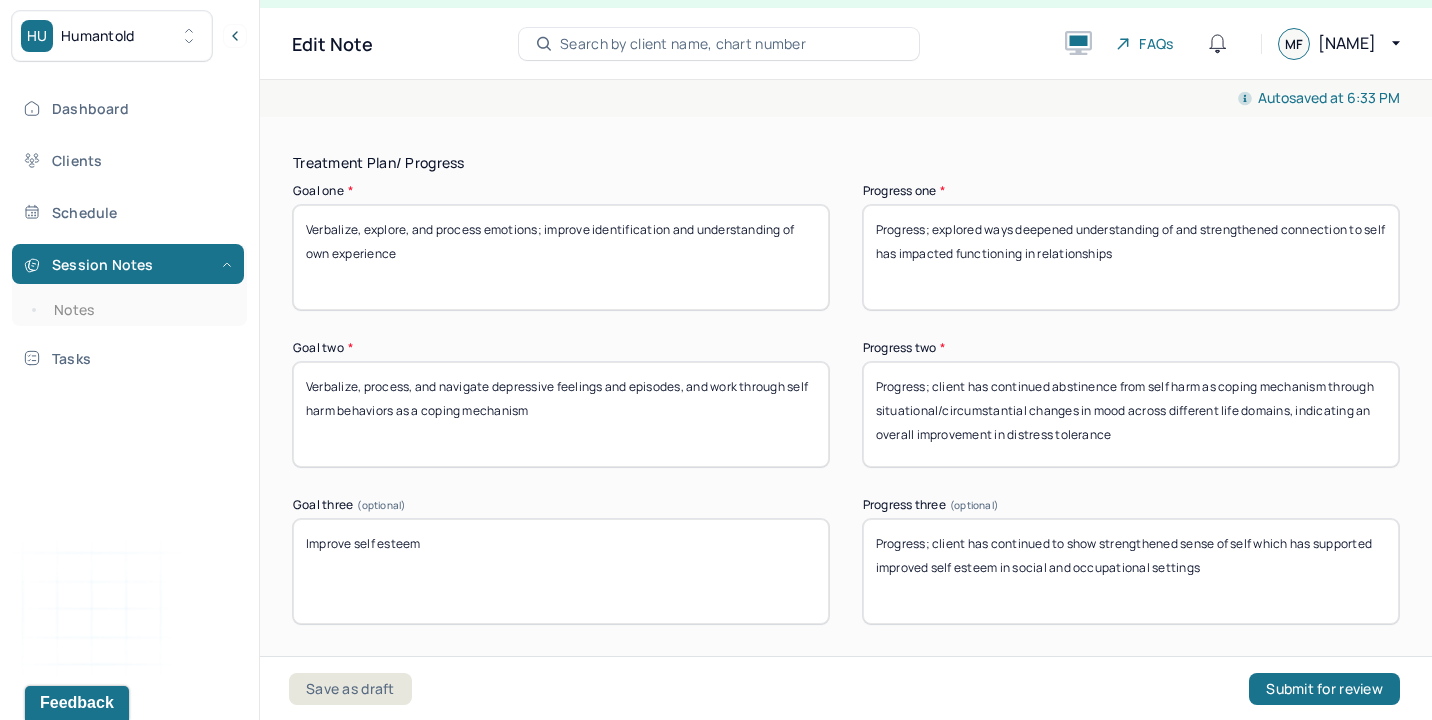 type on "Progress; explored ways deepened understanding of and strengthened connection to self has impacted functioning in relationships" 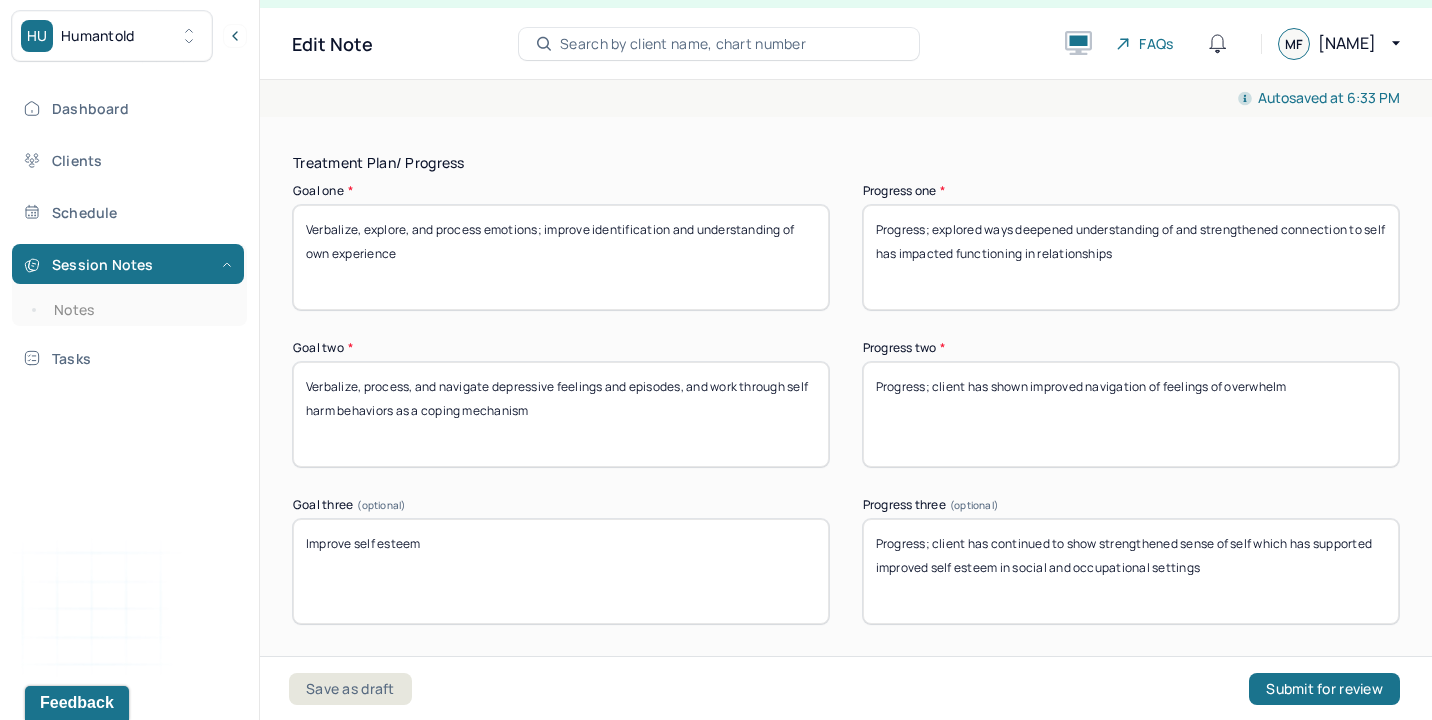 click on "Progress; client has shown improved navigation of feelings of overwhelm" at bounding box center [1131, 414] 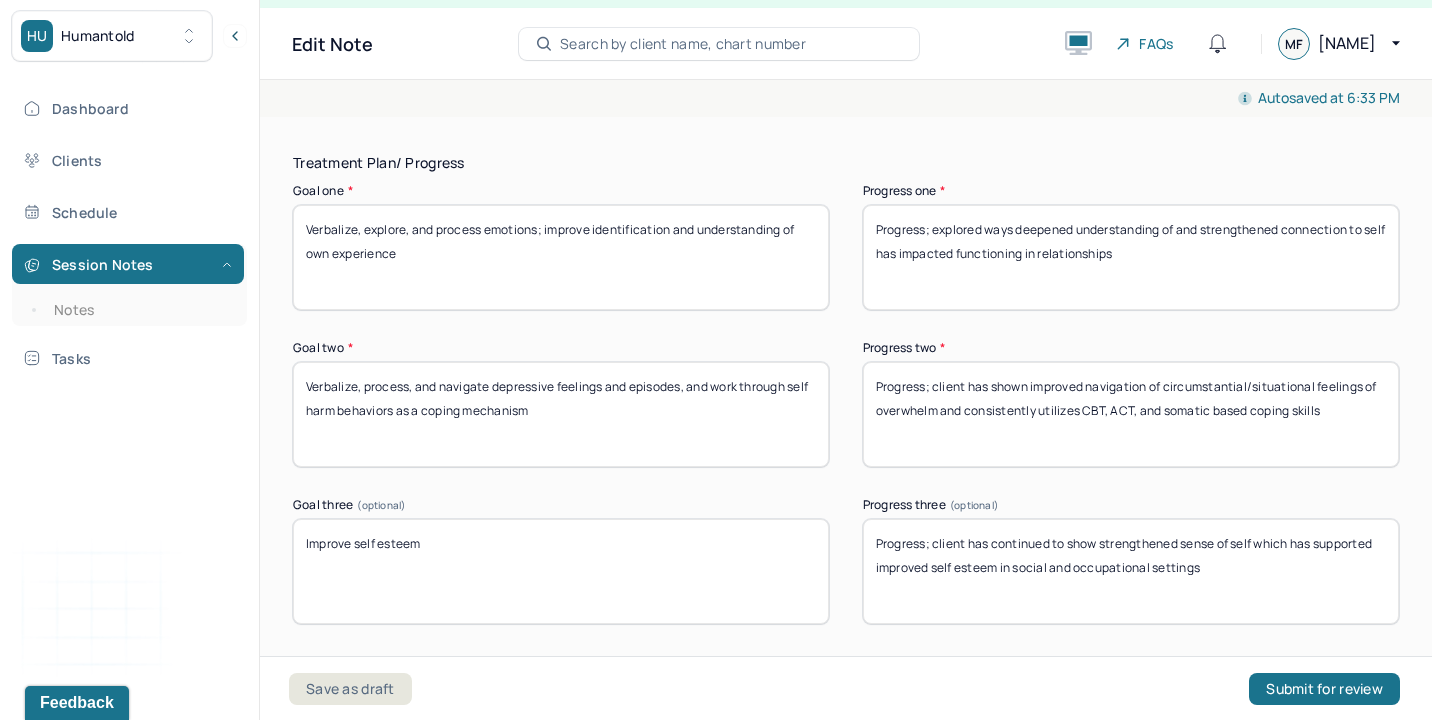type on "Progress; client has shown improved navigation of circumstantial/situational feelings of overwhelm and consistently utilizes CBT, ACT, and somatic based coping skills" 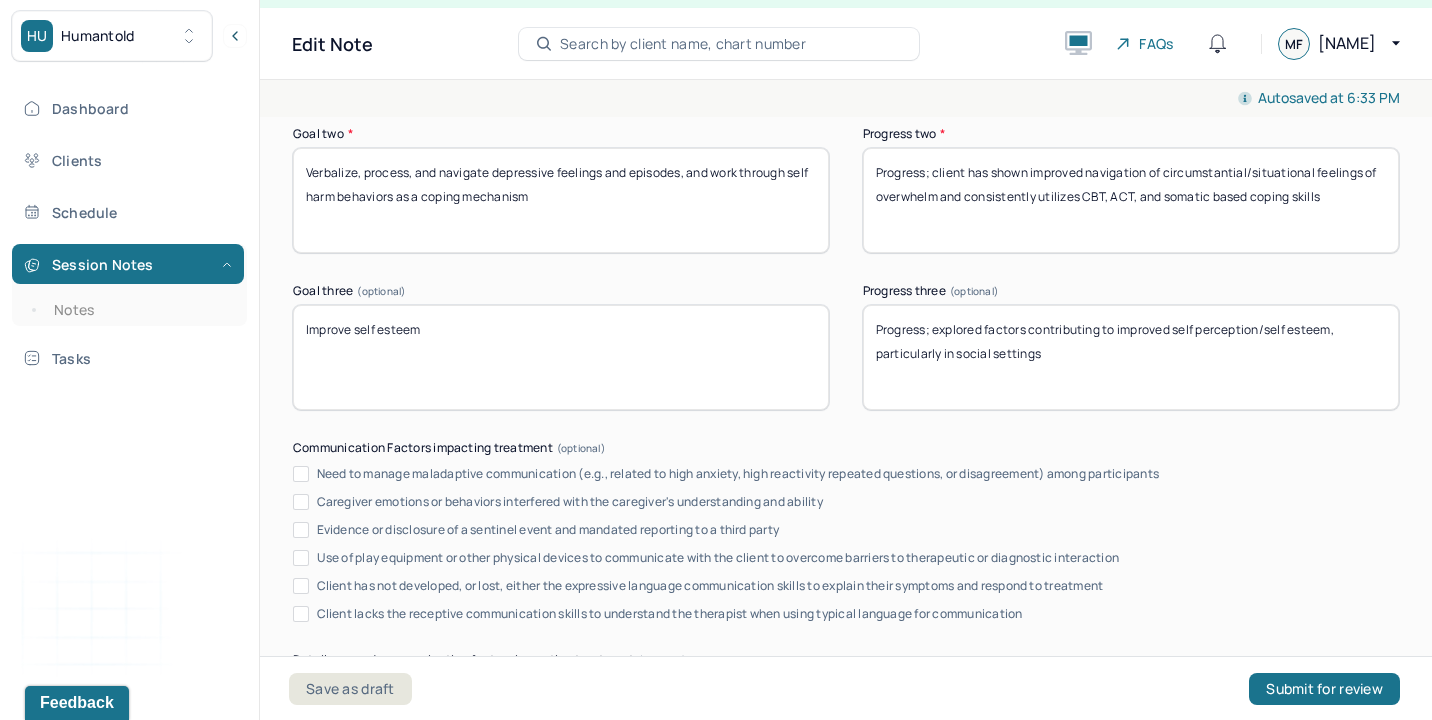 scroll, scrollTop: 3939, scrollLeft: 0, axis: vertical 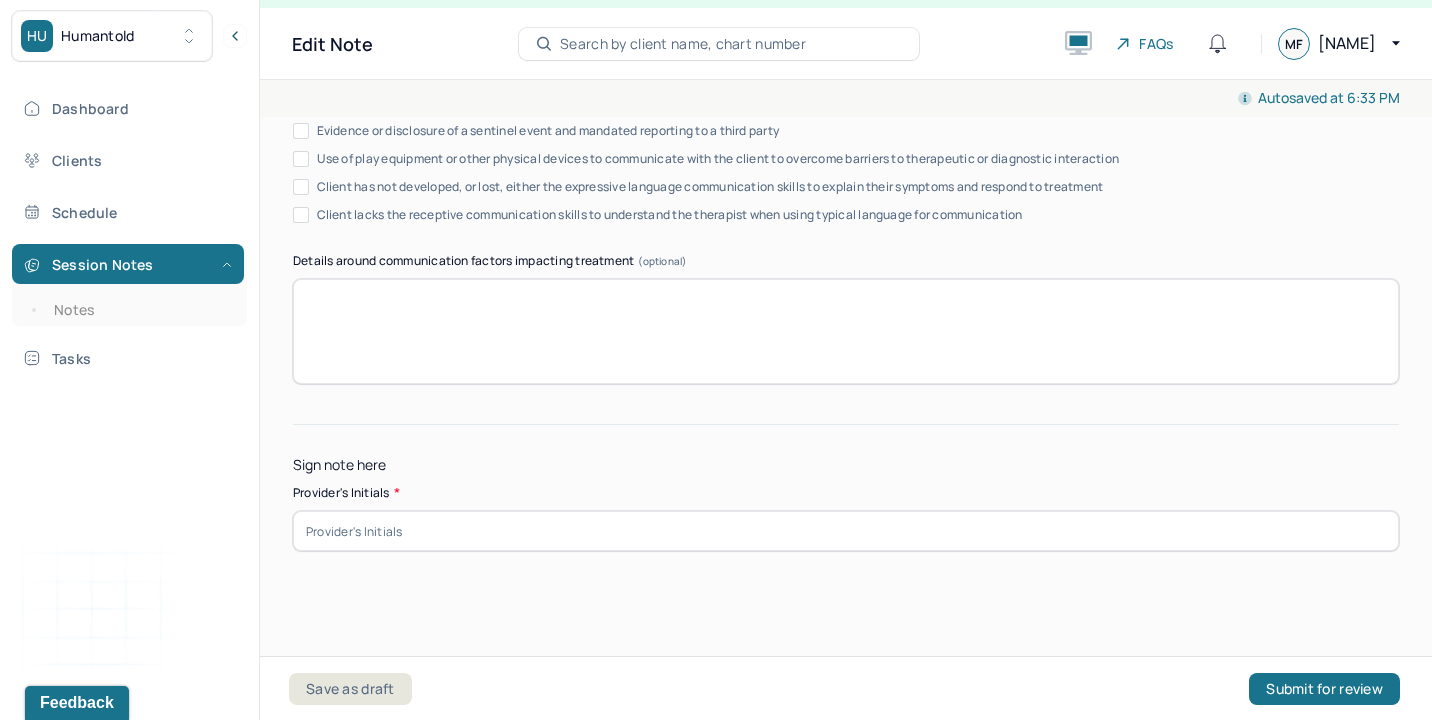 type on "Progress; explored factors contributing to improved self perception/self esteem, particularly in social settings" 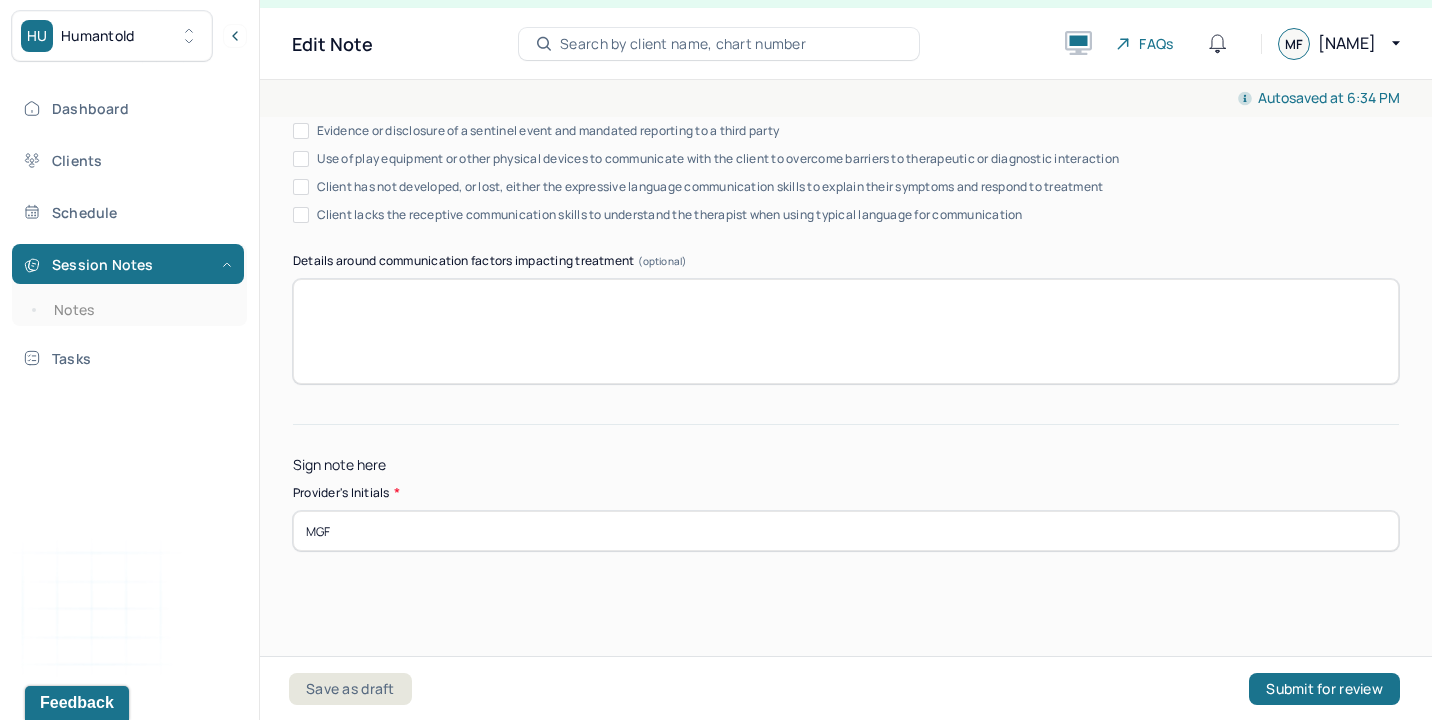 type on "MGF" 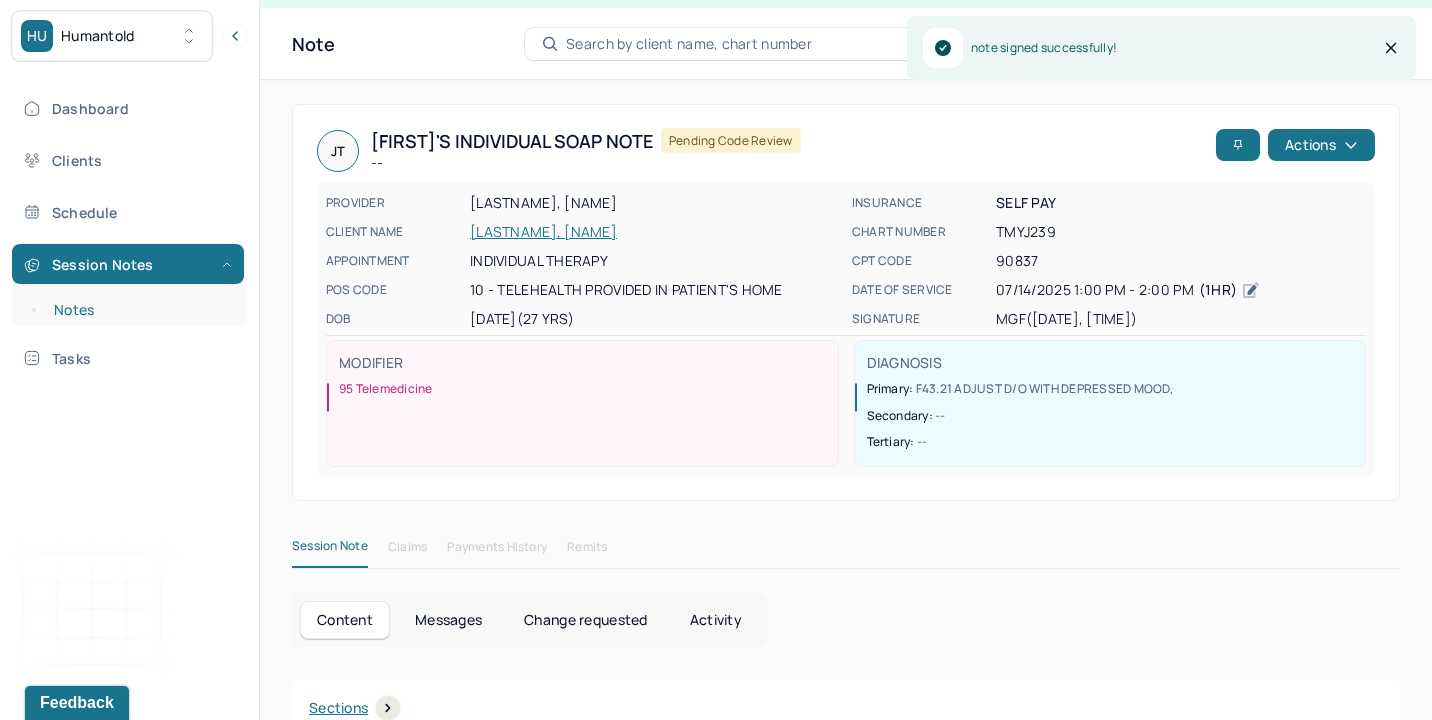 click on "Notes" at bounding box center (139, 310) 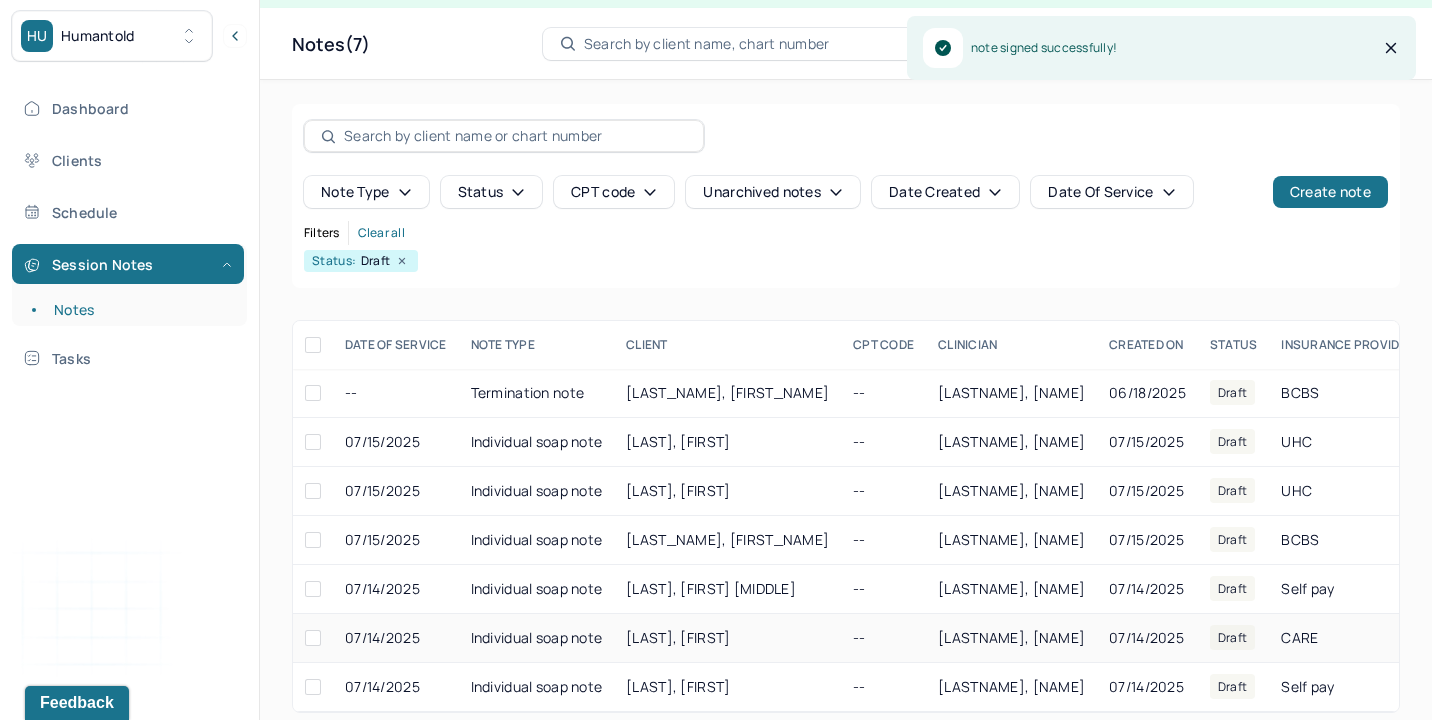 scroll, scrollTop: 54, scrollLeft: 0, axis: vertical 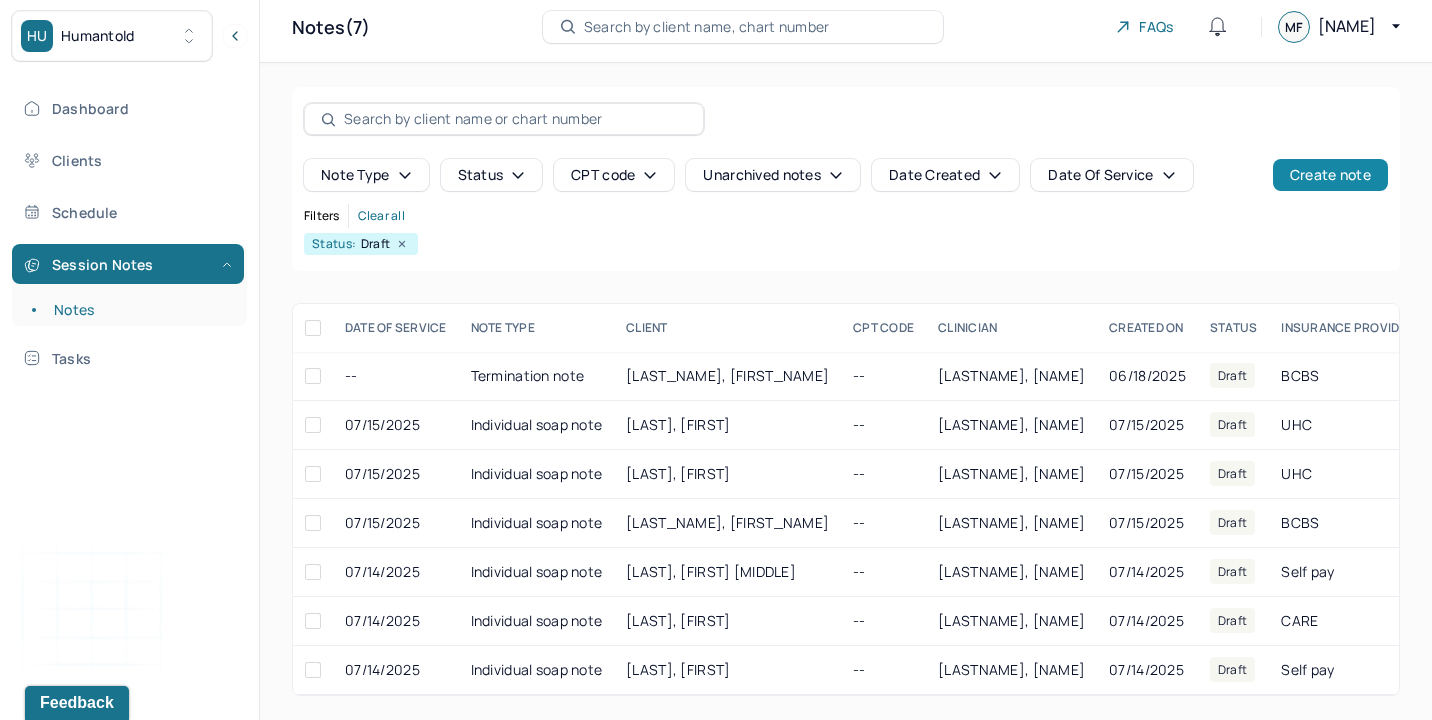 click on "Create note" at bounding box center (1330, 175) 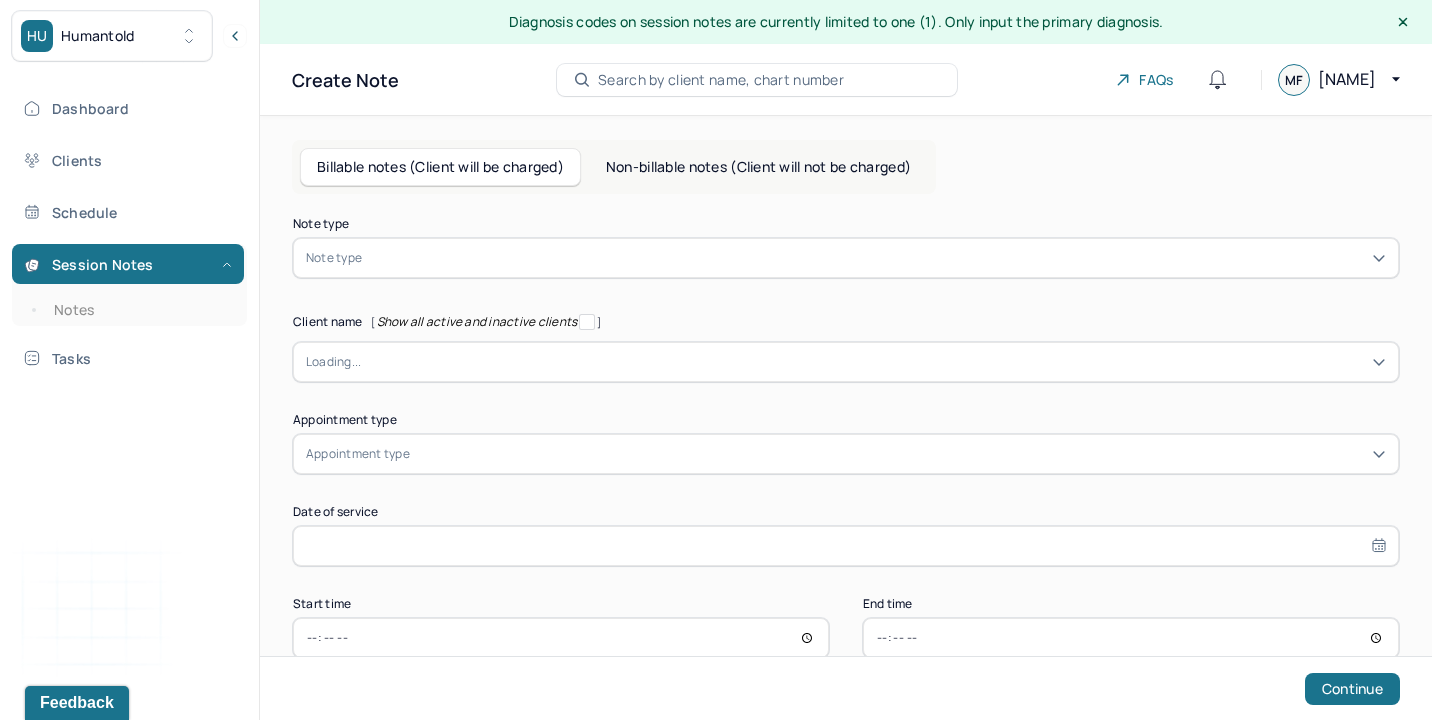 click at bounding box center [876, 258] 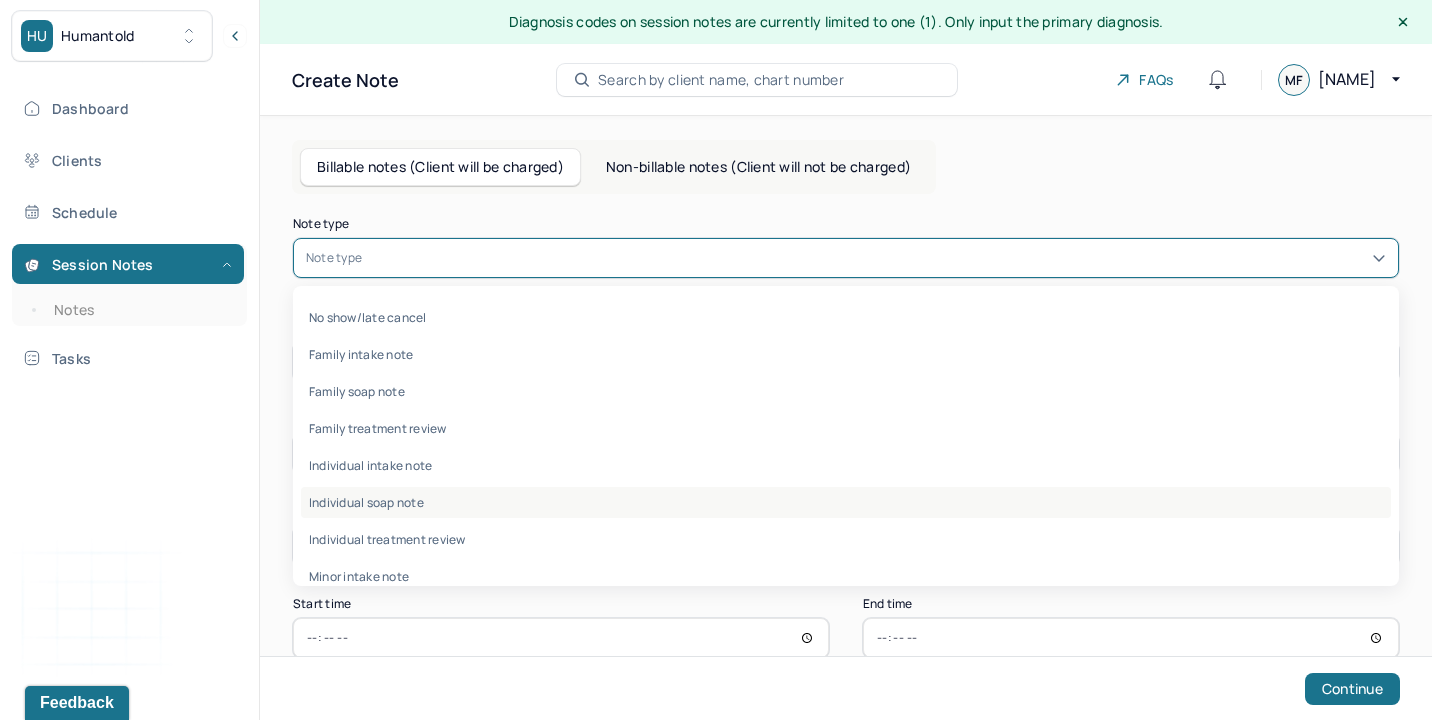 click on "Individual soap note" at bounding box center [846, 502] 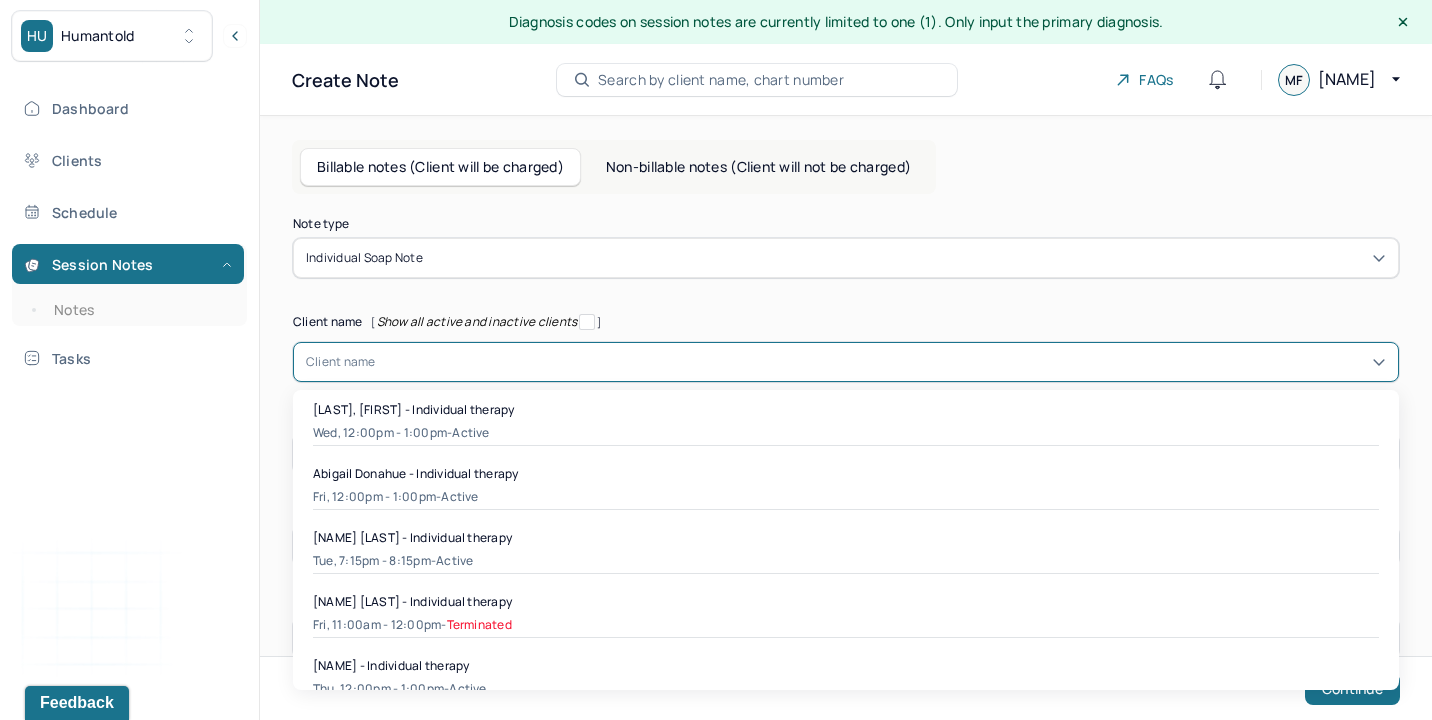 click at bounding box center [881, 362] 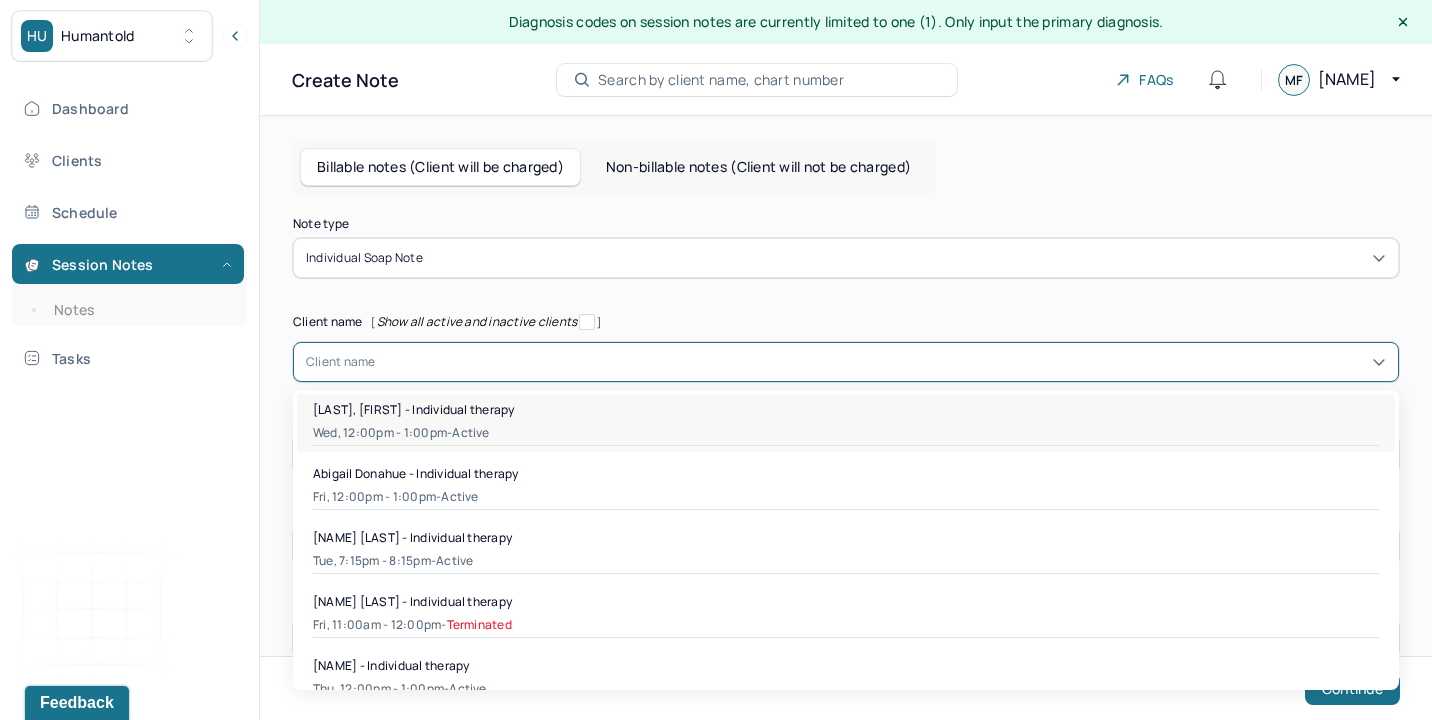 click on "[LAST], [FIRST] - Individual therapy" at bounding box center (846, 409) 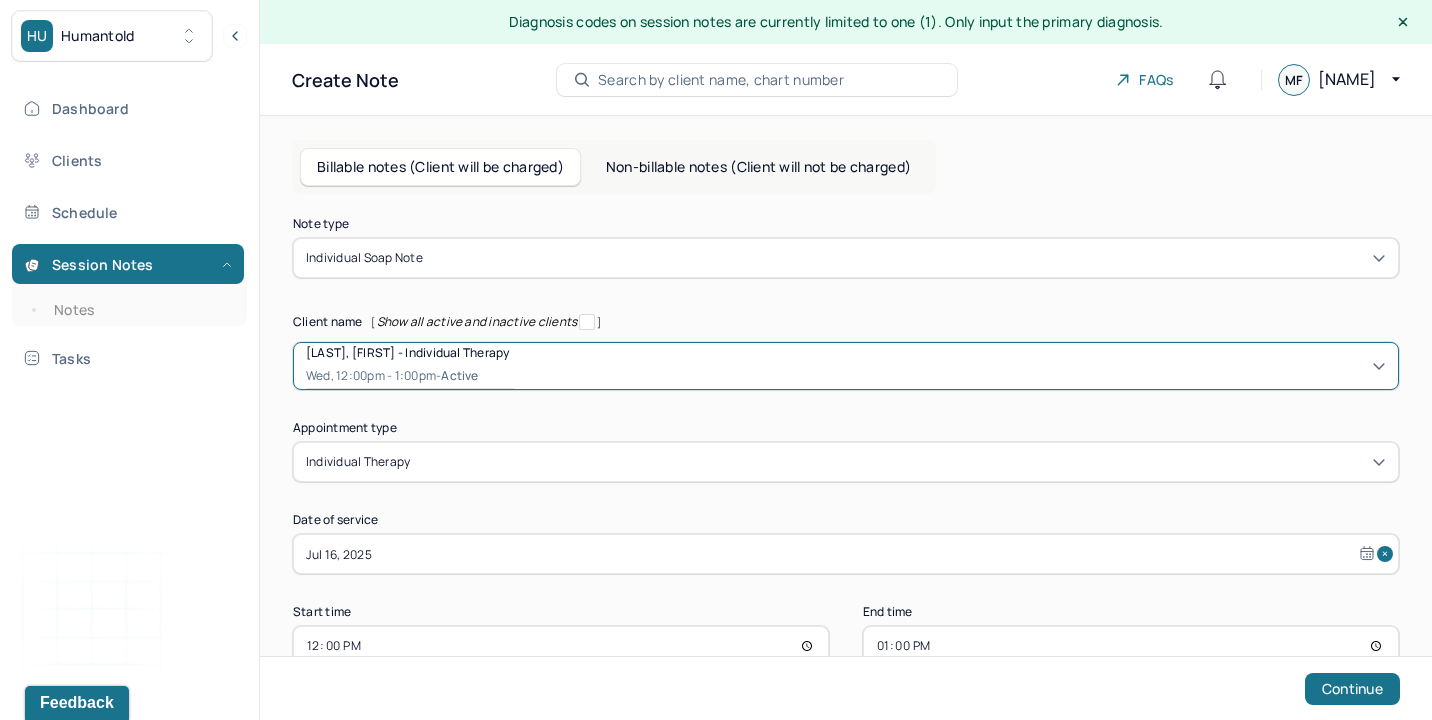 scroll, scrollTop: 51, scrollLeft: 0, axis: vertical 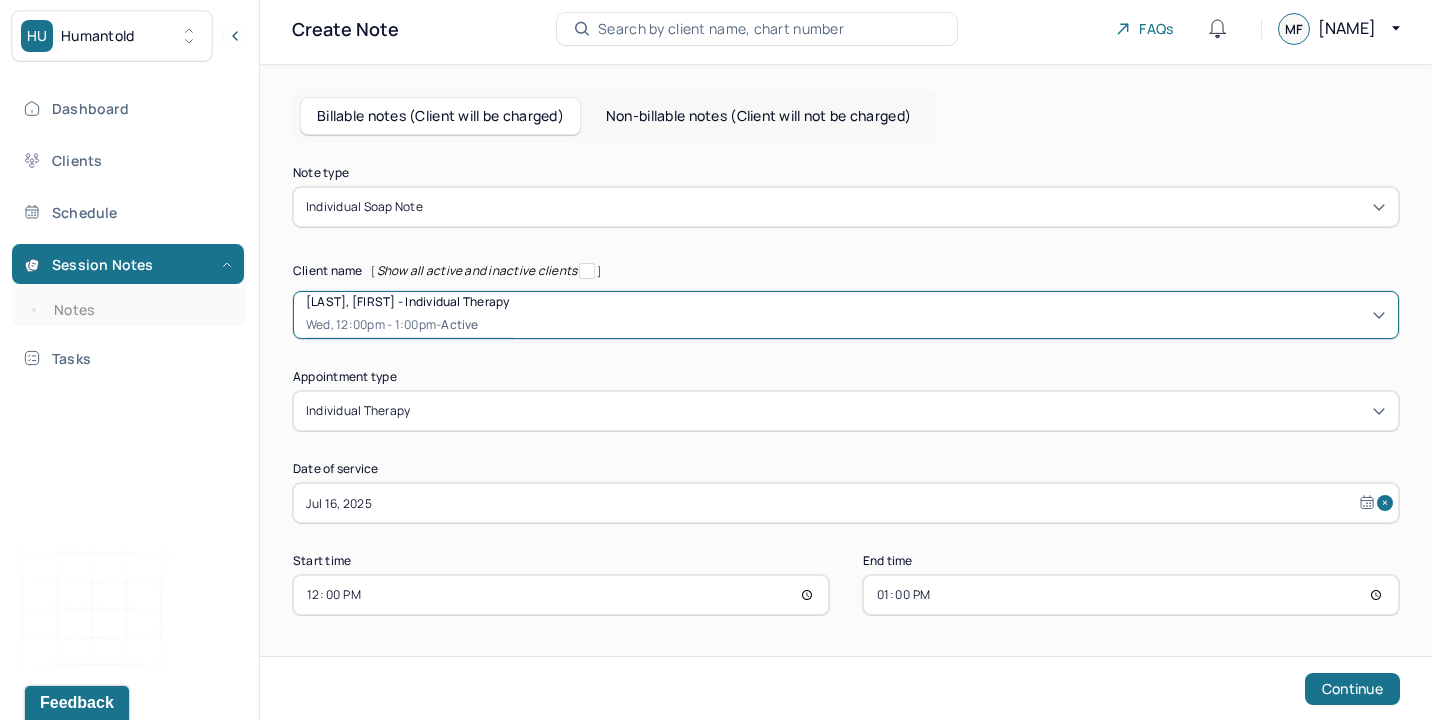 click on "Continue" at bounding box center (1352, 689) 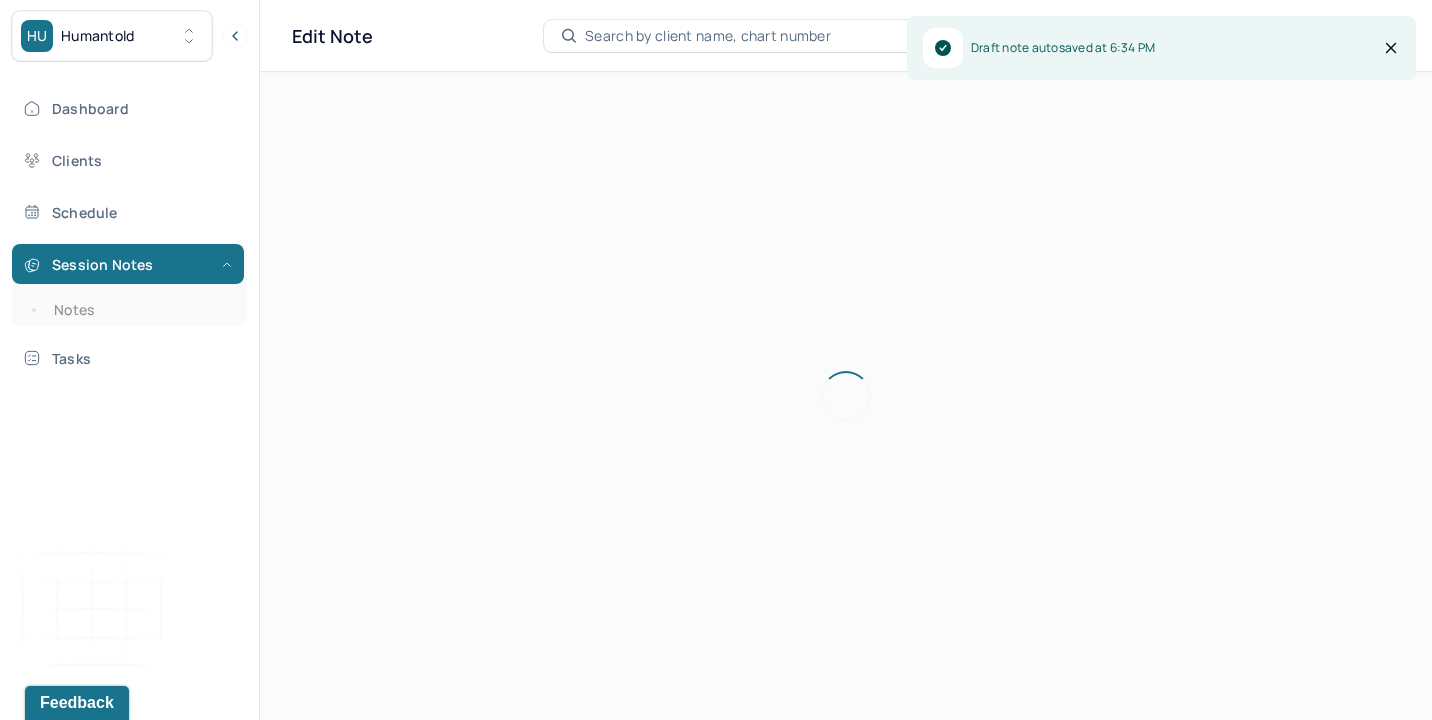 scroll, scrollTop: 0, scrollLeft: 0, axis: both 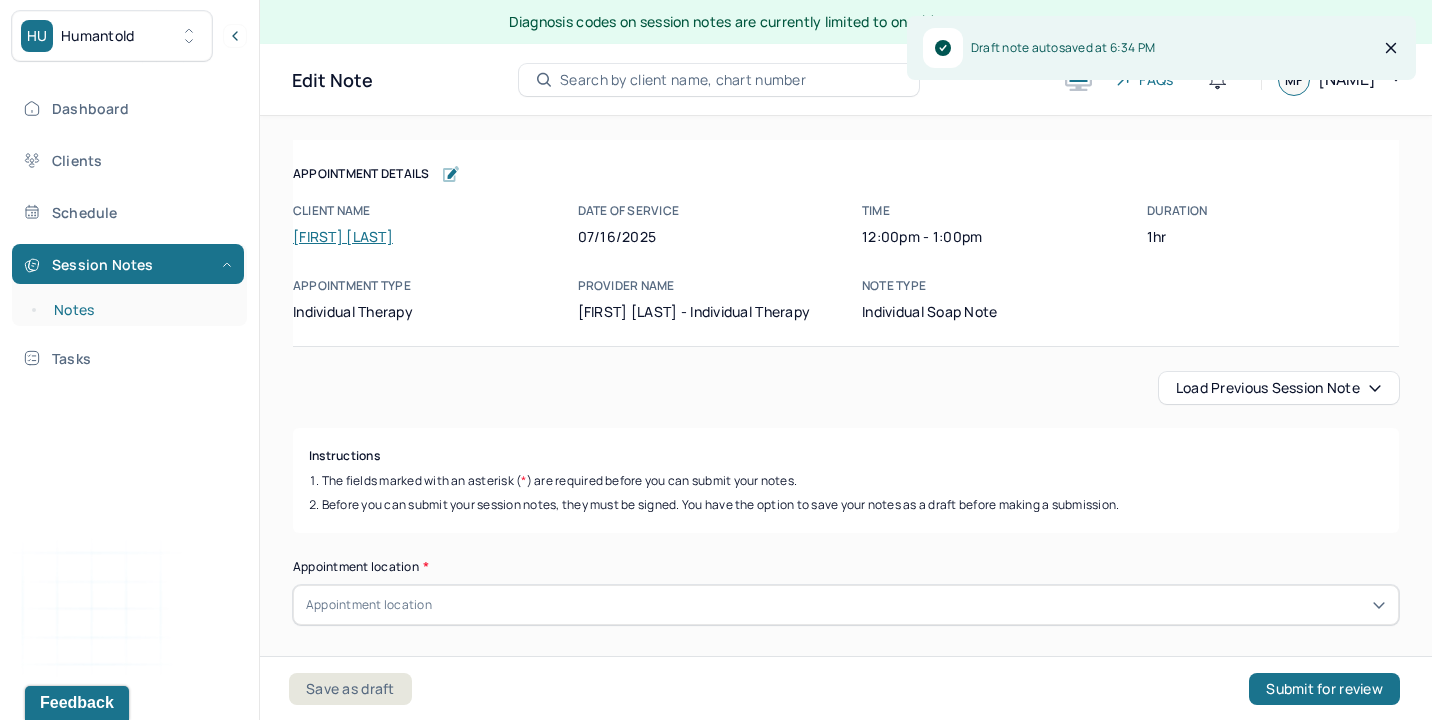 click on "Notes" at bounding box center (139, 310) 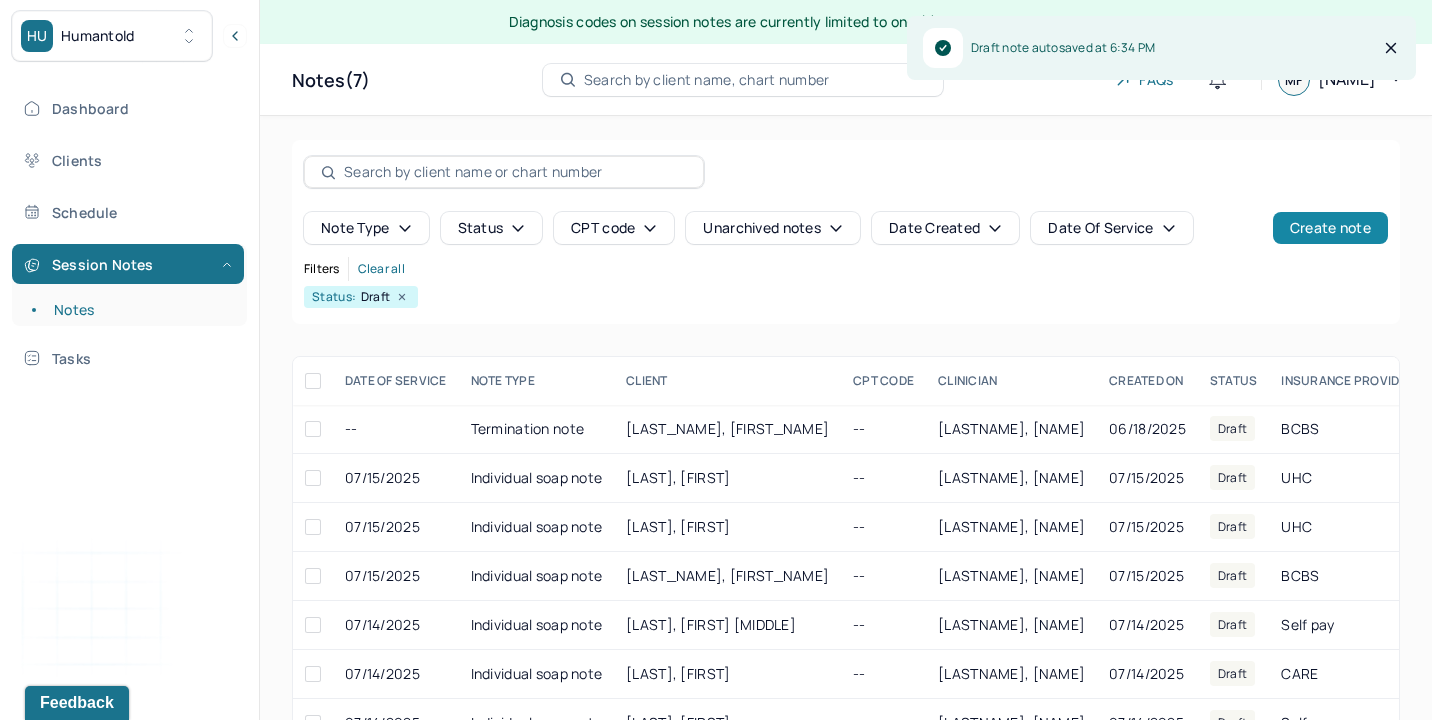 click on "Create note" at bounding box center [1330, 228] 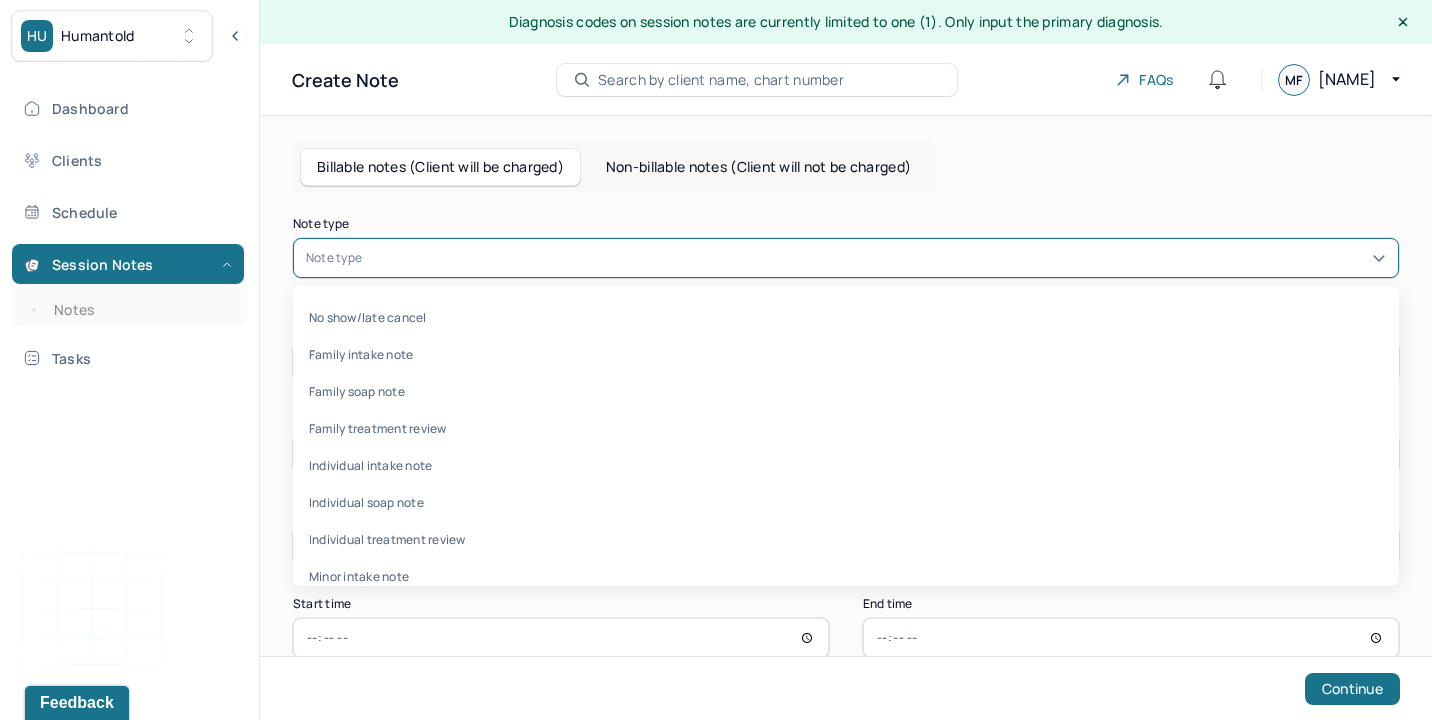click at bounding box center [876, 258] 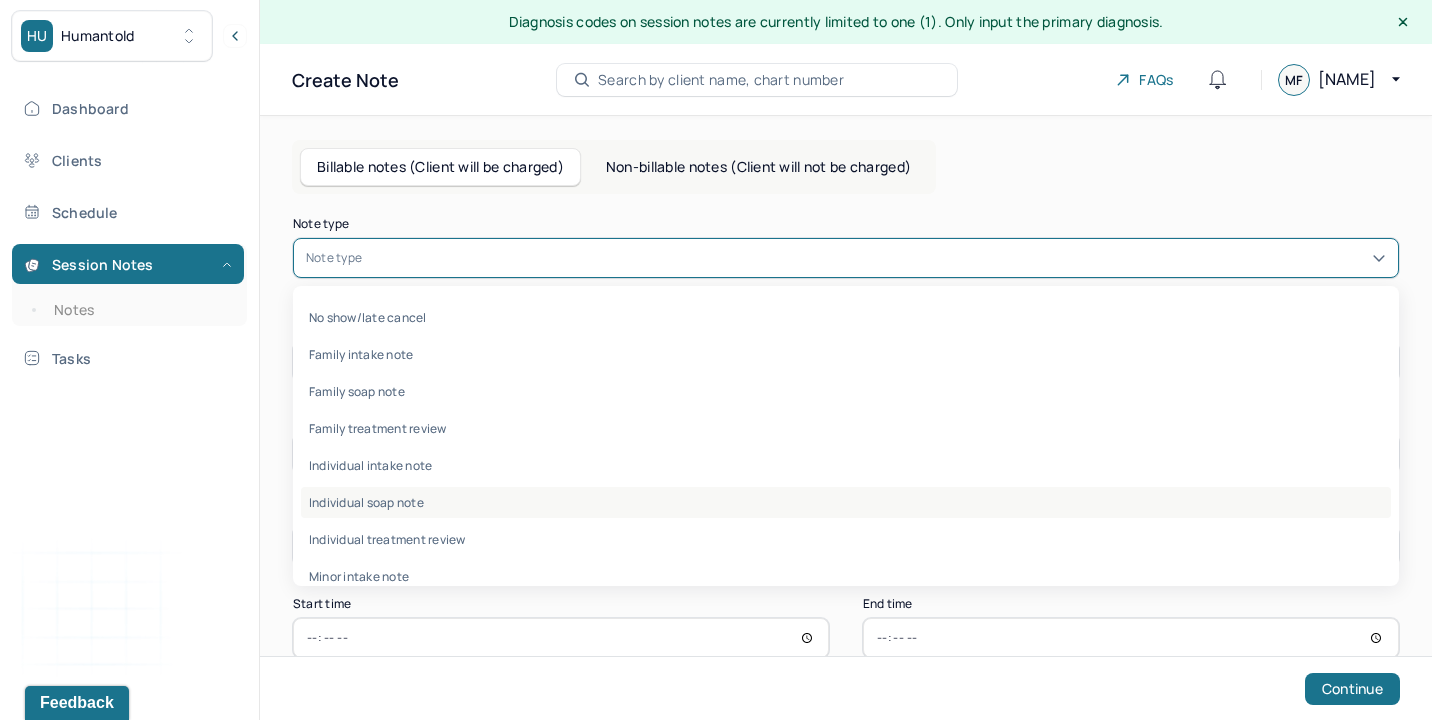 click on "Individual soap note" at bounding box center [846, 502] 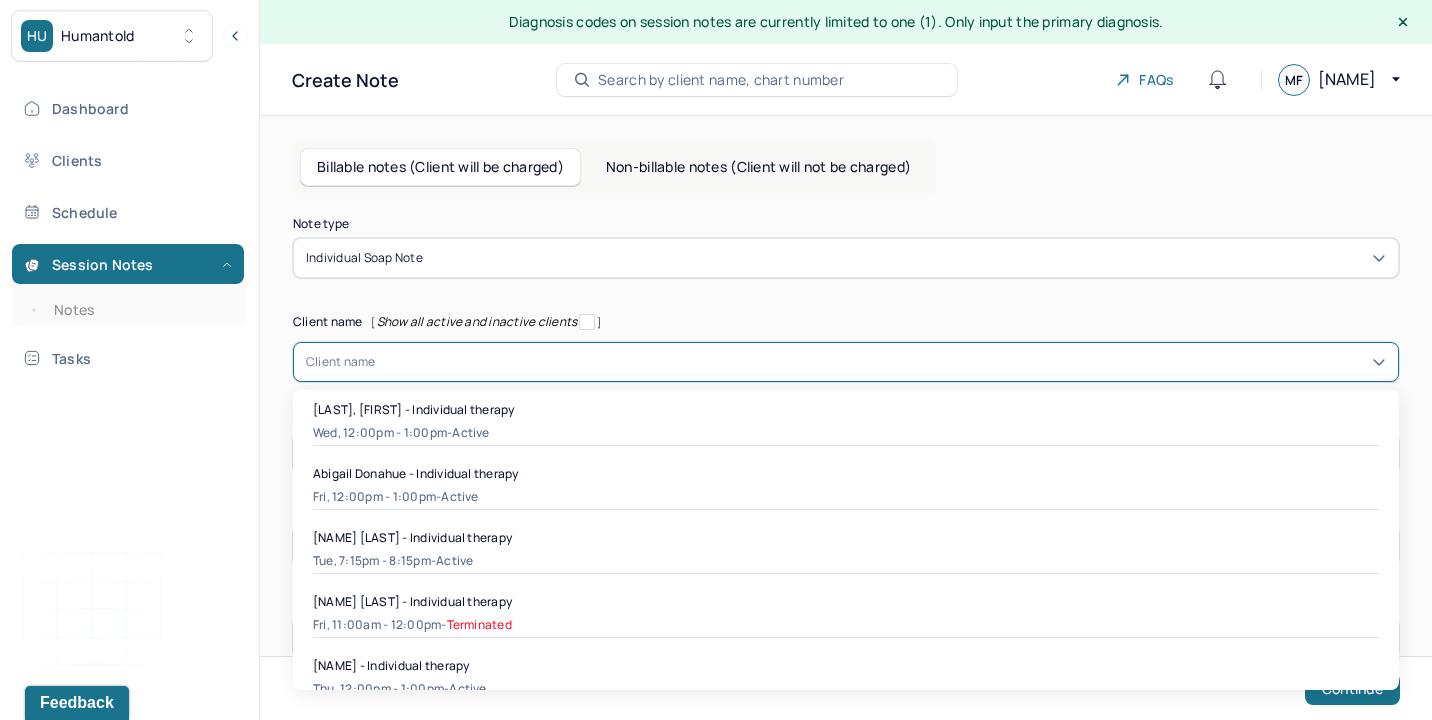 click at bounding box center (881, 362) 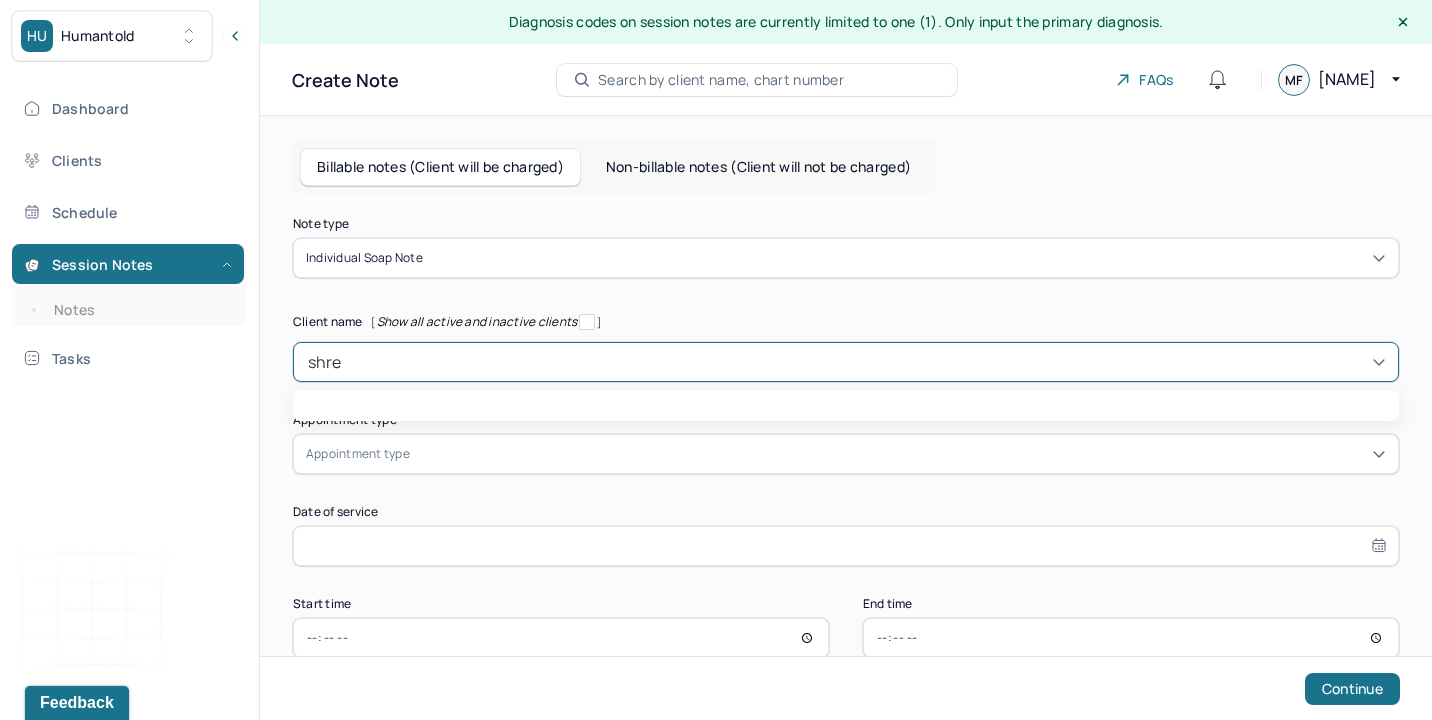 type on "[FIRST]" 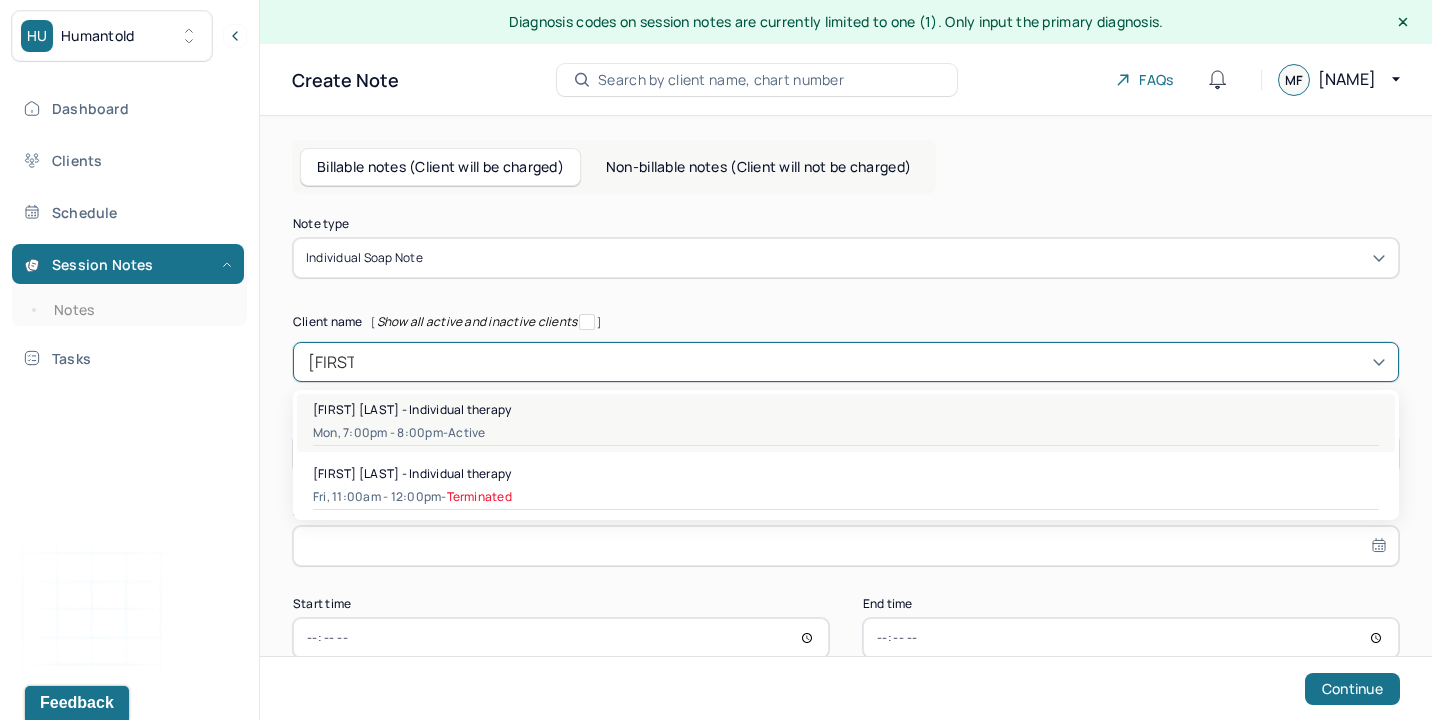 click on "[FIRST] [LAST] - Individual therapy" at bounding box center (846, 409) 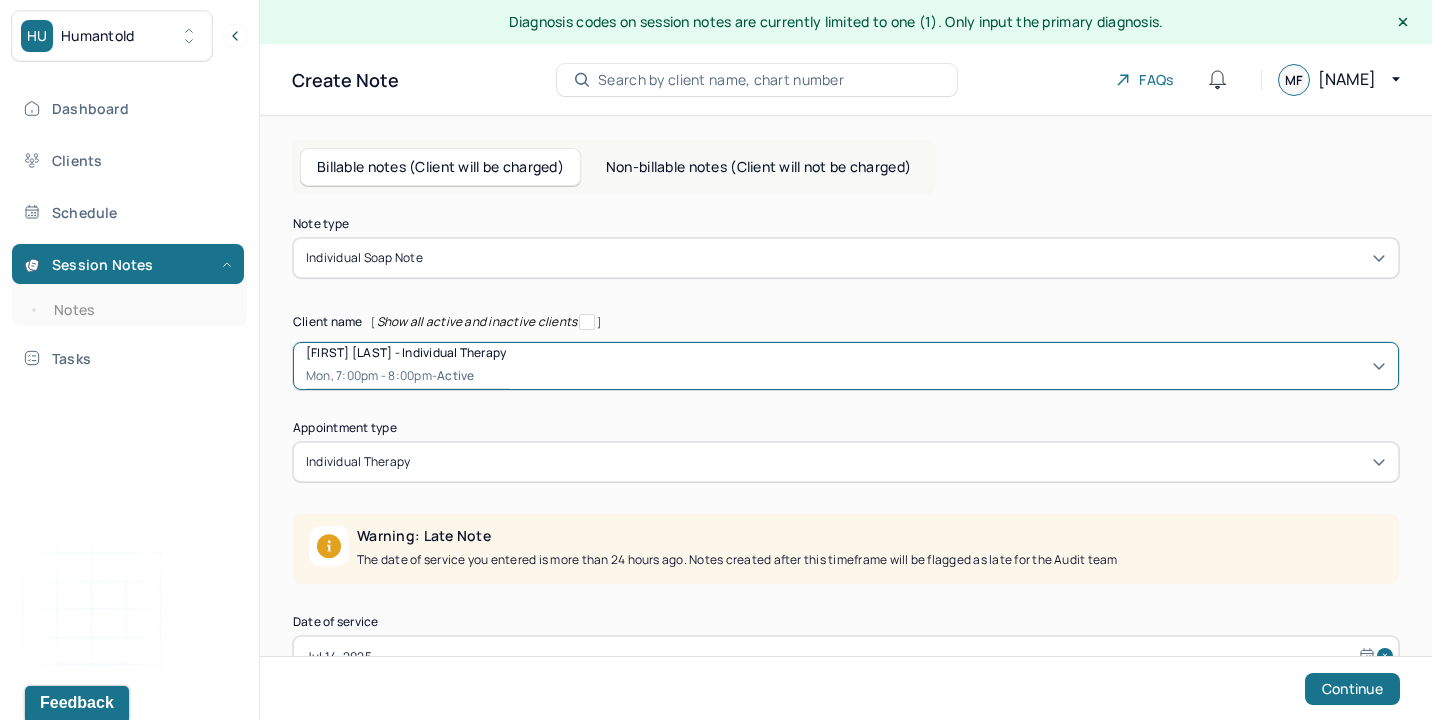 scroll, scrollTop: 153, scrollLeft: 0, axis: vertical 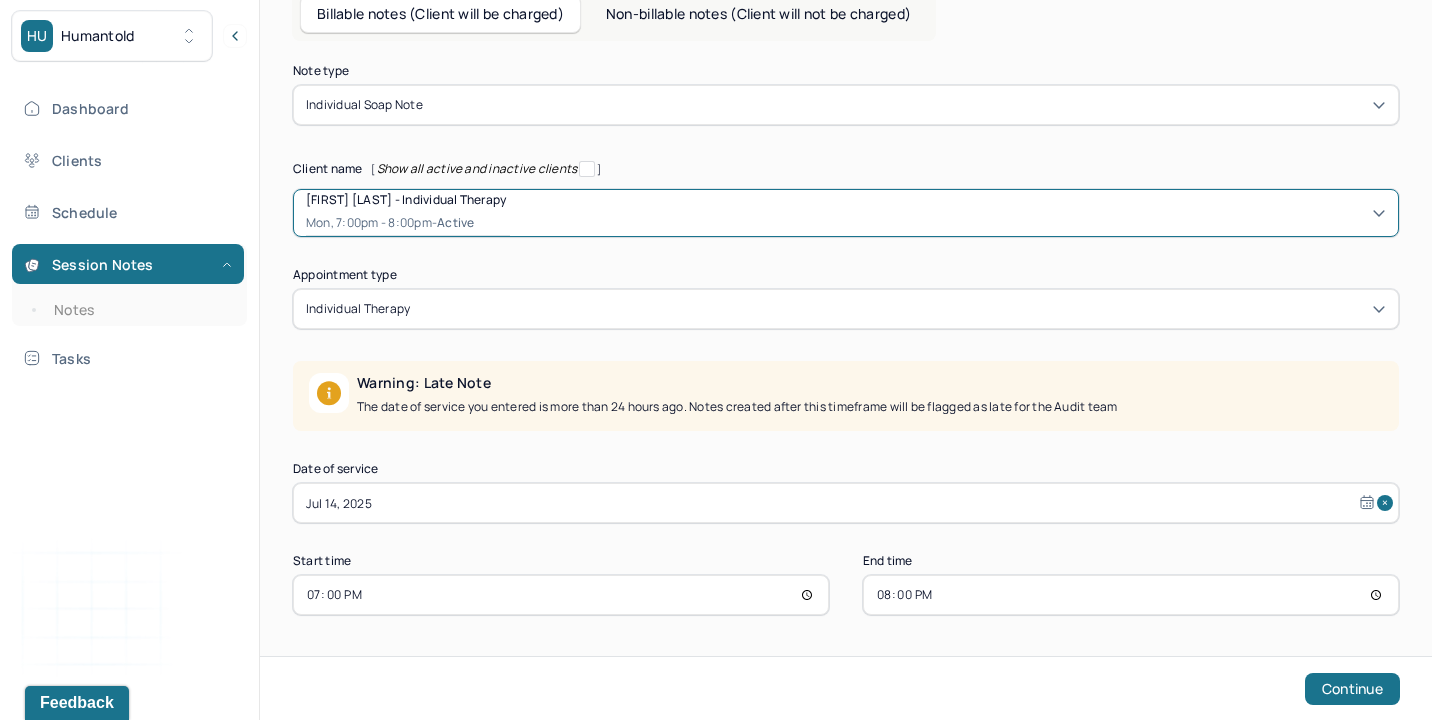 click on "Jul 14, 2025" at bounding box center [846, 503] 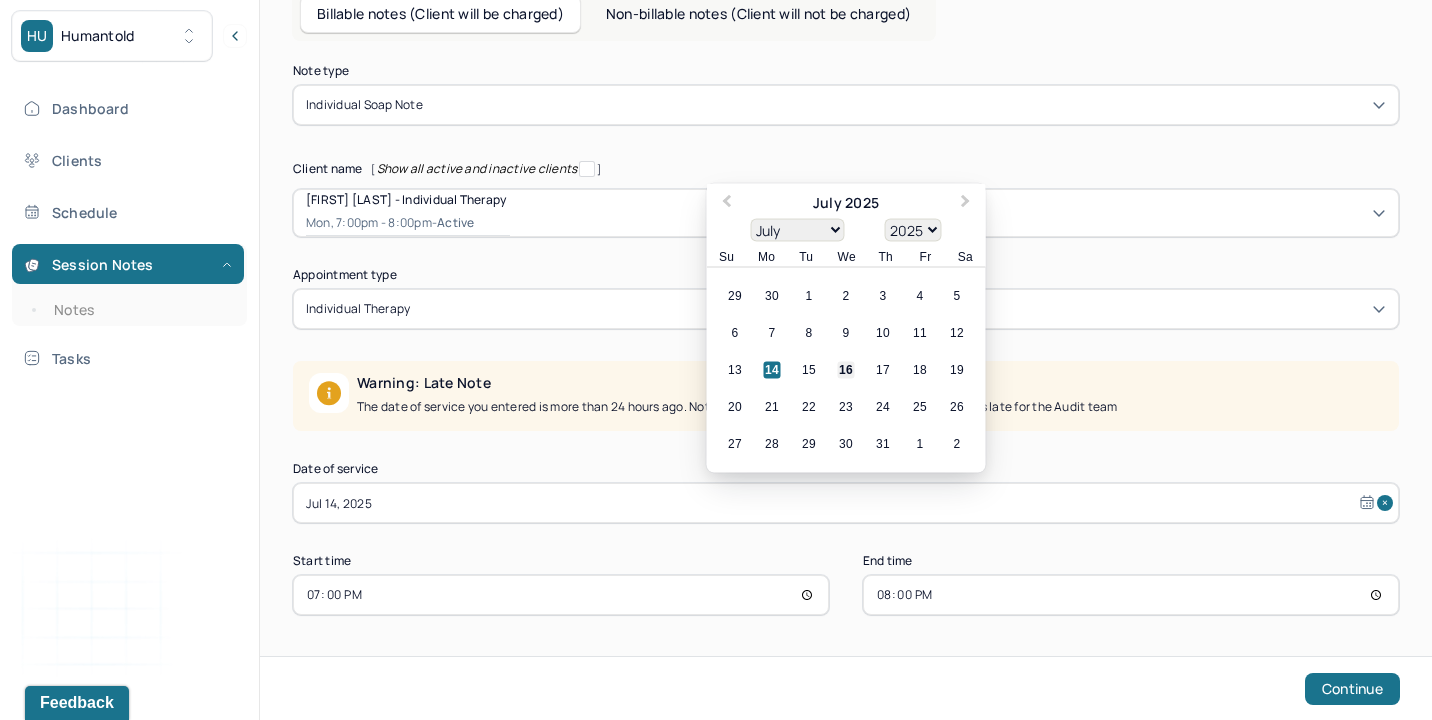 click on "16" at bounding box center [846, 370] 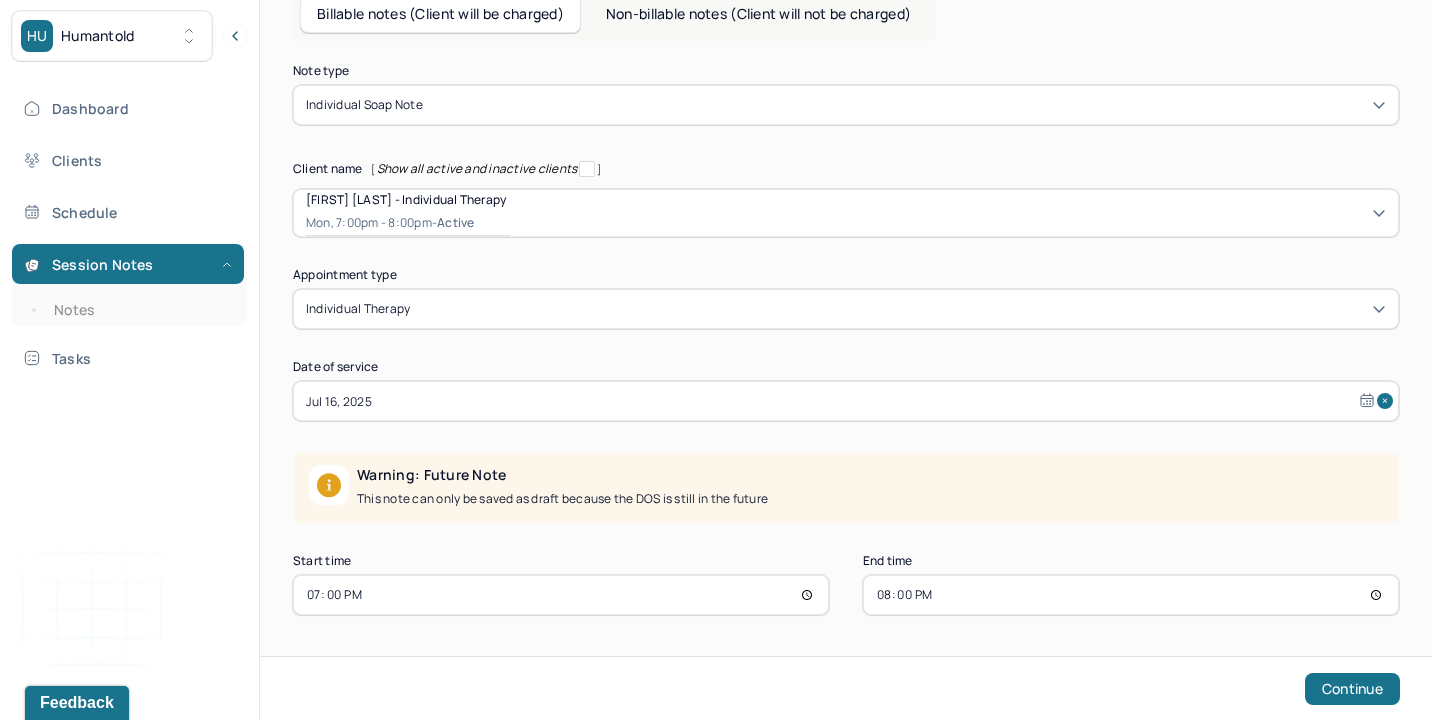 click on "19:00" at bounding box center [561, 595] 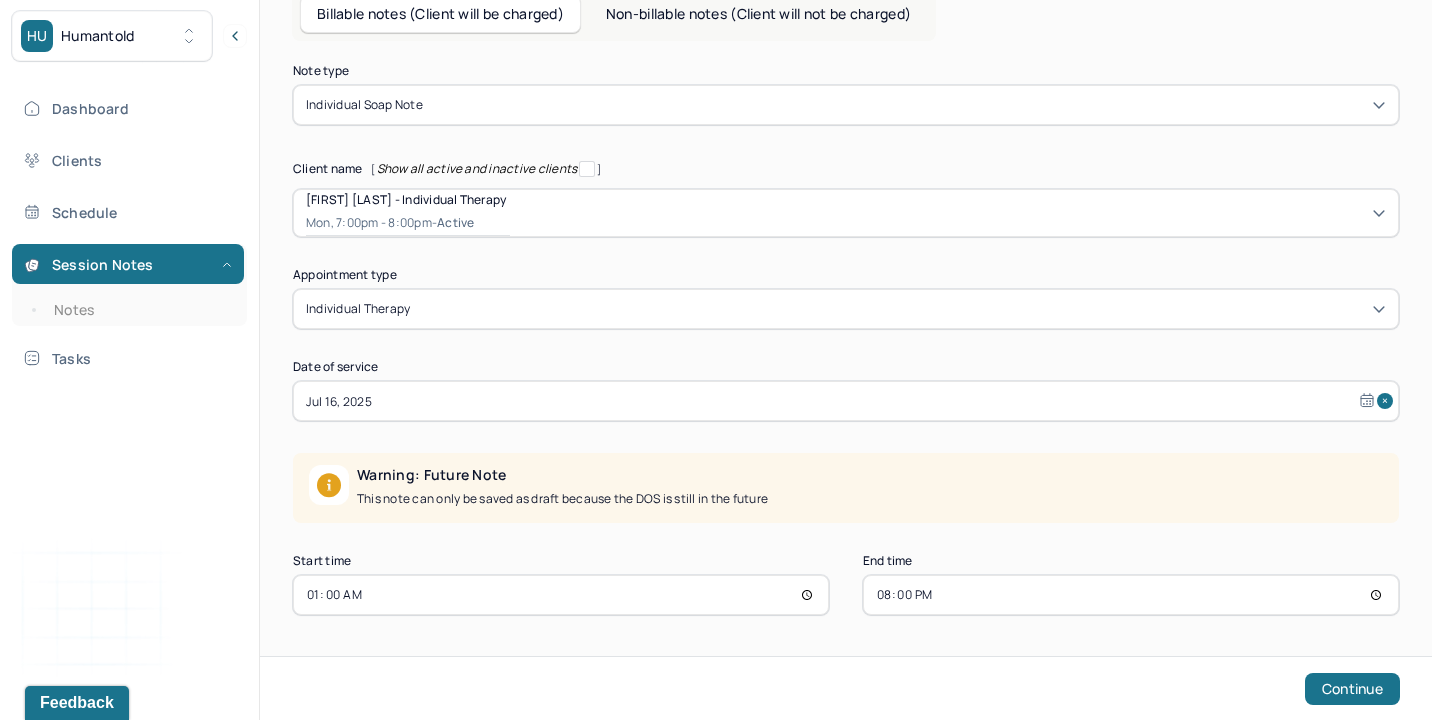 type on "17:00" 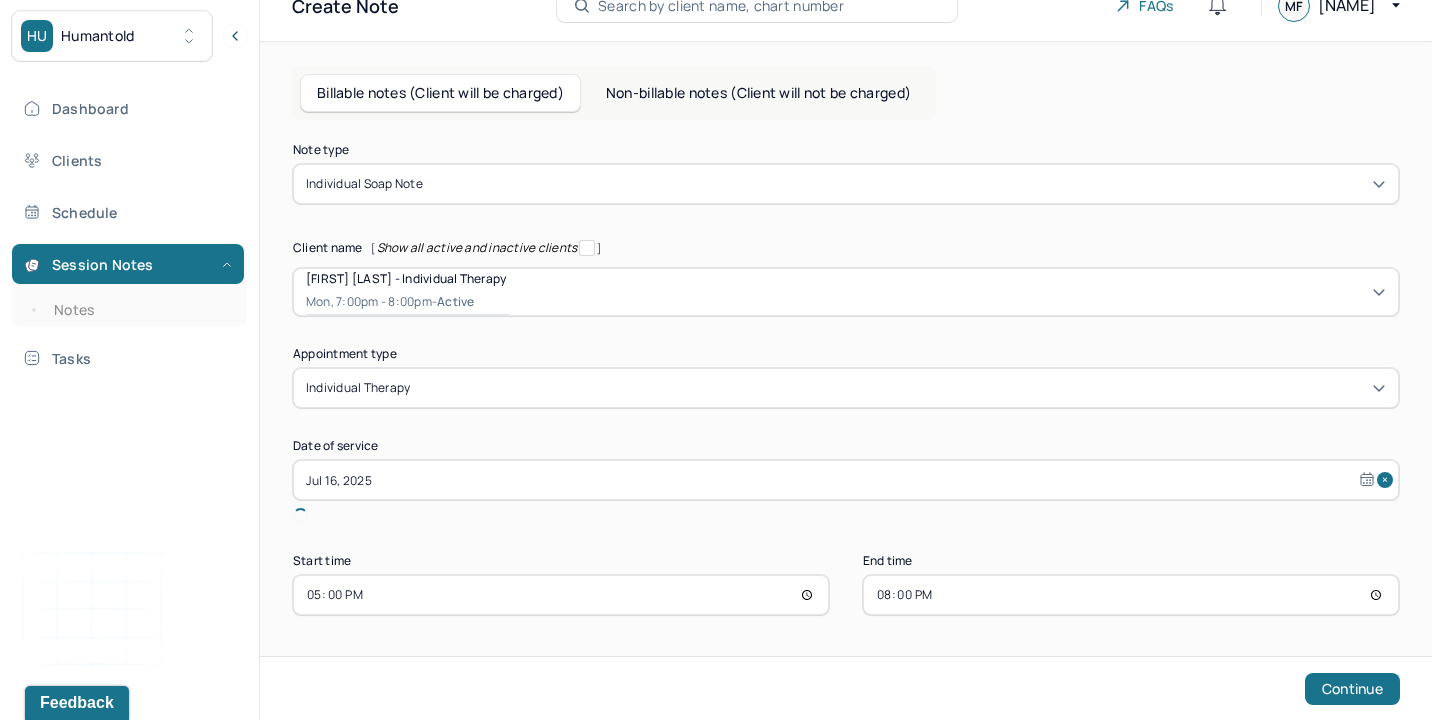 scroll, scrollTop: 51, scrollLeft: 0, axis: vertical 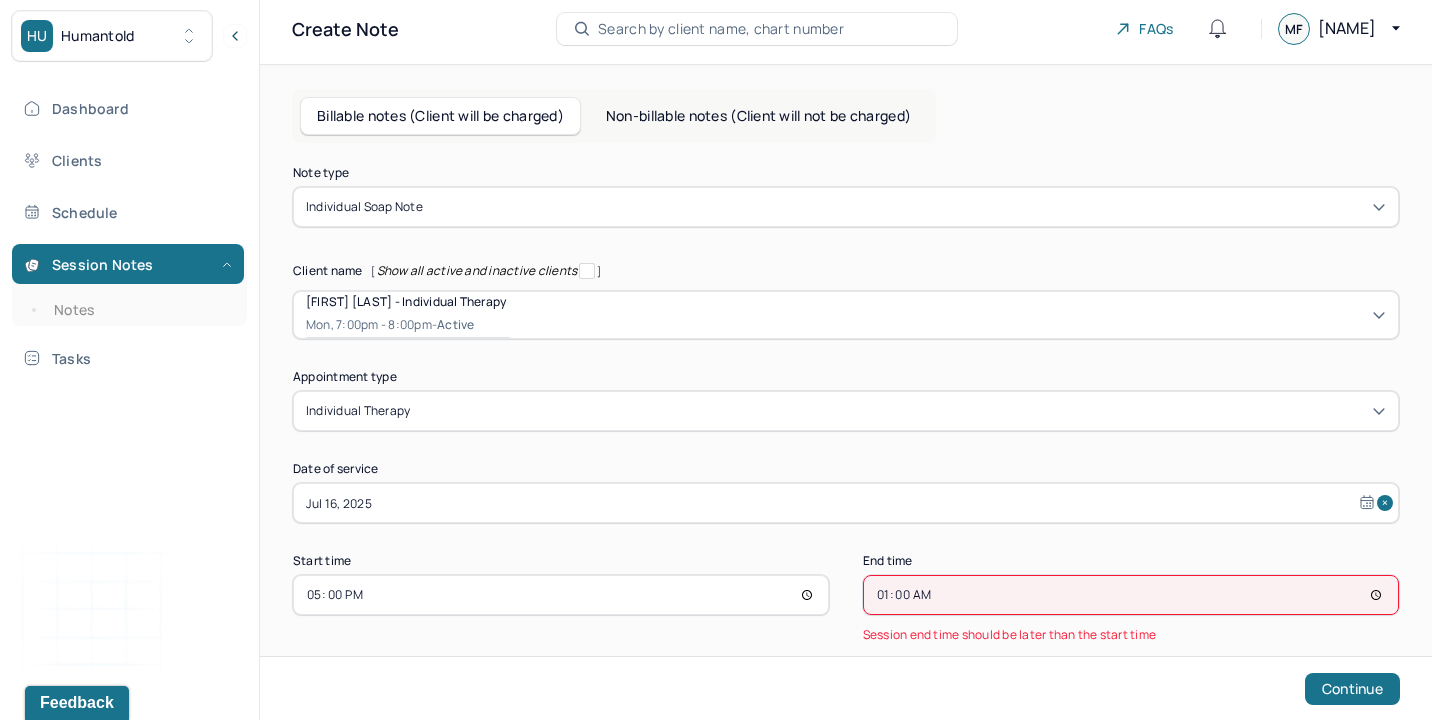 type on "18:00" 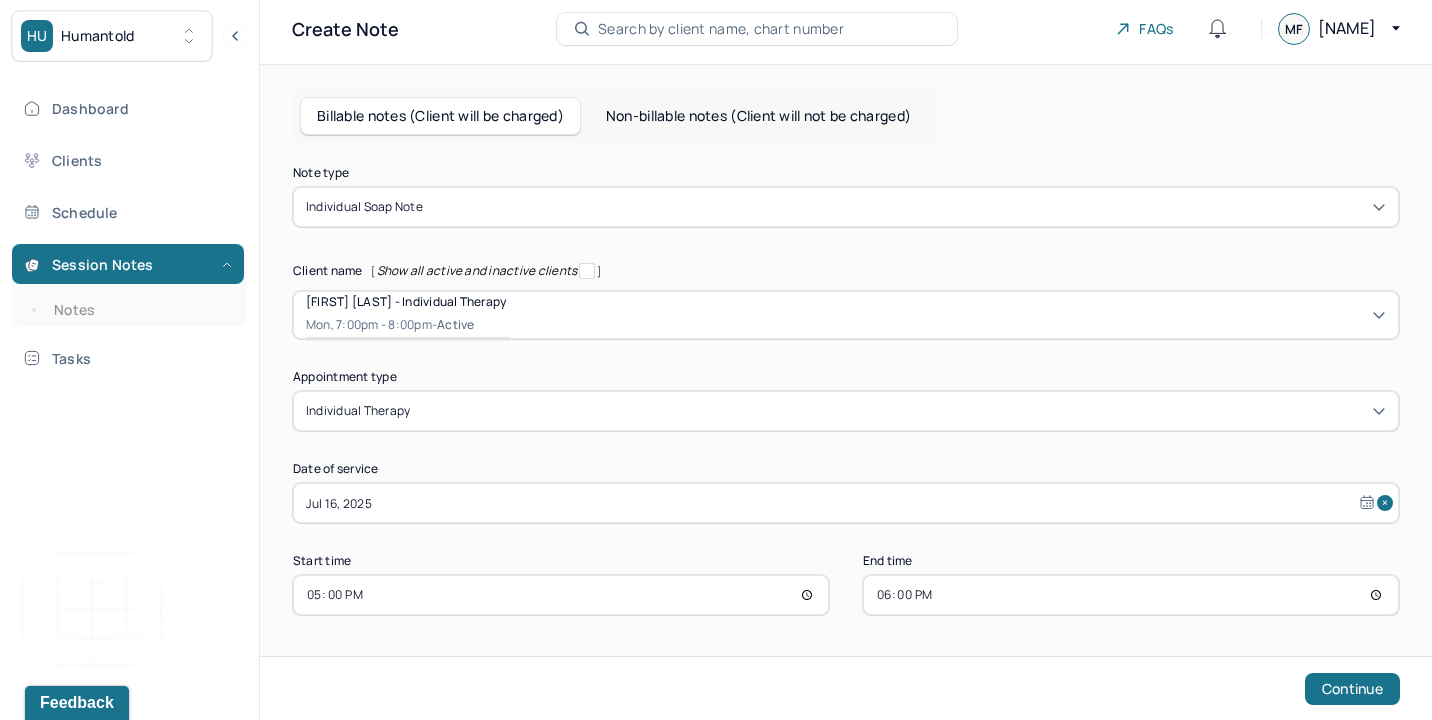 click on "Continue" at bounding box center (1352, 689) 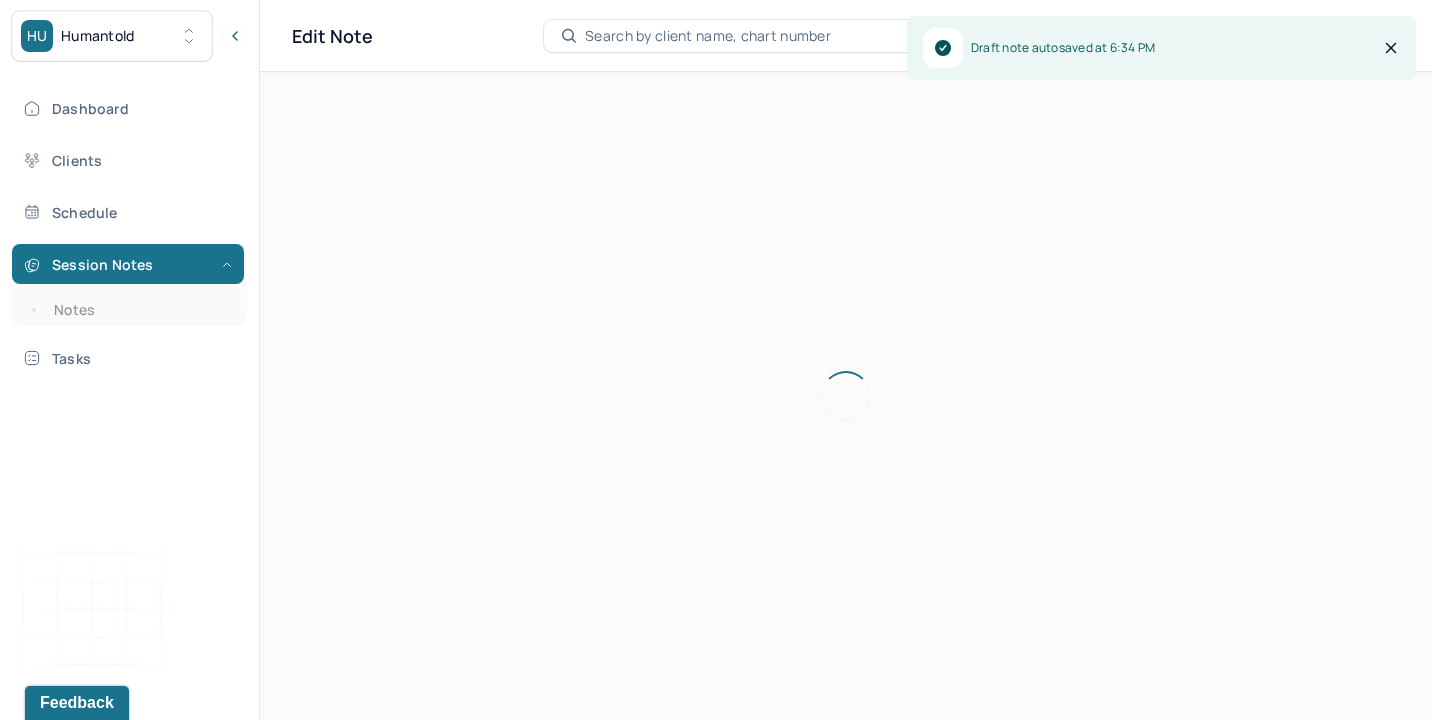 scroll, scrollTop: 0, scrollLeft: 0, axis: both 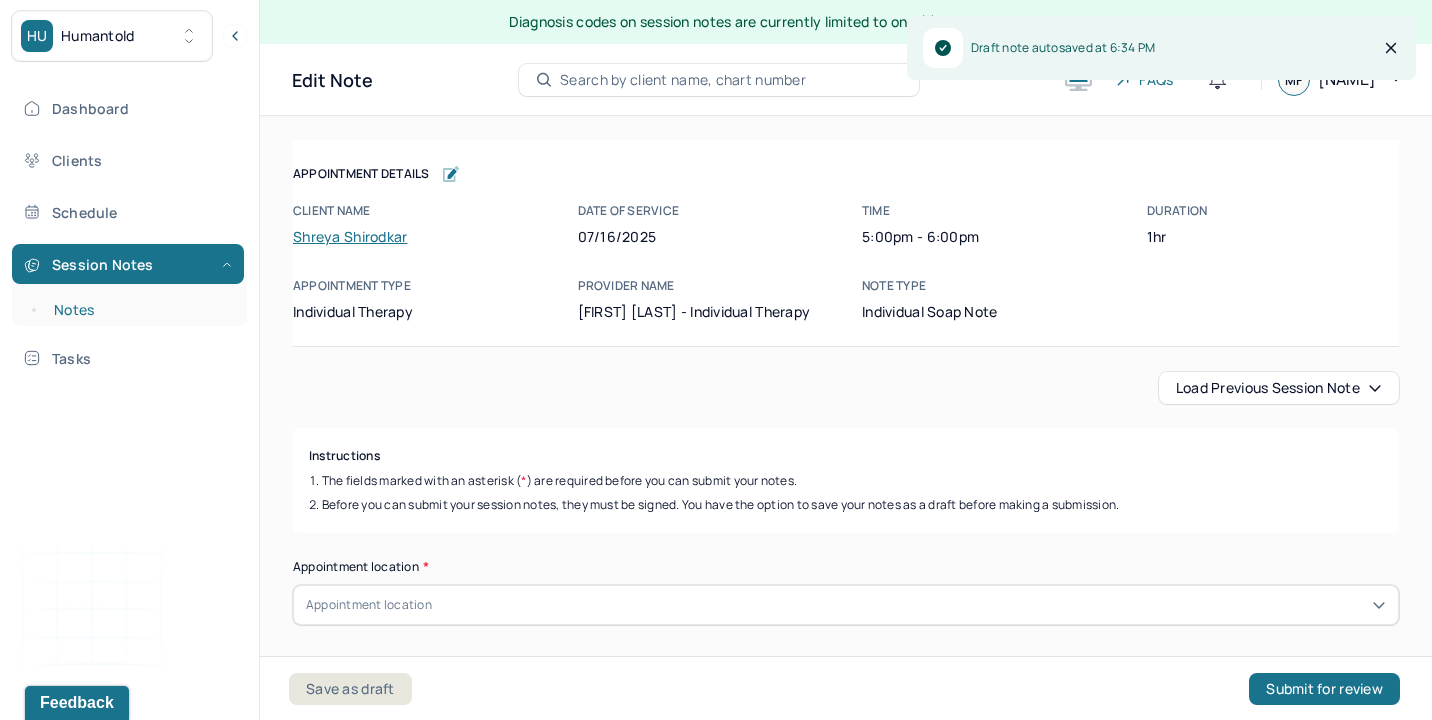 click on "Notes" at bounding box center (139, 310) 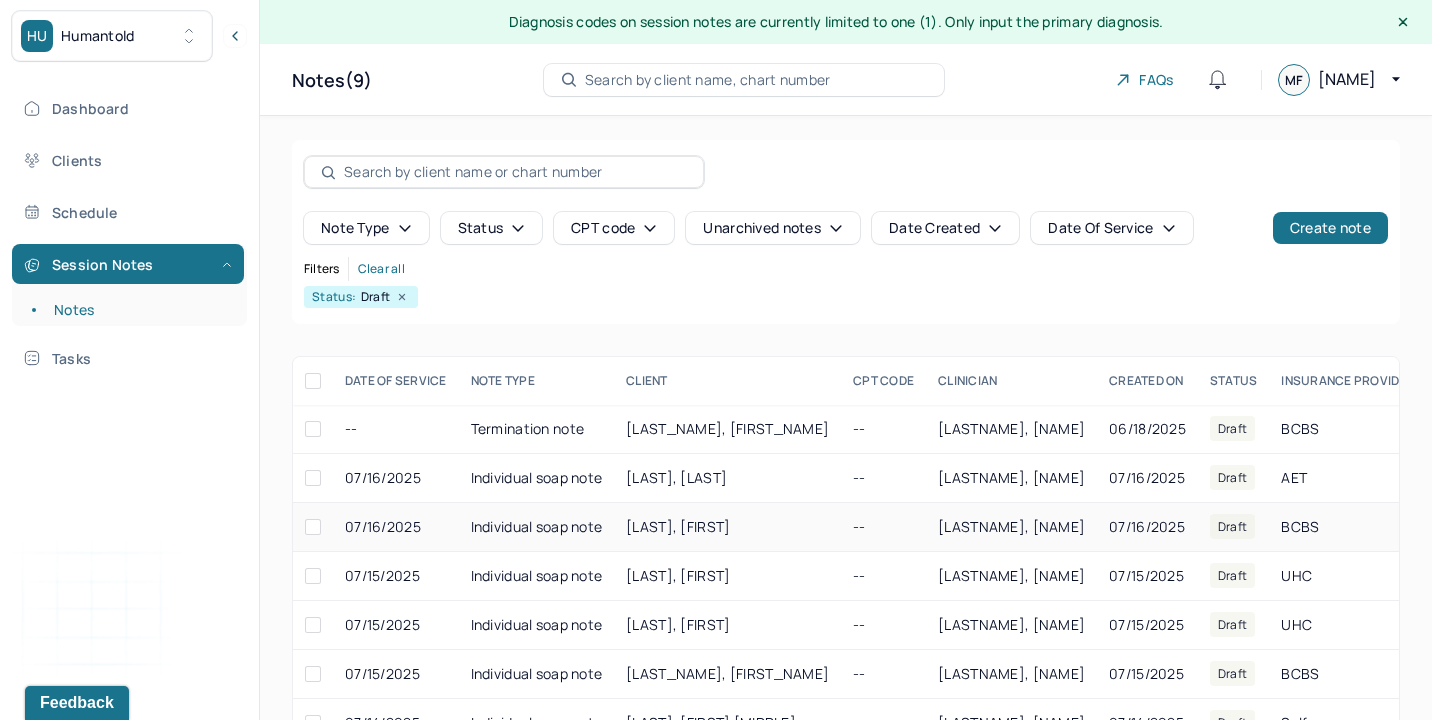 scroll, scrollTop: 152, scrollLeft: 0, axis: vertical 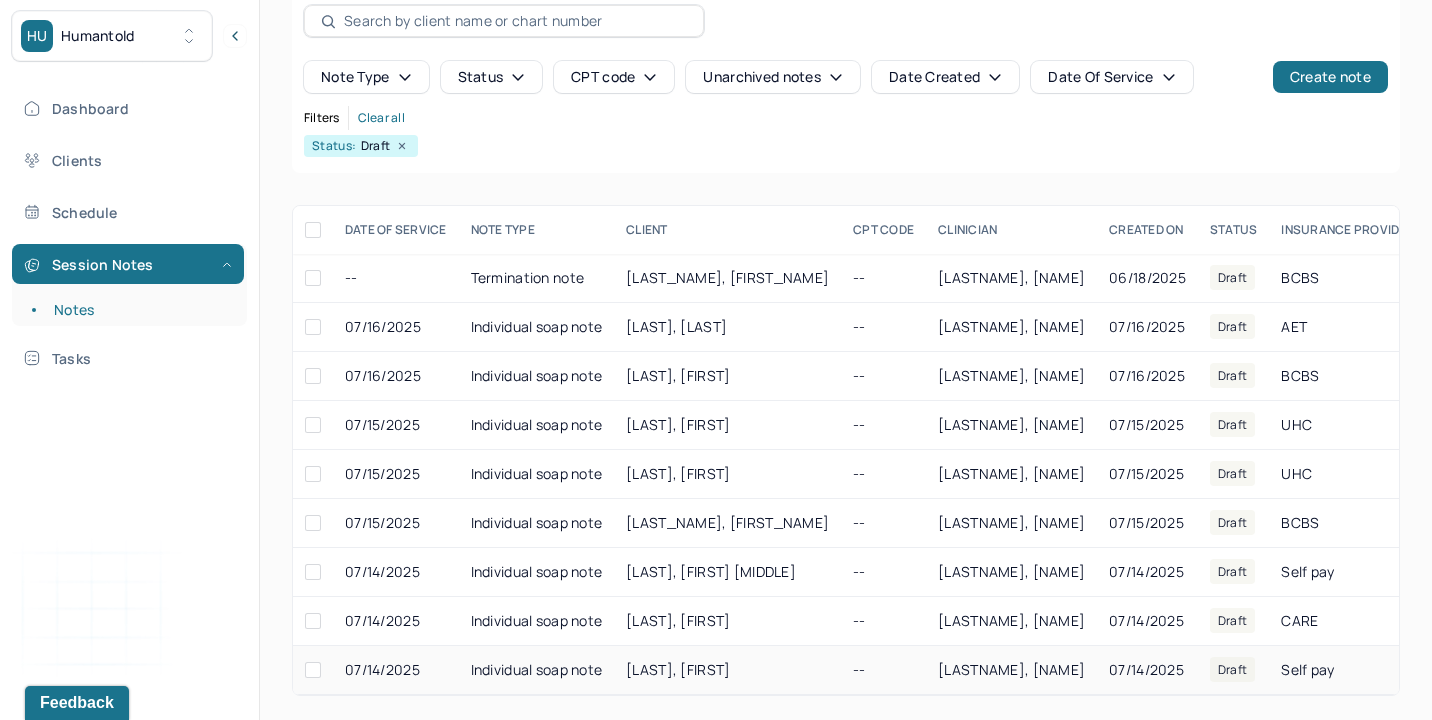 click on "[LAST], [FIRST]" at bounding box center (678, 669) 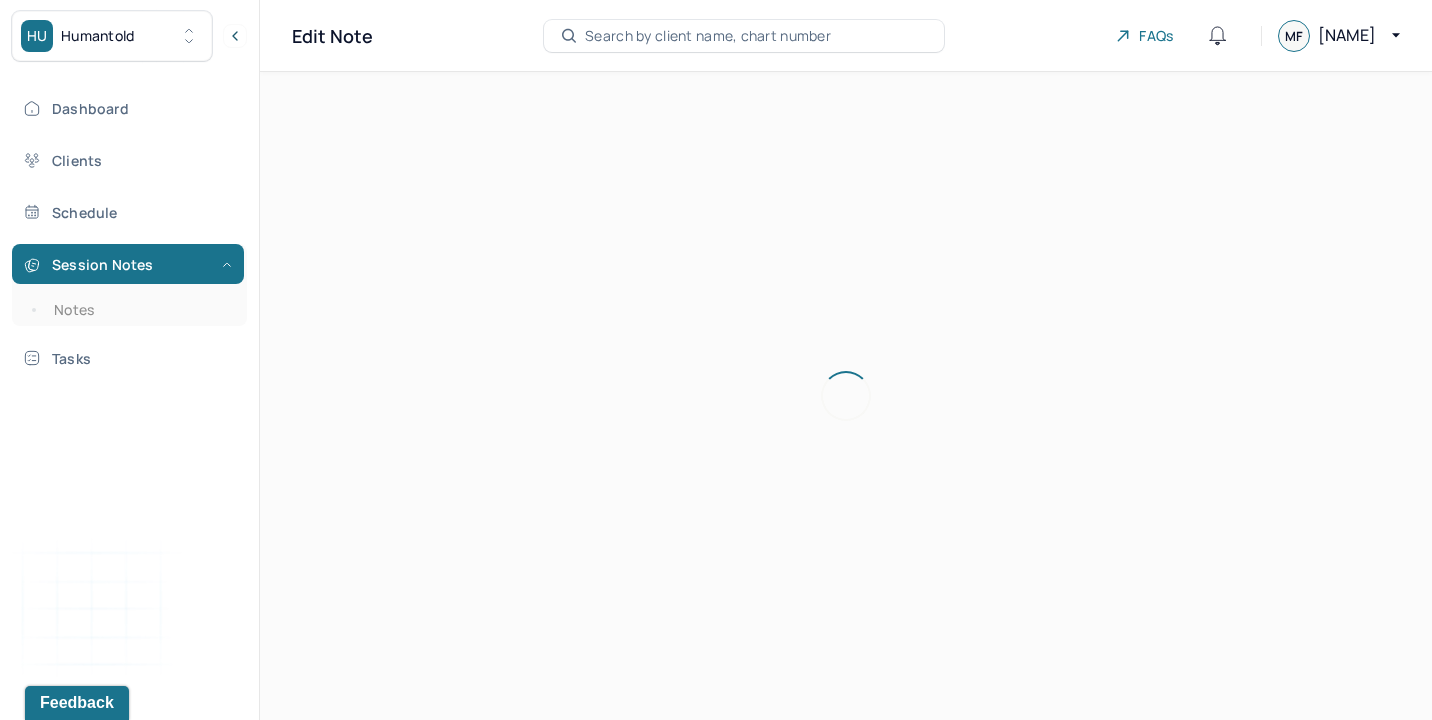 scroll, scrollTop: 36, scrollLeft: 0, axis: vertical 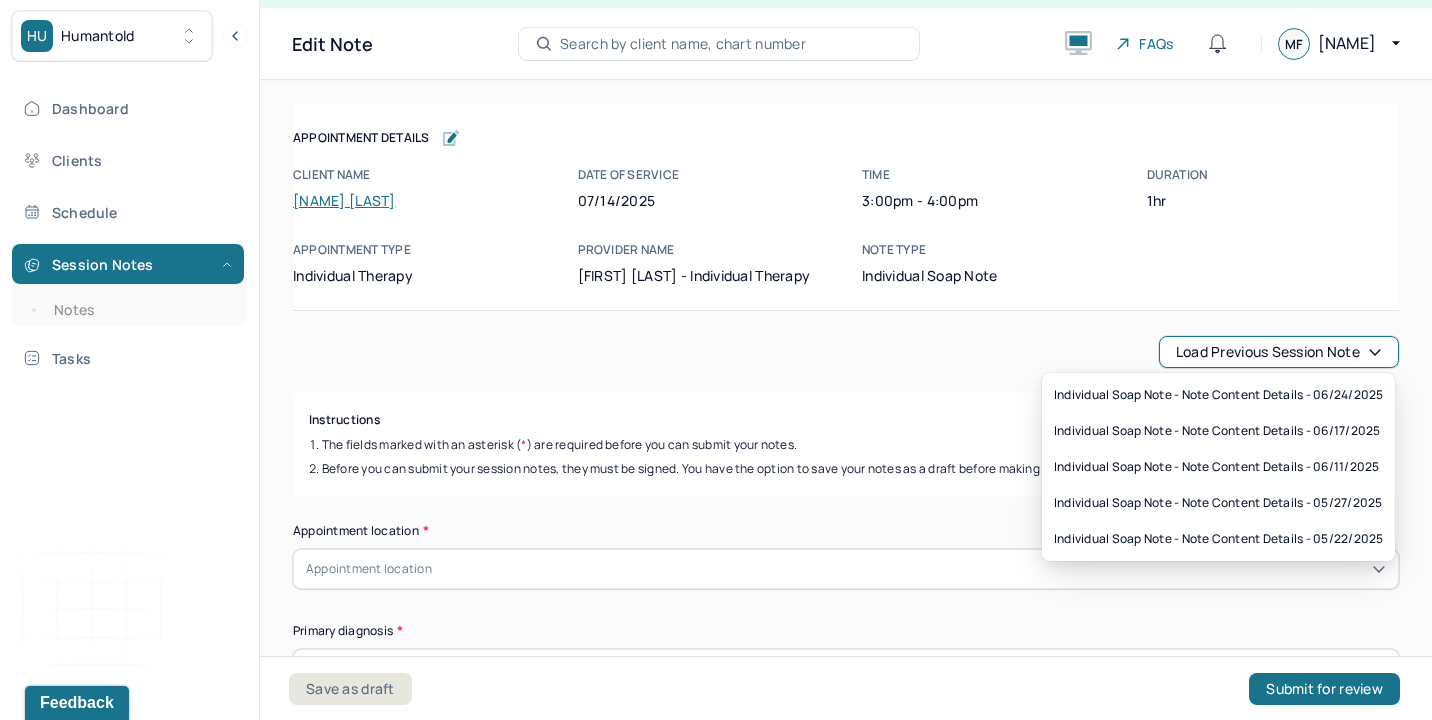 click on "Load previous session note" at bounding box center (1279, 352) 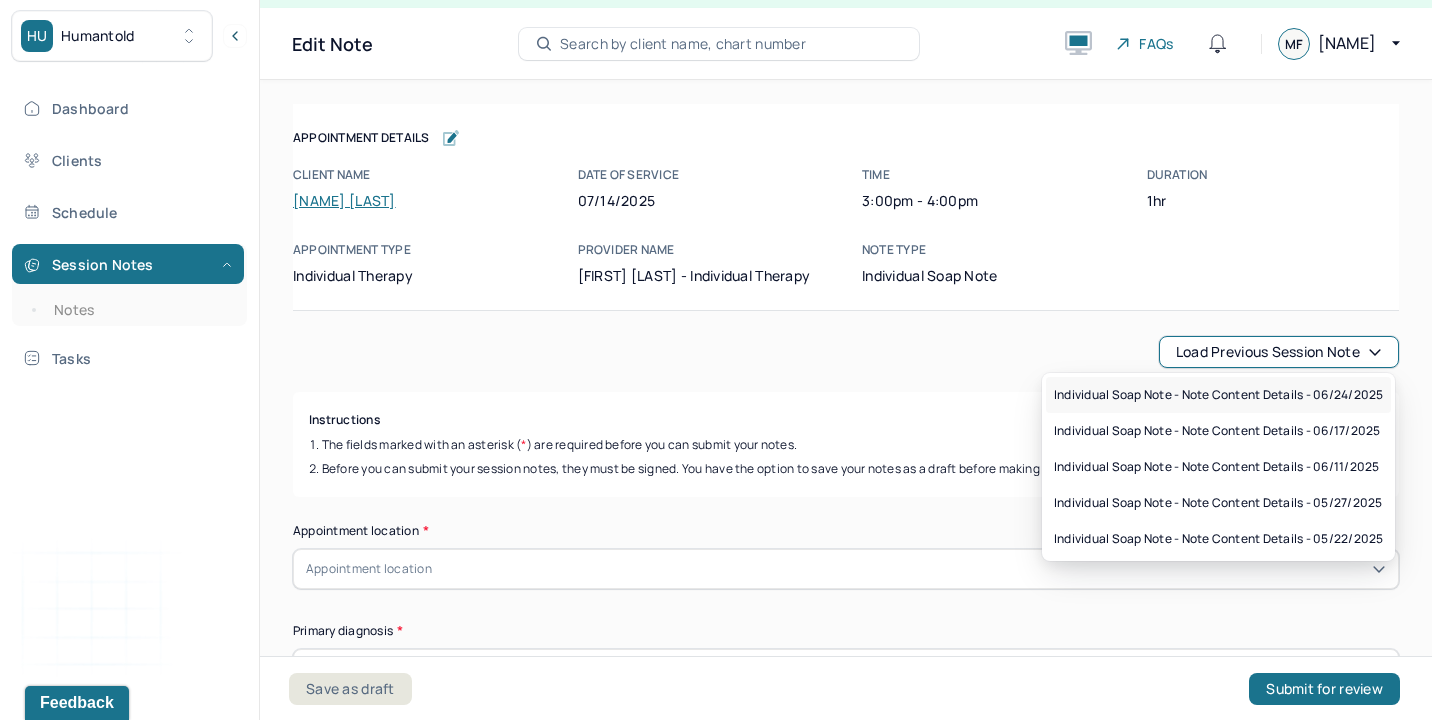 click on "Individual soap note   - Note content Details -   06/24/2025" at bounding box center [1218, 395] 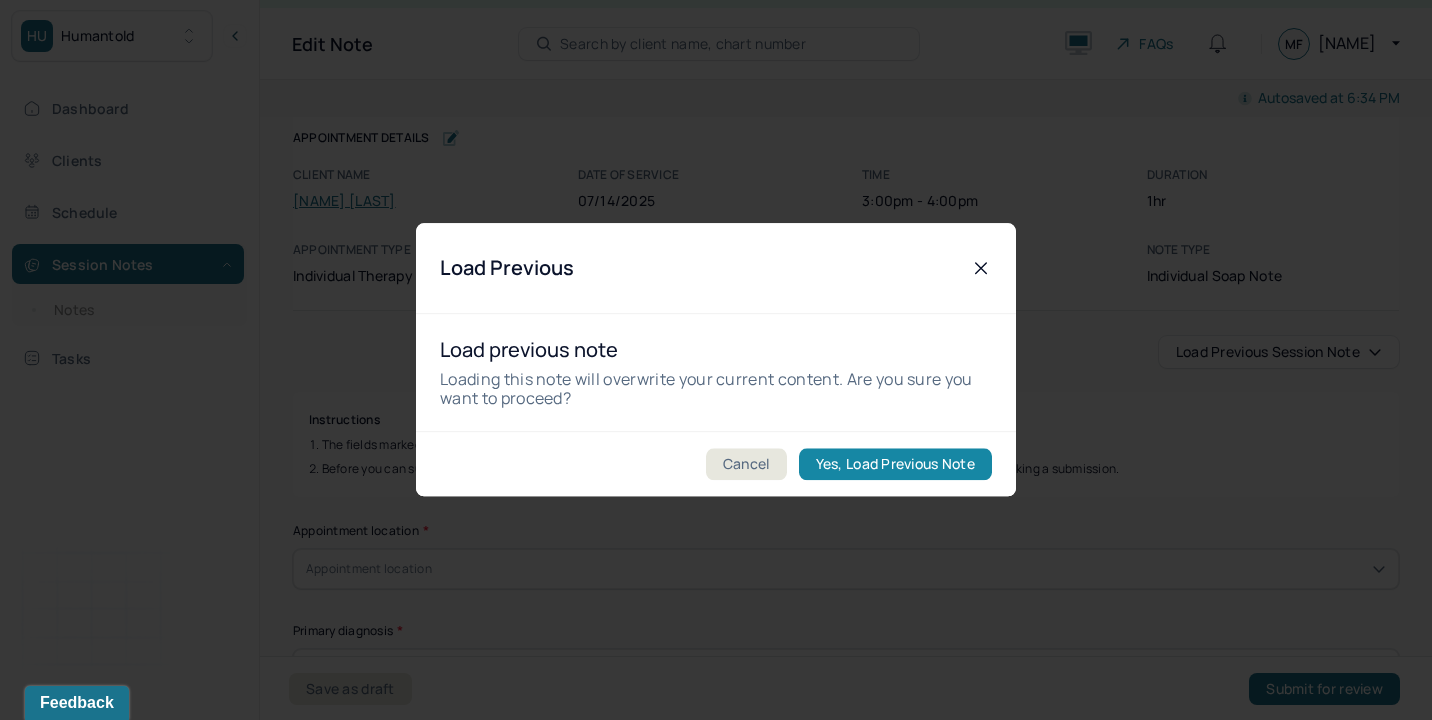 click on "Yes, Load Previous Note" at bounding box center [895, 465] 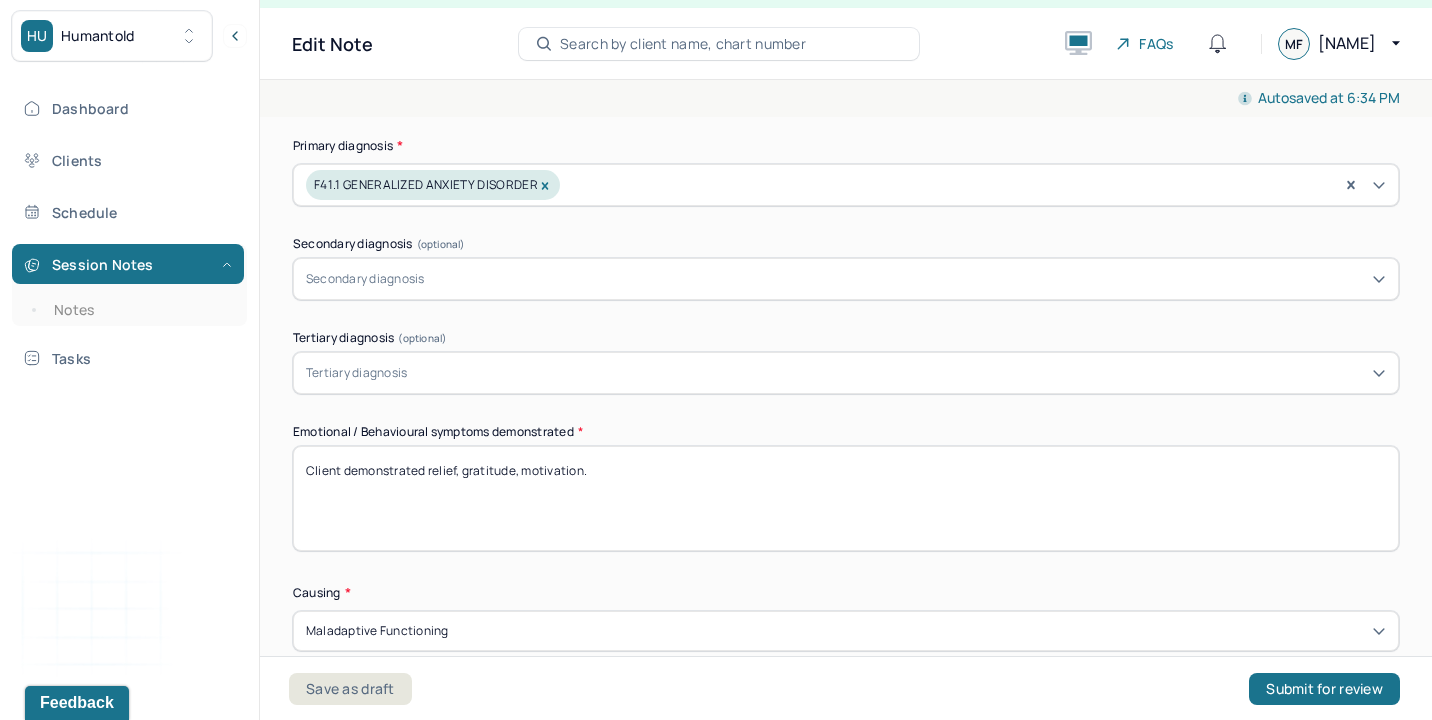 scroll, scrollTop: 744, scrollLeft: 0, axis: vertical 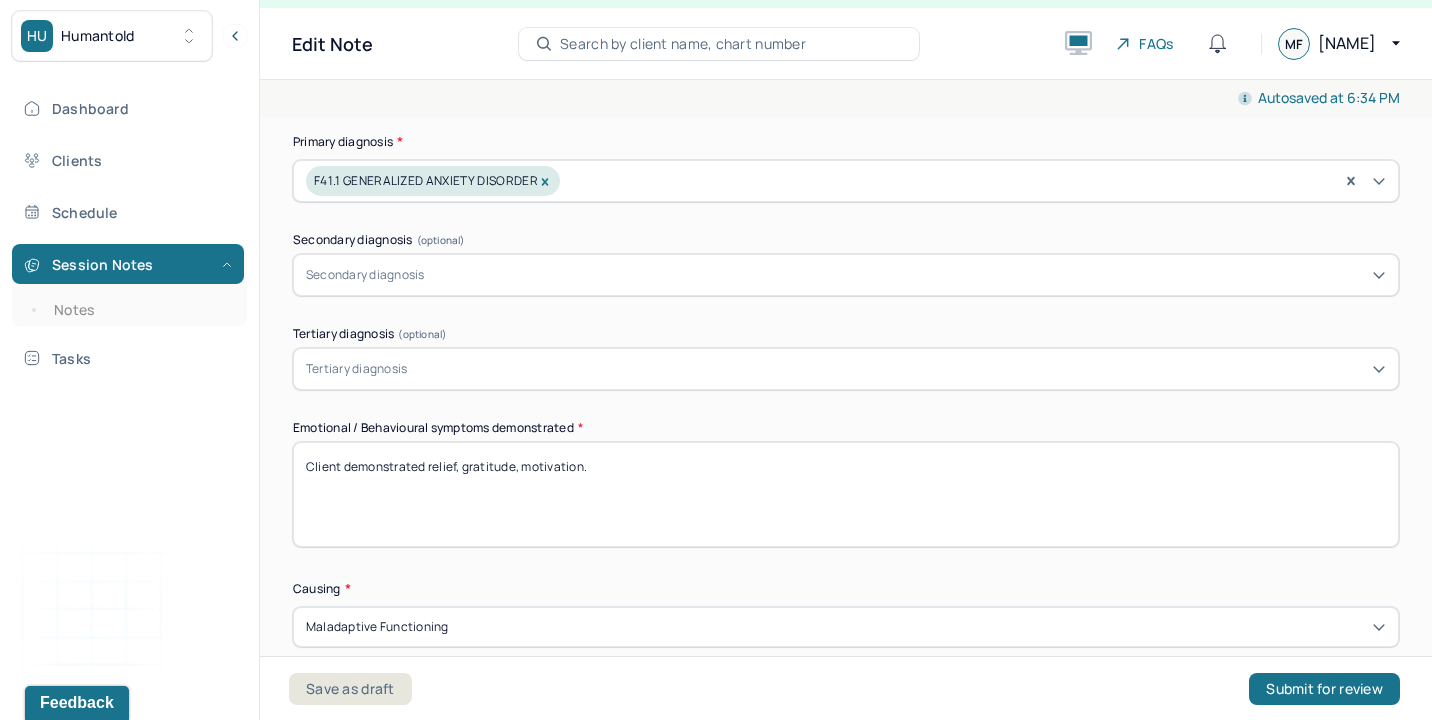 drag, startPoint x: 427, startPoint y: 462, endPoint x: 902, endPoint y: 462, distance: 475 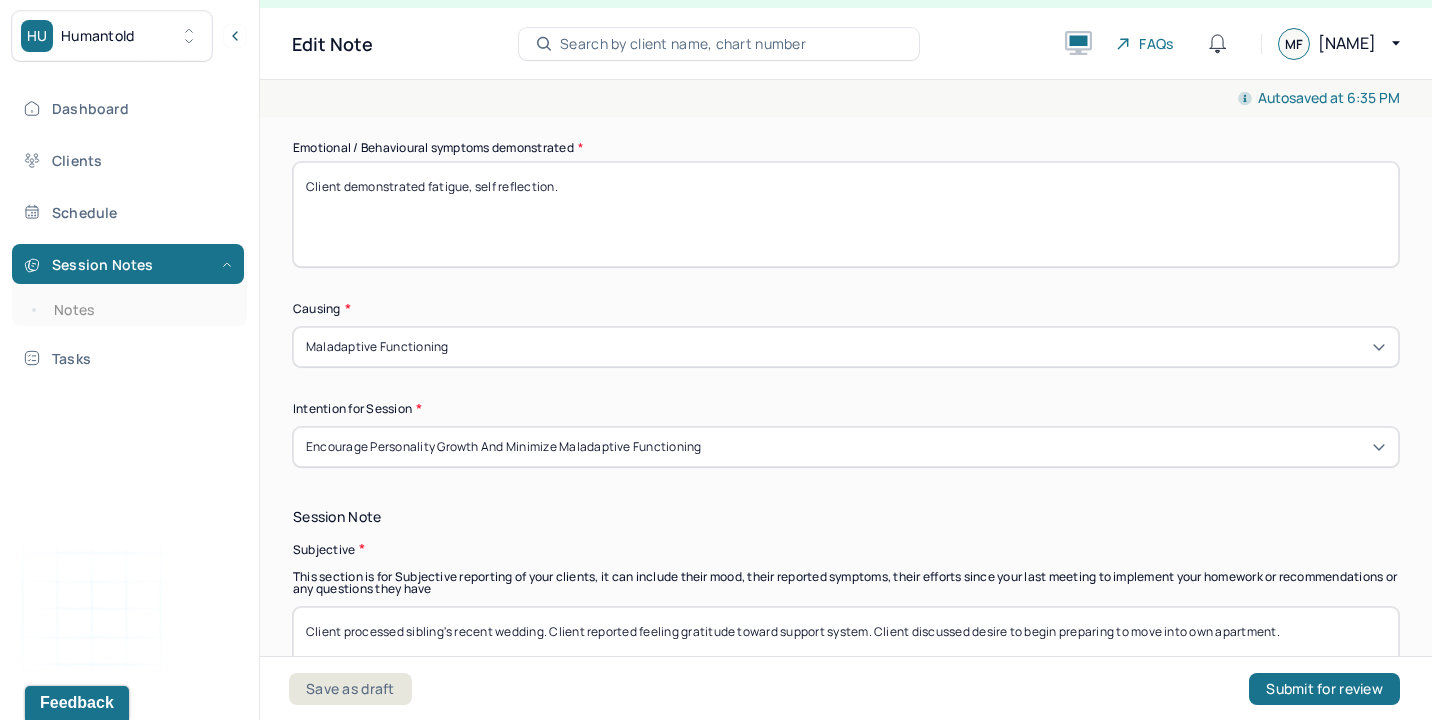 scroll, scrollTop: 1053, scrollLeft: 0, axis: vertical 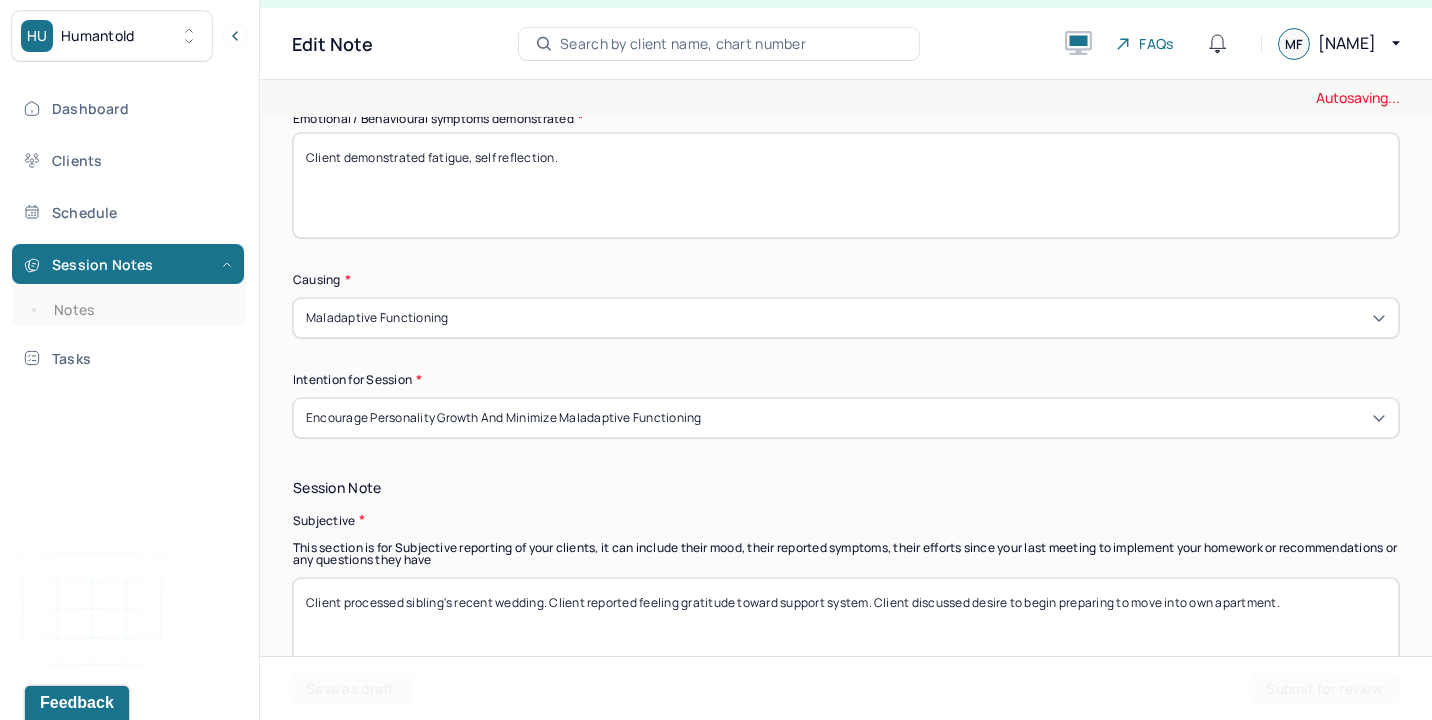 type on "Client demonstrated fatigue, self reflection." 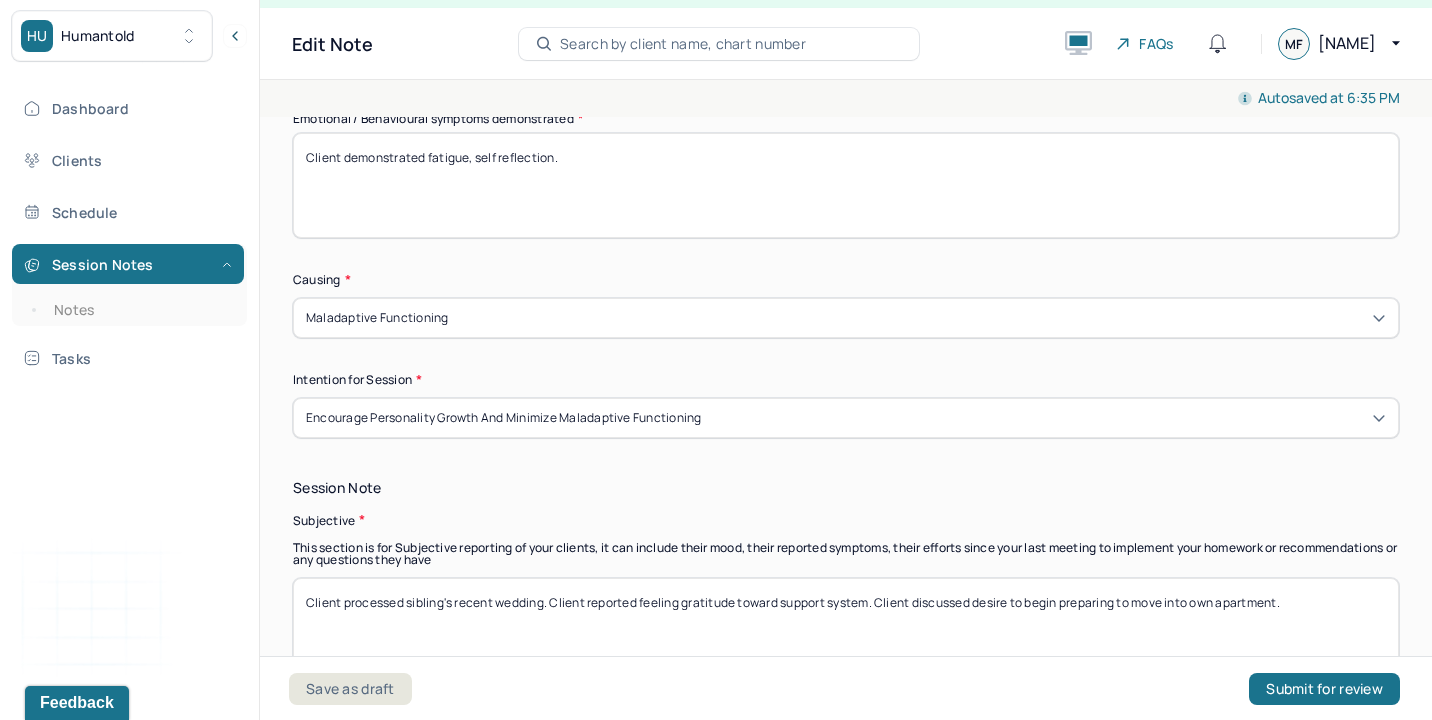 click on "Client processed sibling's recent wedding. Client reported feeling gratitude toward support system. Client discussed desire to begin preparing to move into own apartment." at bounding box center (846, 630) 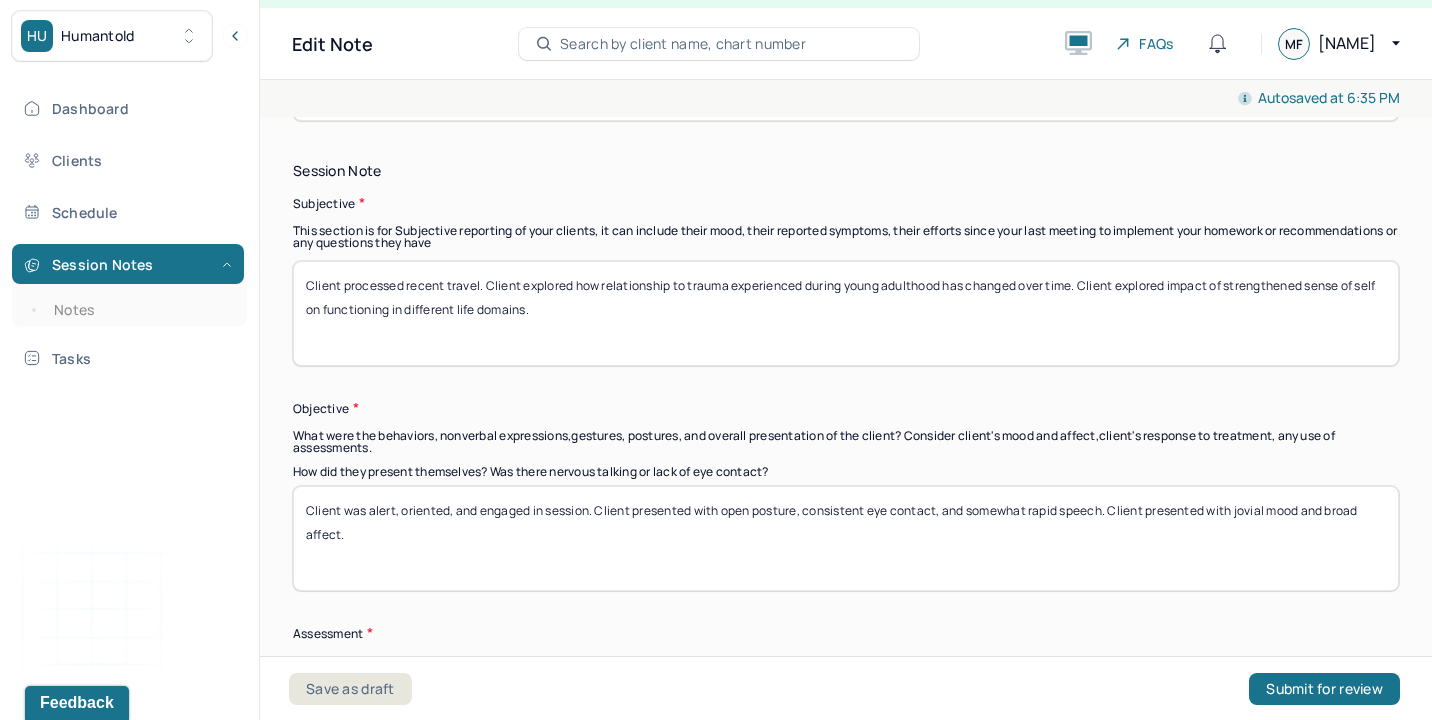 scroll, scrollTop: 1377, scrollLeft: 0, axis: vertical 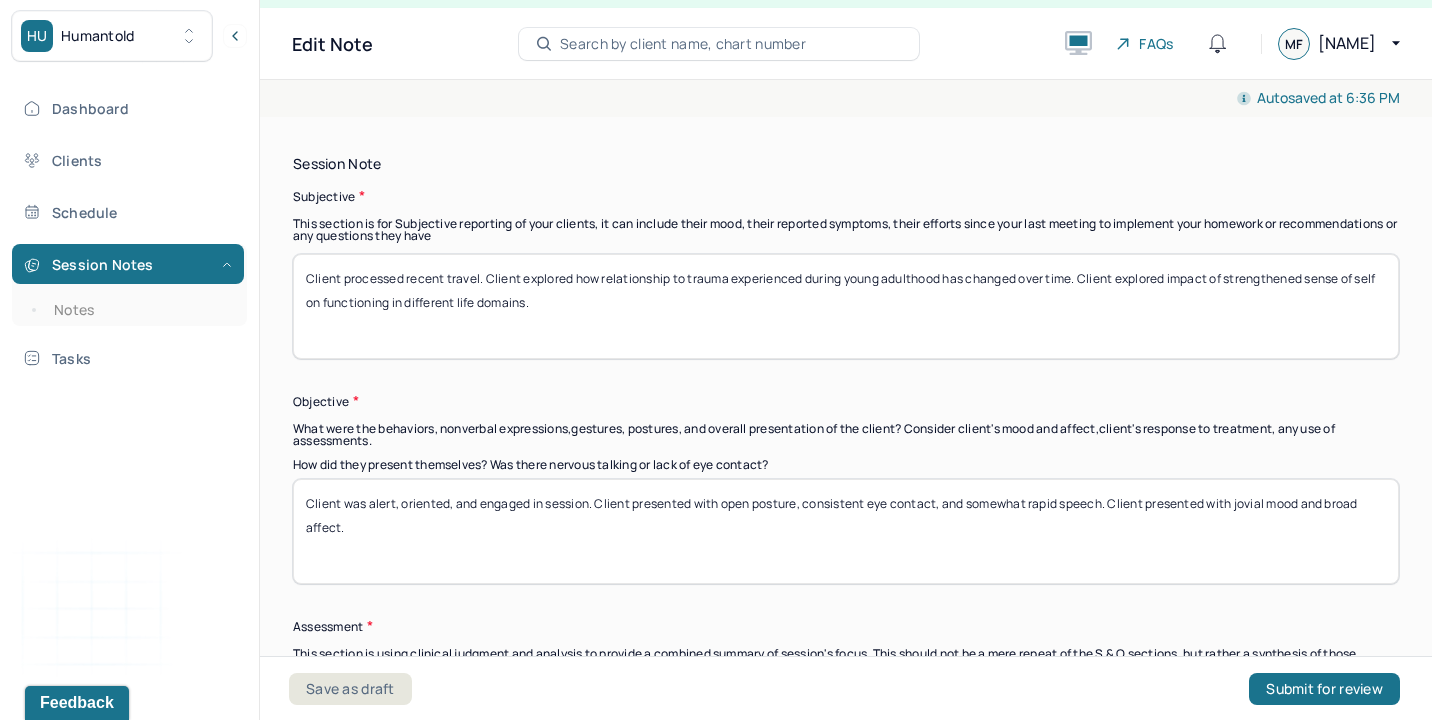 type on "Client processed recent travel. Client explored how relationship to trauma experienced during young adulthood has changed over time. Client explored impact of strengthened sense of self on functioning in different life domains." 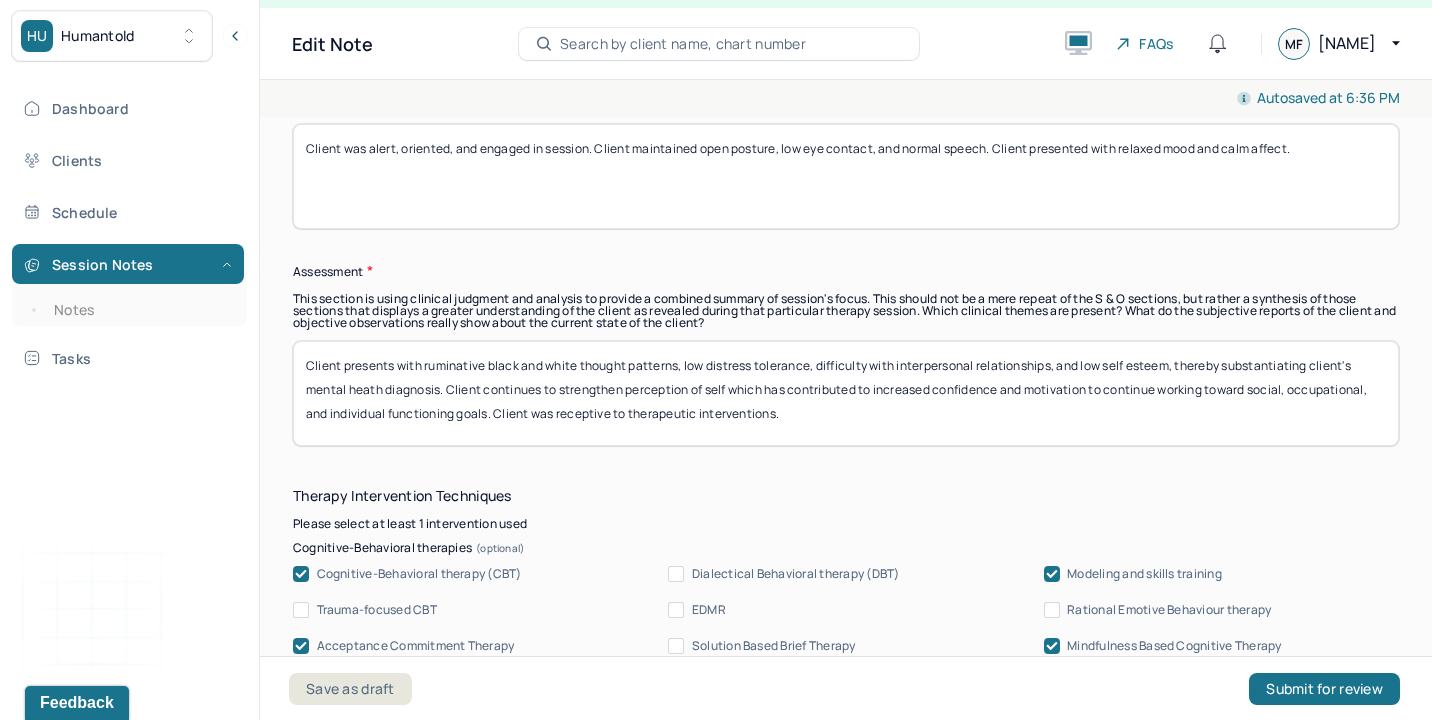 scroll, scrollTop: 1736, scrollLeft: 0, axis: vertical 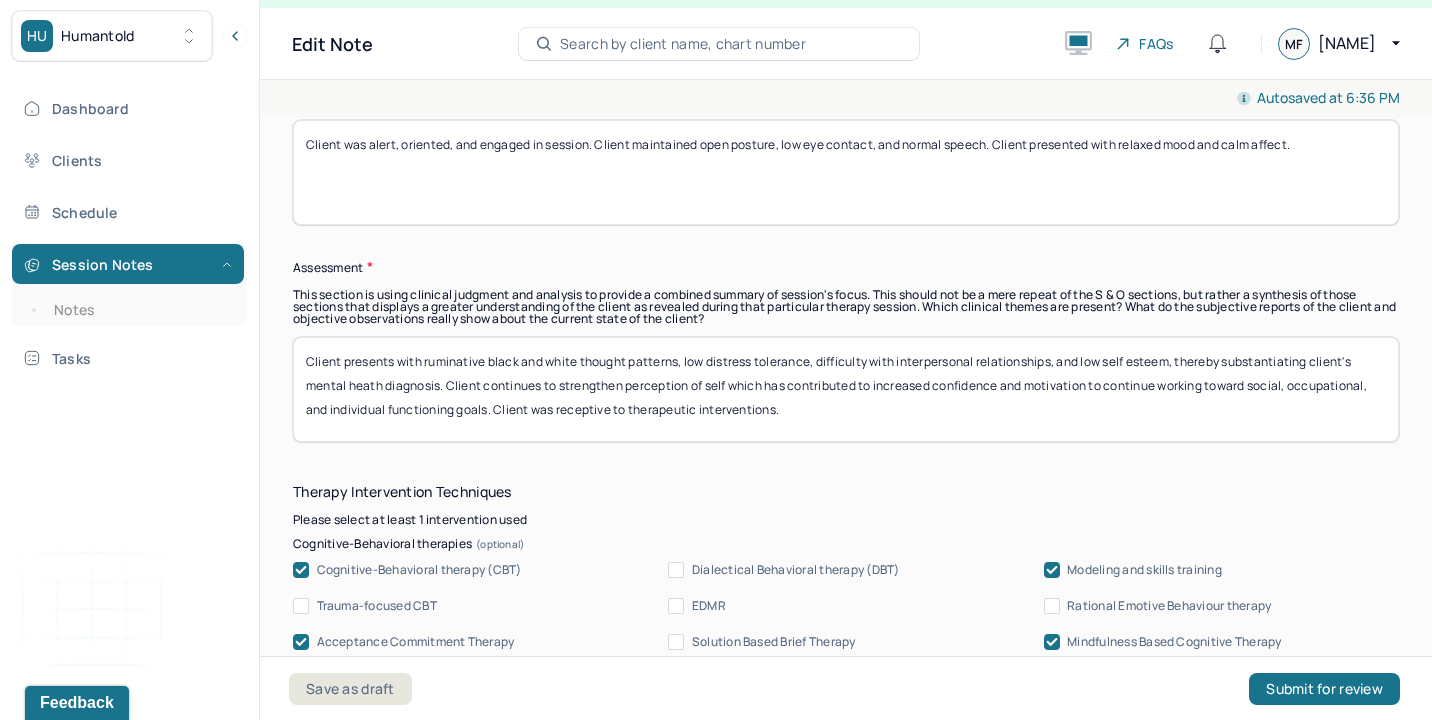 type on "Client was alert, oriented, and engaged in session. Client maintained open posture, low eye contact, and normal speech. Client presented with relaxed mood and calm affect." 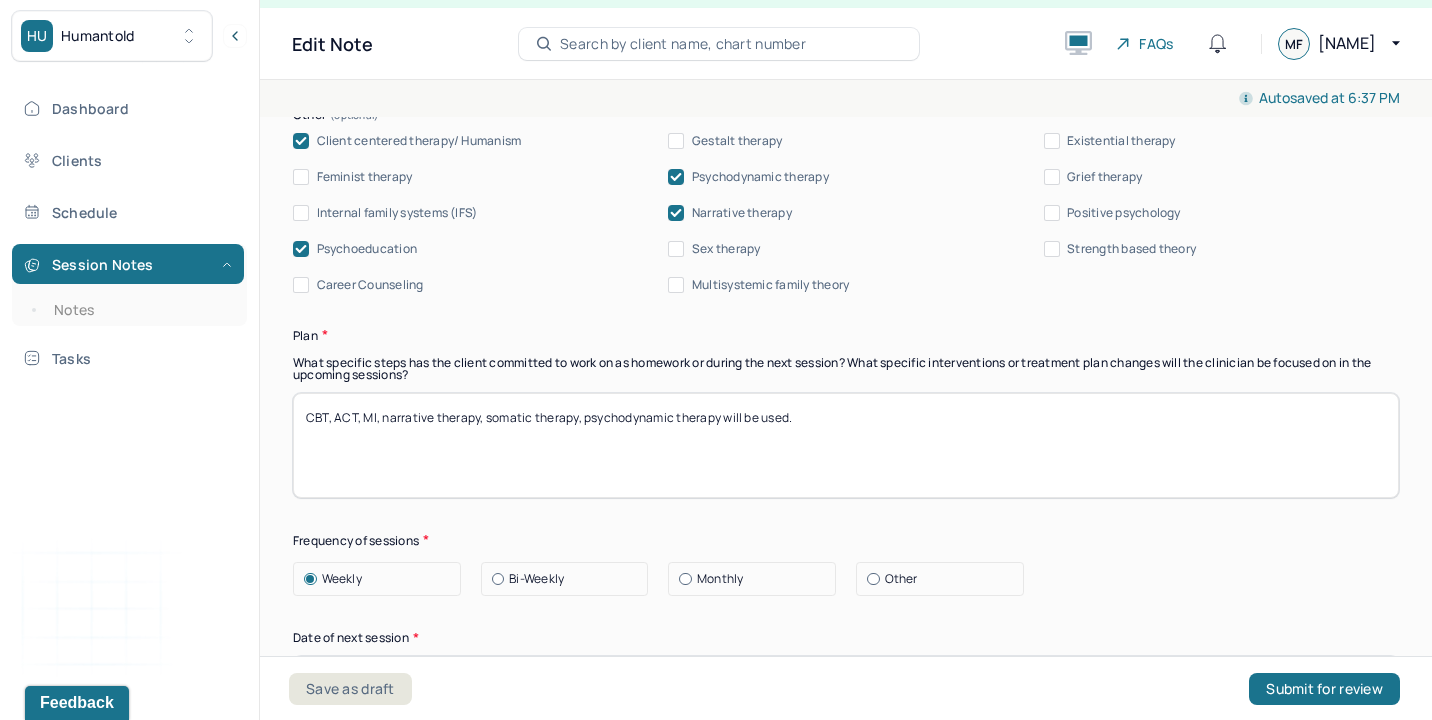 scroll, scrollTop: 2620, scrollLeft: 0, axis: vertical 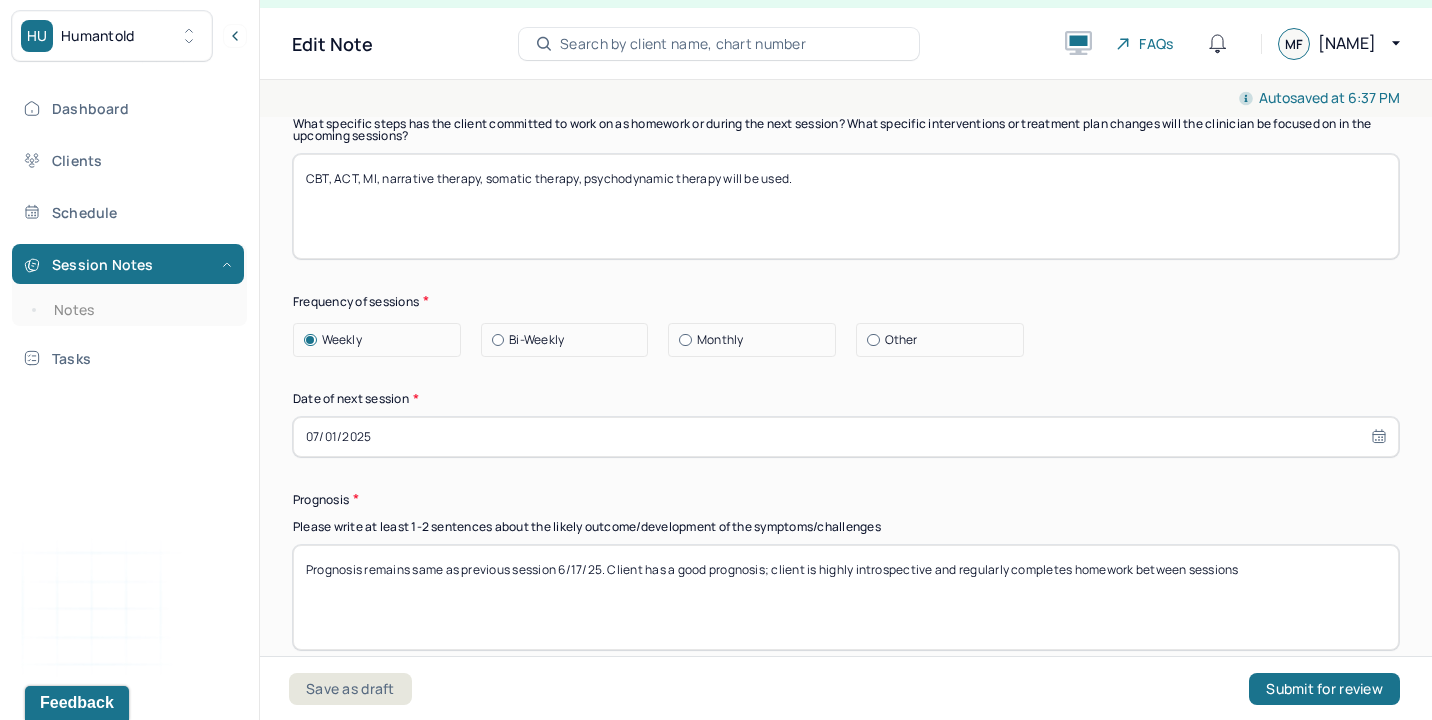 type on "Client presents with ruminative black and white thought patterns, low distress tolerance, difficulty with interpersonal relationships, and low self esteem, thereby substantiating client's mental heath diagnosis. Client has demonstrated increased distress tolerance in exploration and processing of past trauma. Client was receptive to therapeutic interventions." 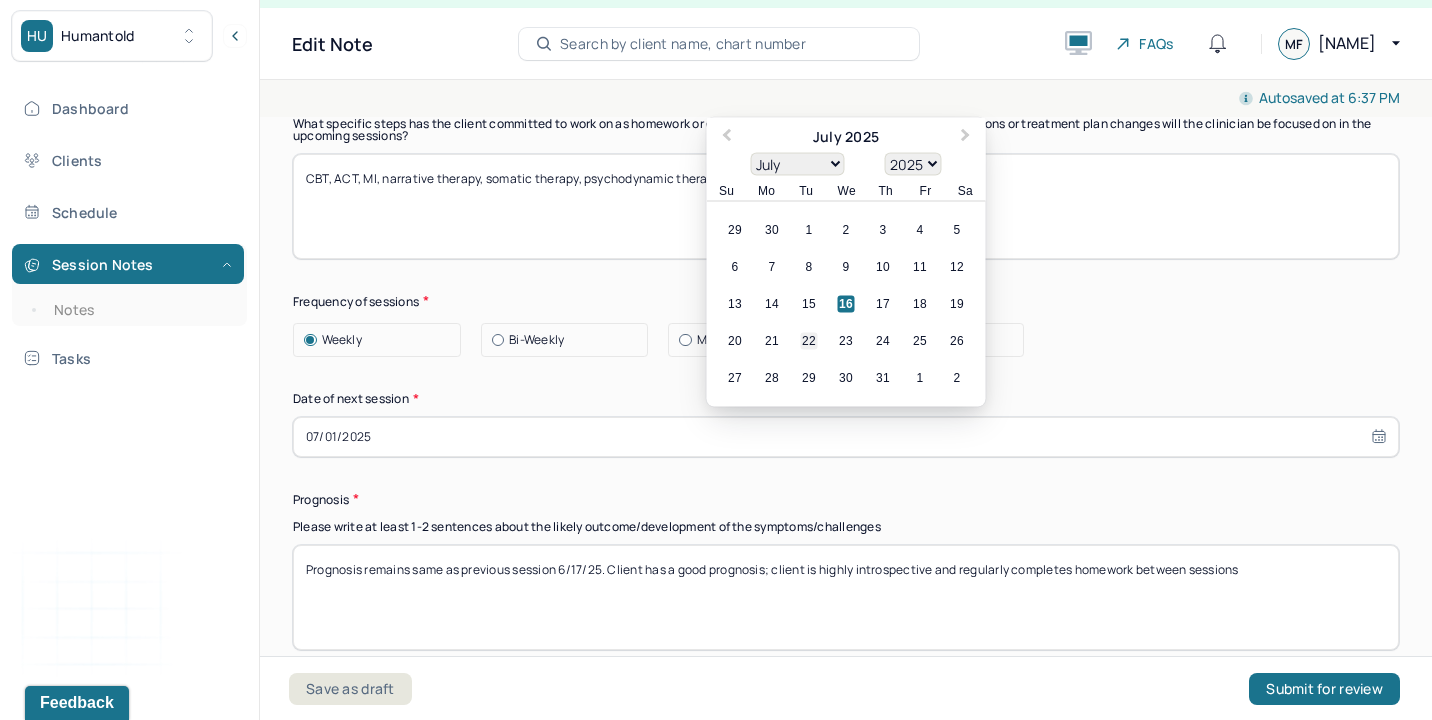 click on "22" at bounding box center (809, 340) 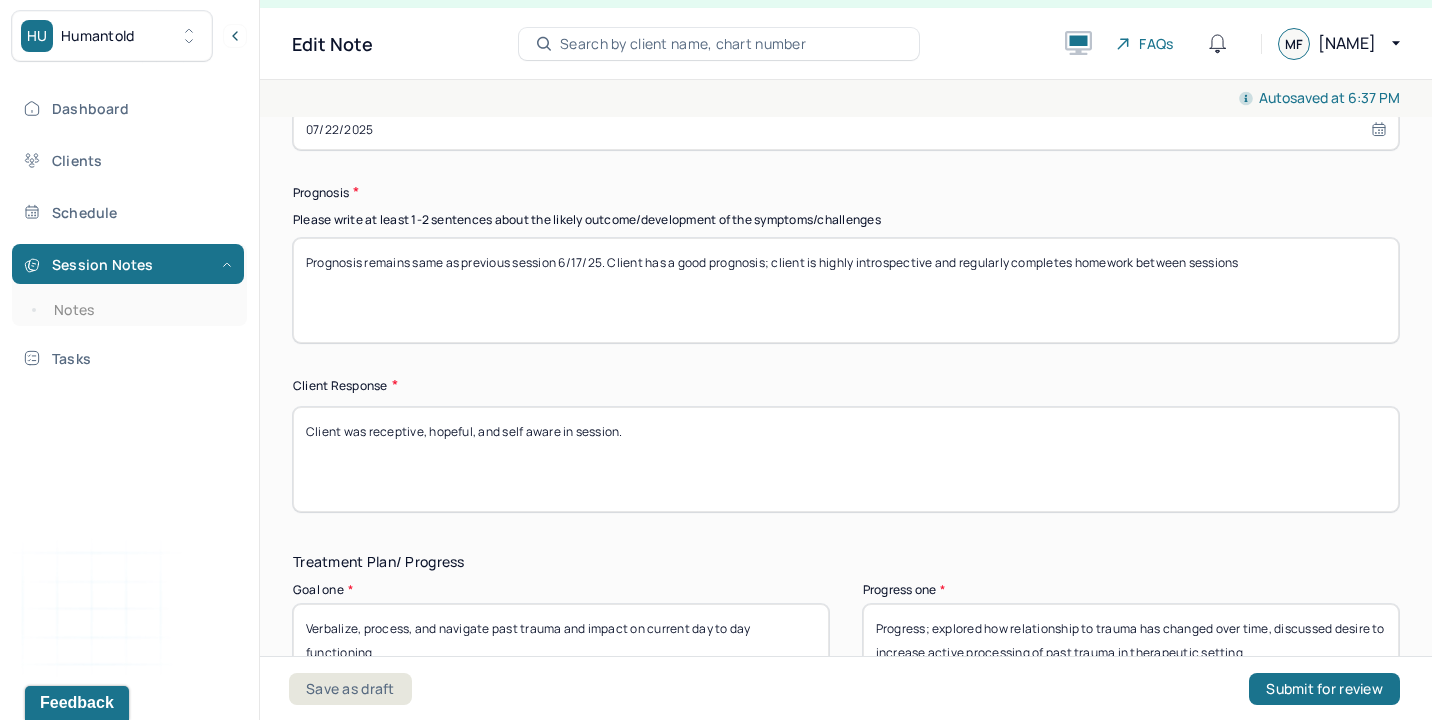 scroll, scrollTop: 2928, scrollLeft: 0, axis: vertical 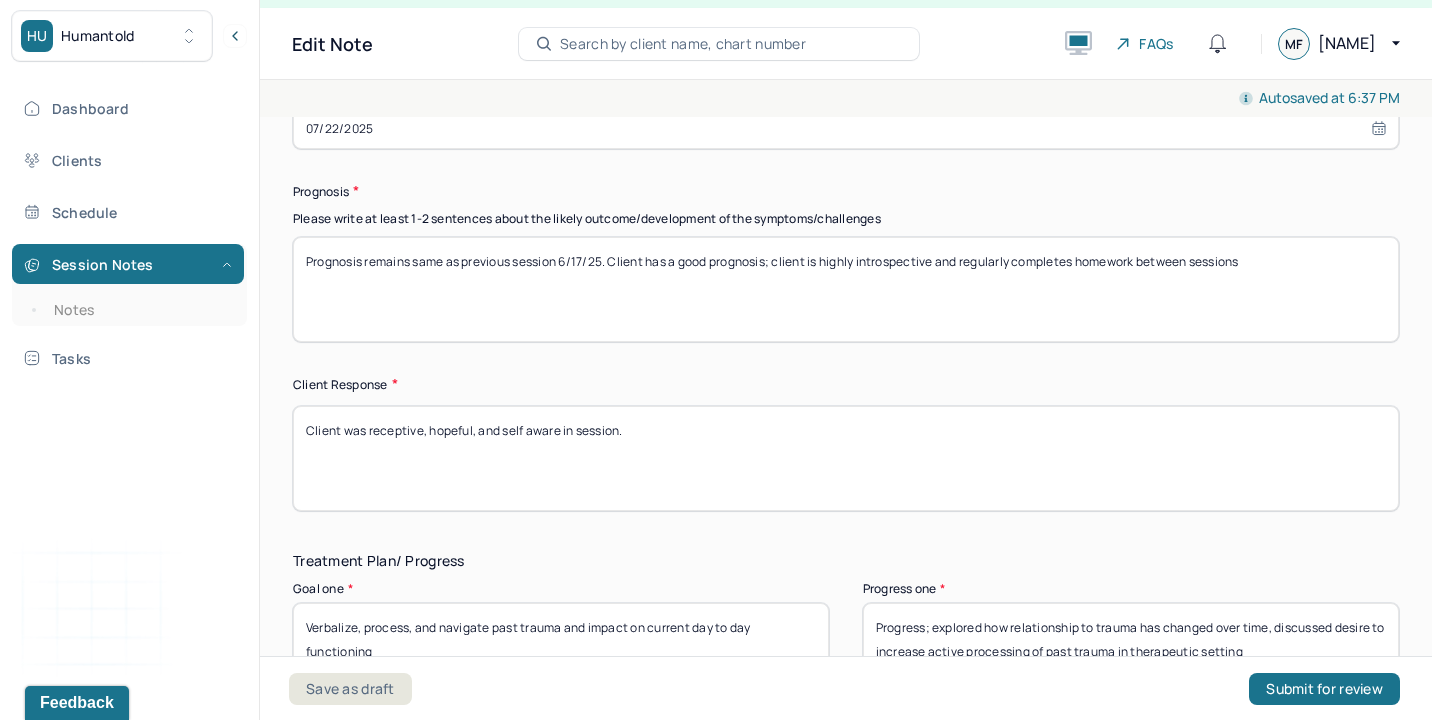 drag, startPoint x: 1053, startPoint y: 314, endPoint x: -7, endPoint y: 123, distance: 1077.0706 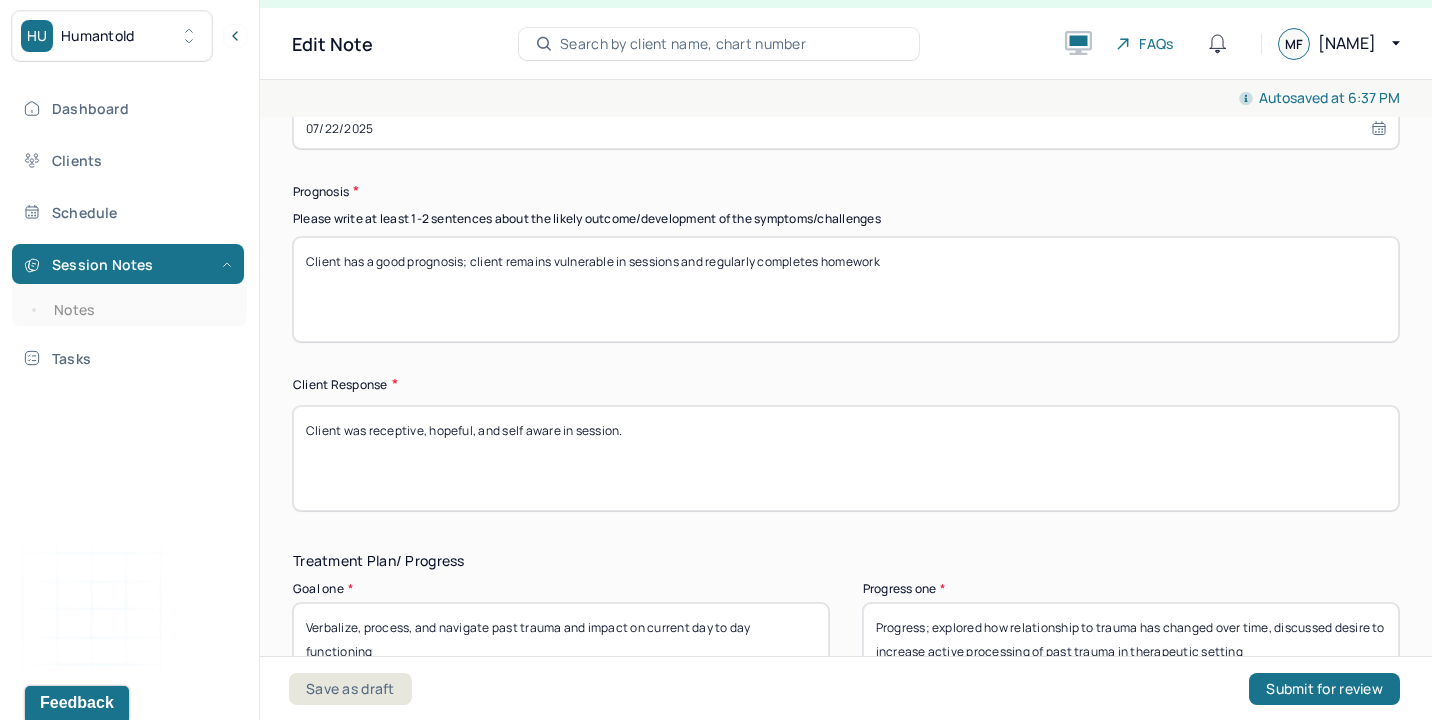 type on "Client has a good prognosis; client remains vulnerable in sessions and regularly completes homework" 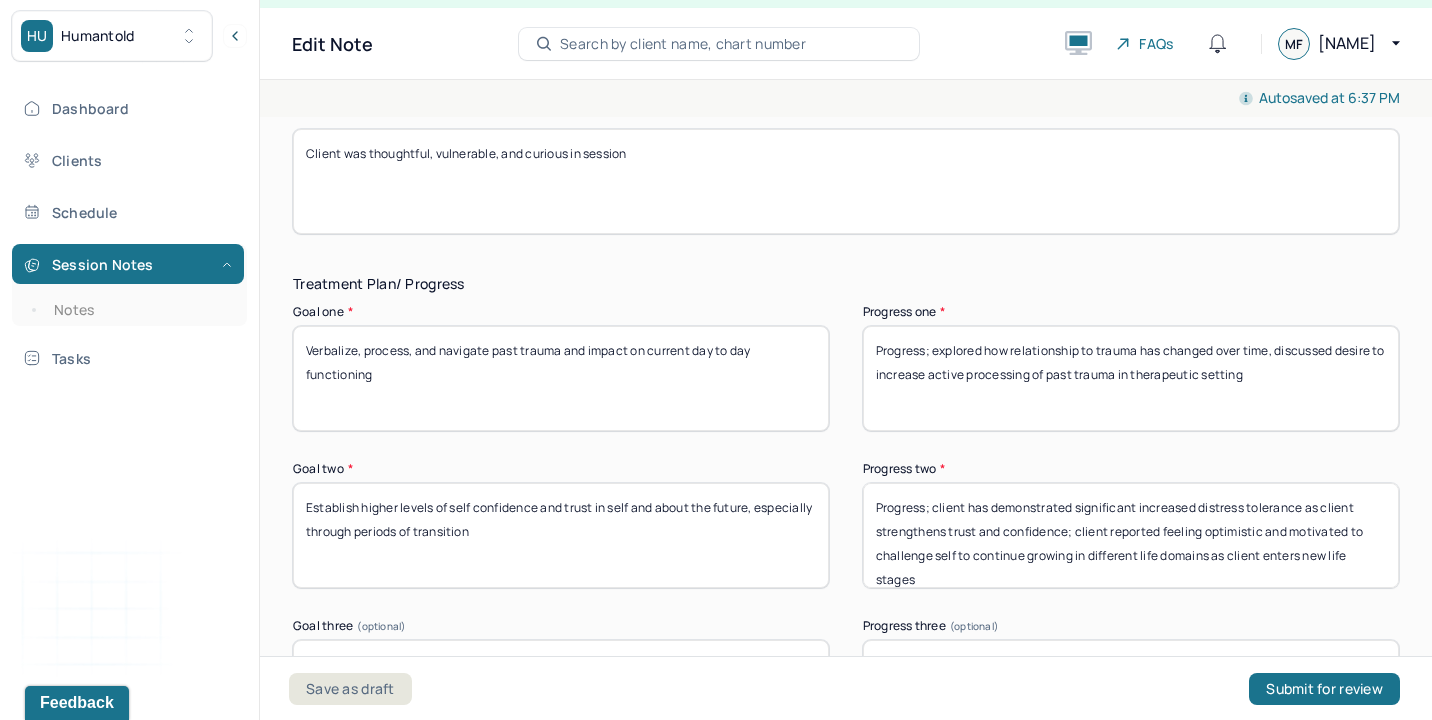 scroll, scrollTop: 3207, scrollLeft: 0, axis: vertical 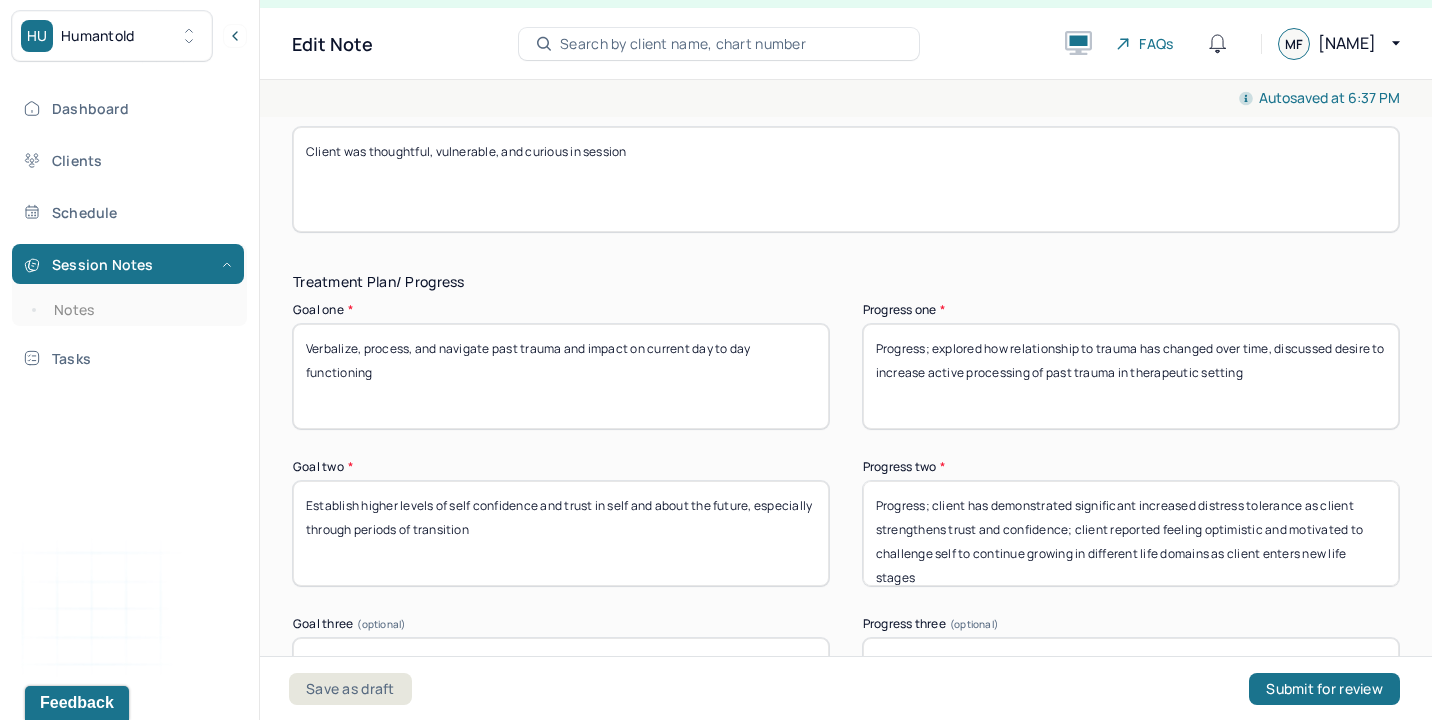 type on "Client was thoughtful, vulnerable, and curious in session" 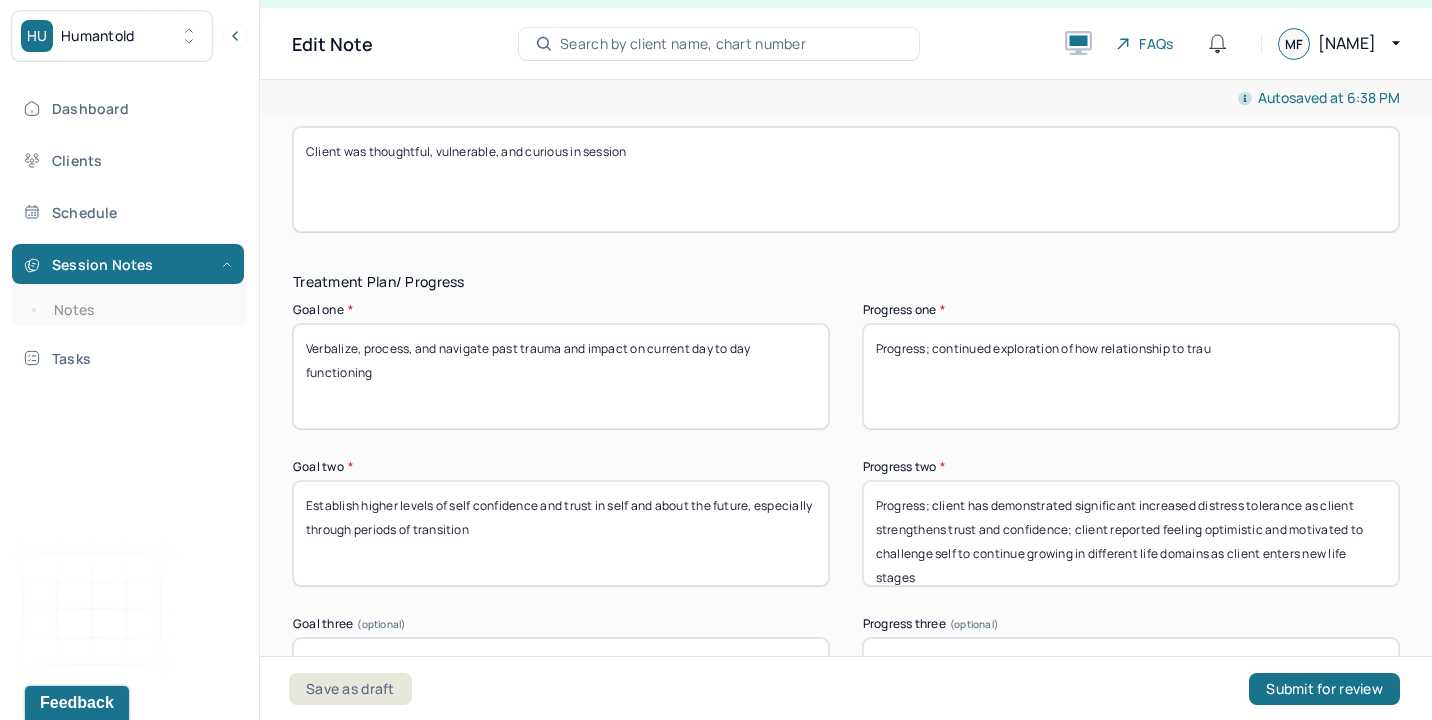 drag, startPoint x: 1051, startPoint y: 369, endPoint x: 1352, endPoint y: 412, distance: 304.0559 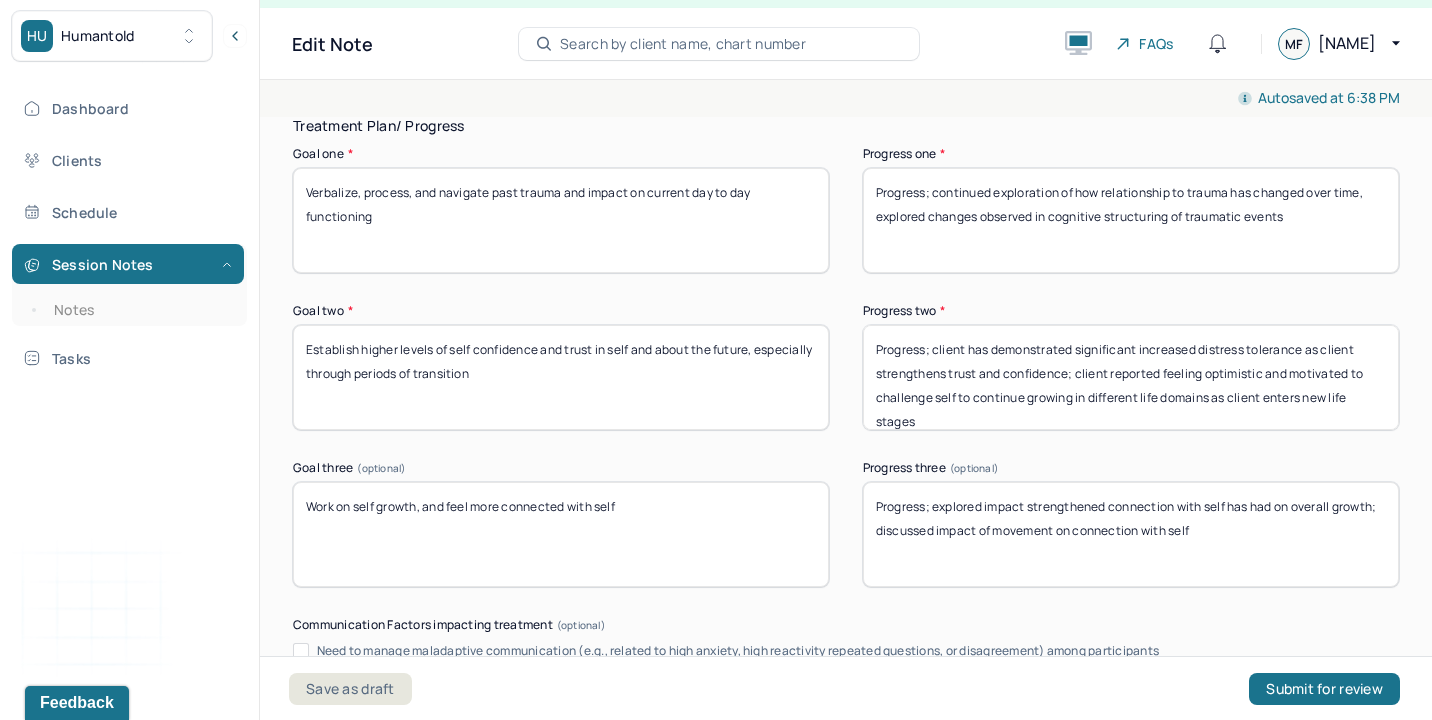 scroll, scrollTop: 3383, scrollLeft: 0, axis: vertical 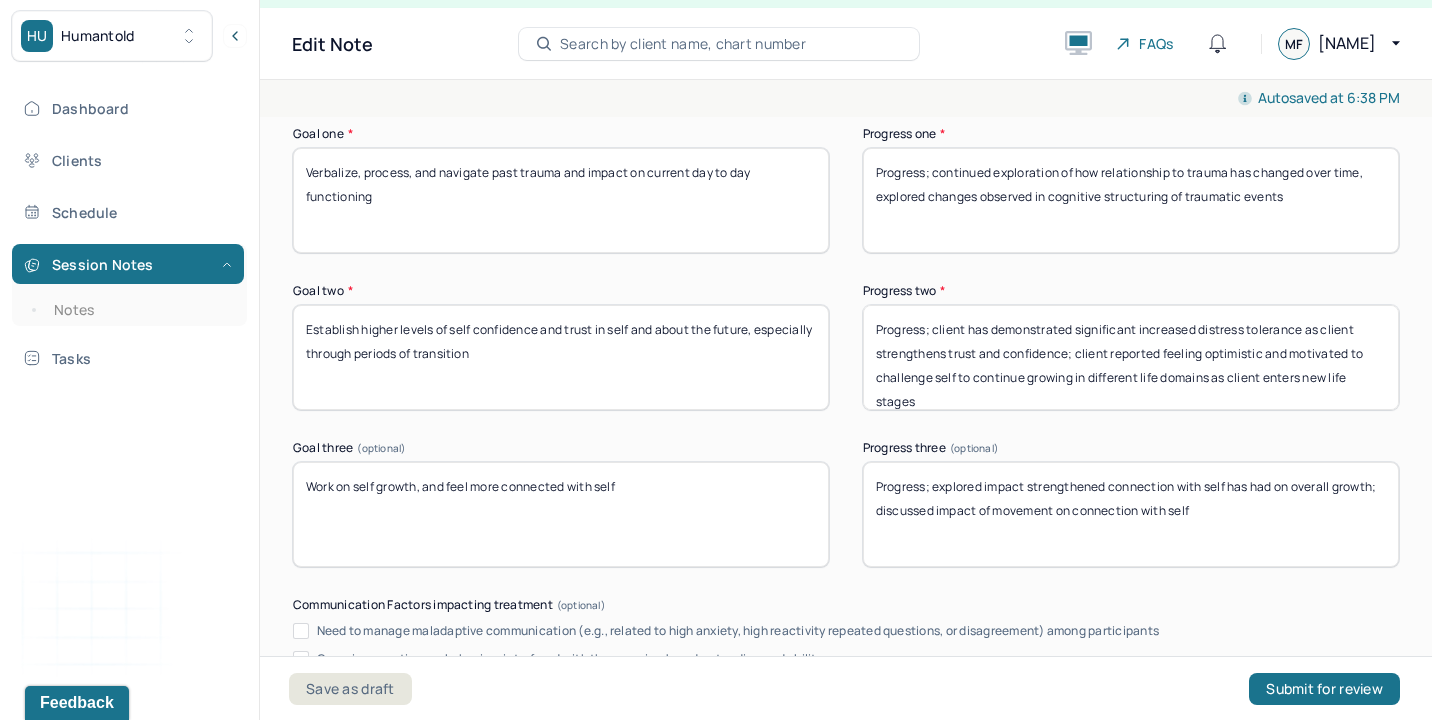 type on "Progress; continued exploration of how relationship to trauma has changed over time, explored changes observed in cognitive structuring of traumatic events" 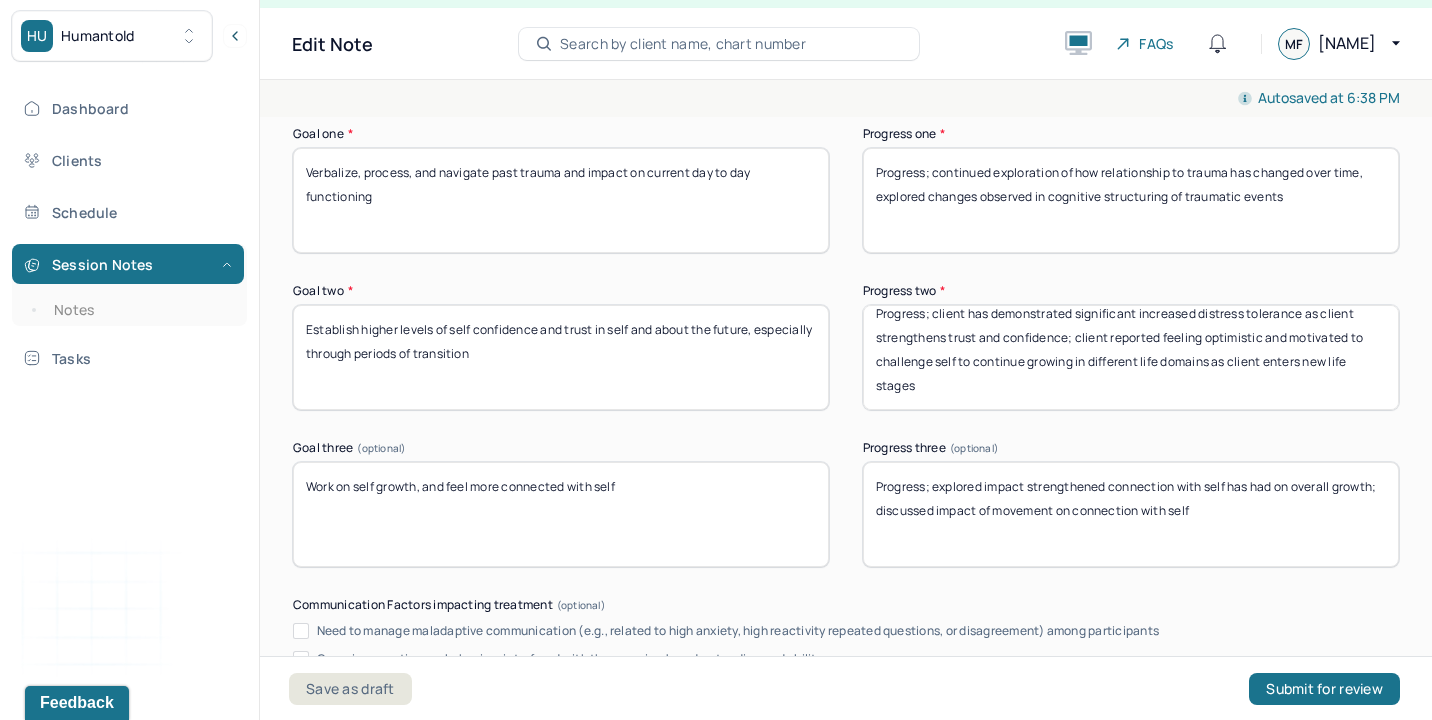drag, startPoint x: 932, startPoint y: 325, endPoint x: 1003, endPoint y: 398, distance: 101.8332 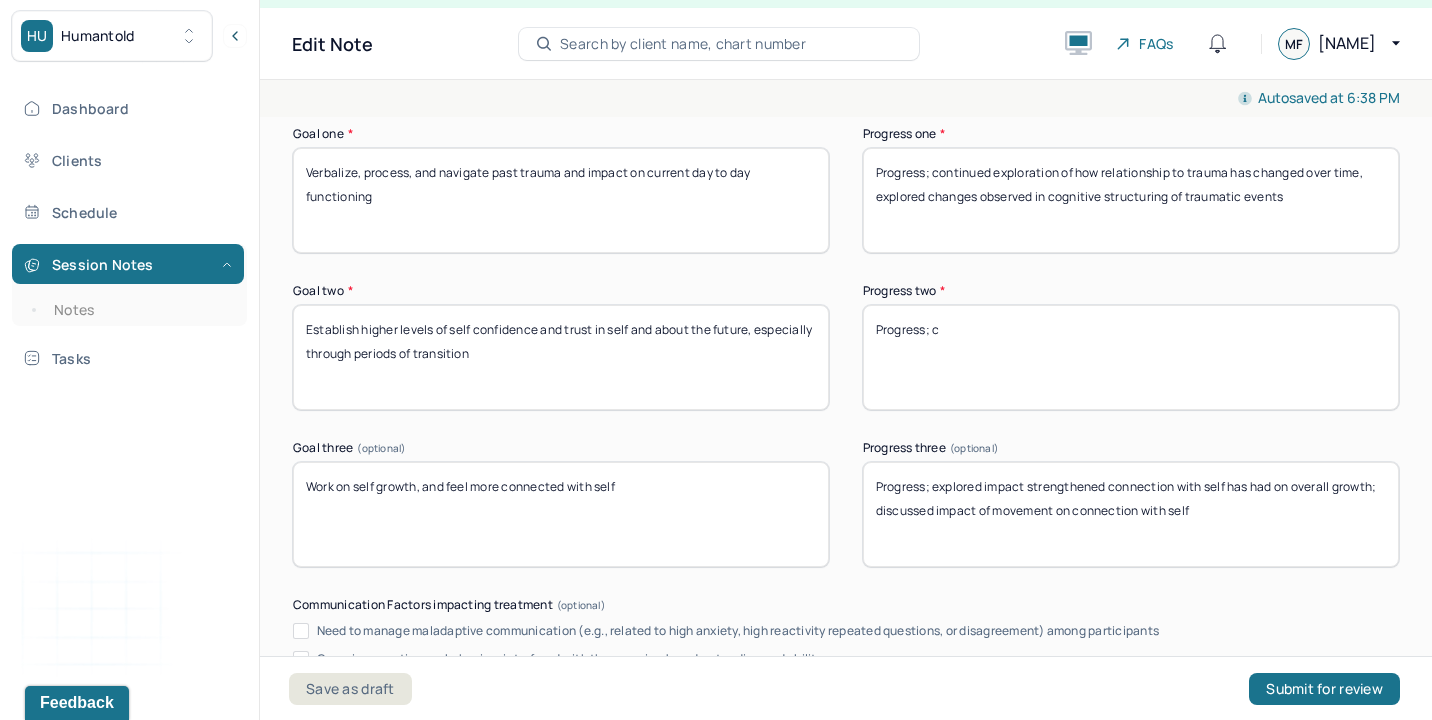 scroll, scrollTop: 0, scrollLeft: 0, axis: both 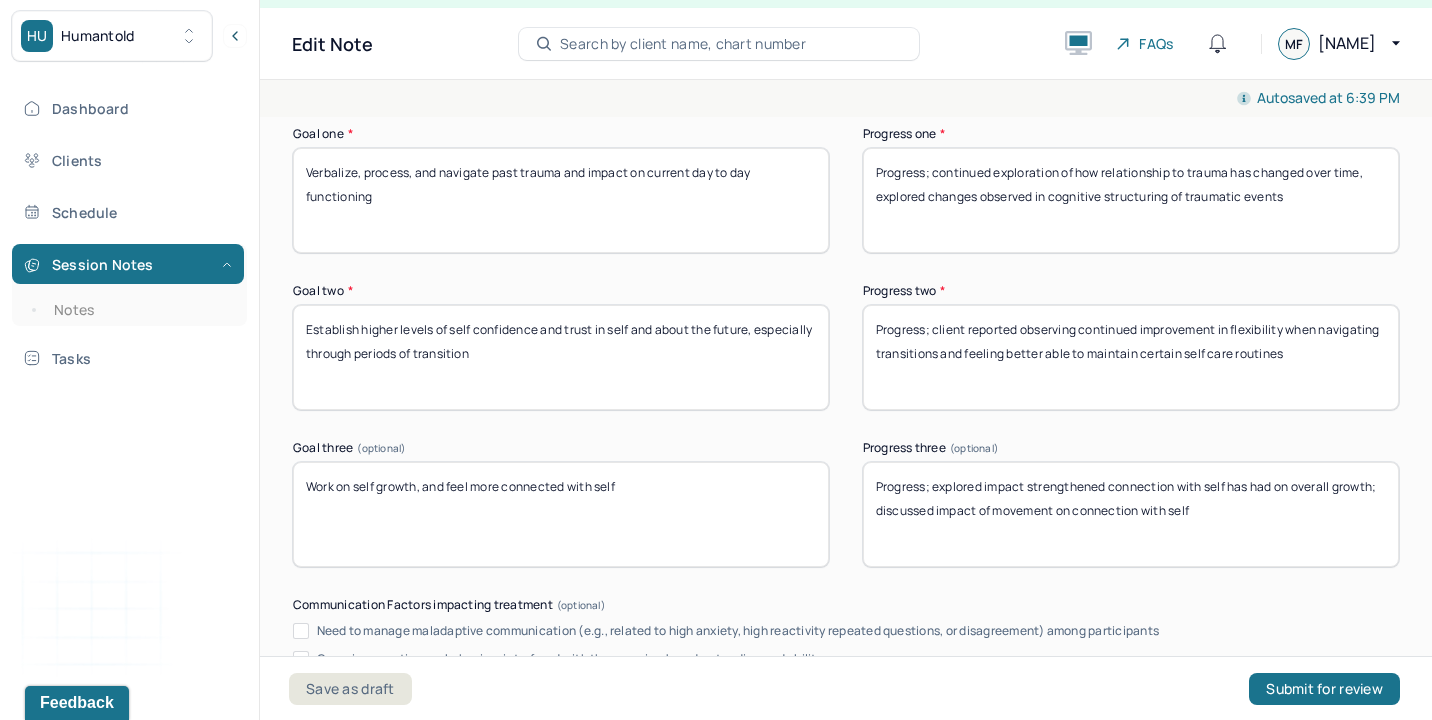 drag, startPoint x: 966, startPoint y: 347, endPoint x: 1432, endPoint y: 401, distance: 469.11832 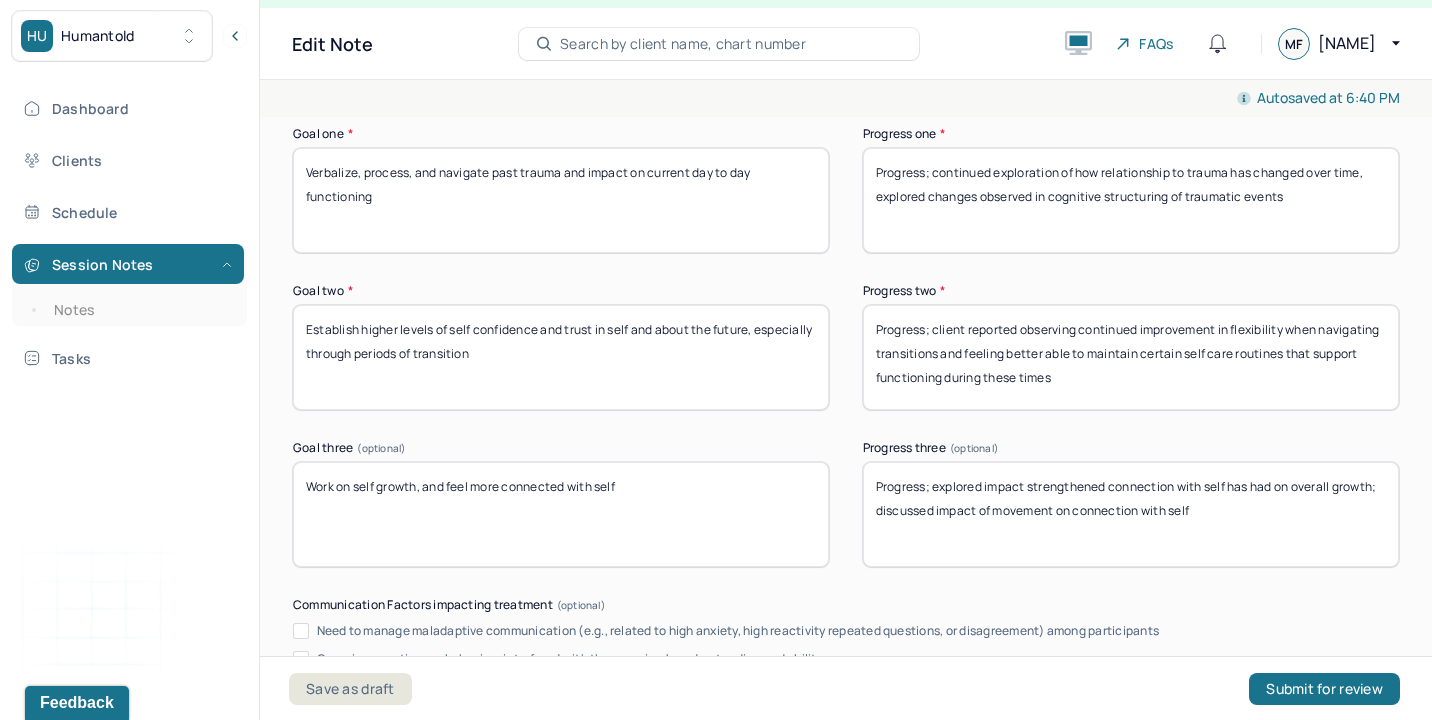 type on "Progress; client reported observing continued improvement in flexibility when navigating transitions and feeling better able to maintain certain self care routines that support functioning during these times" 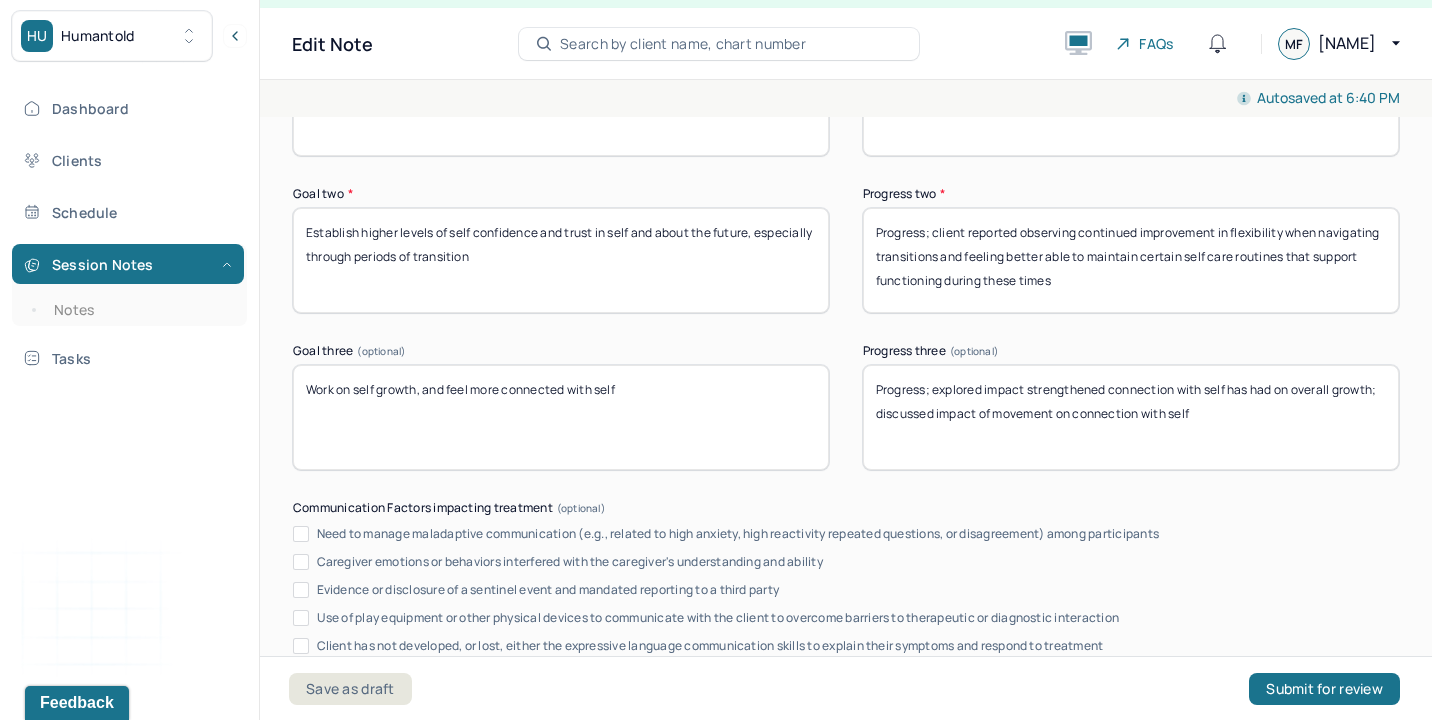 scroll, scrollTop: 3478, scrollLeft: 0, axis: vertical 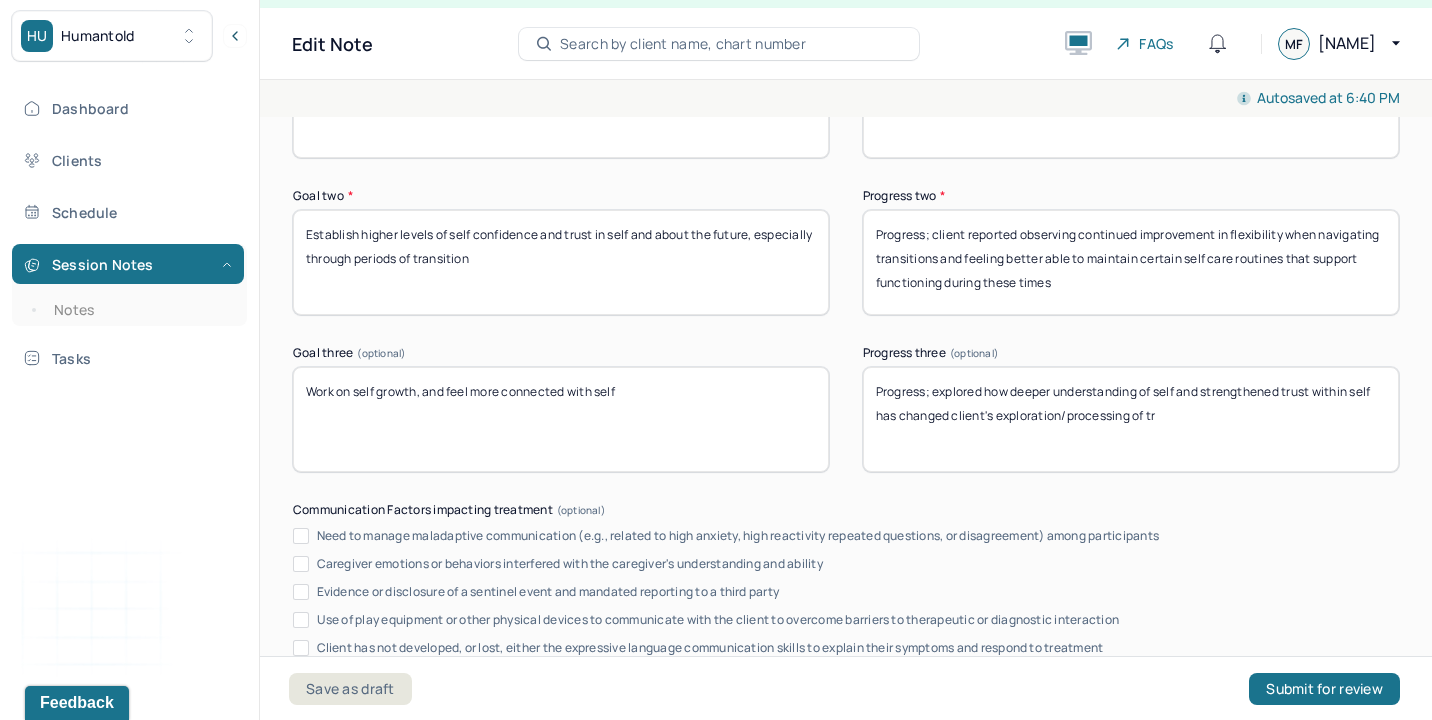 drag, startPoint x: 993, startPoint y: 415, endPoint x: 1413, endPoint y: 442, distance: 420.86697 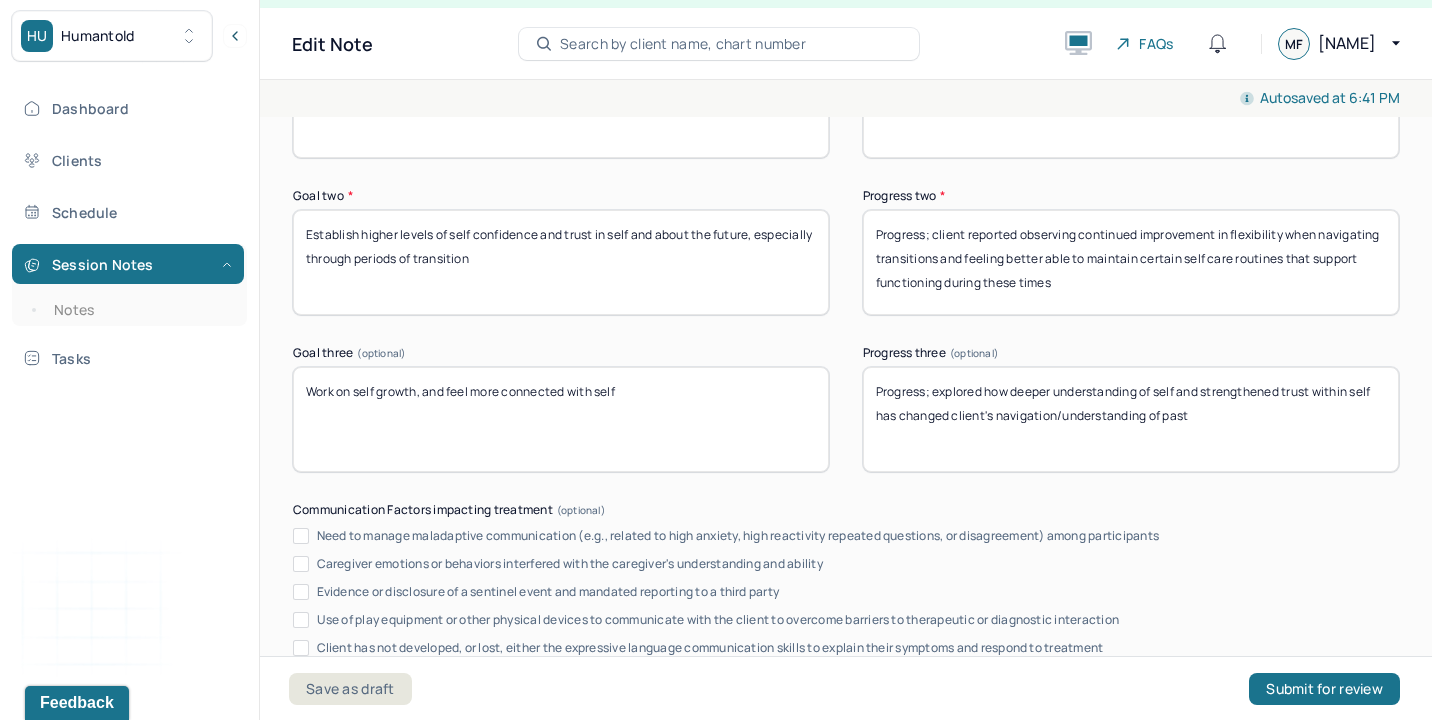 click on "Progress; explored how deeper understanding of self and strengthened trust within self has changed client's navigation/understanding of past" at bounding box center [1131, 419] 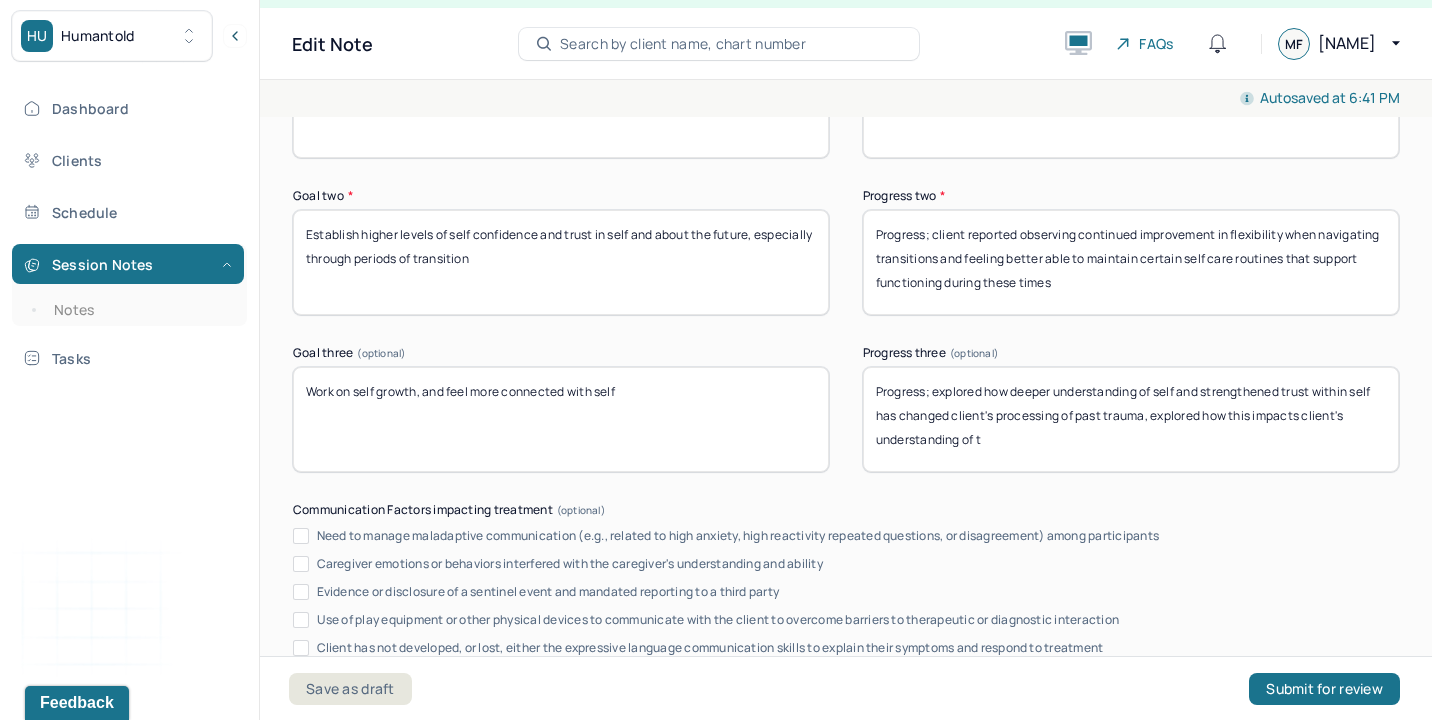 drag, startPoint x: 994, startPoint y: 411, endPoint x: 1106, endPoint y: 535, distance: 167.09279 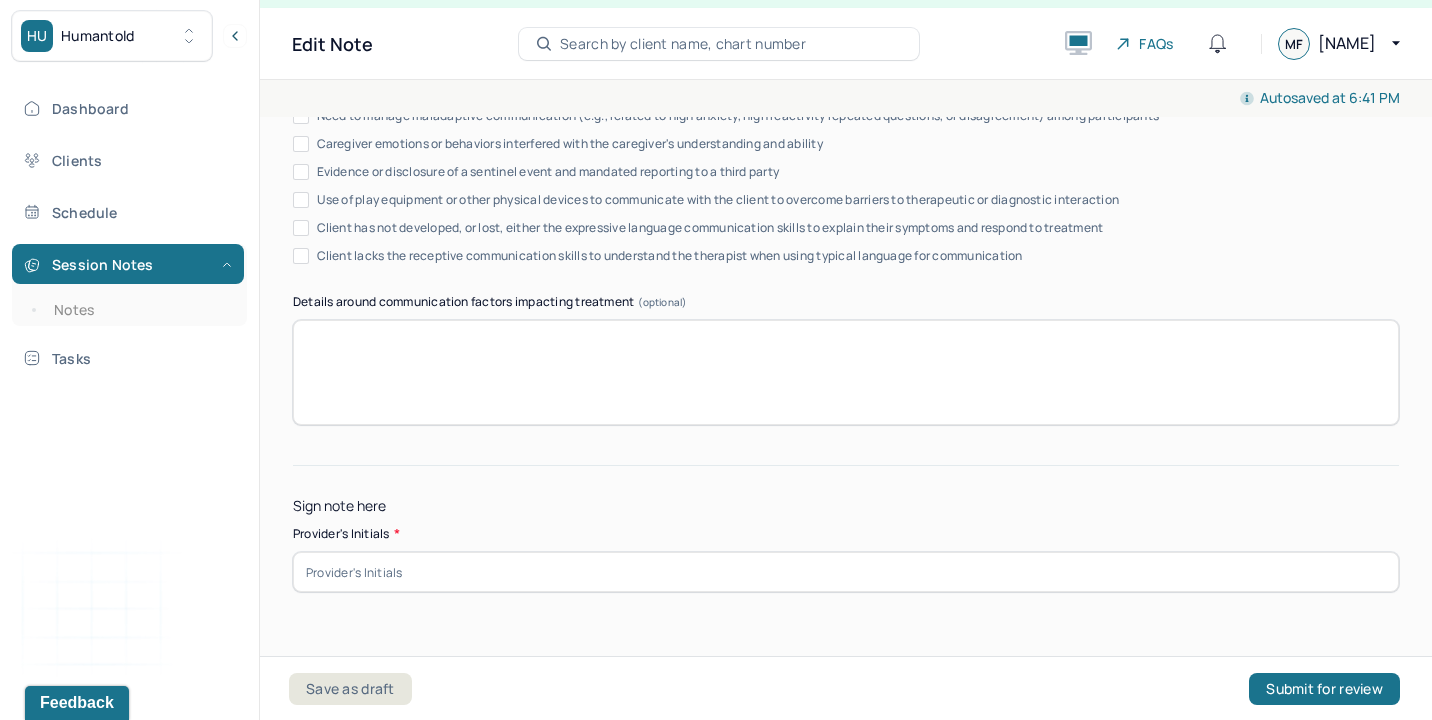 scroll, scrollTop: 3939, scrollLeft: 0, axis: vertical 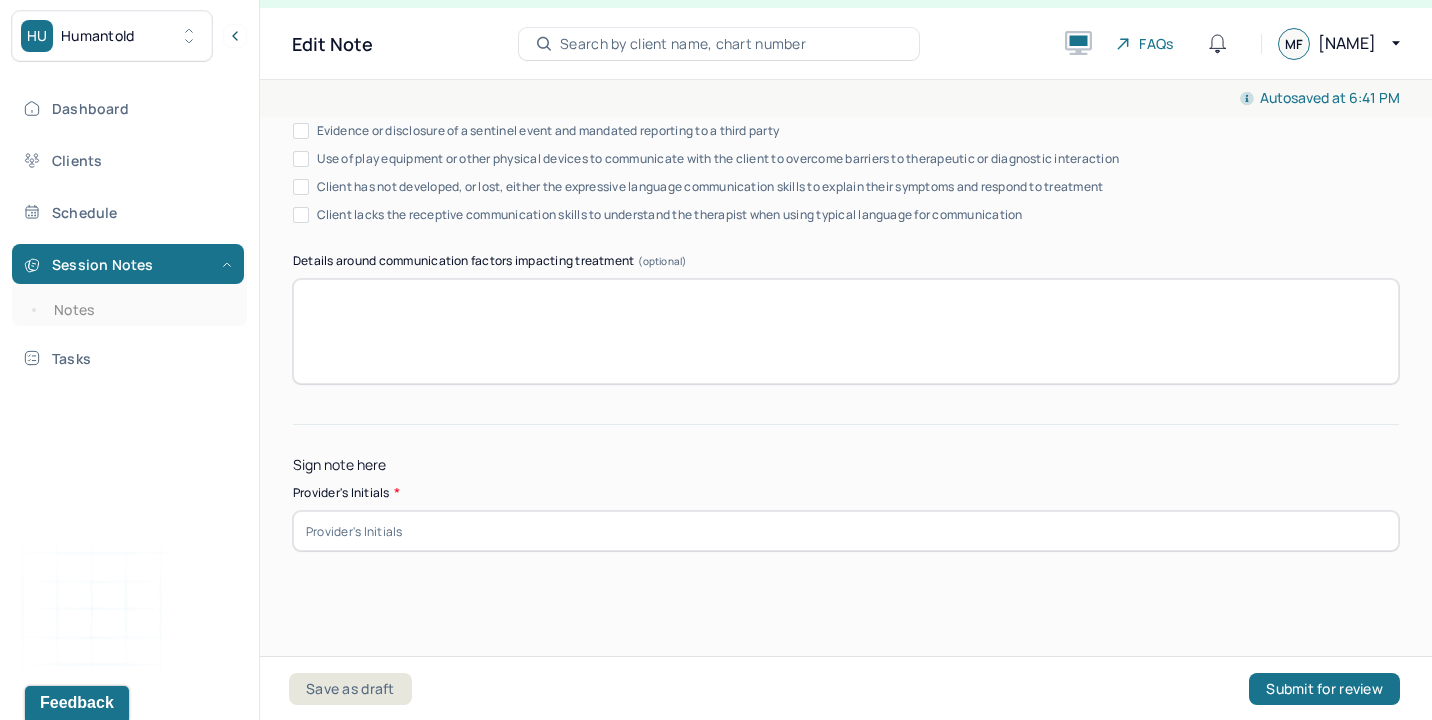 type on "Progress; explored how deeper understanding of self and strengthened trust within self has changed client's understanding/perspective of past trauma" 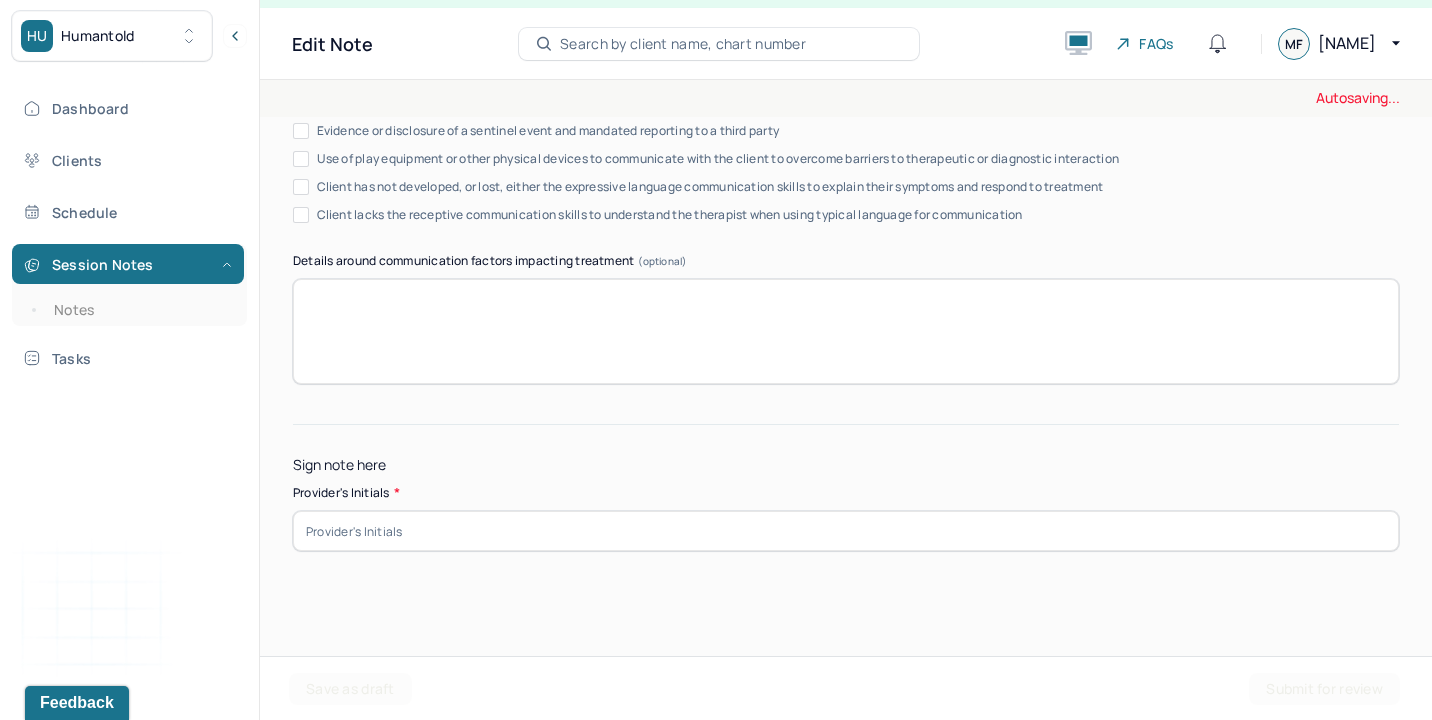 click at bounding box center [846, 531] 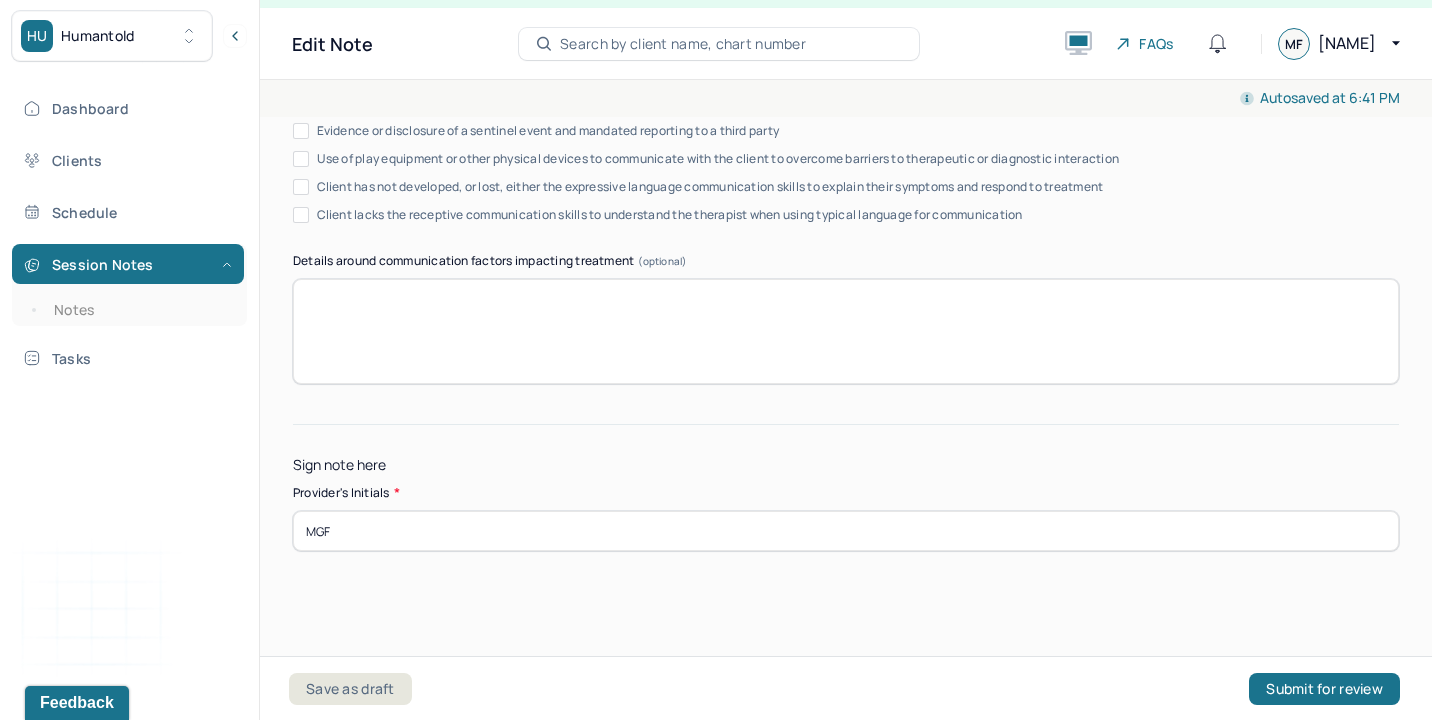 type on "MGF" 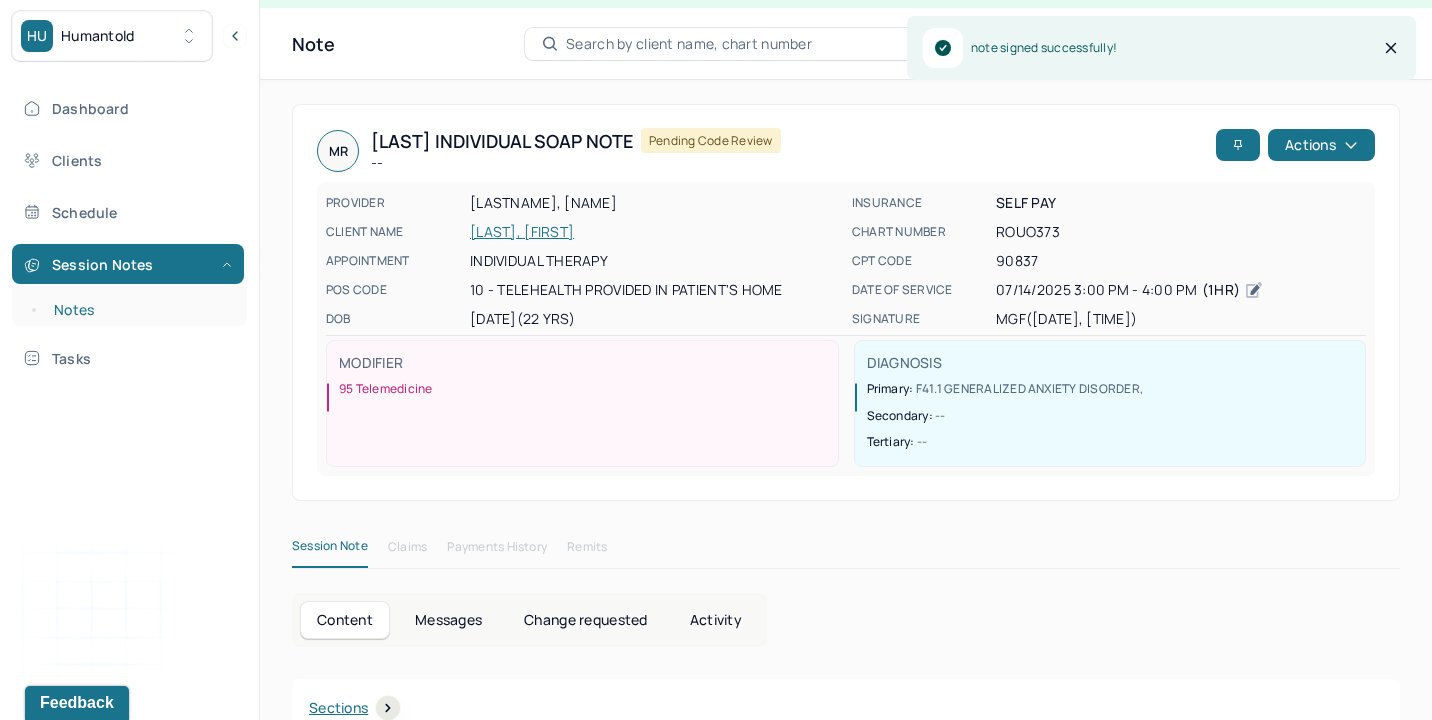 click on "Notes" at bounding box center [139, 310] 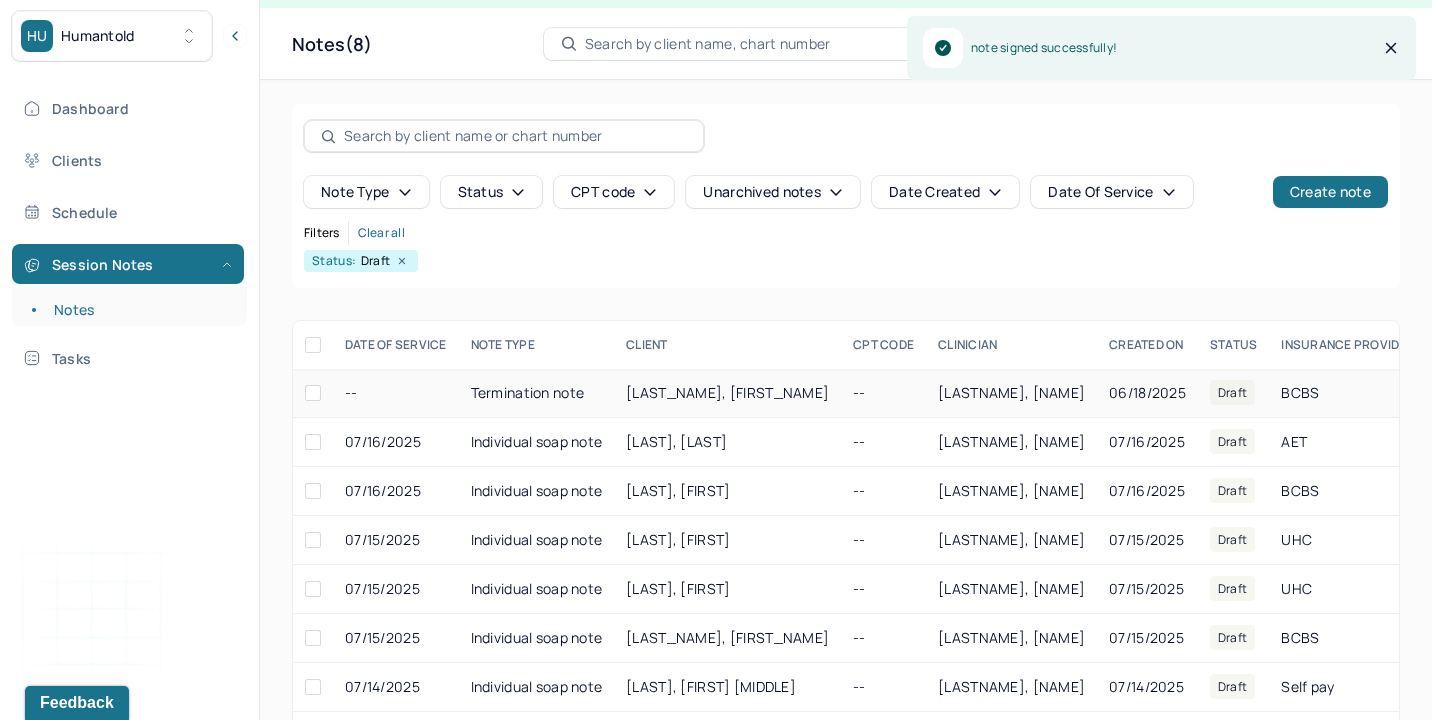 scroll, scrollTop: 103, scrollLeft: 0, axis: vertical 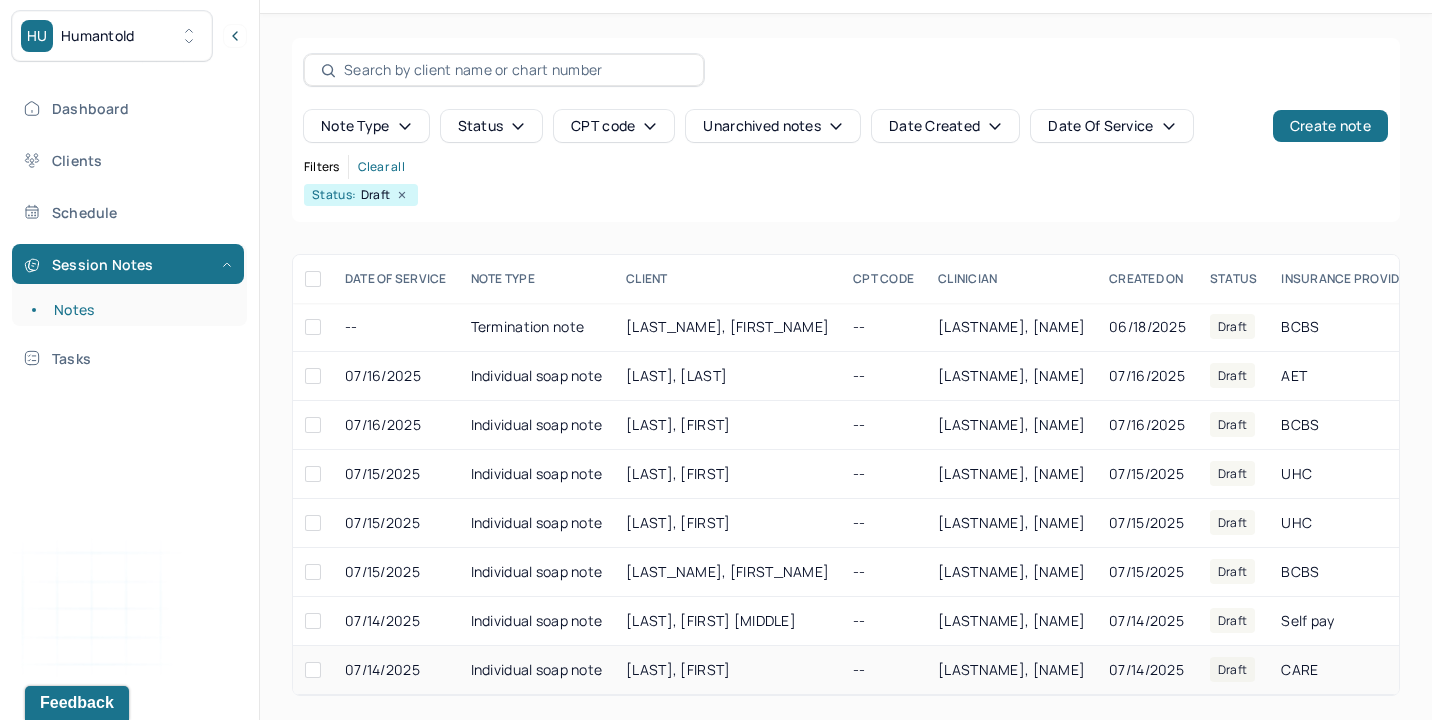 click on "[LAST], [FIRST]" at bounding box center [678, 669] 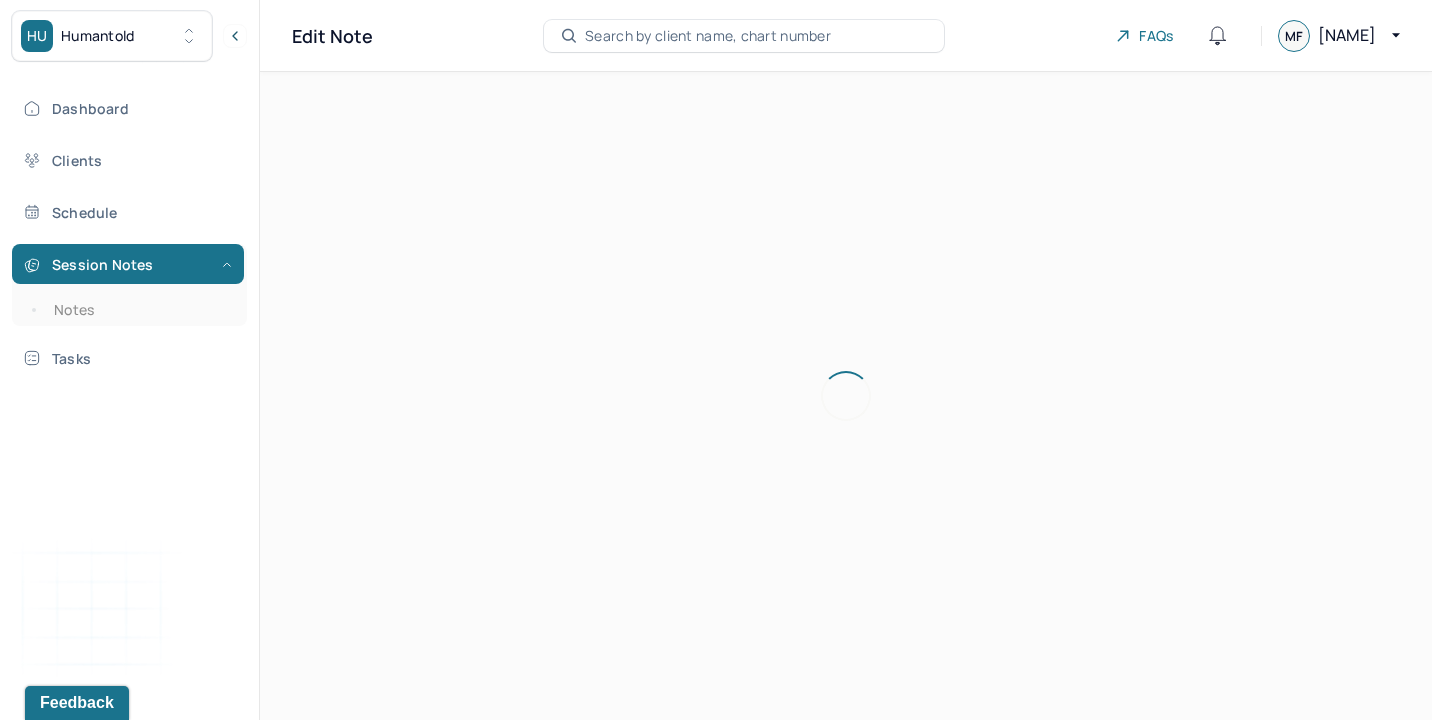 scroll, scrollTop: 36, scrollLeft: 0, axis: vertical 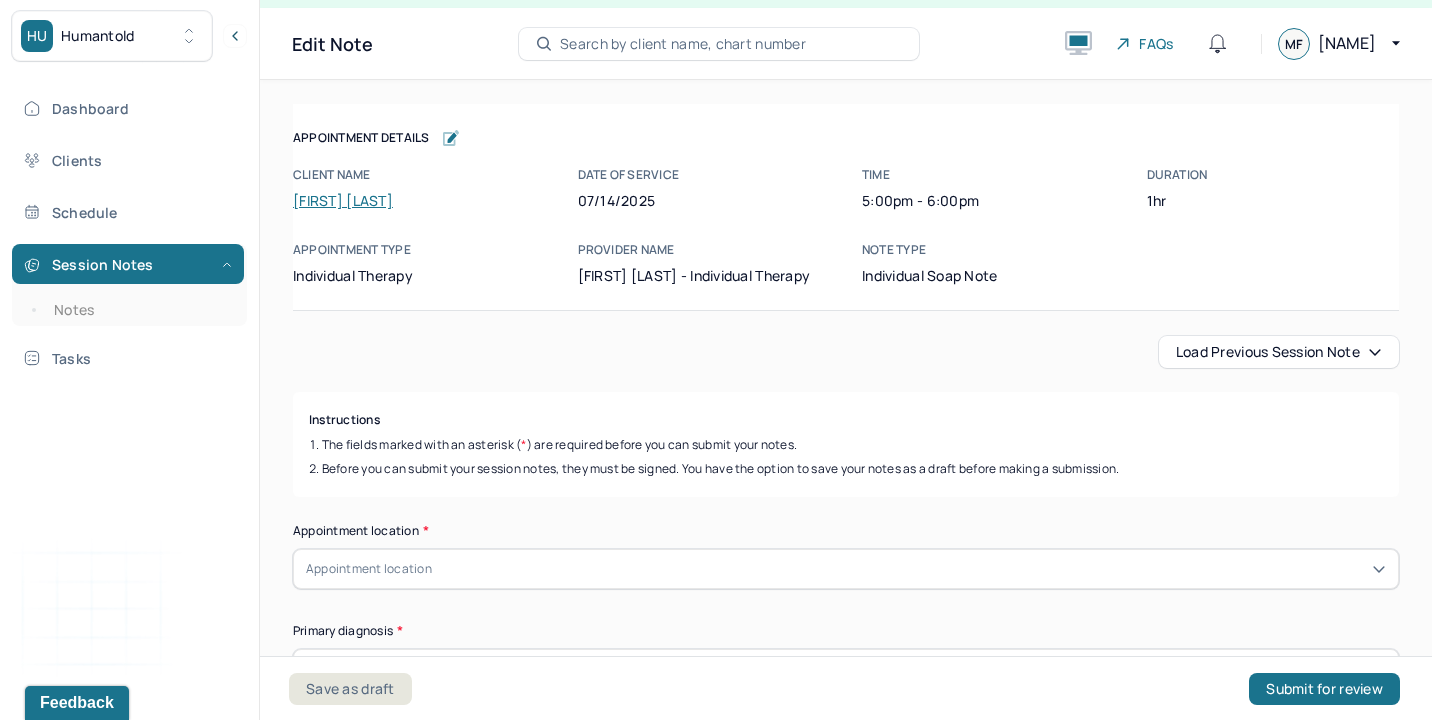 click on "Load previous session note" at bounding box center (1279, 352) 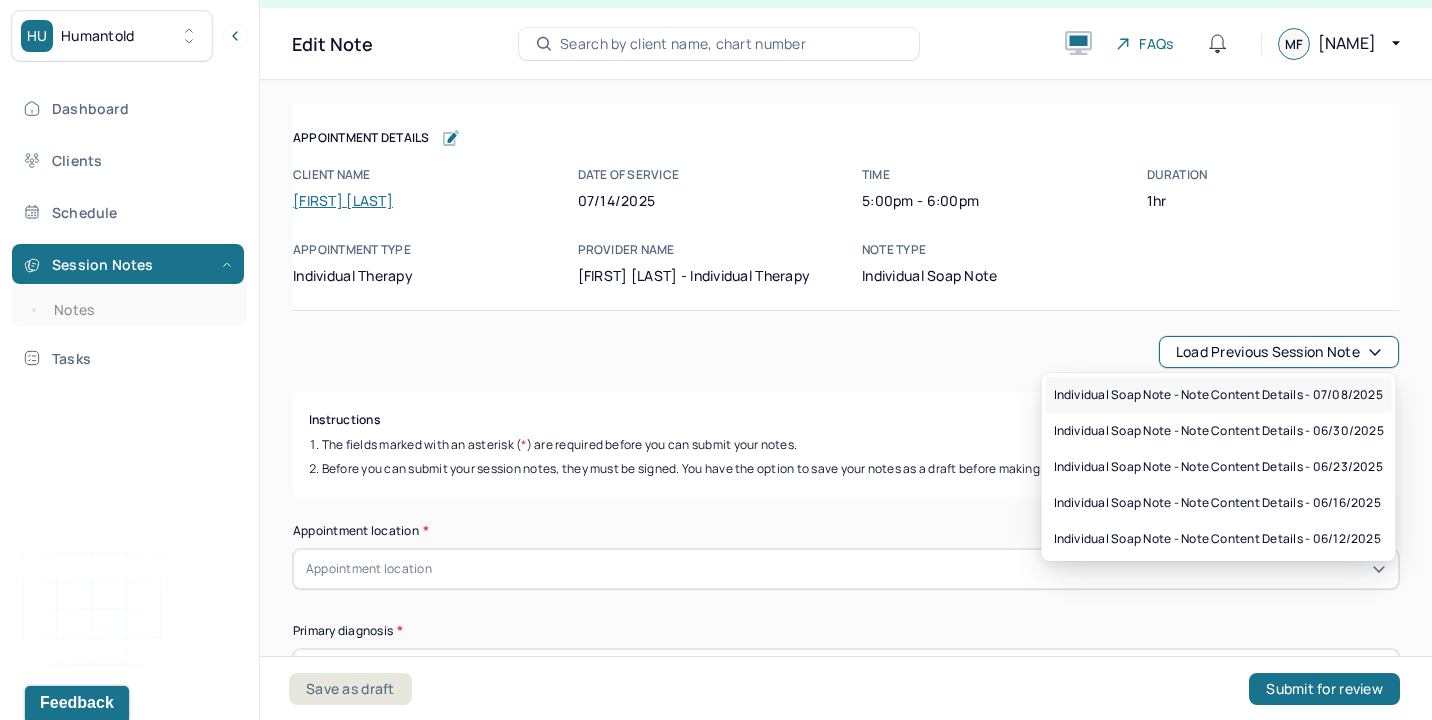 click on "Individual soap note   - Note content Details -   07/08/2025" at bounding box center (1218, 395) 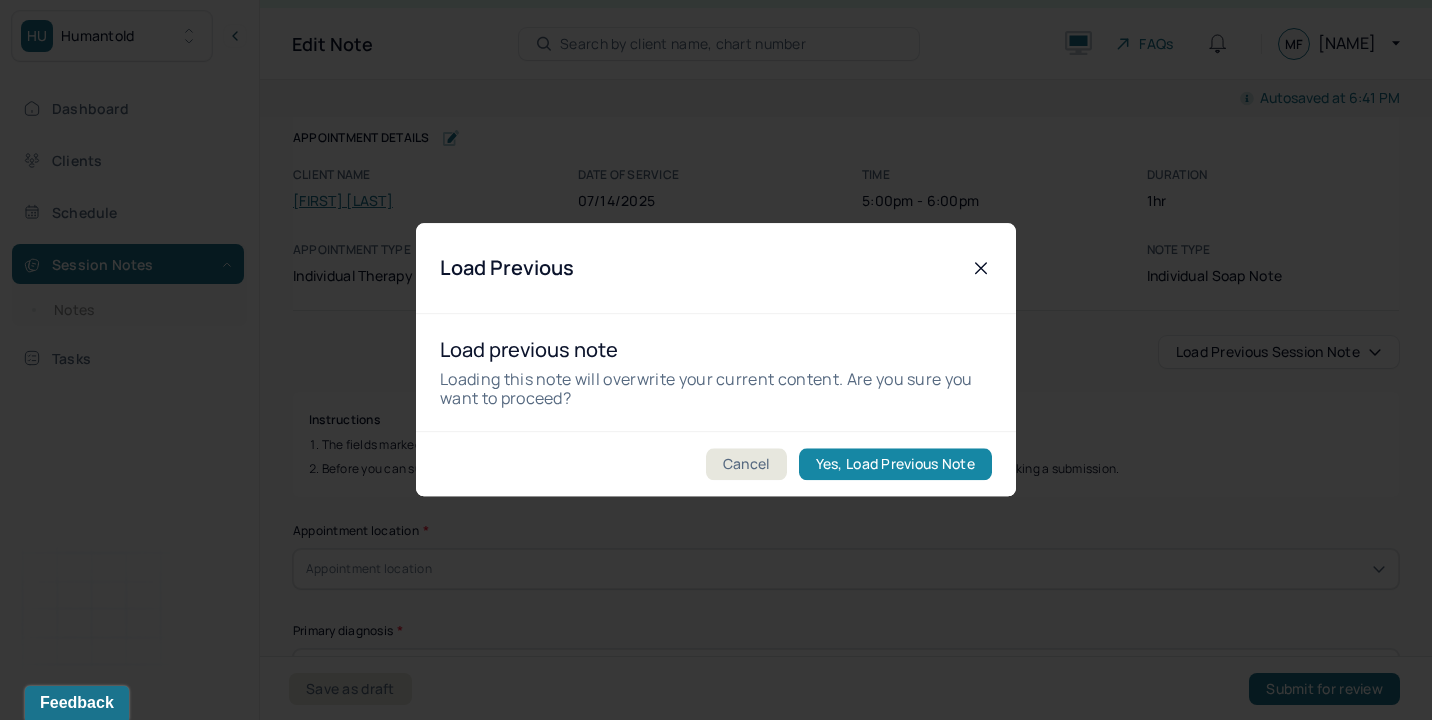 click on "Yes, Load Previous Note" at bounding box center (895, 465) 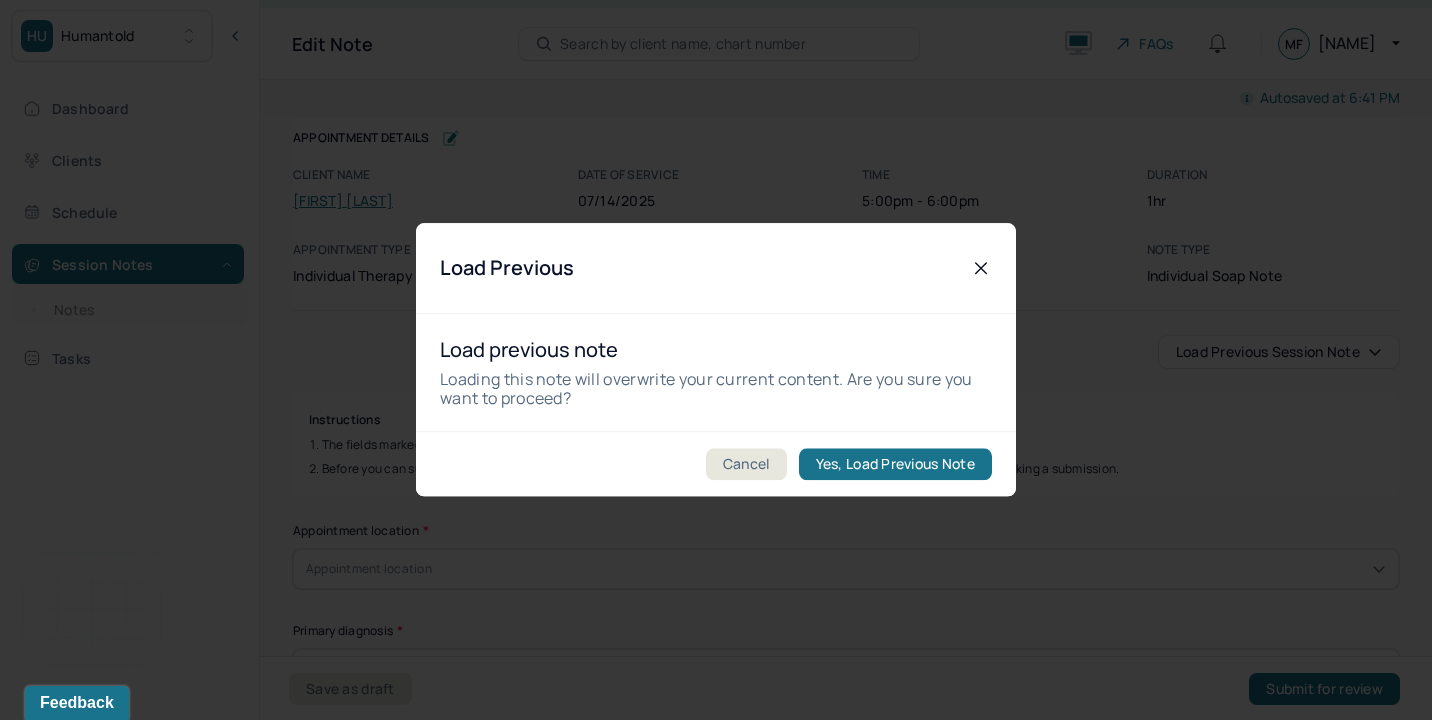type on "Client demonstrated some anxiety, curiosity, vulnerability." 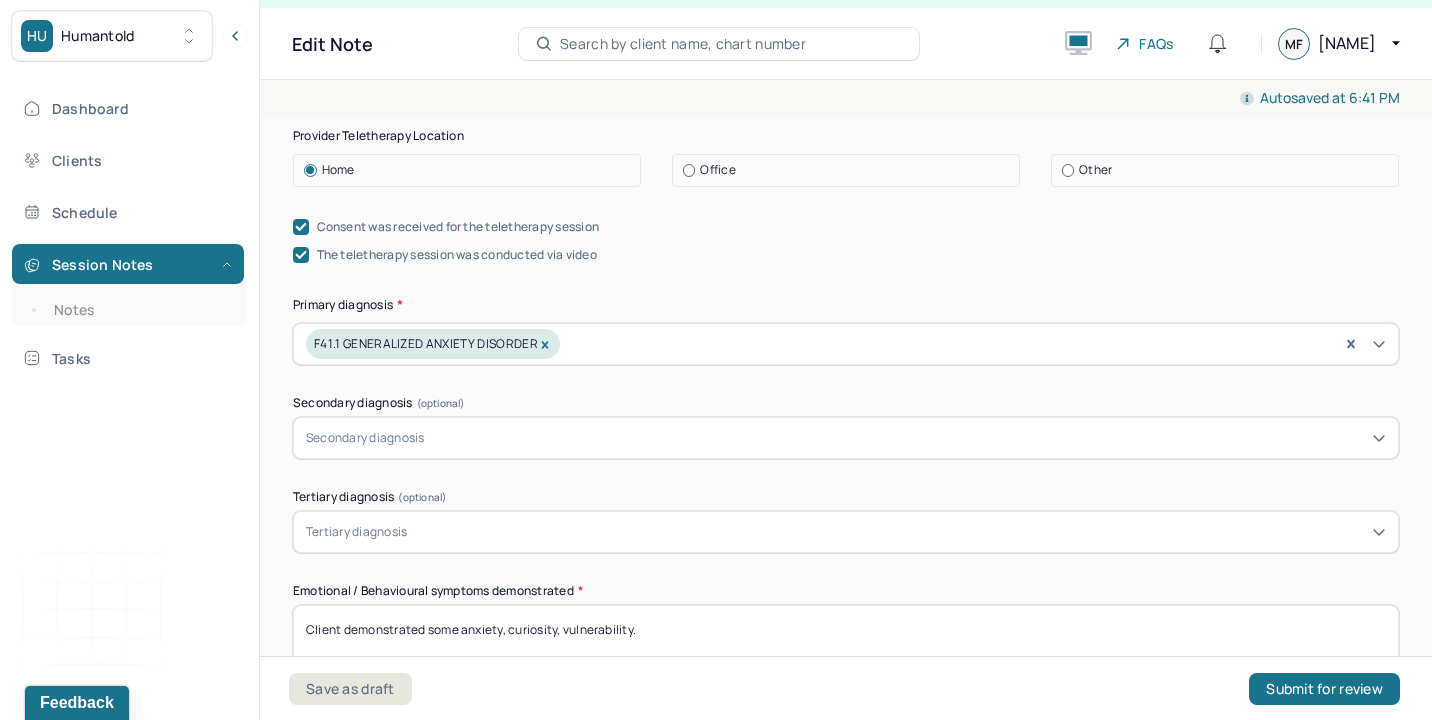 scroll, scrollTop: 615, scrollLeft: 0, axis: vertical 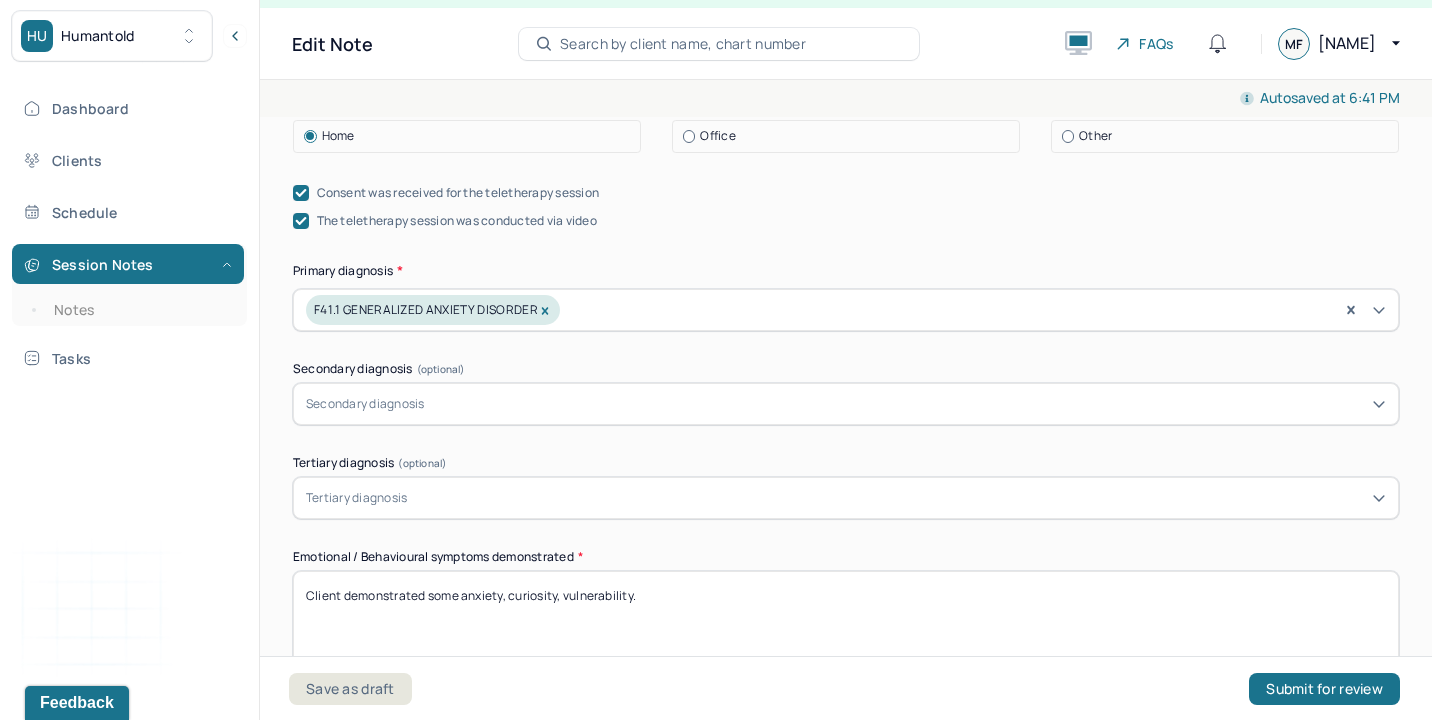 drag, startPoint x: 426, startPoint y: 592, endPoint x: 813, endPoint y: 596, distance: 387.02066 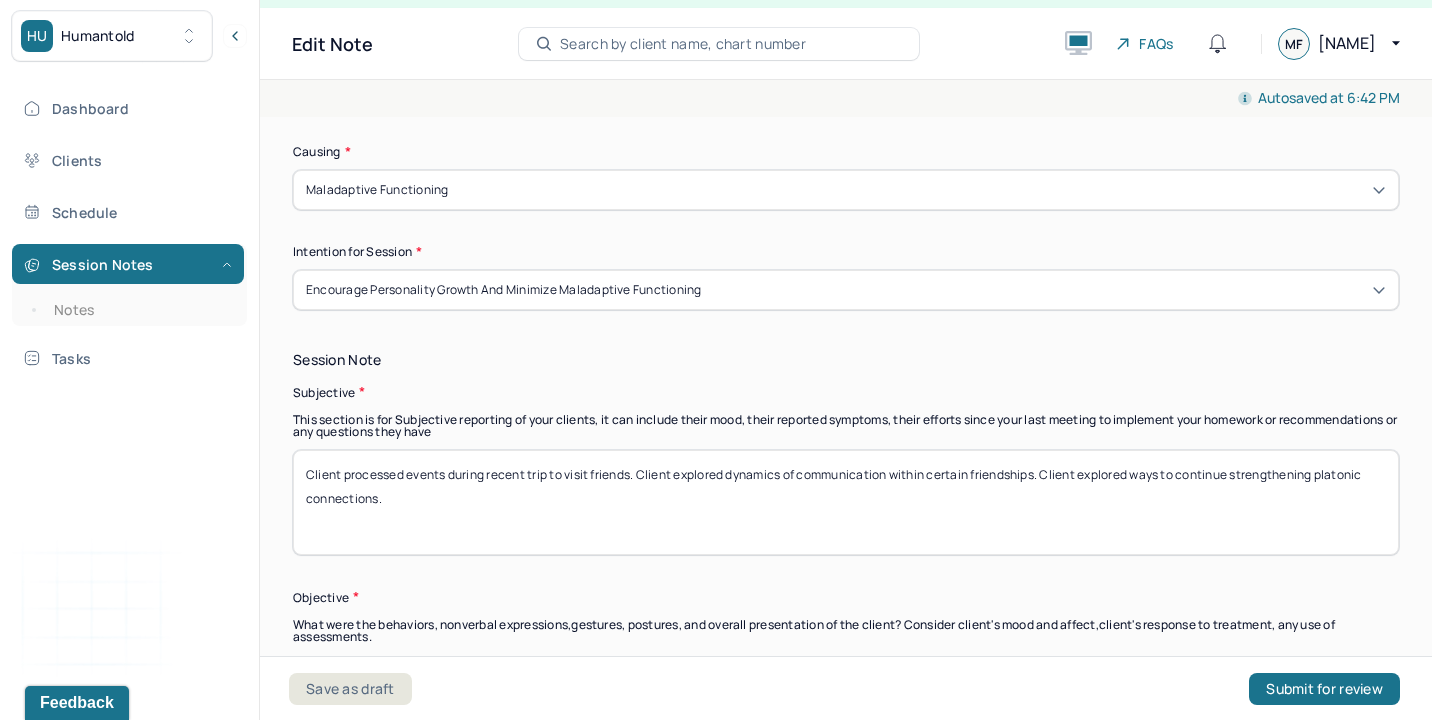scroll, scrollTop: 1199, scrollLeft: 0, axis: vertical 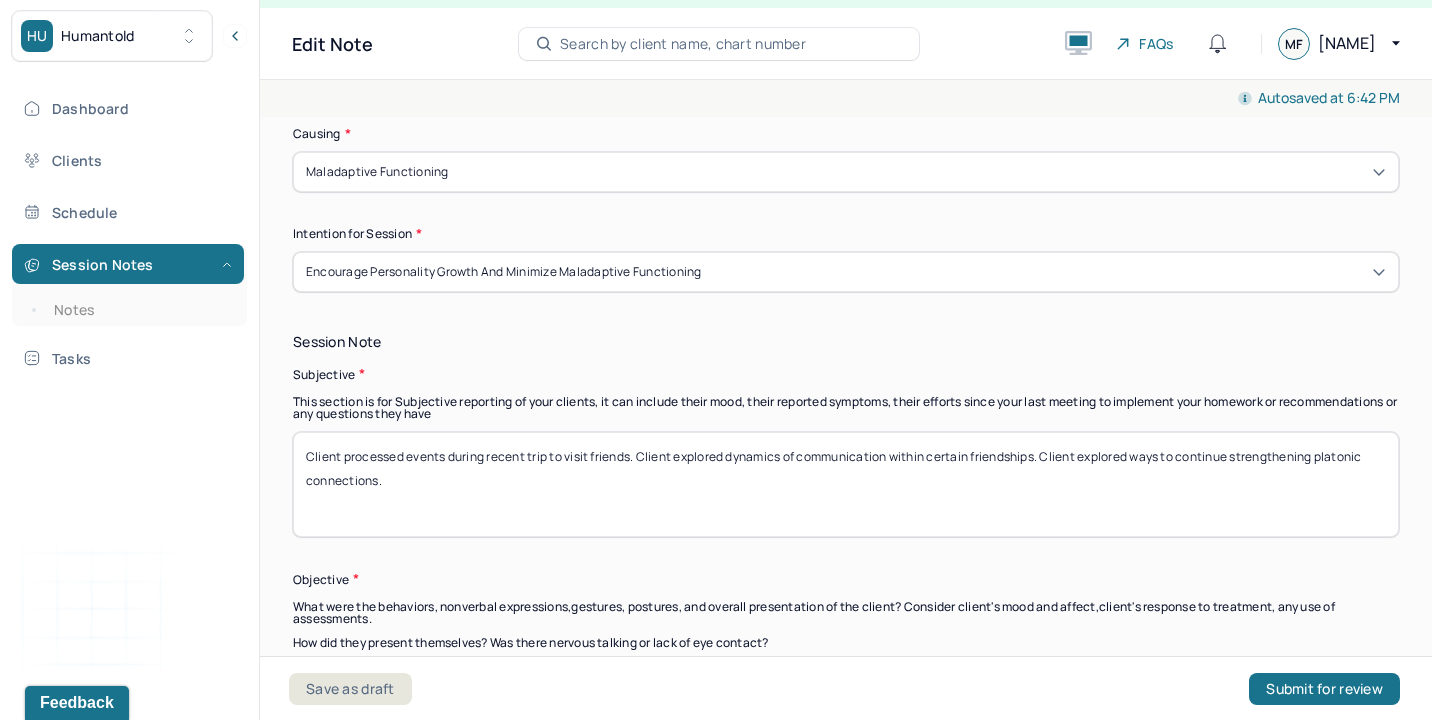 type on "Client demonstrated fatigue, frustration, anxiety." 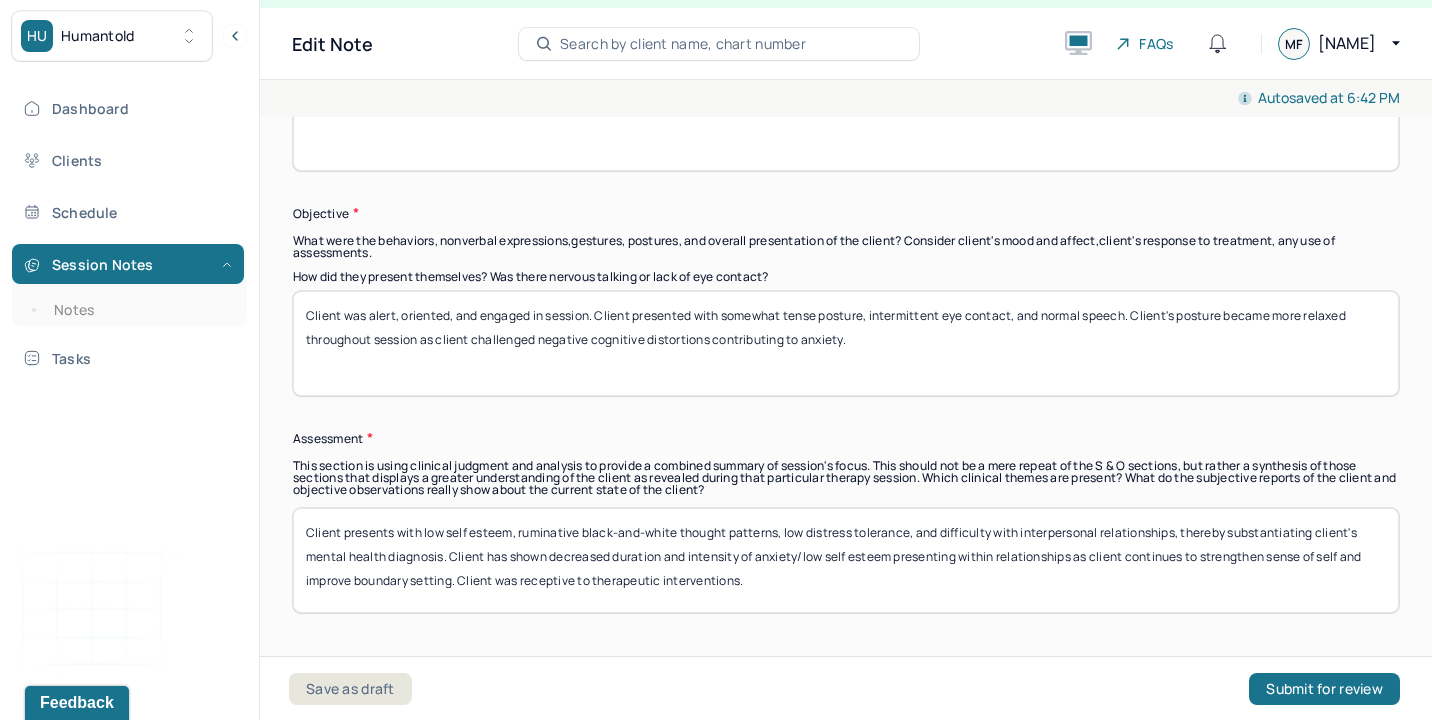 scroll, scrollTop: 1566, scrollLeft: 0, axis: vertical 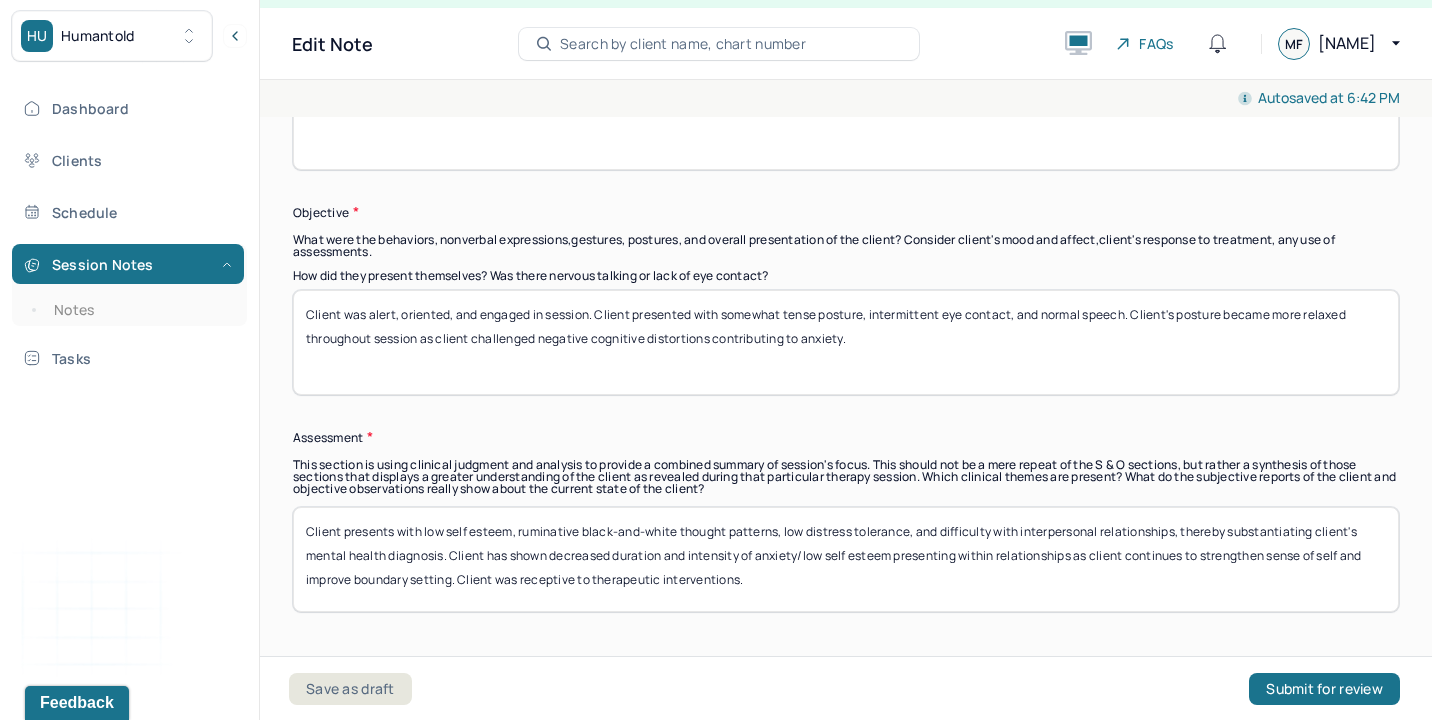 type on "Client processed interpersonal stress. Client explored ways to improve use of support system. Client explored feelings about current romantic life." 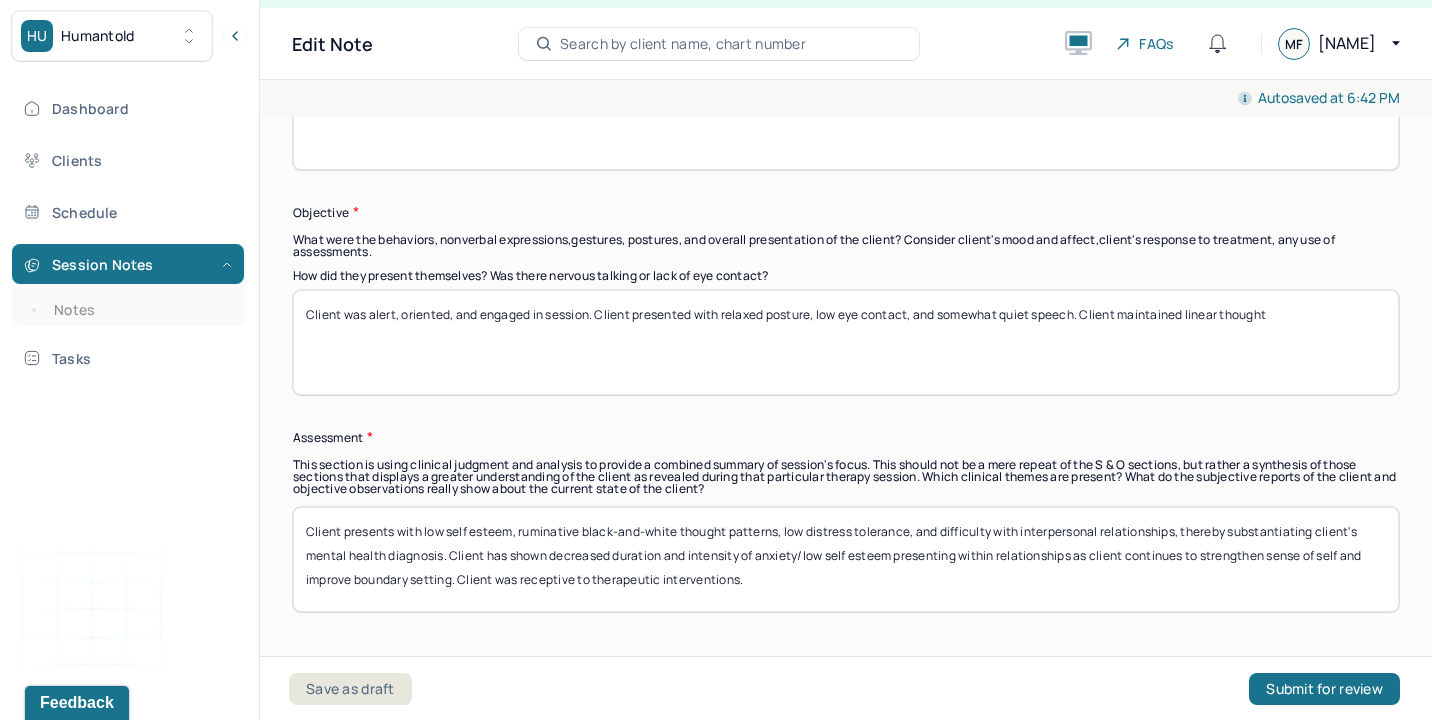 drag, startPoint x: 1118, startPoint y: 313, endPoint x: 1432, endPoint y: 329, distance: 314.40738 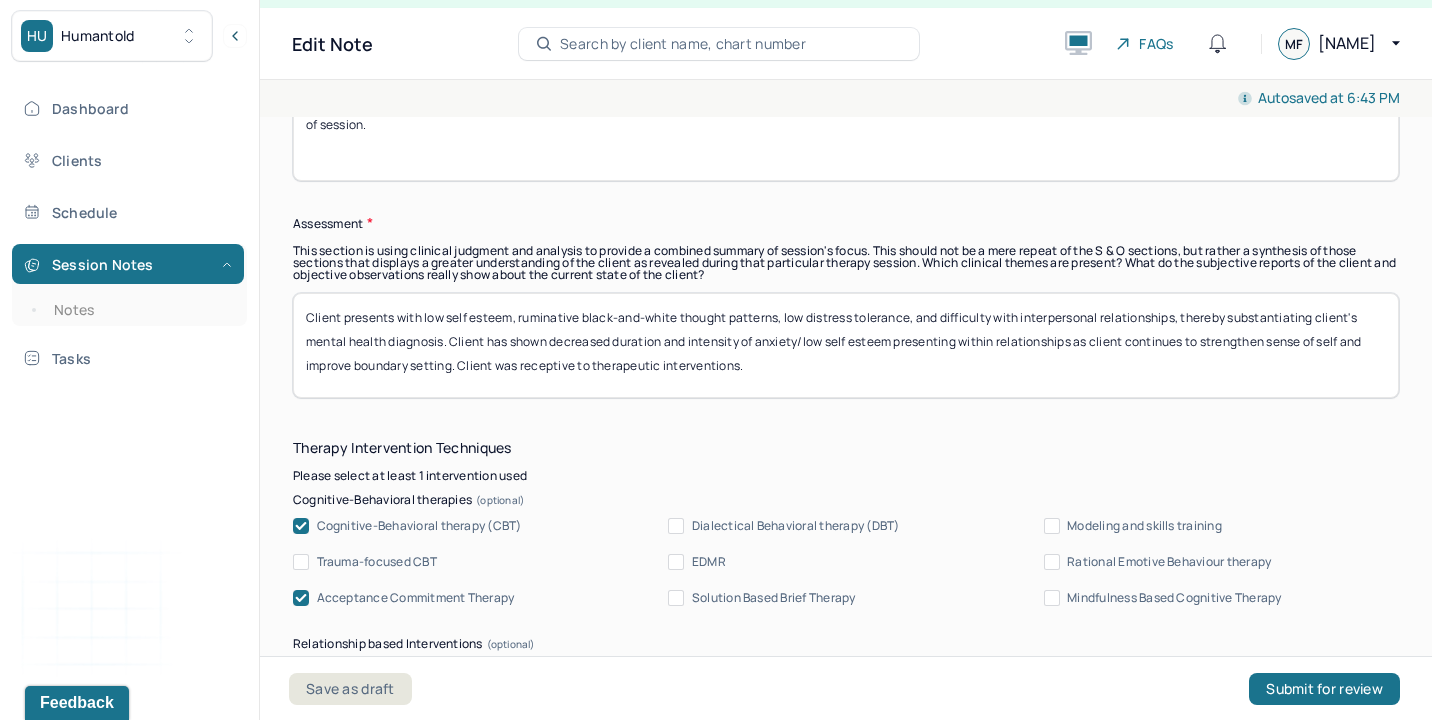 scroll, scrollTop: 1800, scrollLeft: 0, axis: vertical 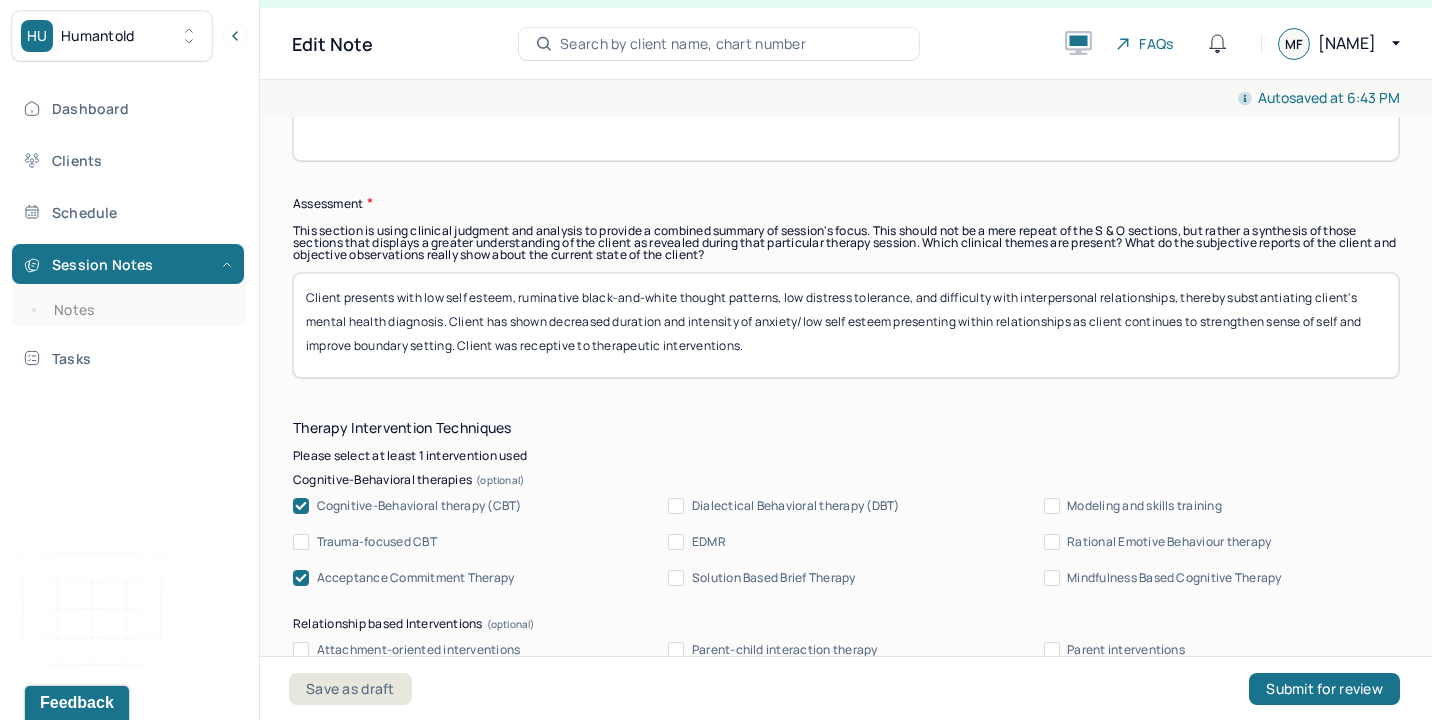 type on "Client was alert, oriented, and engaged in session. Client presented with relaxed posture, low eye contact, and somewhat quiet speech. Client presented with somewhat tense mood at start of session." 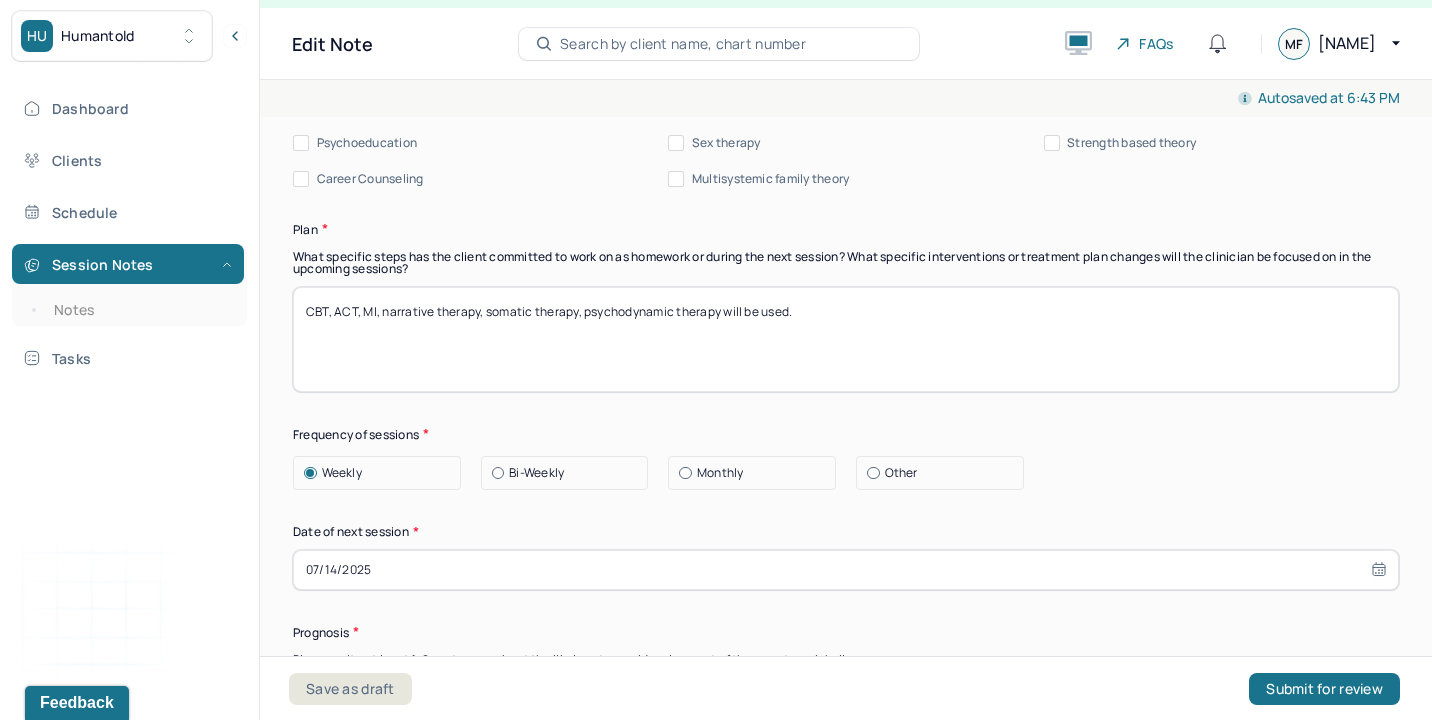 scroll, scrollTop: 2686, scrollLeft: 0, axis: vertical 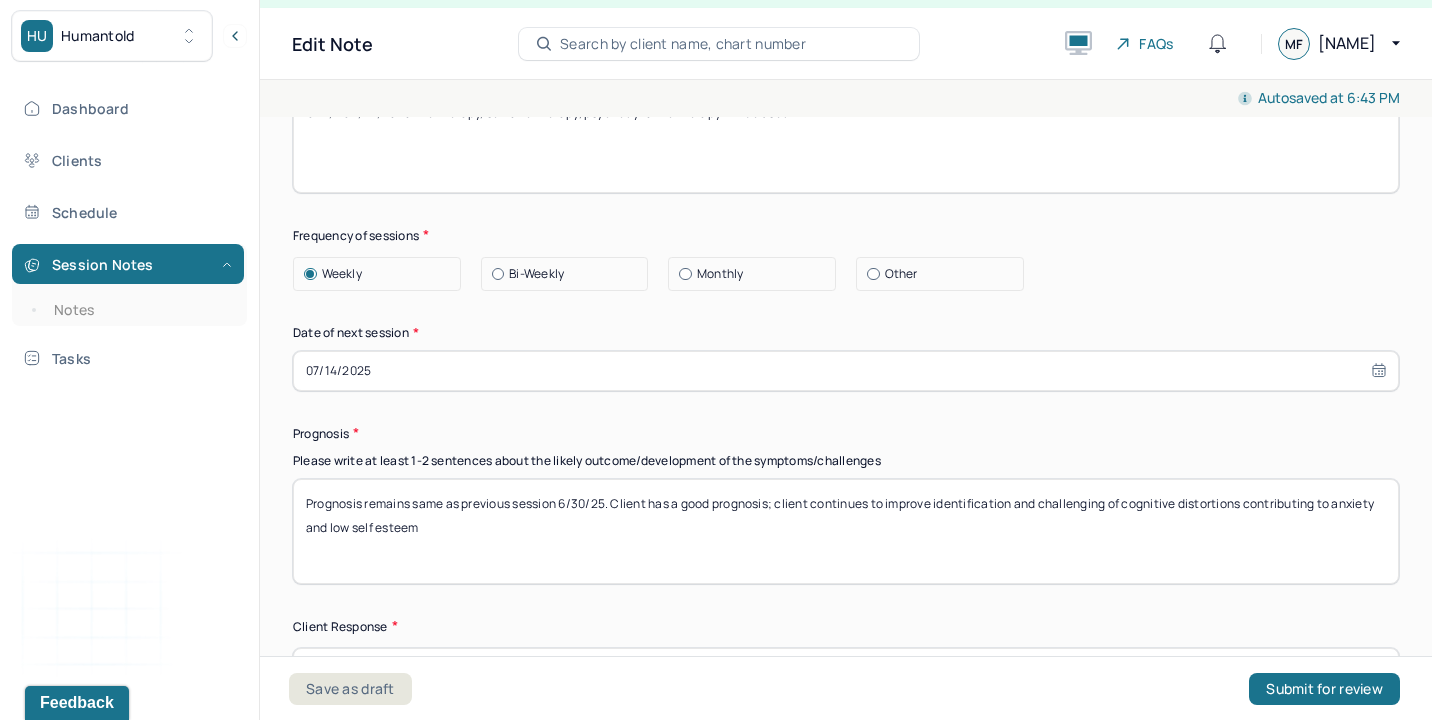 type on "Client presents with low self esteem, ruminative black-and-white thought patterns, low distress tolerance, and difficulty with interpersonal relationships, thereby substantiating client's mental health diagnosis. Client developed a better understanding of roots and impact of anxiety presenting around social dynamics. Client was receptive to therapeutic interventions." 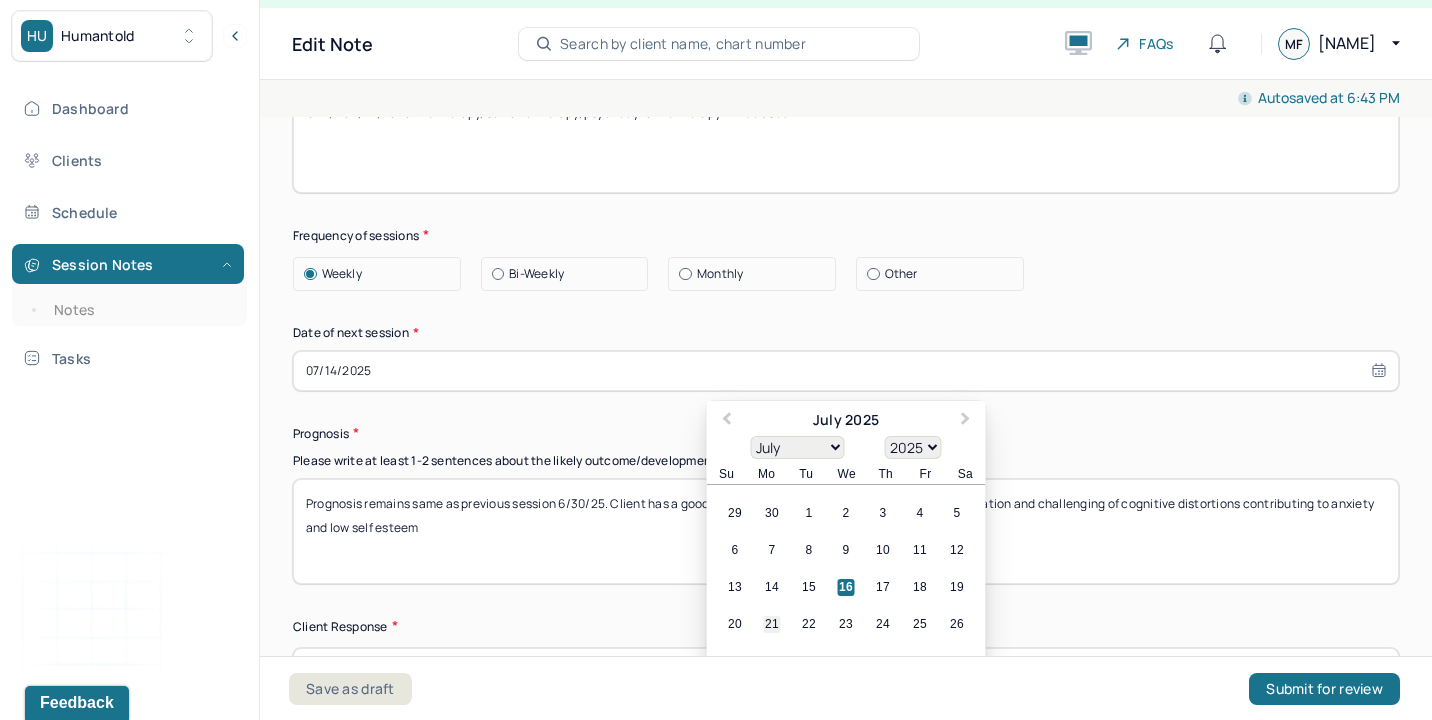click on "21" at bounding box center [772, 624] 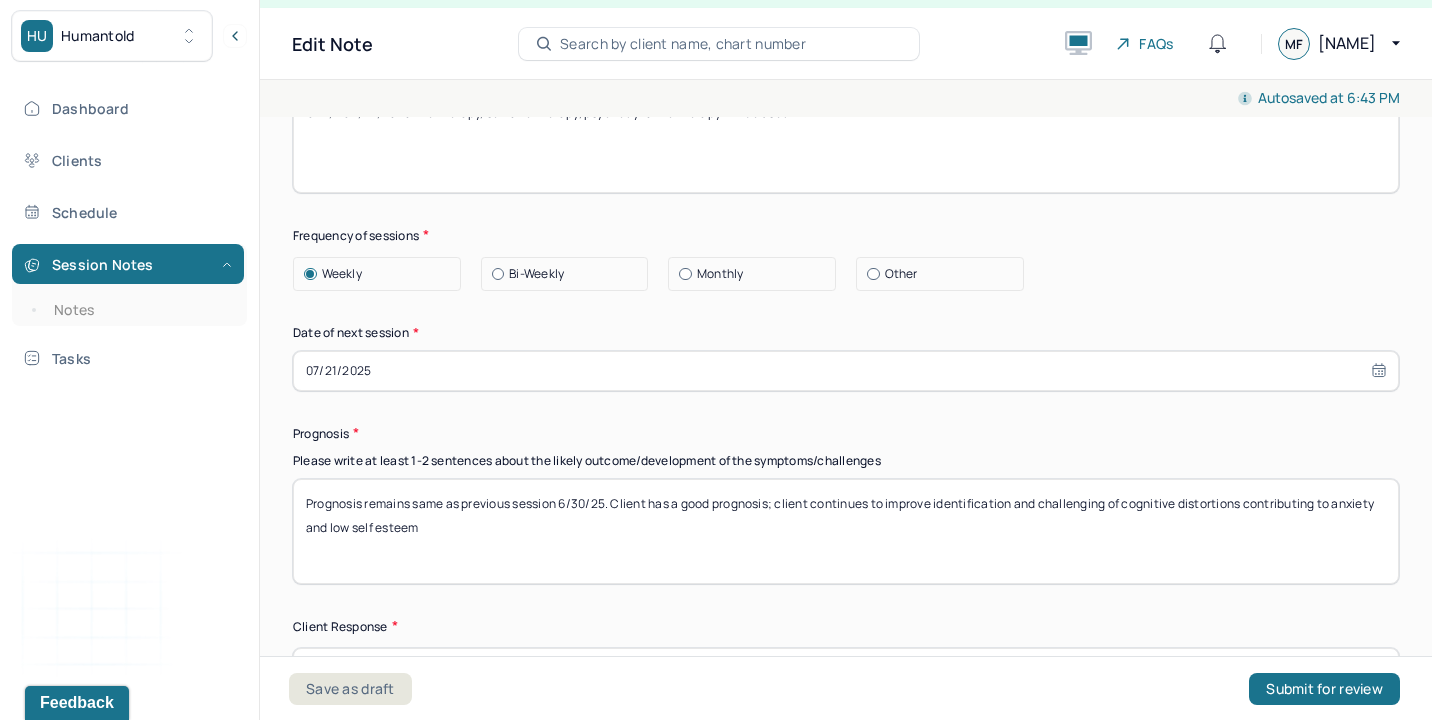 scroll, scrollTop: 2838, scrollLeft: 0, axis: vertical 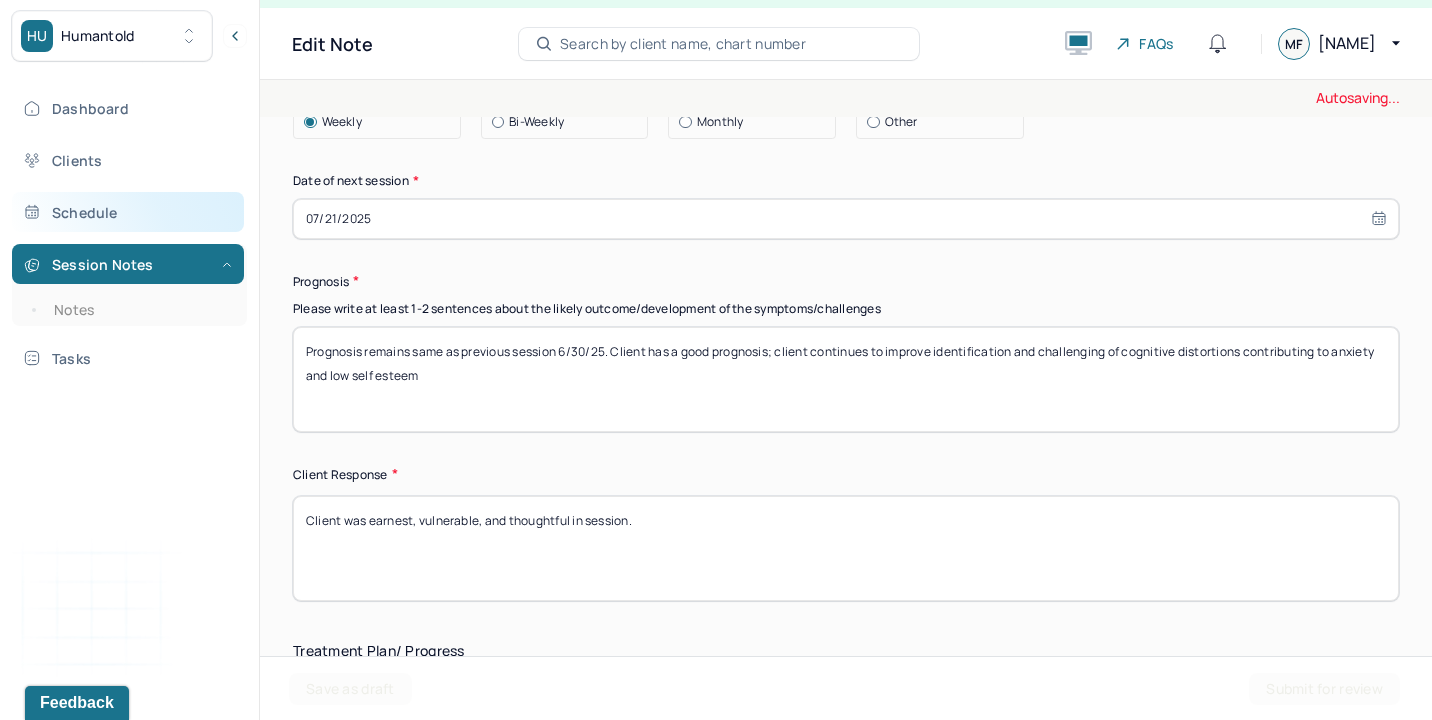 drag, startPoint x: 1243, startPoint y: 375, endPoint x: 109, endPoint y: 231, distance: 1143.1063 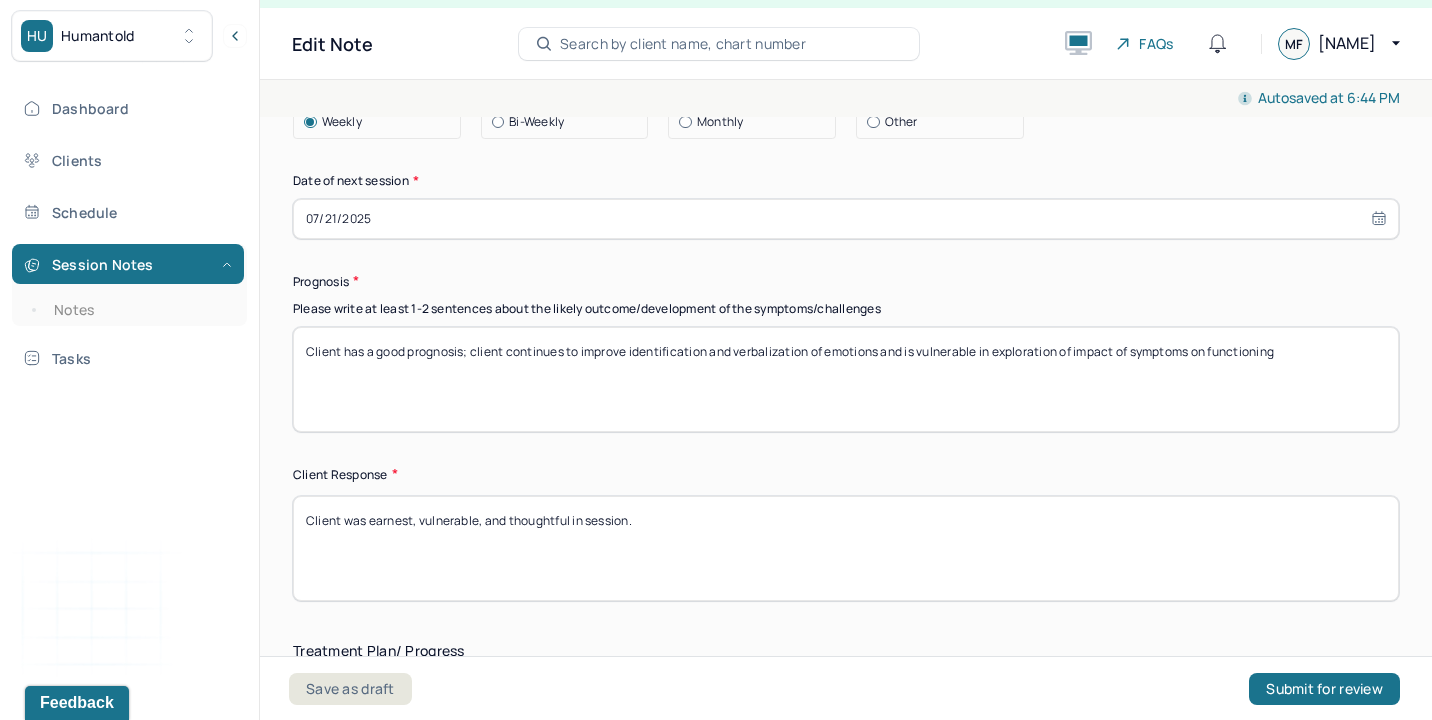 scroll, scrollTop: 3025, scrollLeft: 0, axis: vertical 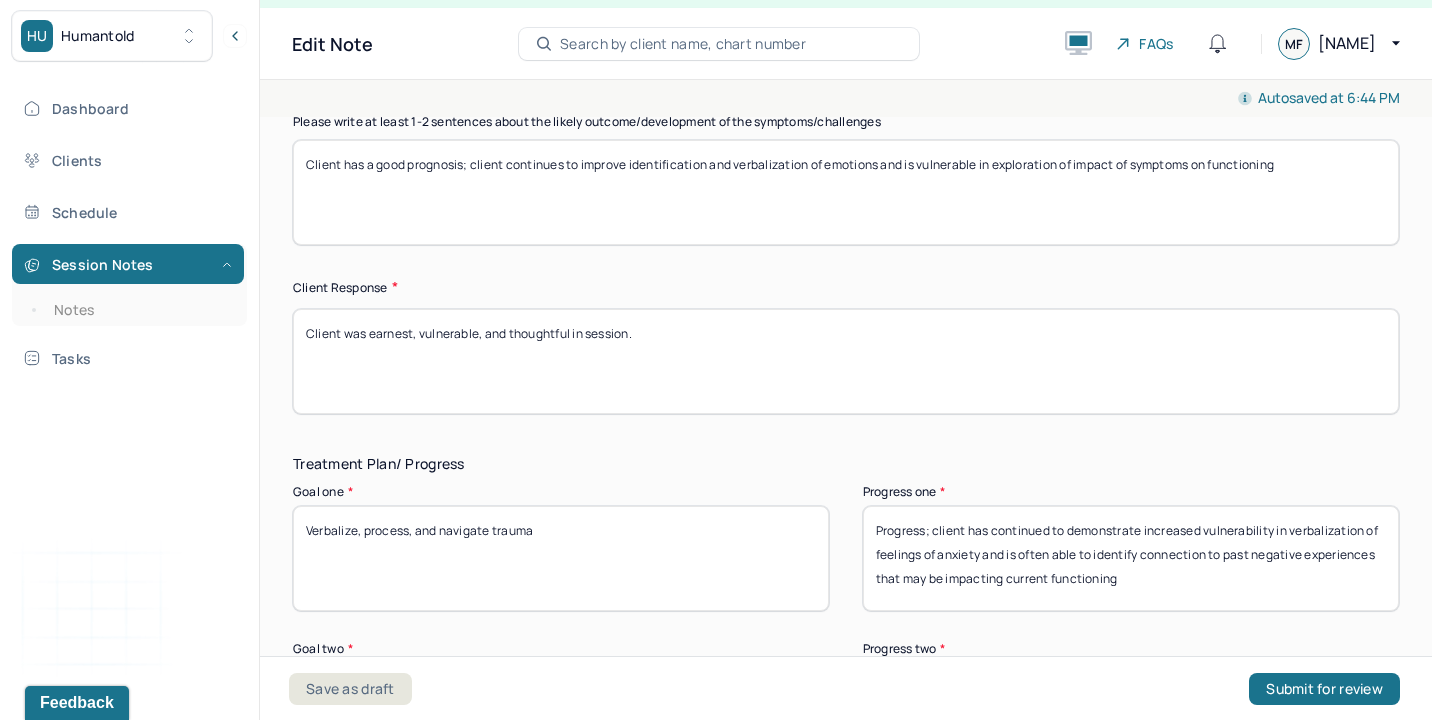 type on "Client has a good prognosis; client continues to improve identification and verbalization of emotions and is vulnerable in exploration of impact of symptoms on functioning" 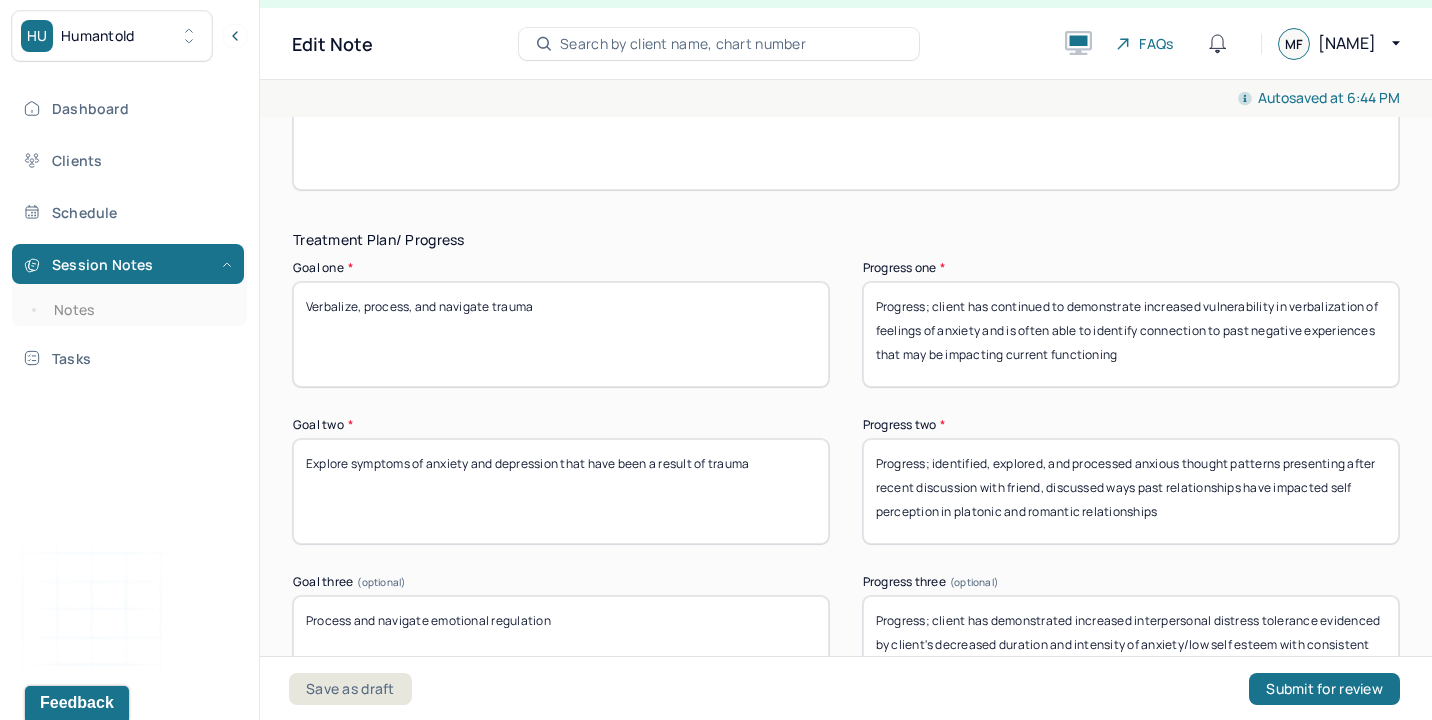 scroll, scrollTop: 3274, scrollLeft: 0, axis: vertical 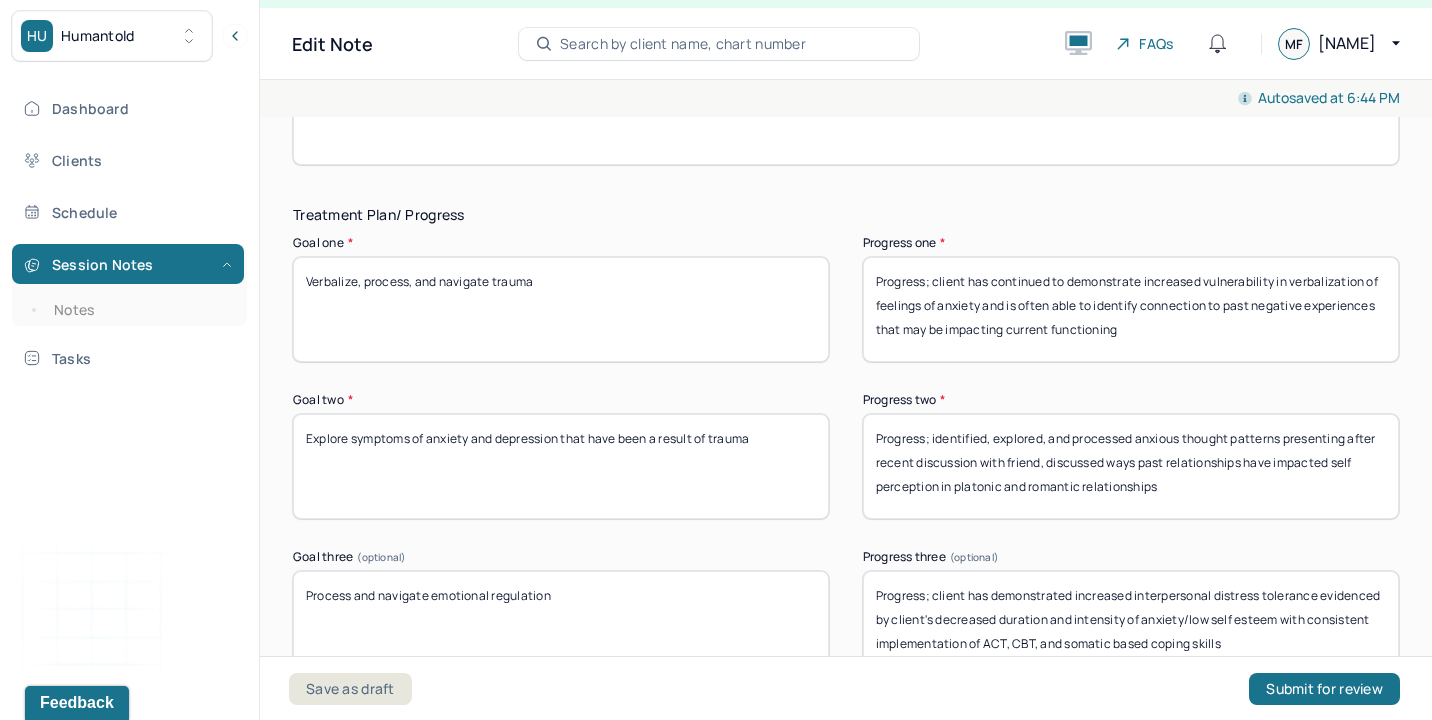 type on "Client was communicative, curious, and vulnerable in session." 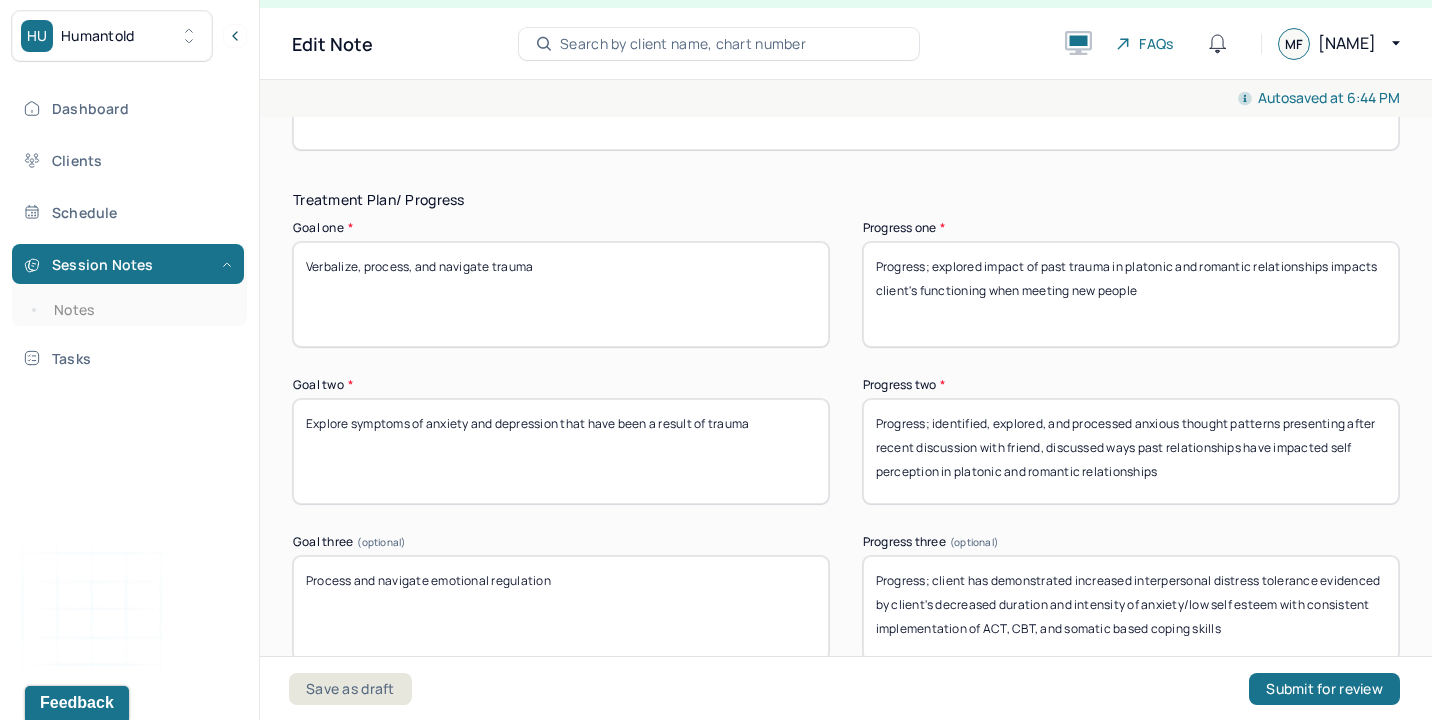 scroll, scrollTop: 3300, scrollLeft: 0, axis: vertical 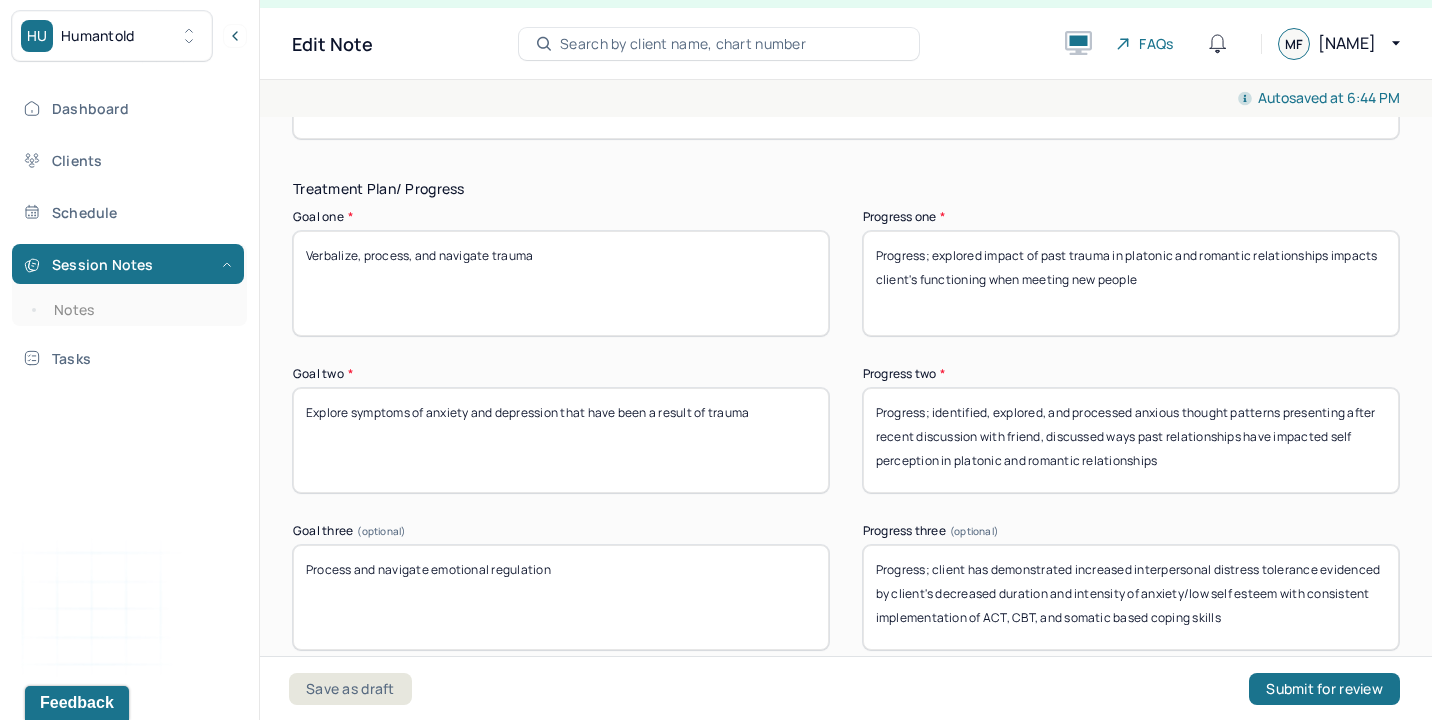 type on "Progress; explored impact of past trauma in platonic and romantic relationships impacts client's functioning when meeting new people" 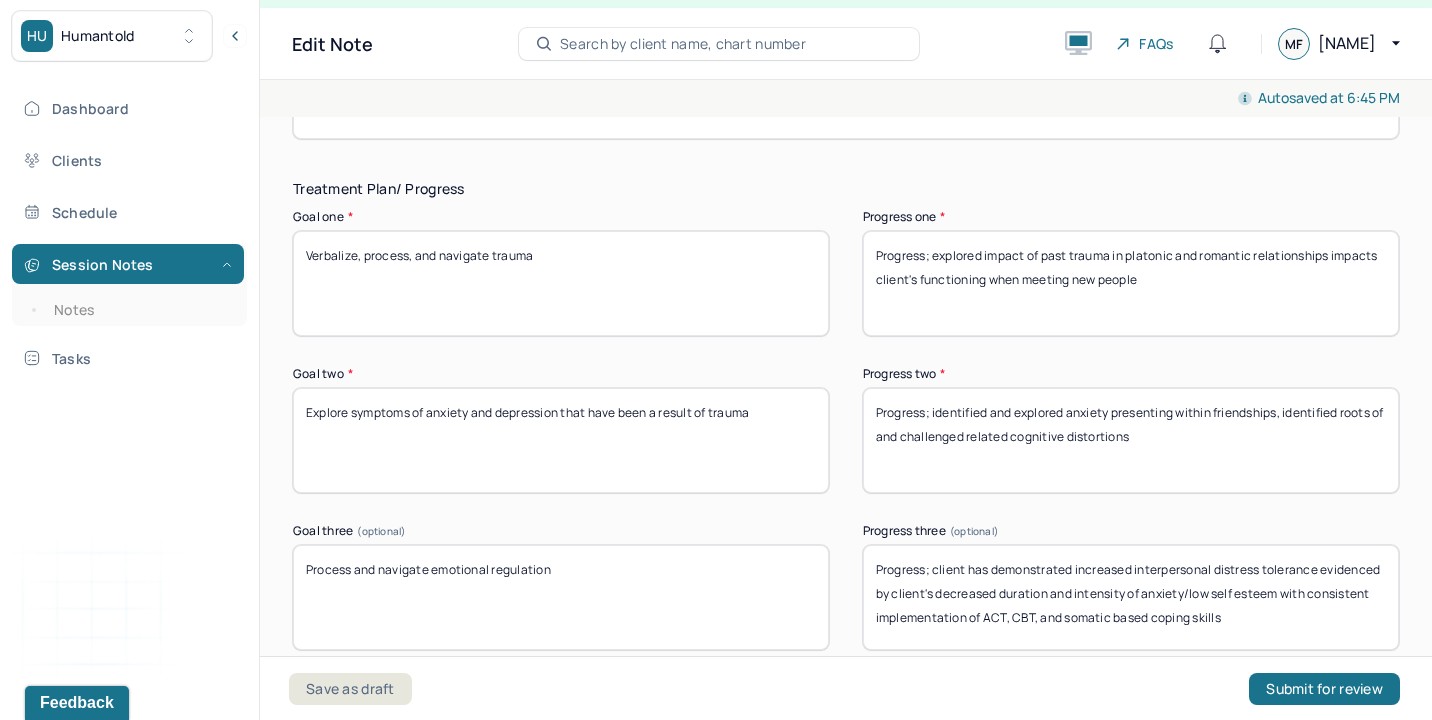 scroll, scrollTop: 3528, scrollLeft: 0, axis: vertical 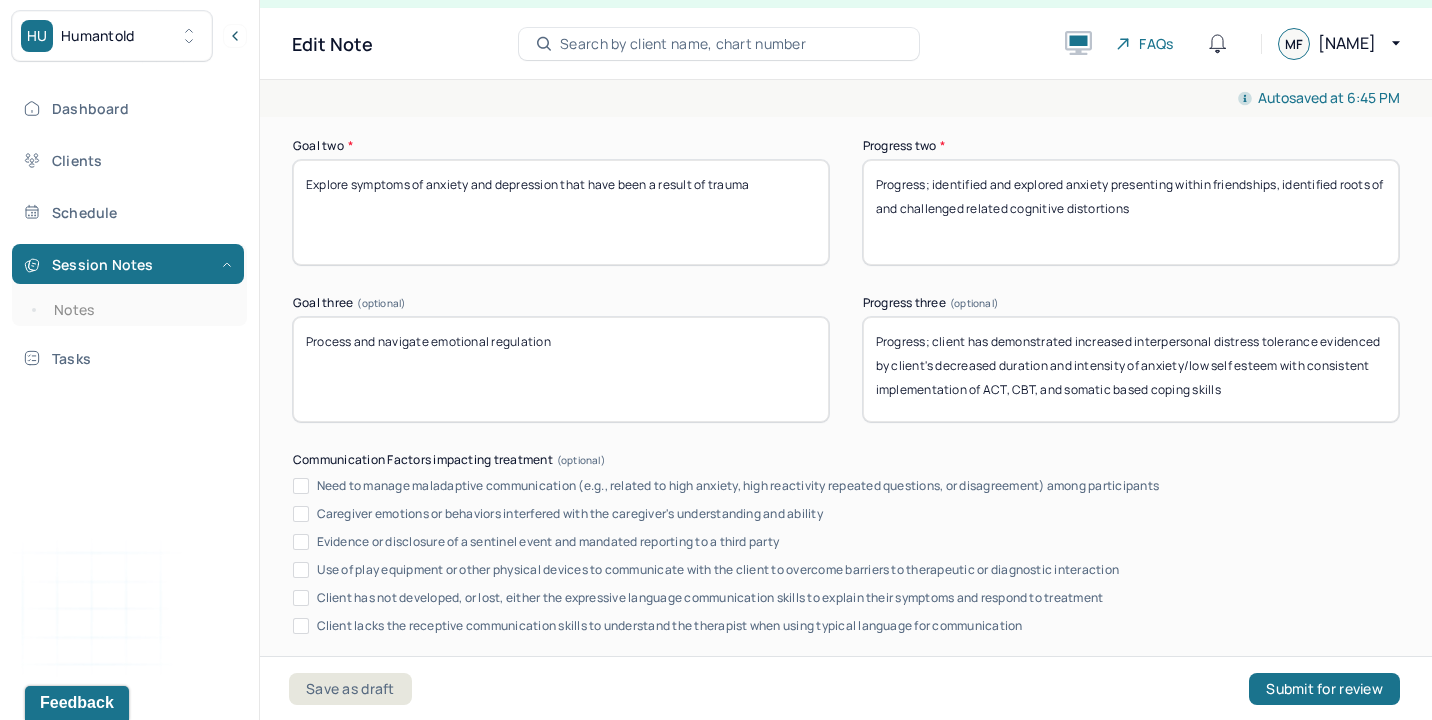 type on "Progress; identified and explored anxiety presenting within friendships, identified roots of and challenged related cognitive distortions" 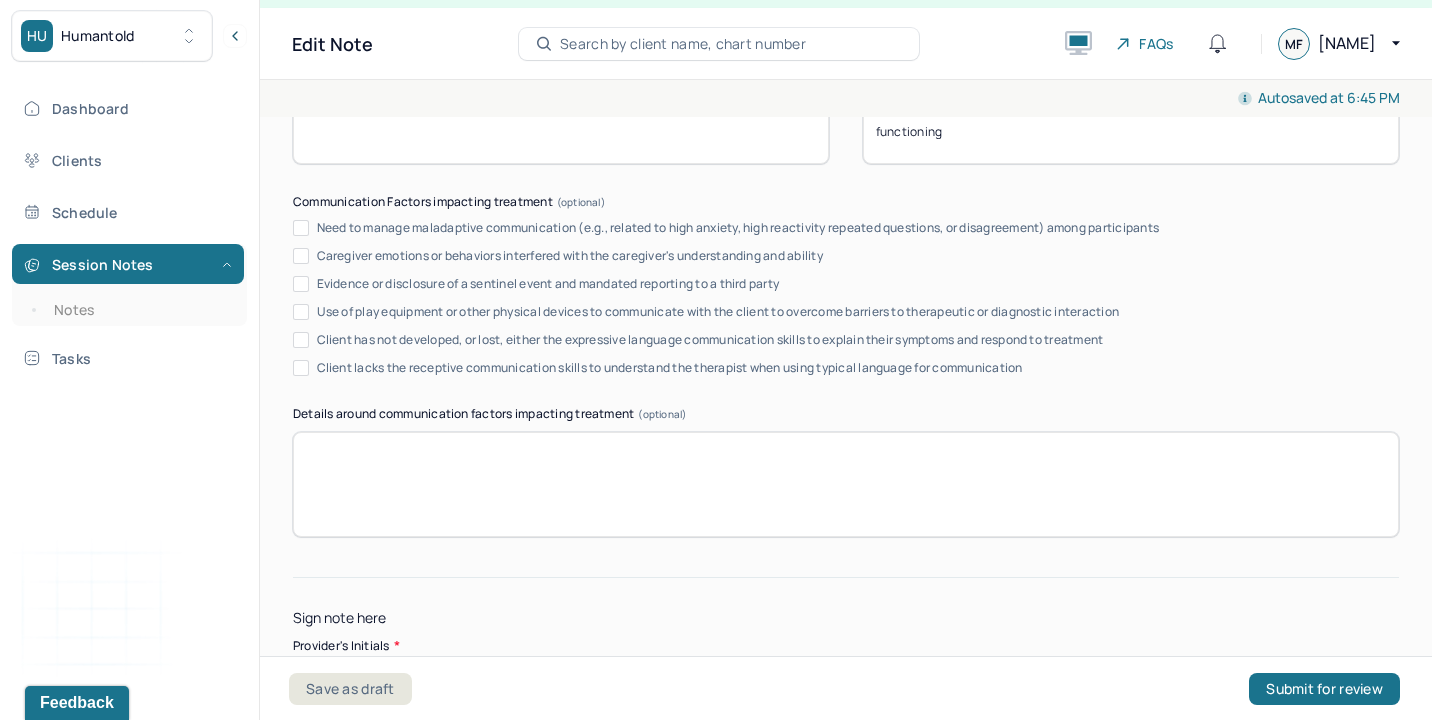 scroll, scrollTop: 3939, scrollLeft: 0, axis: vertical 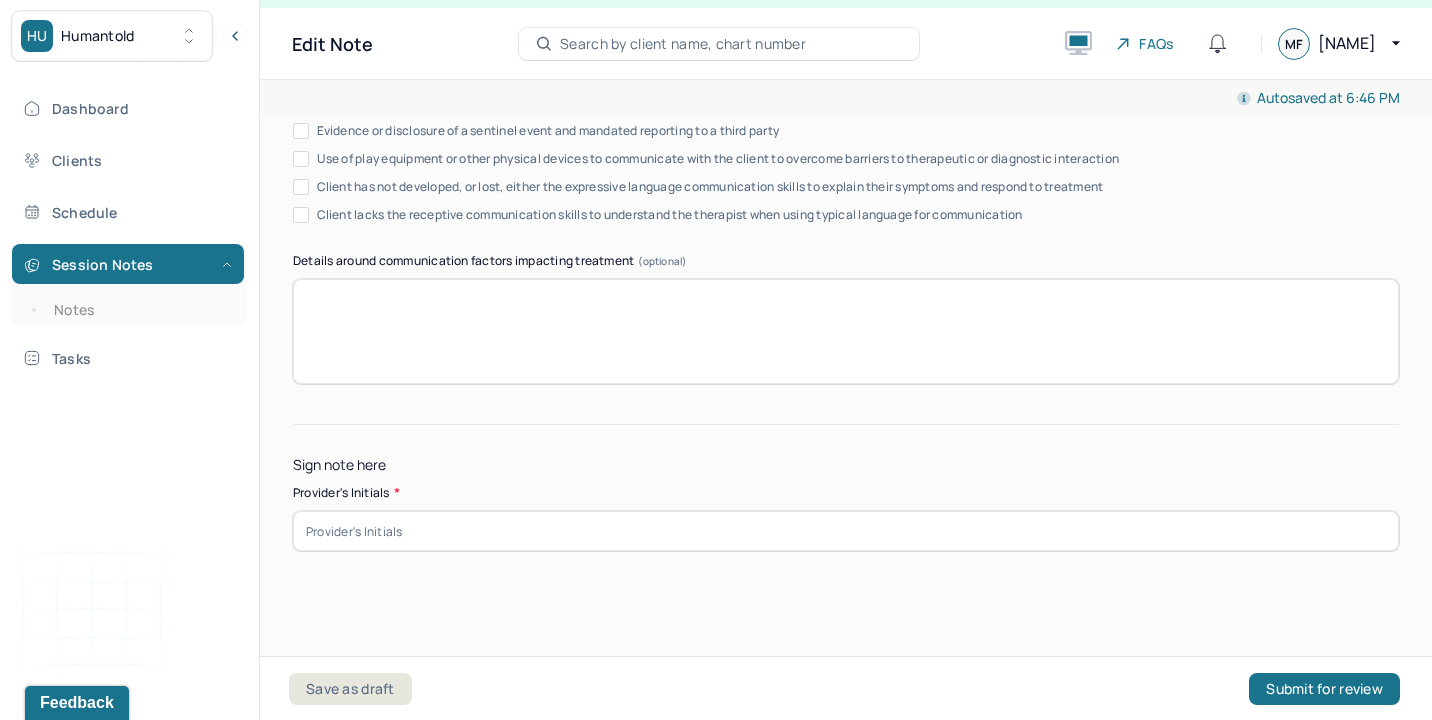 type on "Progress; discussed CBT and narrative based coping skills client can utilize between sessions to continue increasing awareness of presentation/impact of anxiety on functioning" 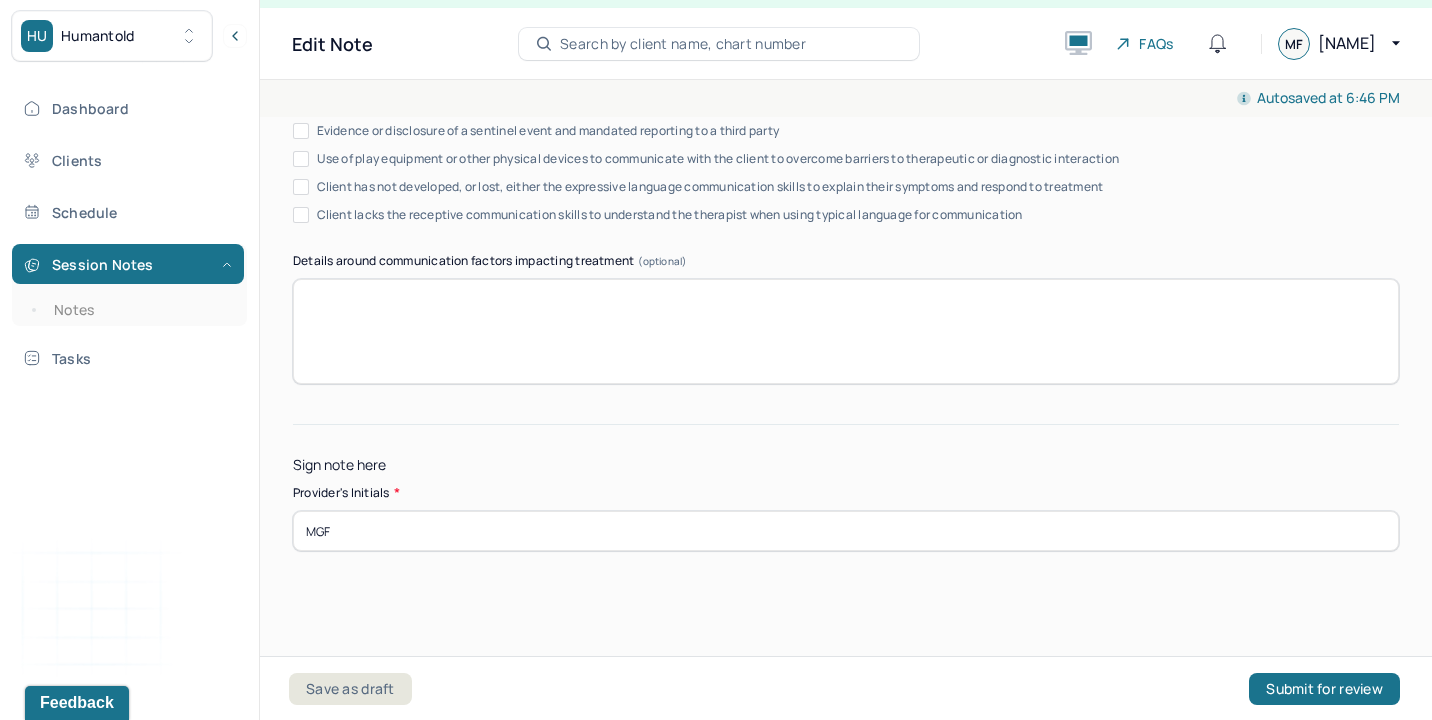 type on "MGF" 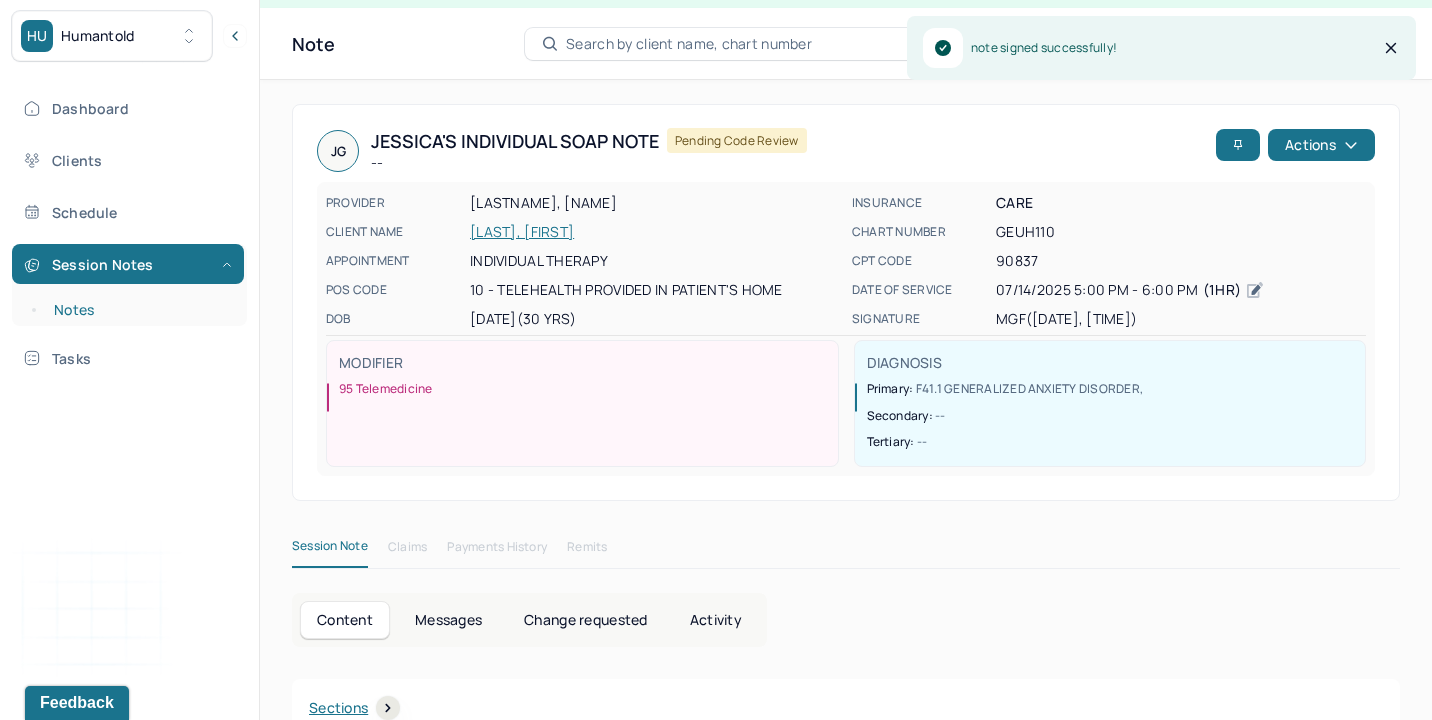 click on "Notes" at bounding box center [139, 310] 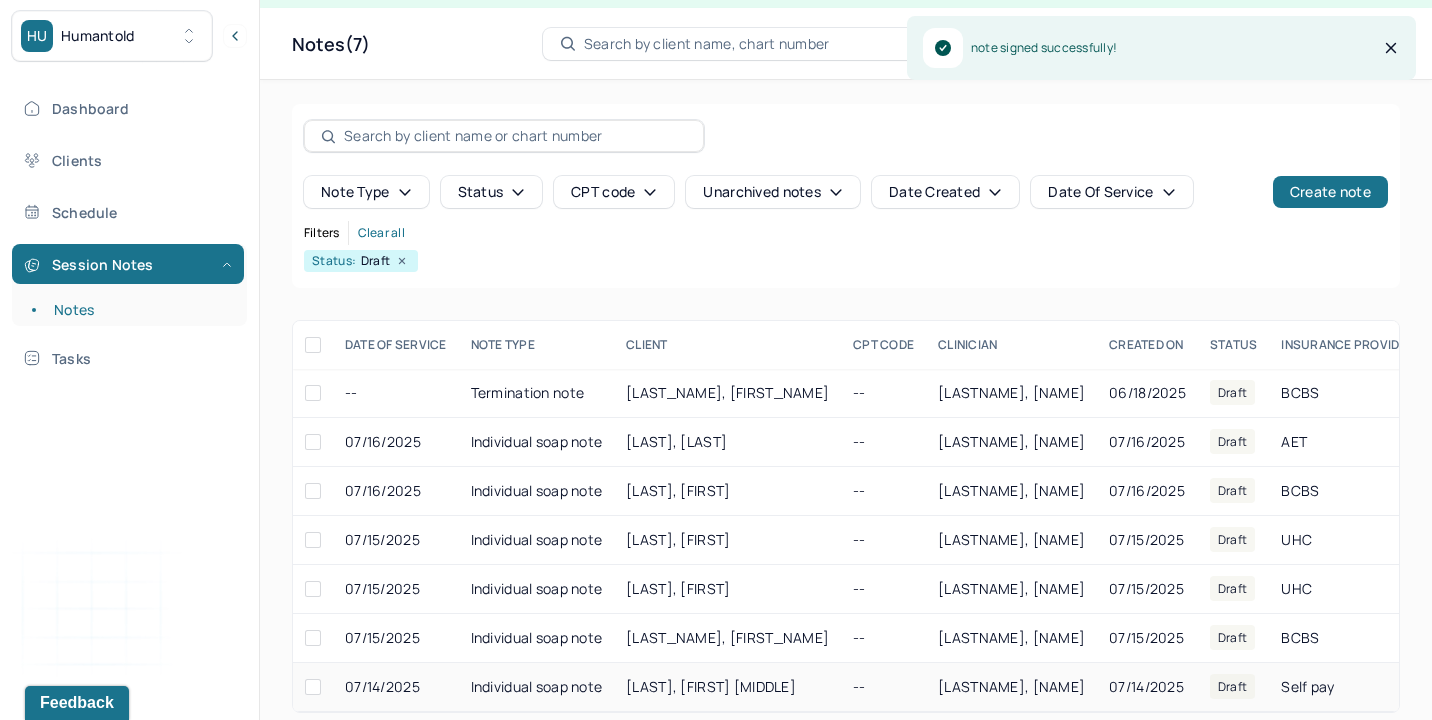 click on "--" at bounding box center [883, 687] 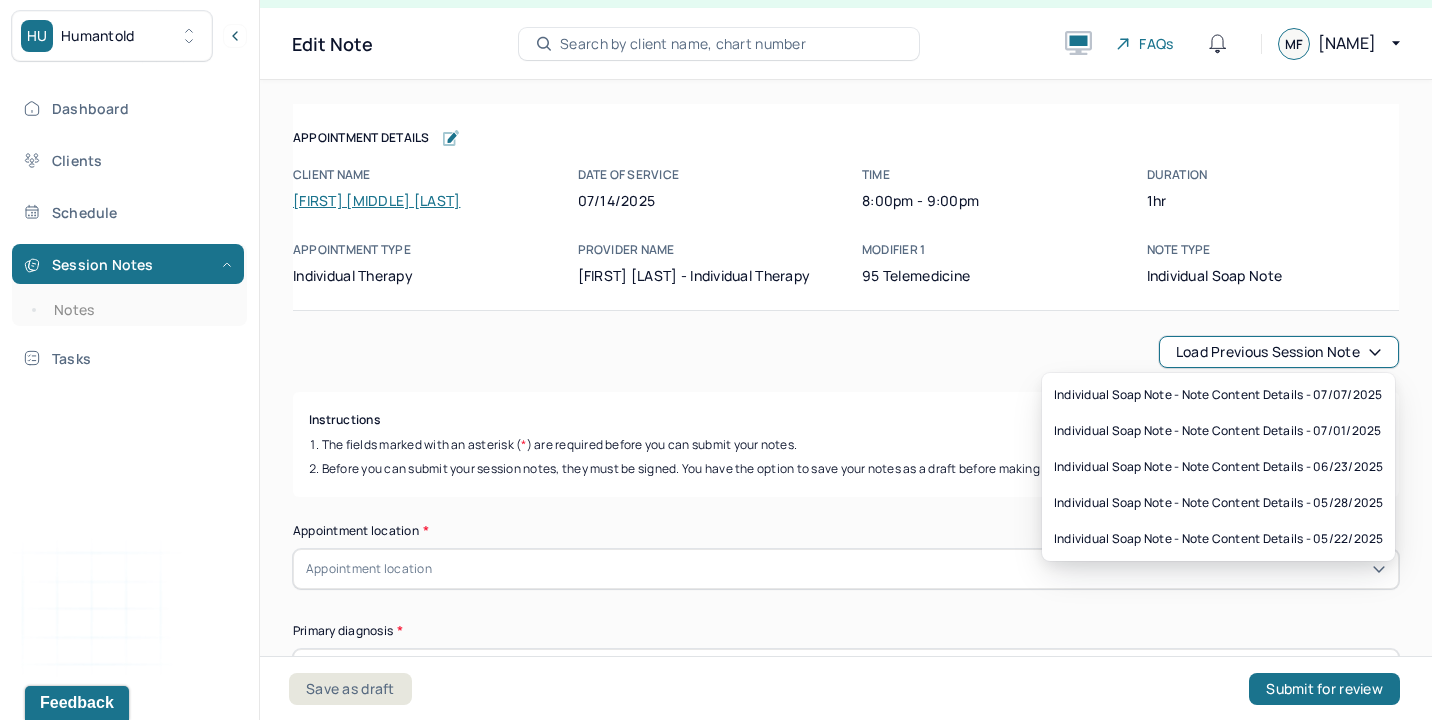 click on "Load previous session note" at bounding box center (1279, 352) 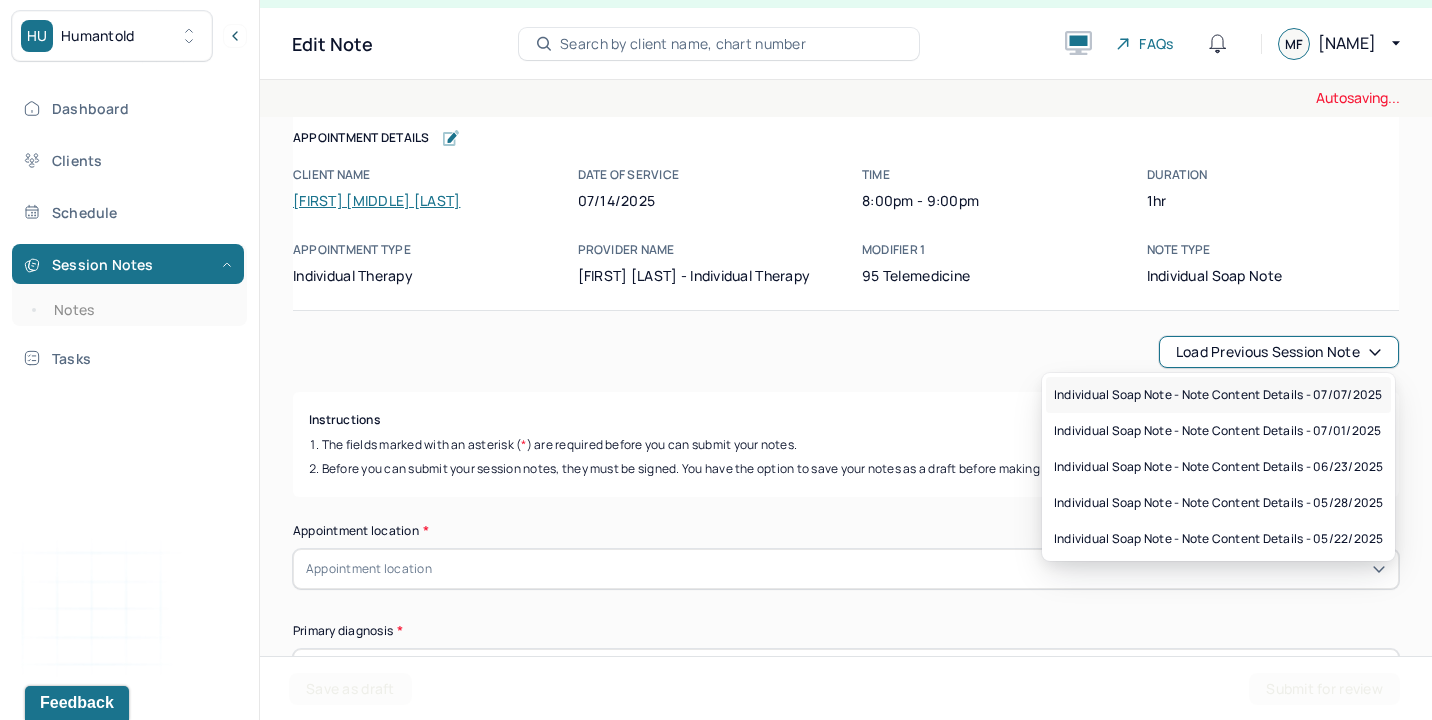 click on "Individual soap note   - Note content Details -   07/07/2025" at bounding box center [1218, 395] 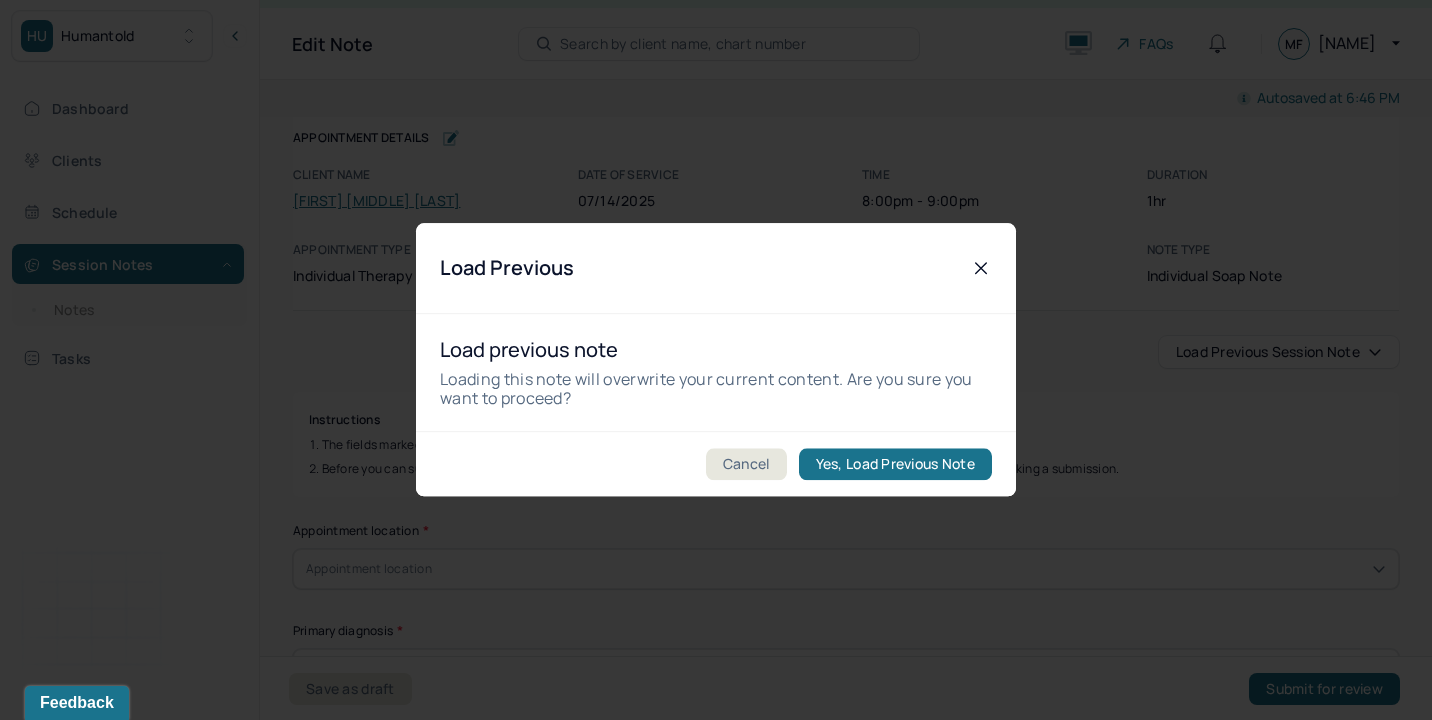 click on "Cancel     Yes, Load Previous Note" at bounding box center (716, 464) 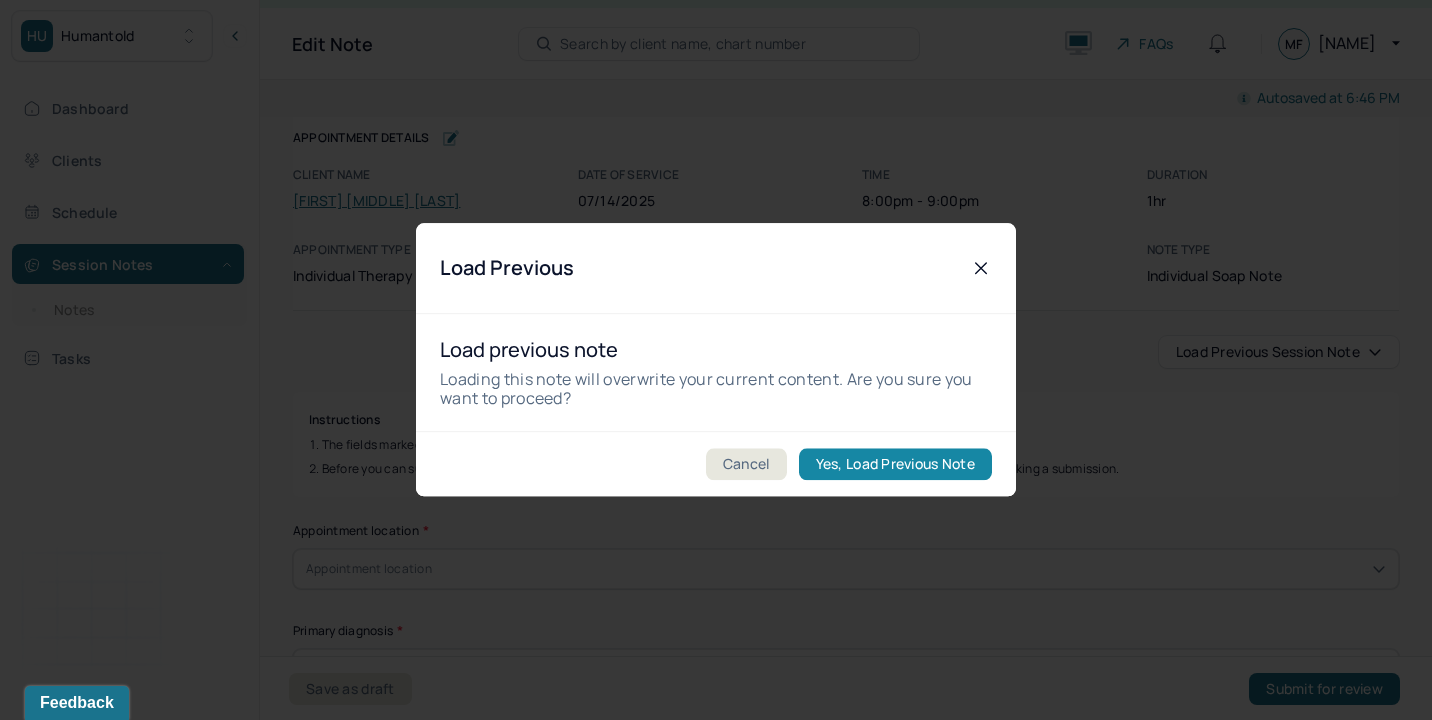 click on "Yes, Load Previous Note" at bounding box center [895, 465] 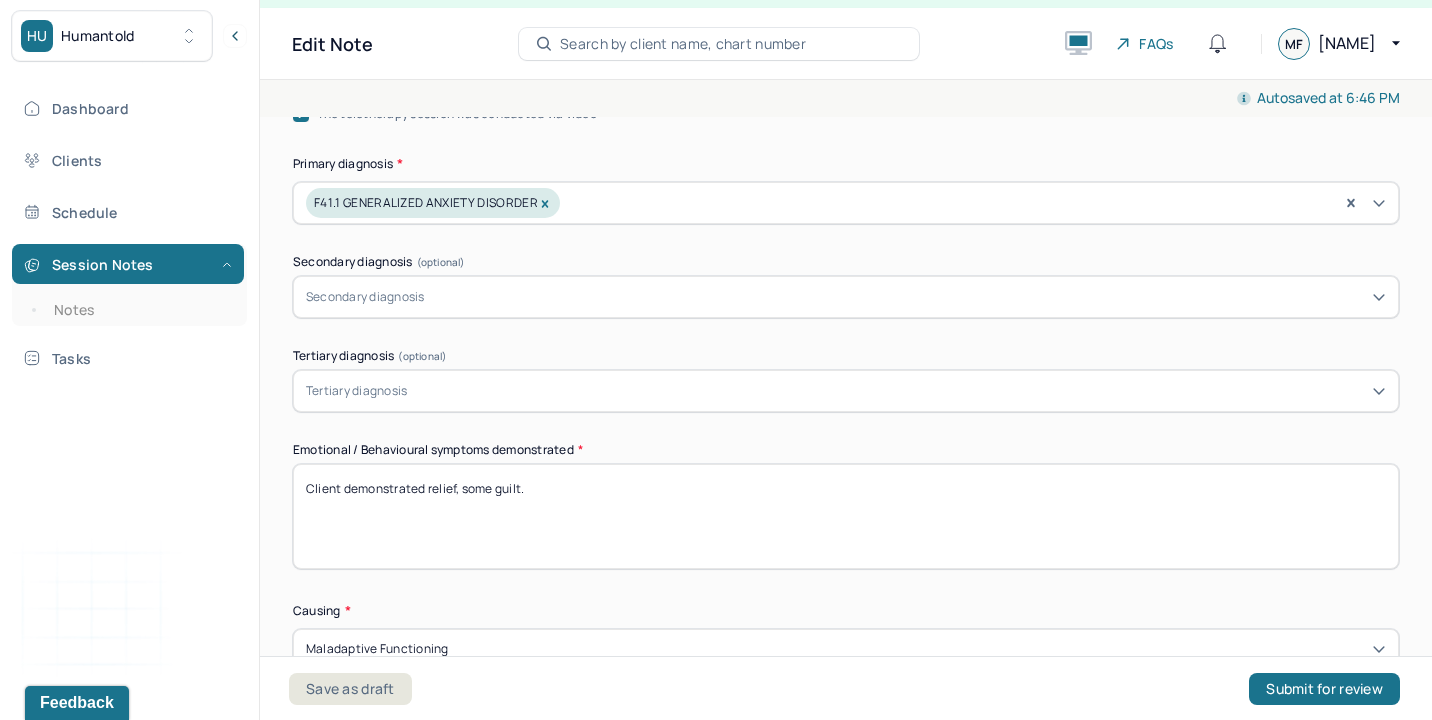 scroll, scrollTop: 751, scrollLeft: 0, axis: vertical 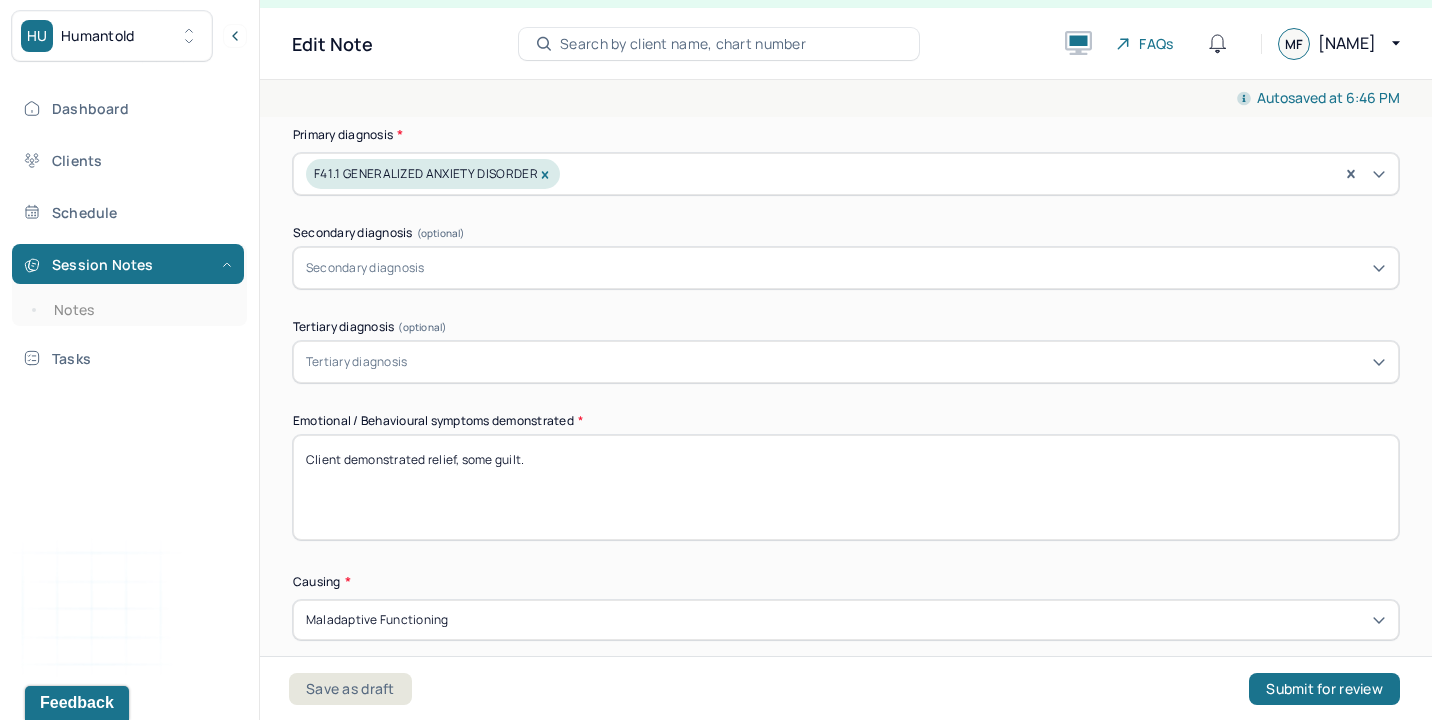 drag, startPoint x: 427, startPoint y: 459, endPoint x: 620, endPoint y: 458, distance: 193.0026 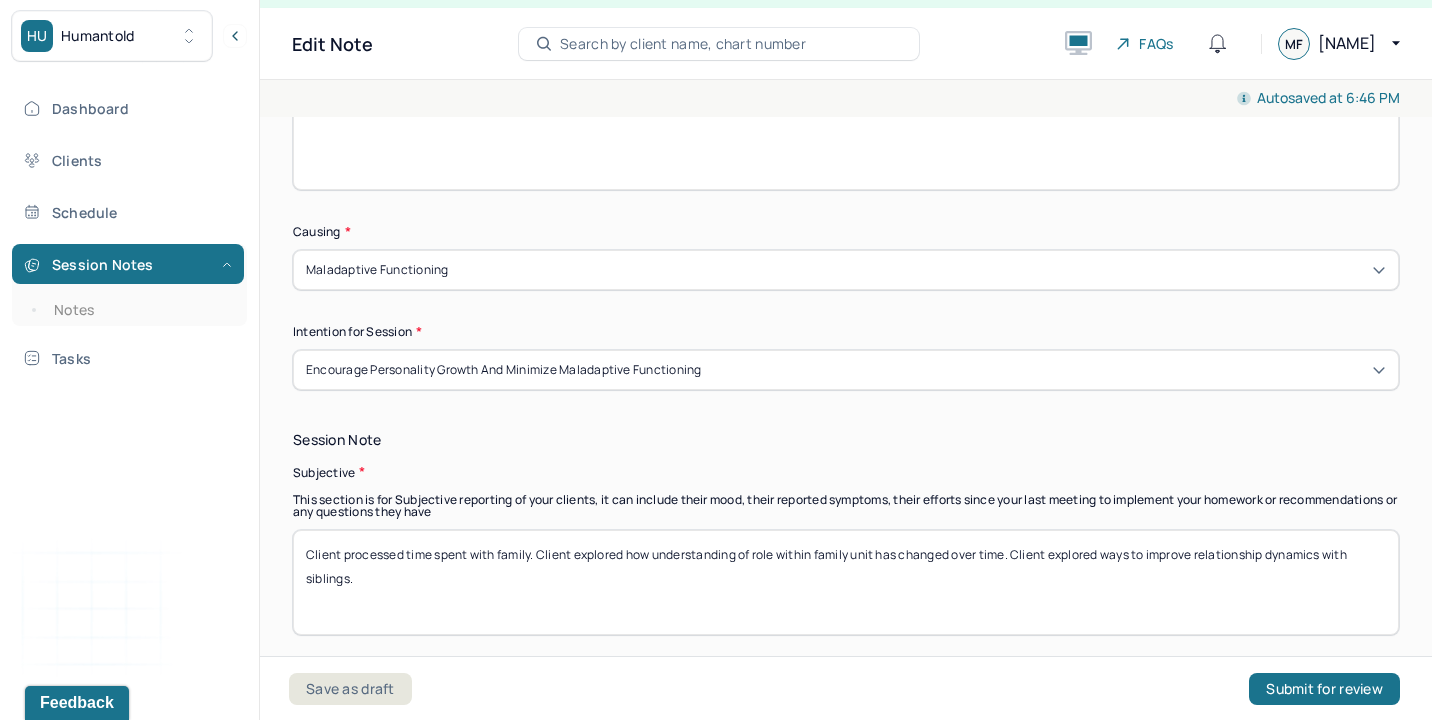 scroll, scrollTop: 1102, scrollLeft: 0, axis: vertical 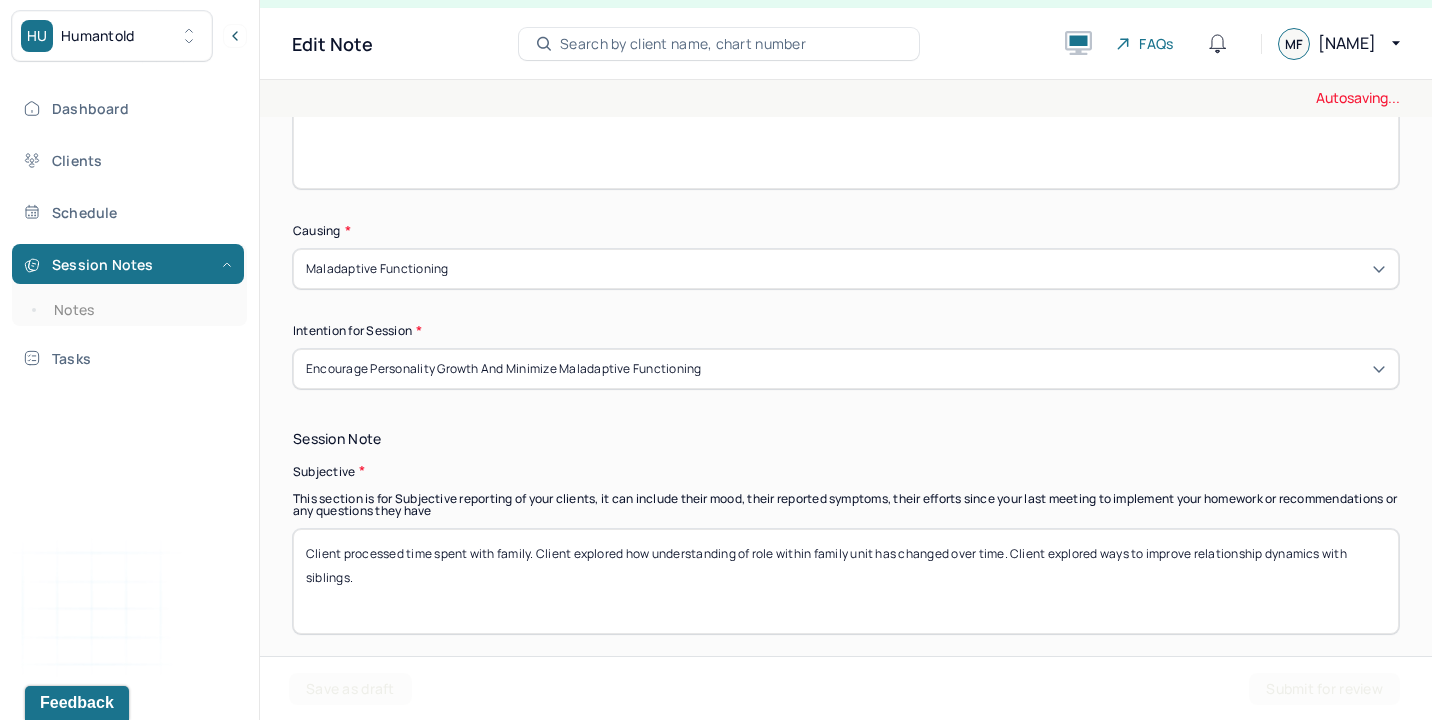 type on "Client demonstrated apprehension, some frustration." 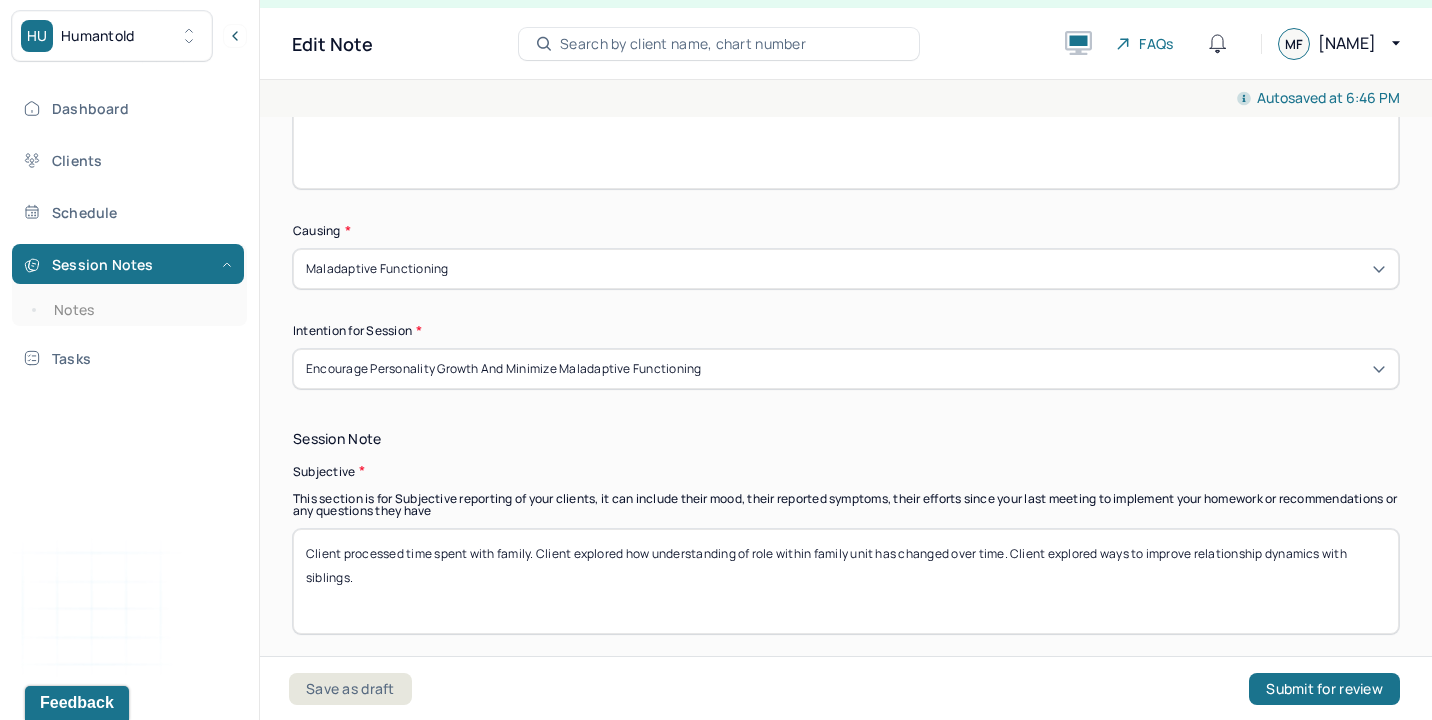 click on "Client processed time spent with family. Client explored how understanding of role within family unit has changed over time. Client explored ways to improve relationship dynamics with siblings." at bounding box center (846, 581) 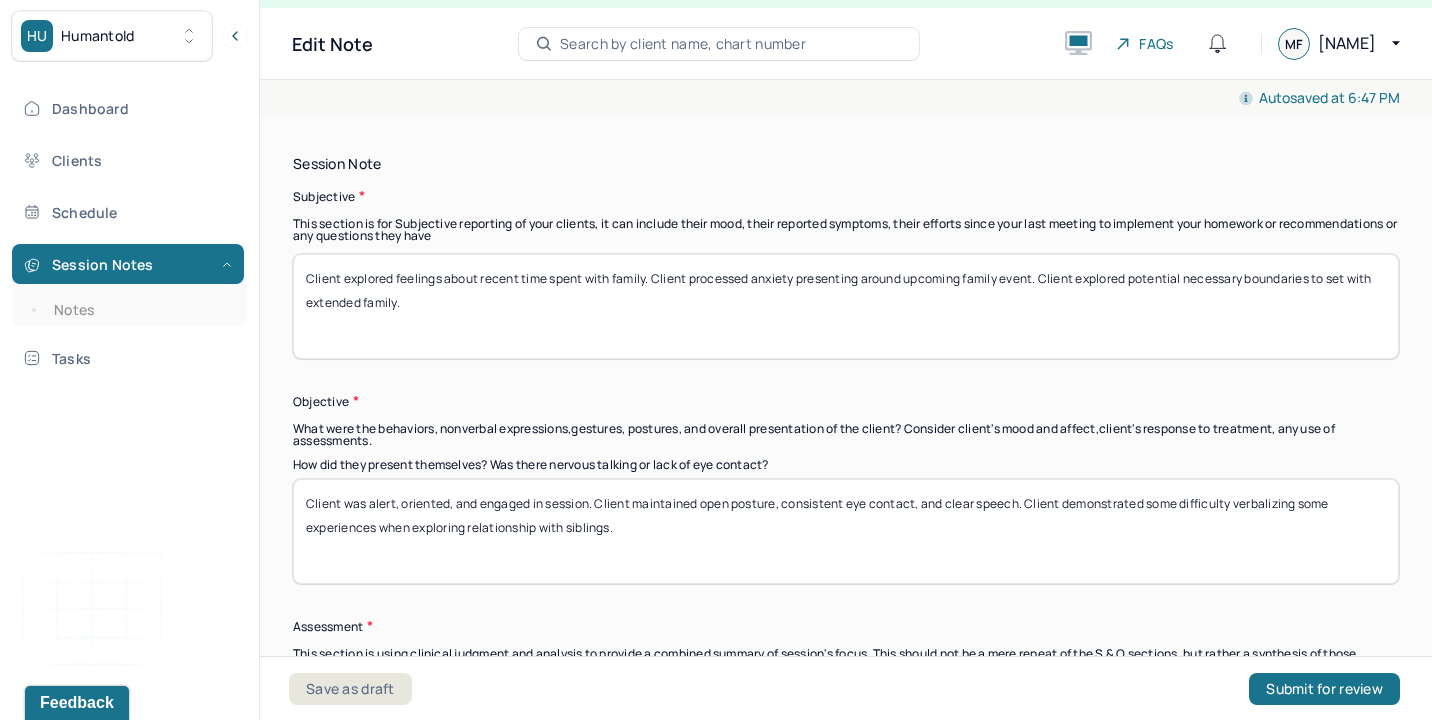 scroll, scrollTop: 1378, scrollLeft: 0, axis: vertical 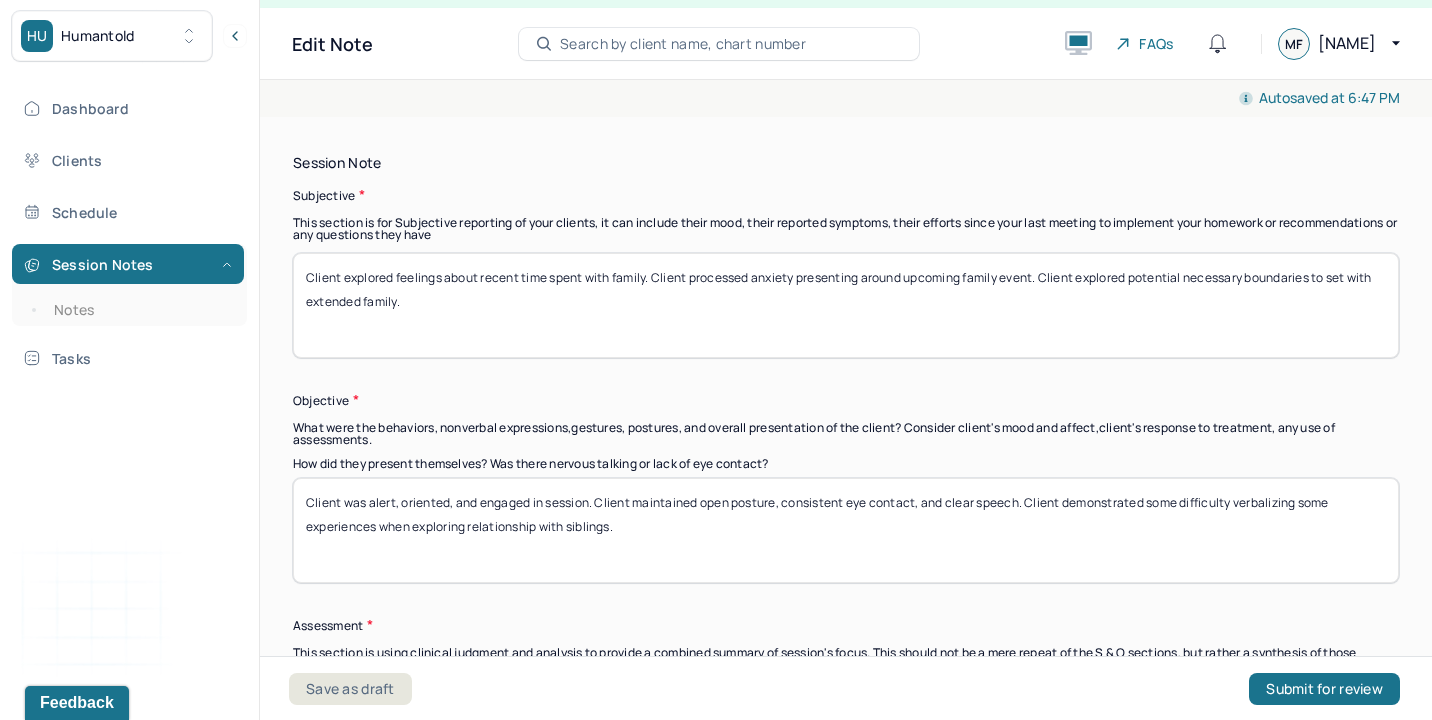 type on "Client explored feelings about recent time spent with family. Client processed anxiety presenting around upcoming family event. Client explored potential necessary boundaries to set with extended family." 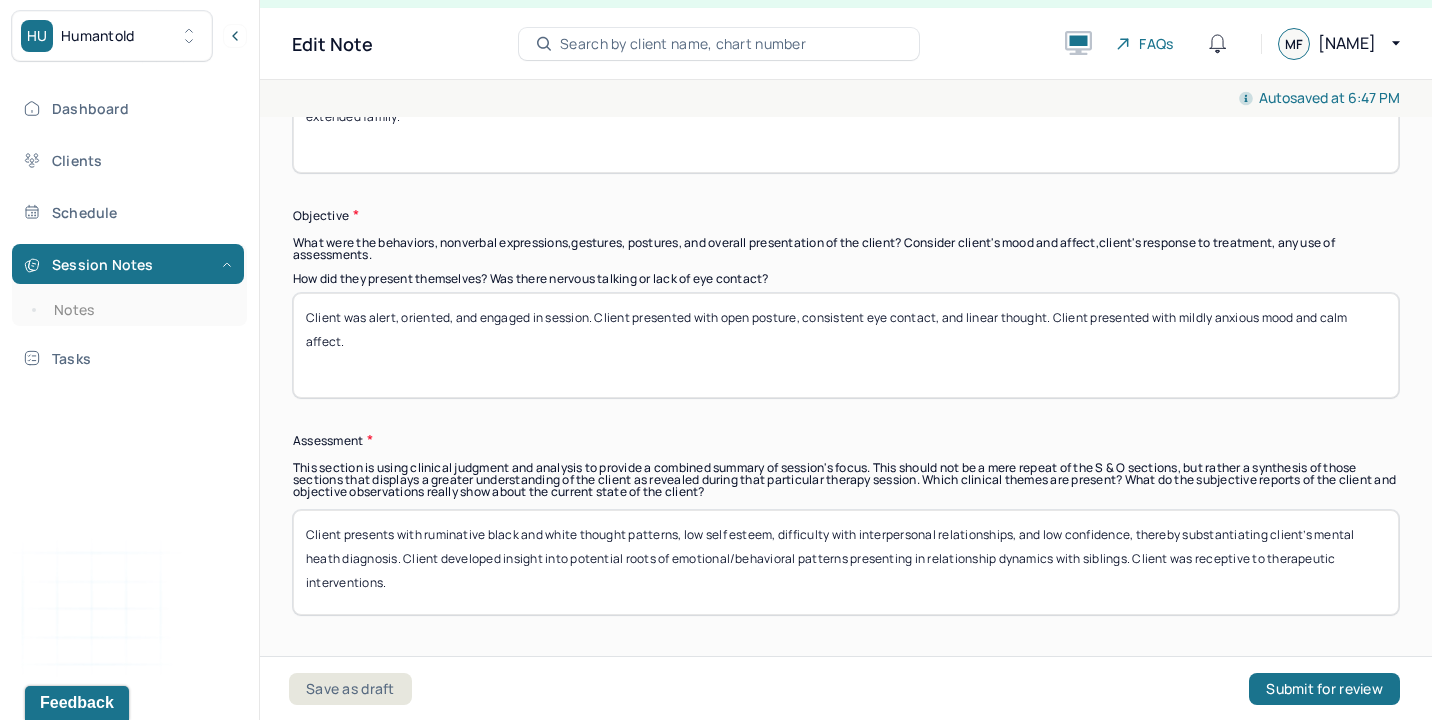 scroll, scrollTop: 1610, scrollLeft: 0, axis: vertical 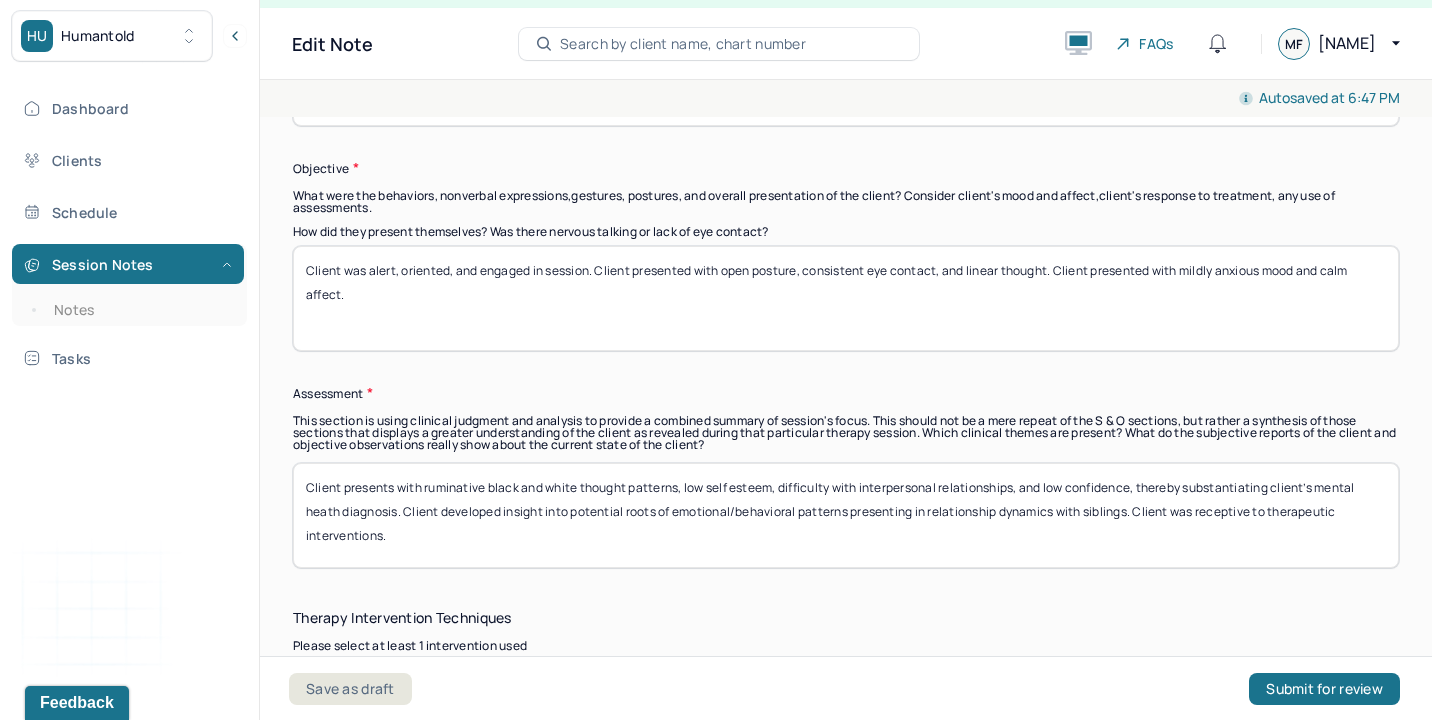 type on "Client was alert, oriented, and engaged in session. Client presented with open posture, consistent eye contact, and linear thought. Client presented with mildly anxious mood and calm affect." 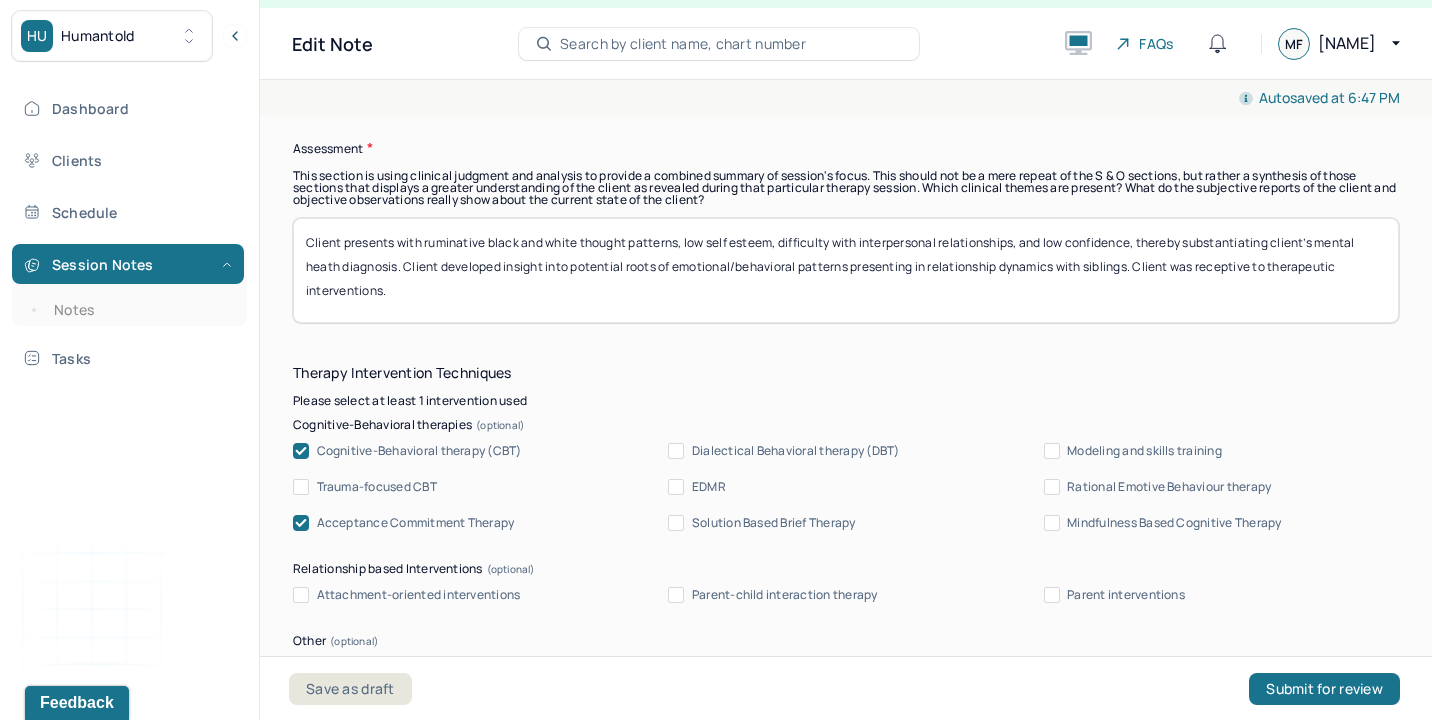 scroll, scrollTop: 1857, scrollLeft: 0, axis: vertical 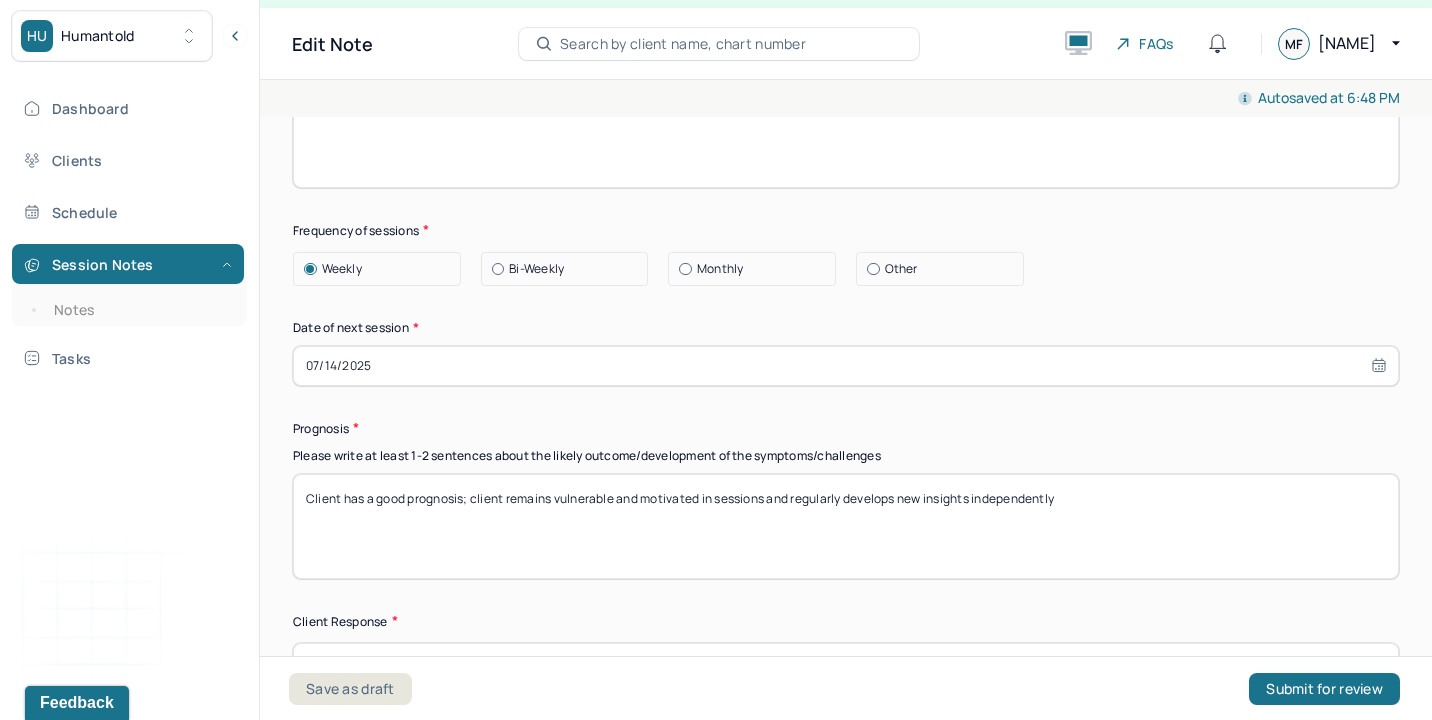 type on "Client presents with ruminative black and white thought patterns, low self esteem, difficulty with interpersonal relationships, and low confidence, thereby substantiating client’s mental heath diagnosis. Client has begun to show some improvement in verbalization and maintenance of boundaries within family unit. Client was receptive to therapeutic interventions." 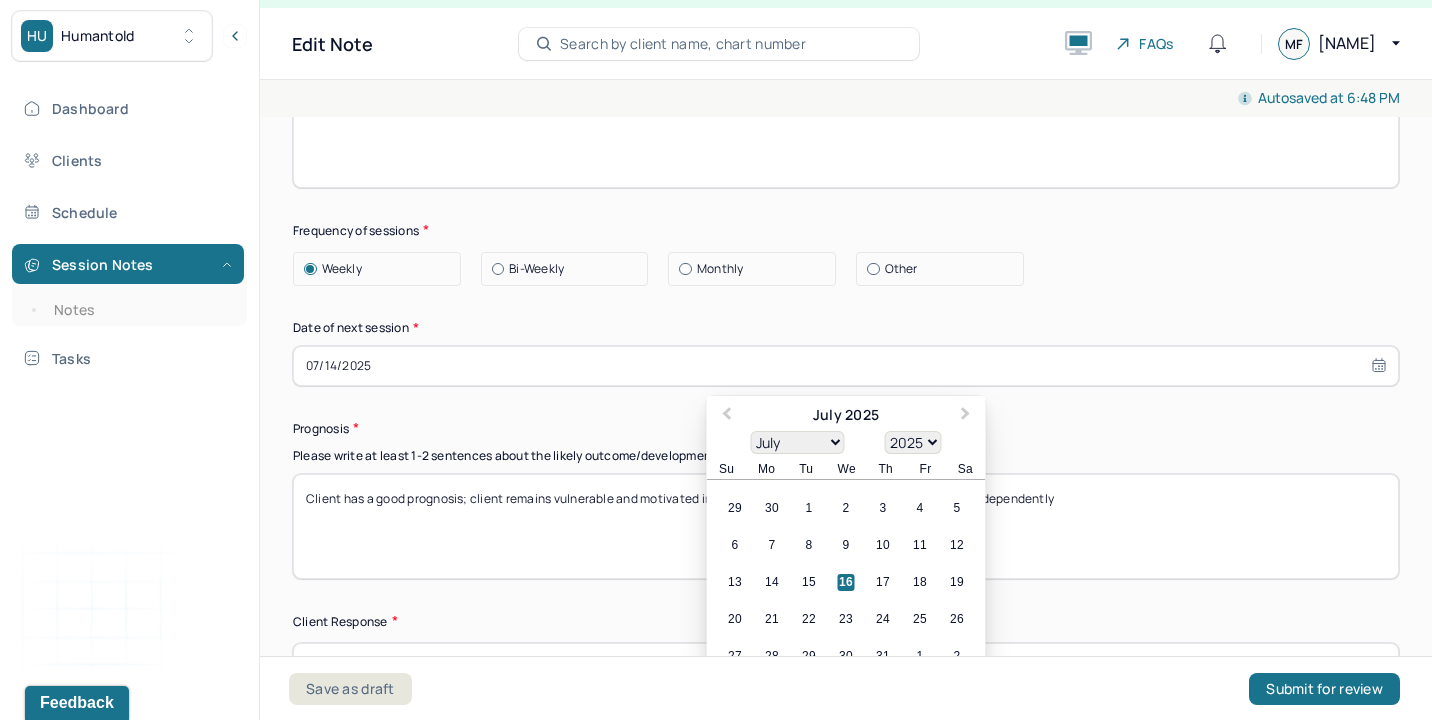click on "07/14/2025" at bounding box center [846, 366] 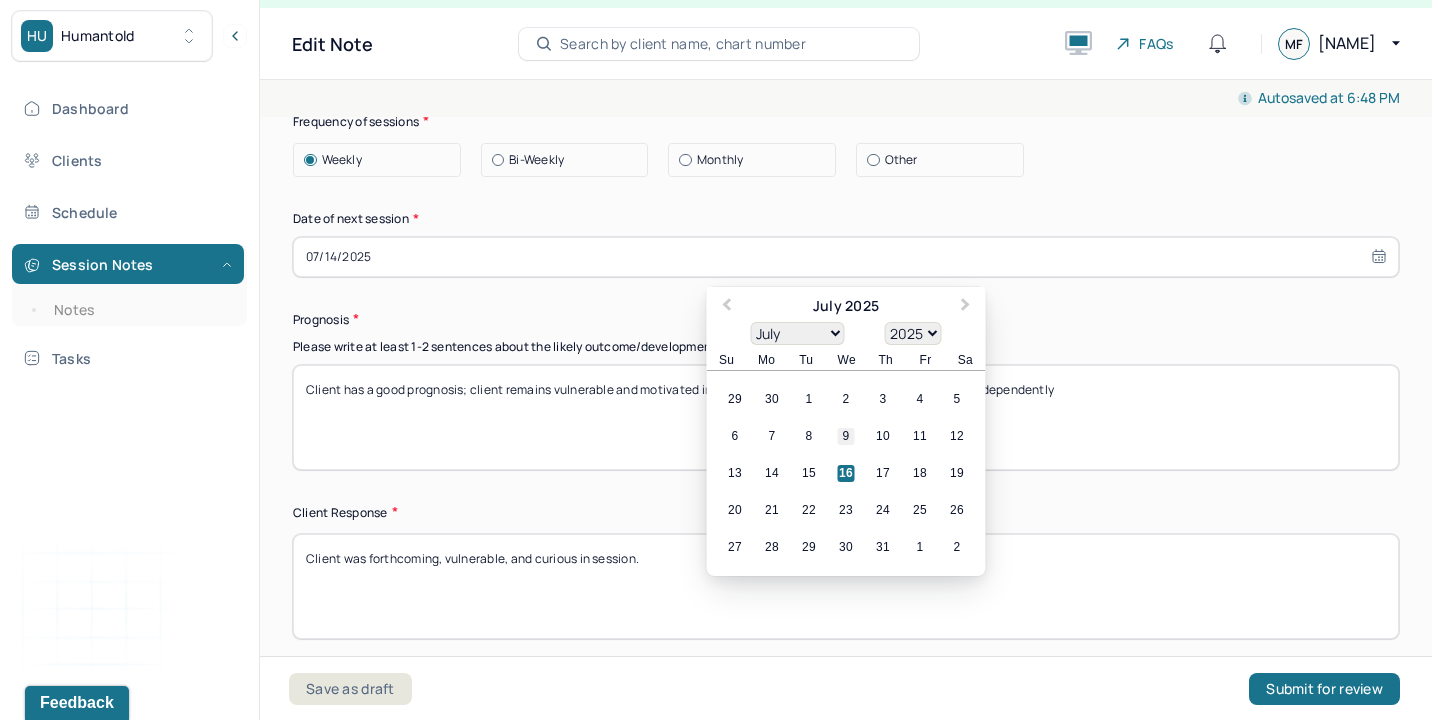 scroll, scrollTop: 2801, scrollLeft: 0, axis: vertical 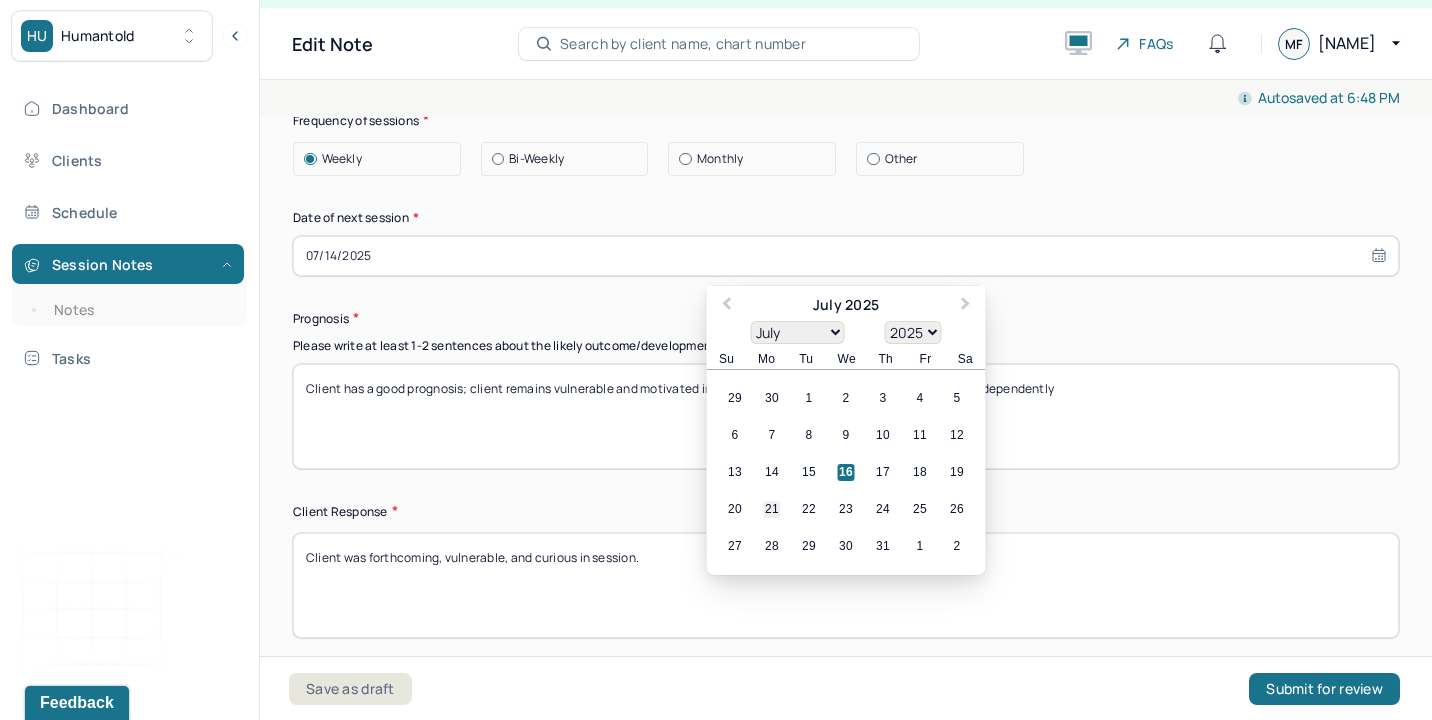 click on "21" at bounding box center (772, 509) 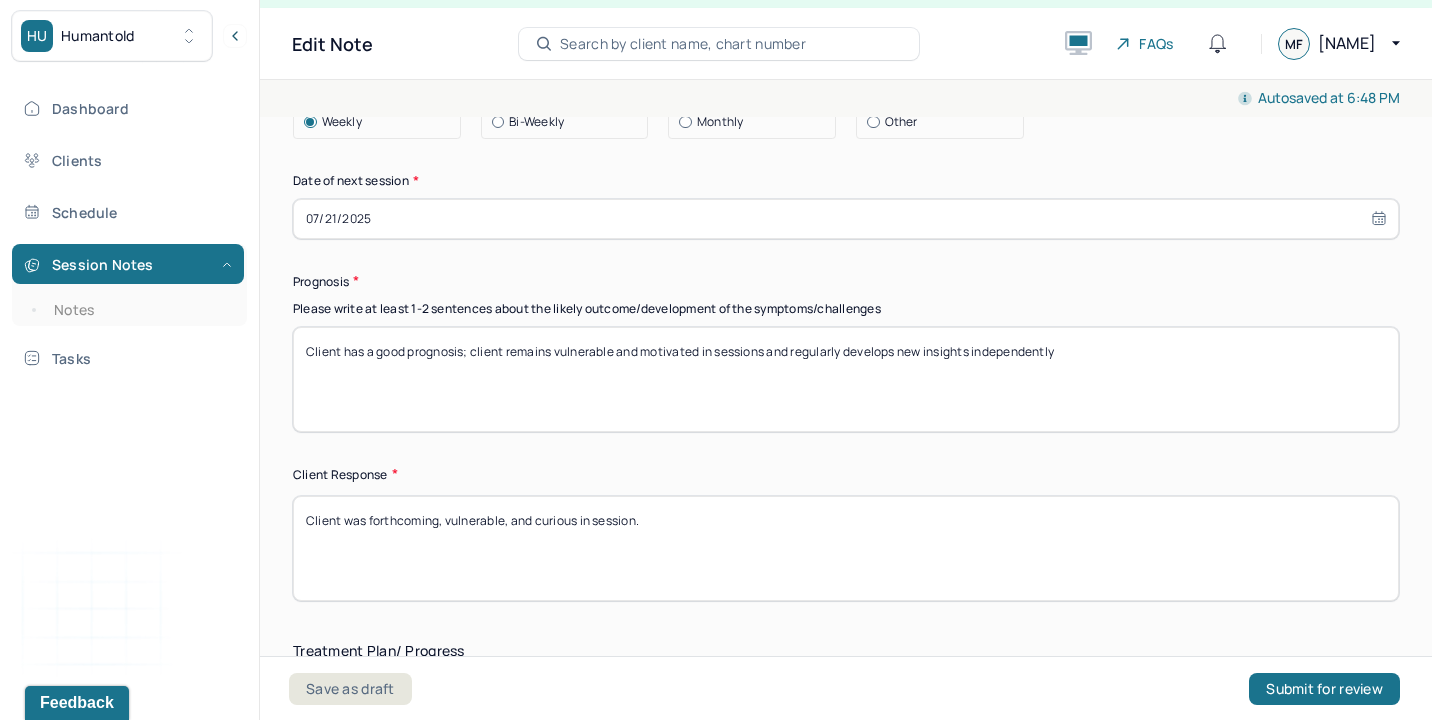 scroll, scrollTop: 2843, scrollLeft: 0, axis: vertical 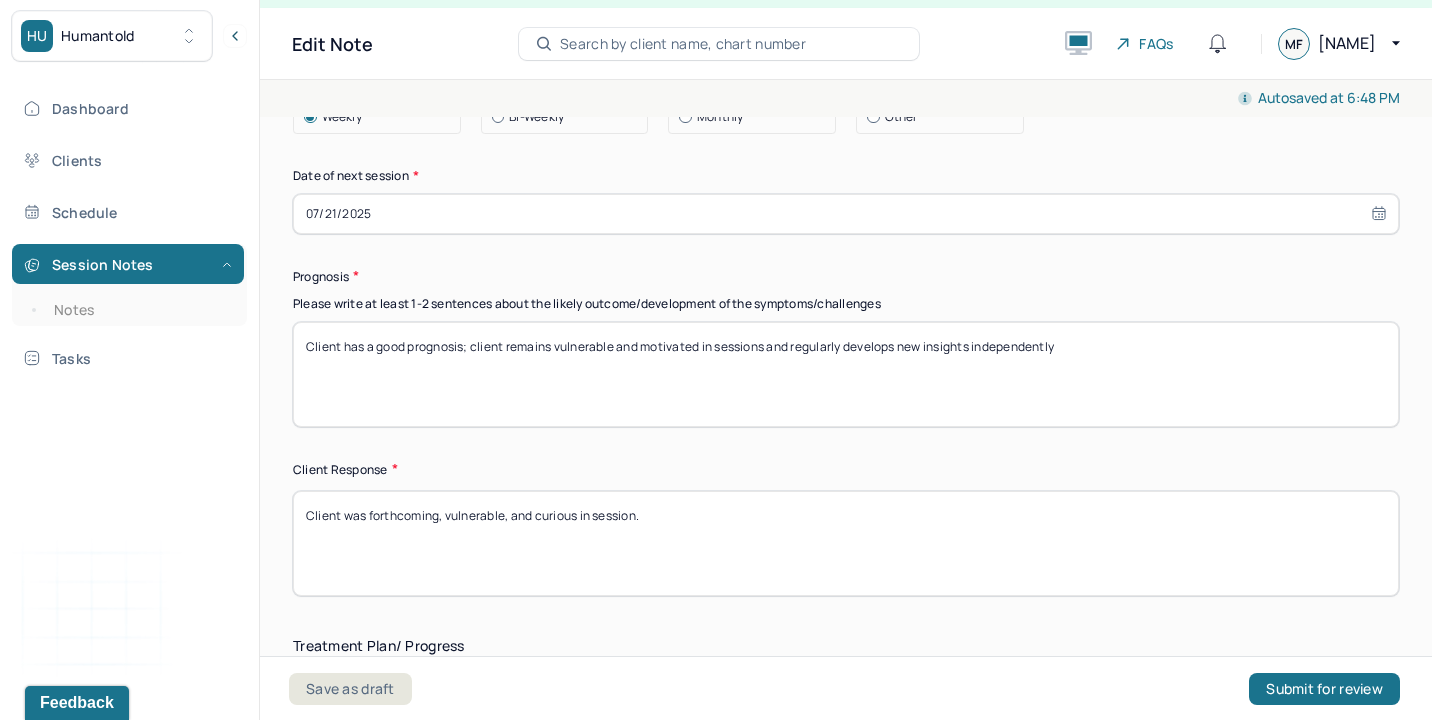 click on "Client has a good prognosis; client remains vulnerable and motivated in sessions and regularly develops new insights independently" at bounding box center (846, 374) 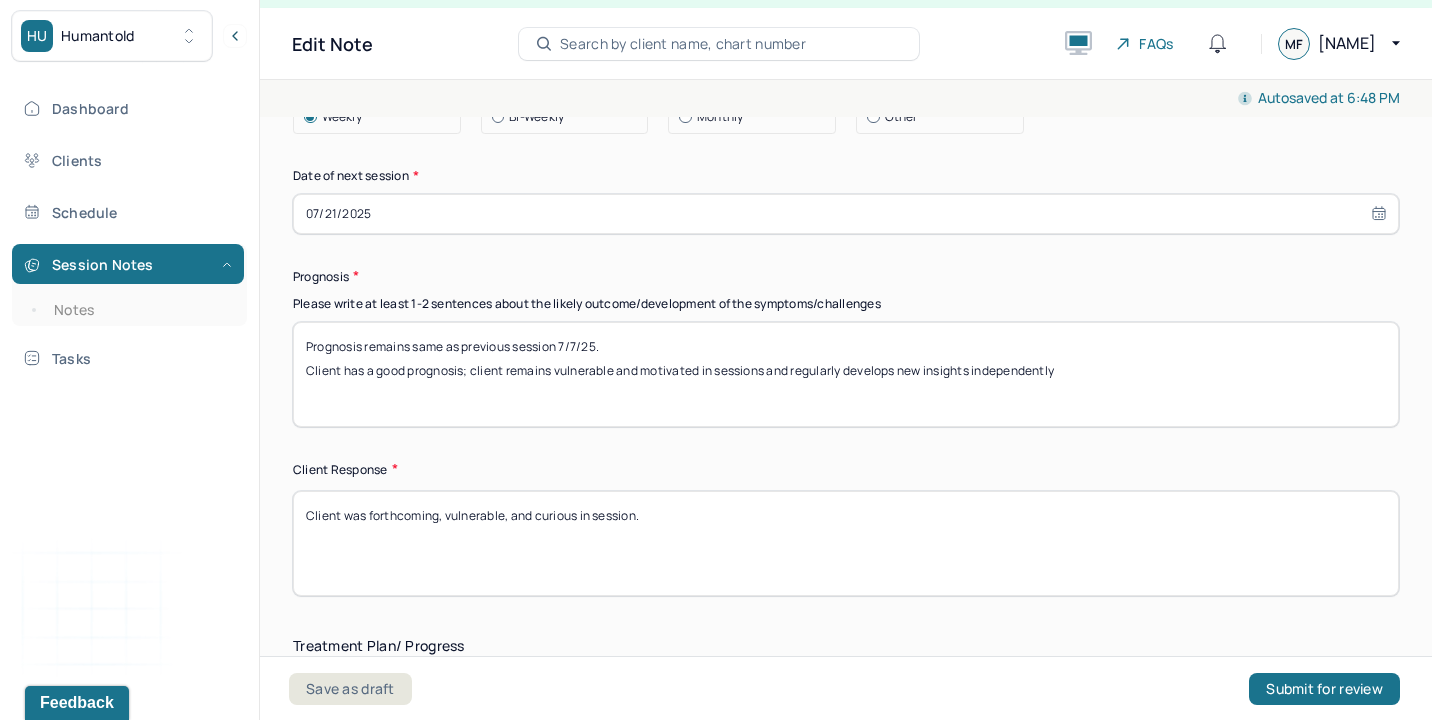 type on "Prognosis remains same as previous session 7/7/25.
Client has a good prognosis; client remains vulnerable and motivated in sessions and regularly develops new insights independently" 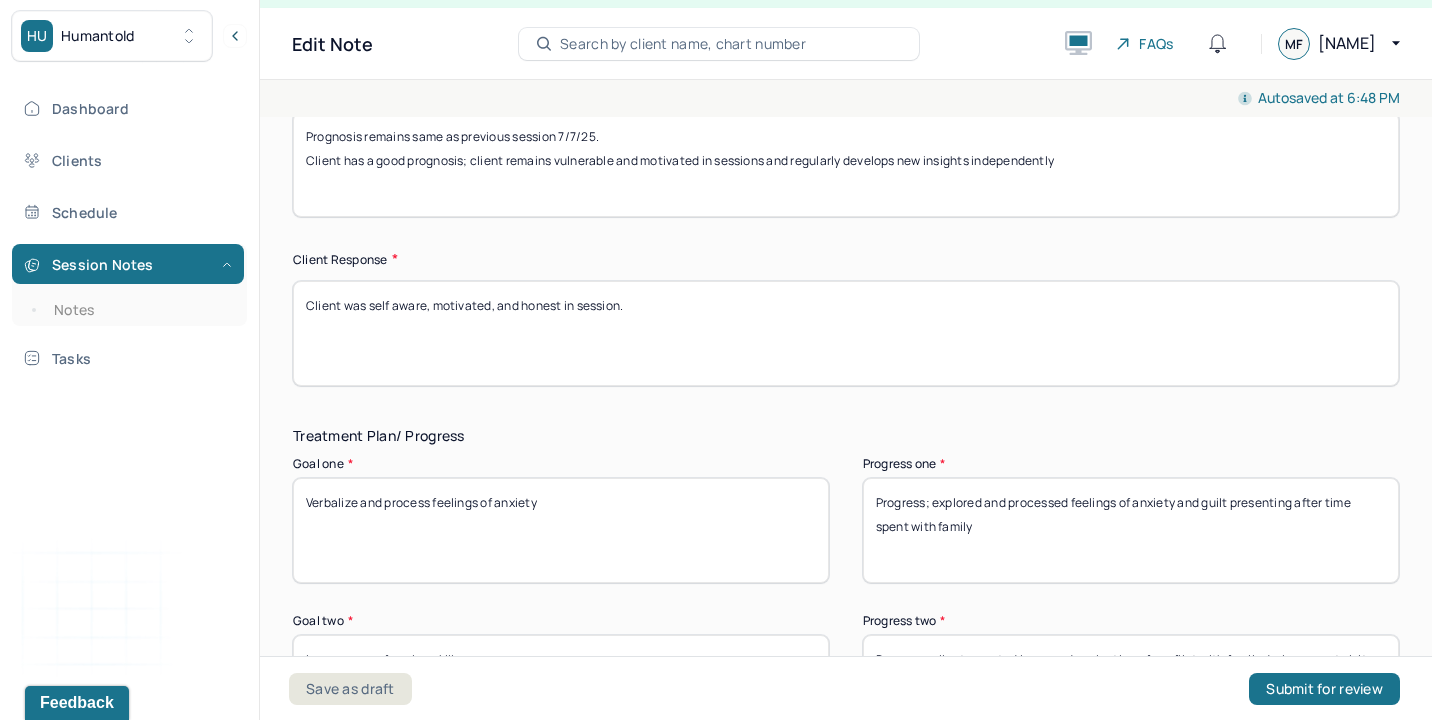 scroll, scrollTop: 3129, scrollLeft: 0, axis: vertical 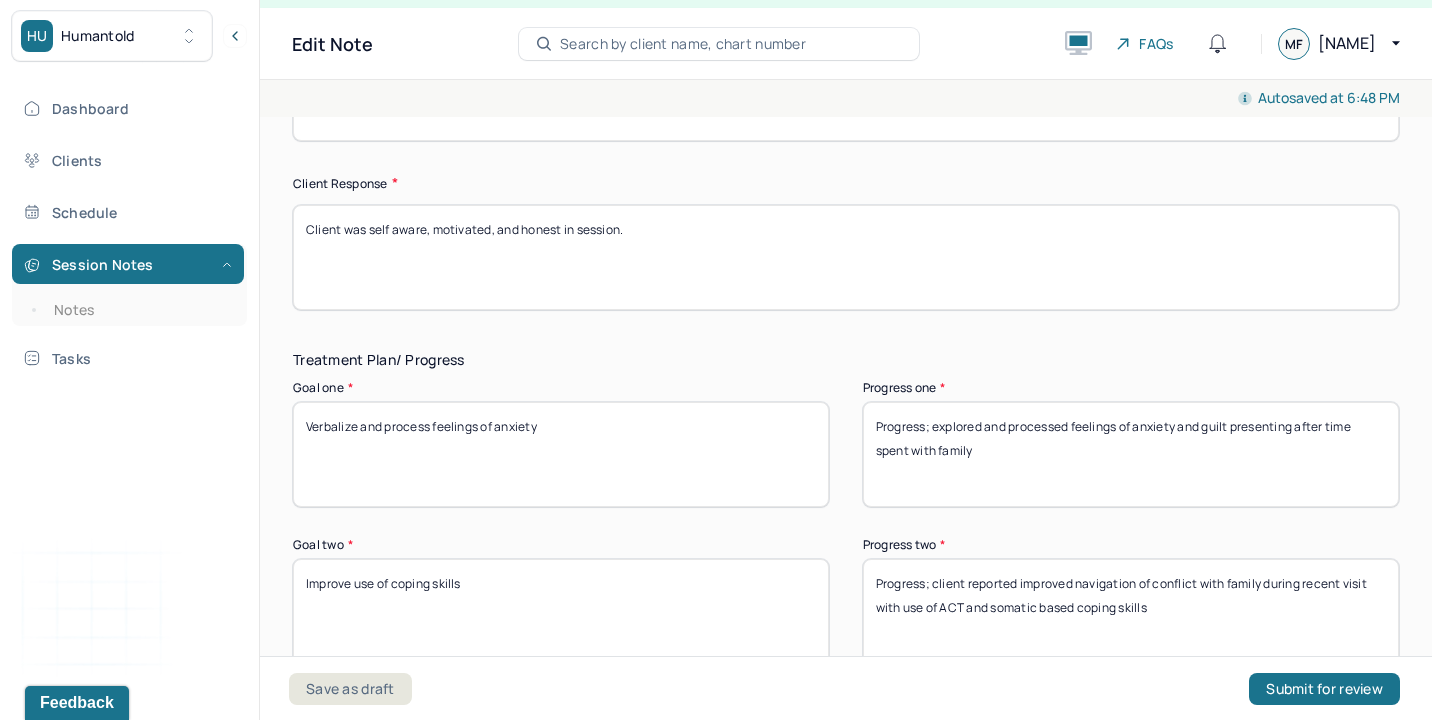 type on "Client was self aware, motivated, and honest in session." 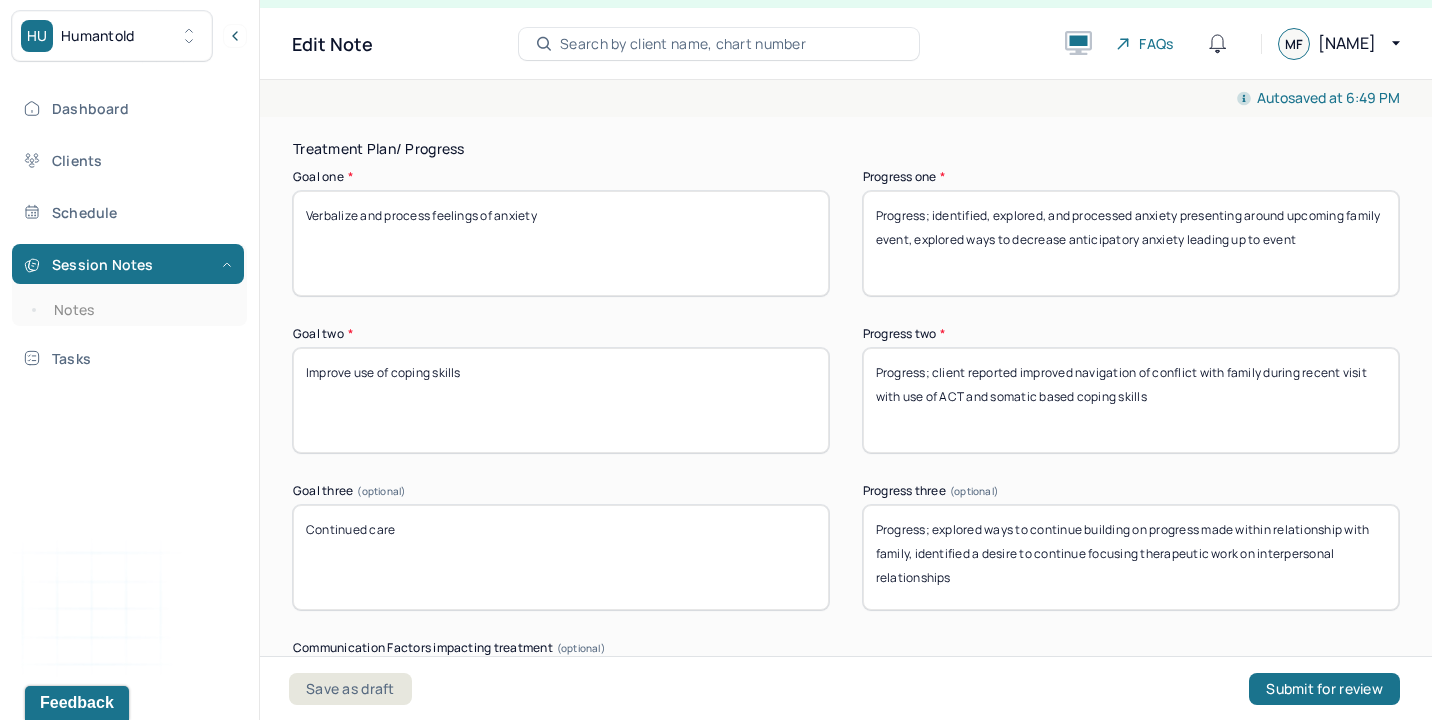 scroll, scrollTop: 3349, scrollLeft: 0, axis: vertical 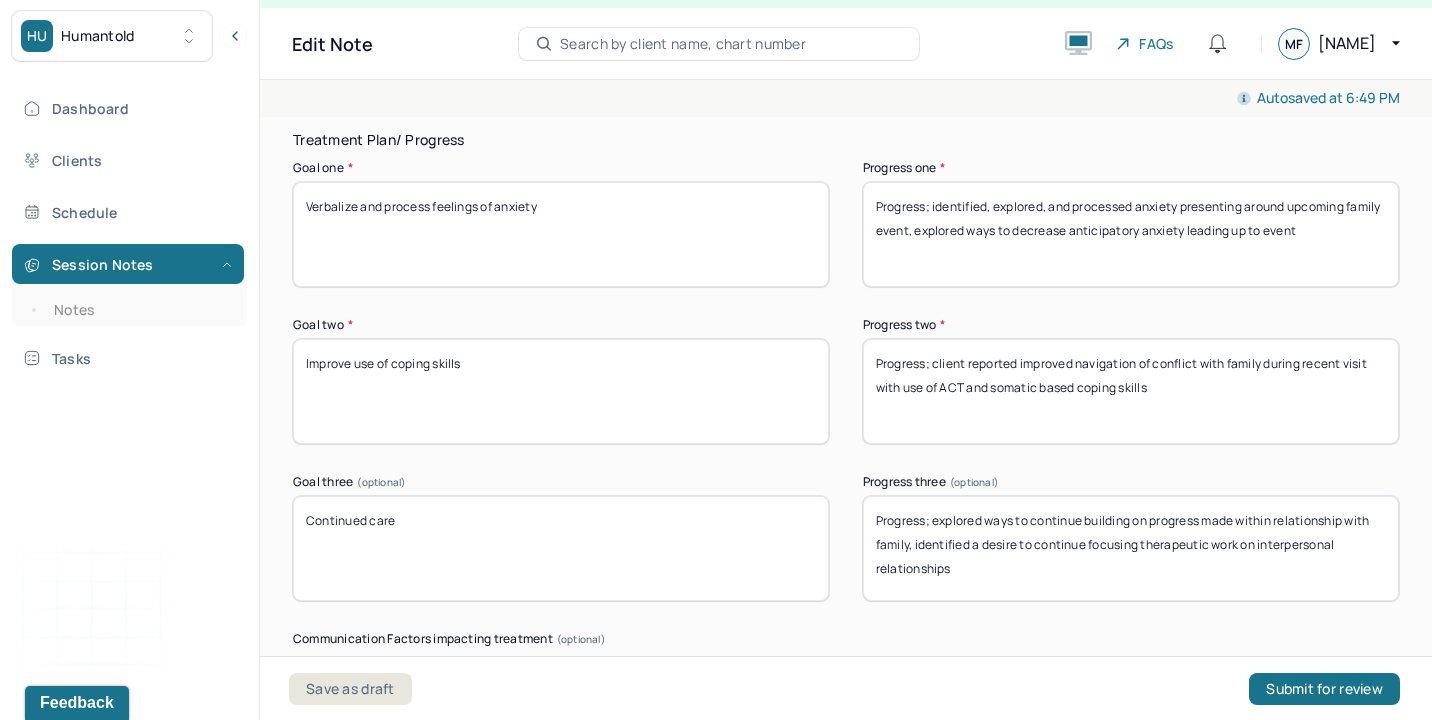type on "Progress; identified, explored, and processed anxiety presenting around upcoming family event, explored ways to decrease anticipatory anxiety leading up to event" 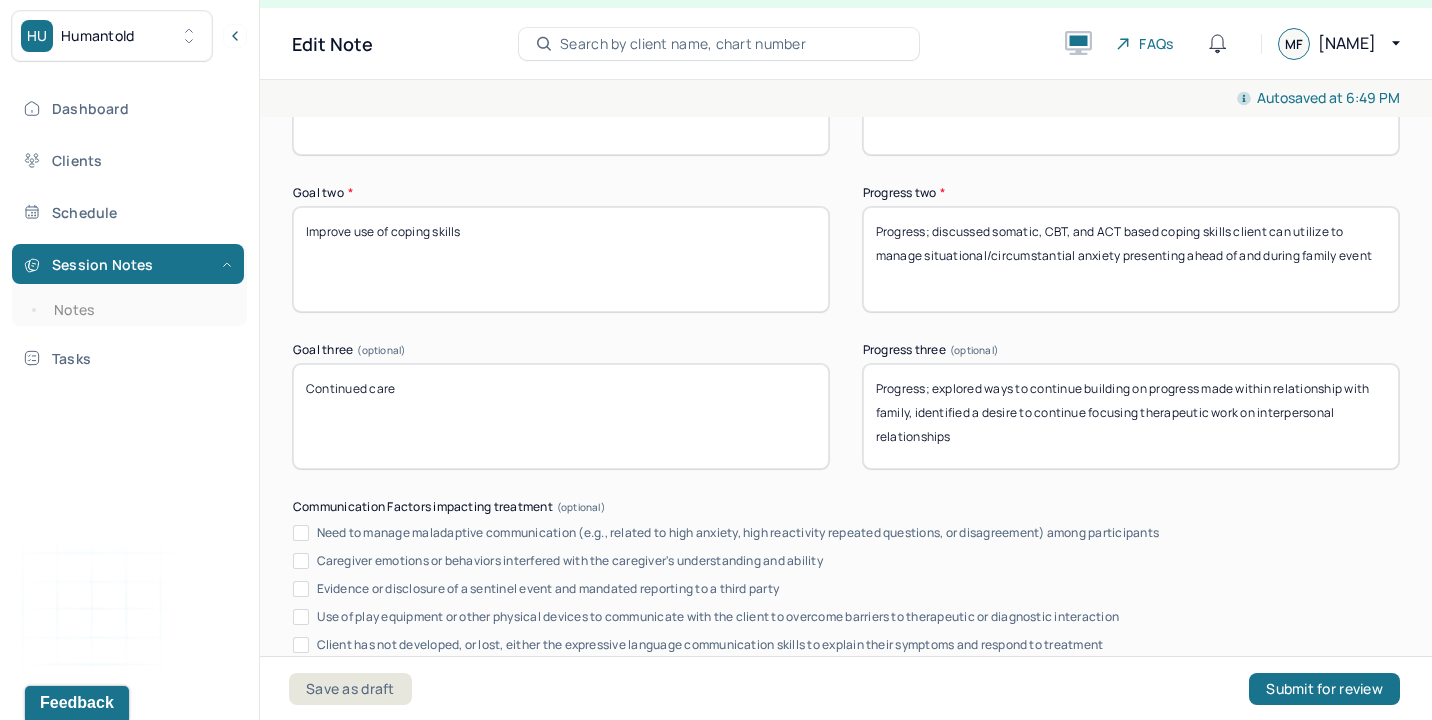 scroll, scrollTop: 3484, scrollLeft: 0, axis: vertical 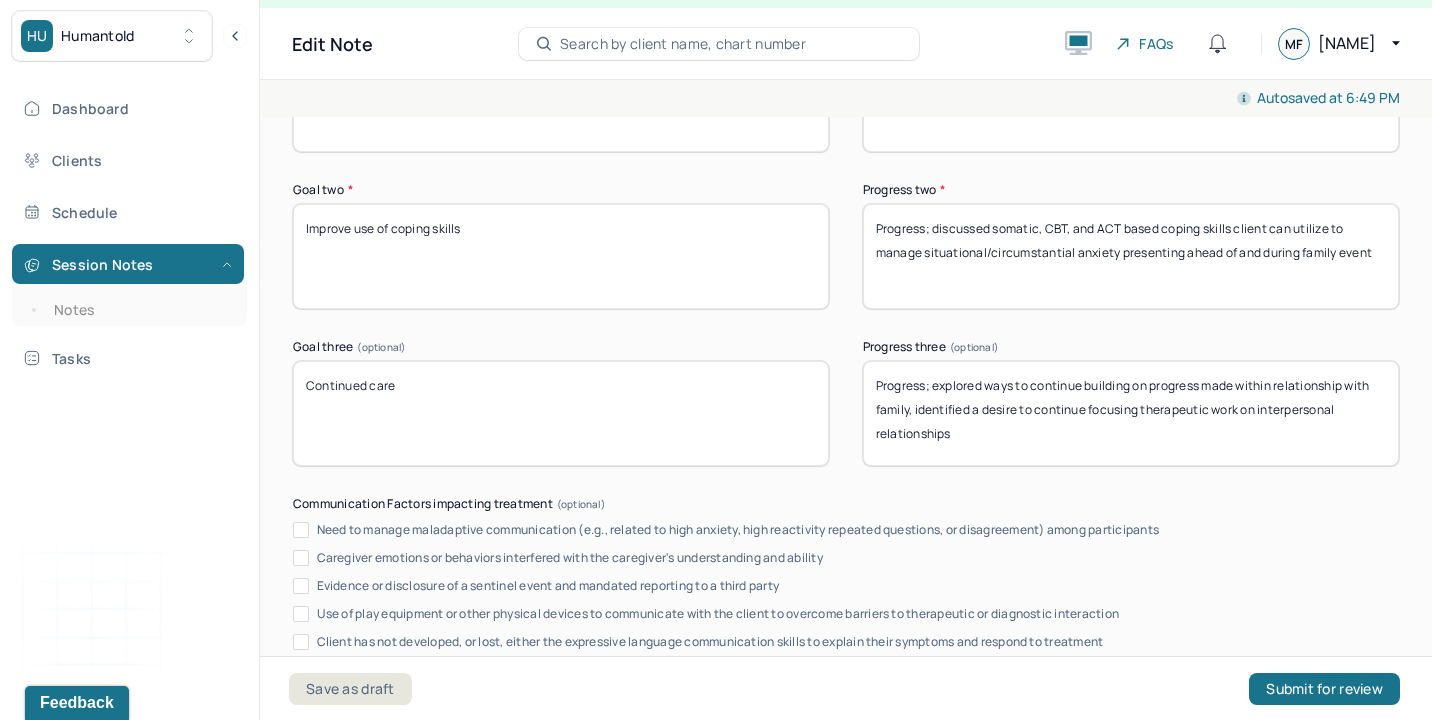 type on "Progress; discussed somatic, CBT, and ACT based coping skills client can utilize to manage situational/circumstantial anxiety presenting ahead of and during family event" 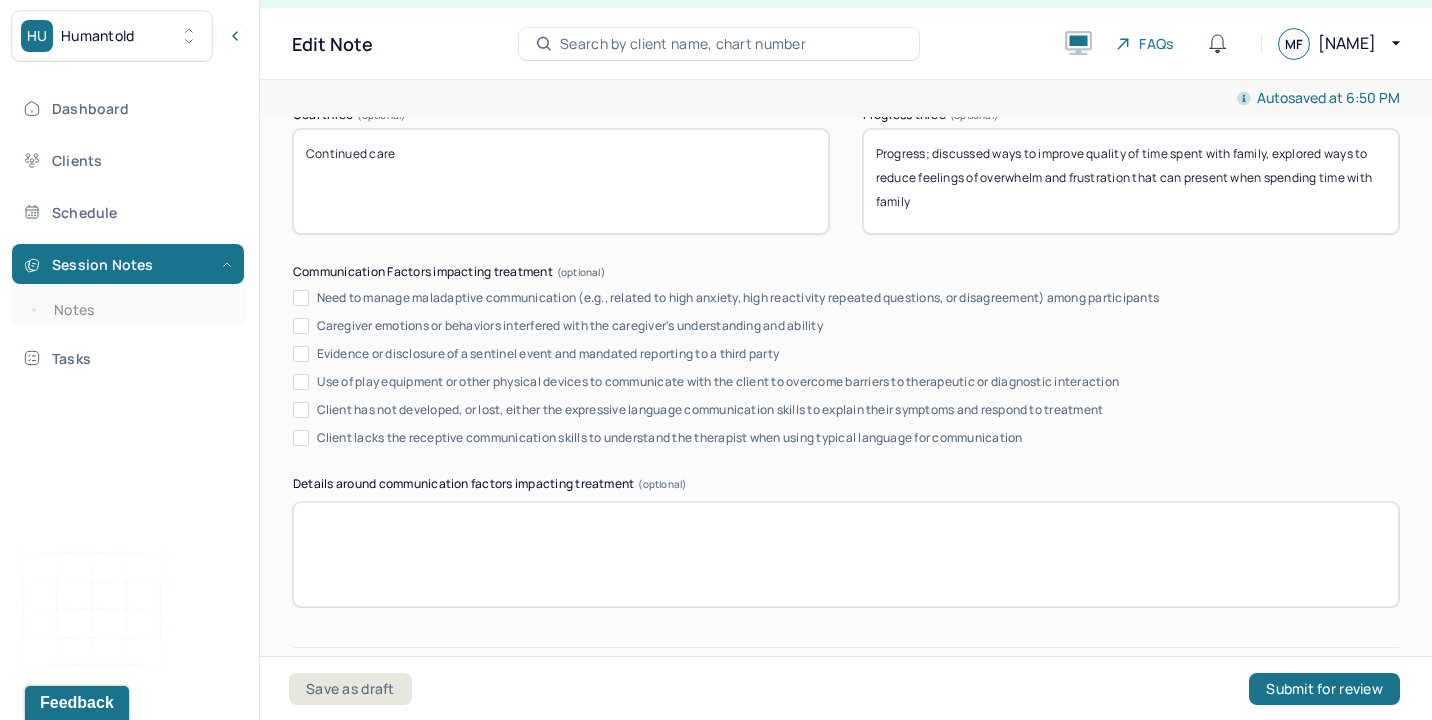 scroll, scrollTop: 3939, scrollLeft: 0, axis: vertical 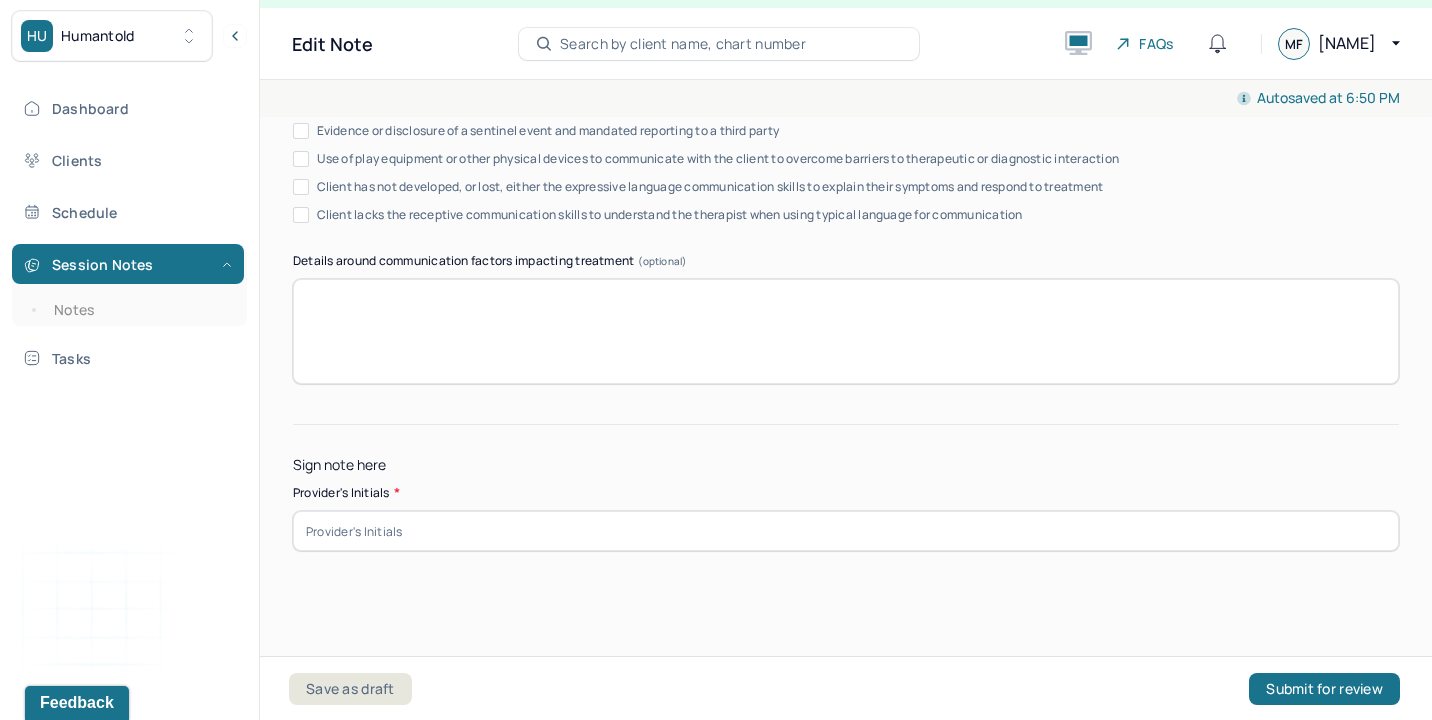 type on "Progress; discussed ways to improve quality of time spent with family, explored ways to reduce feelings of overwhelm and frustration that can present when spending time with family" 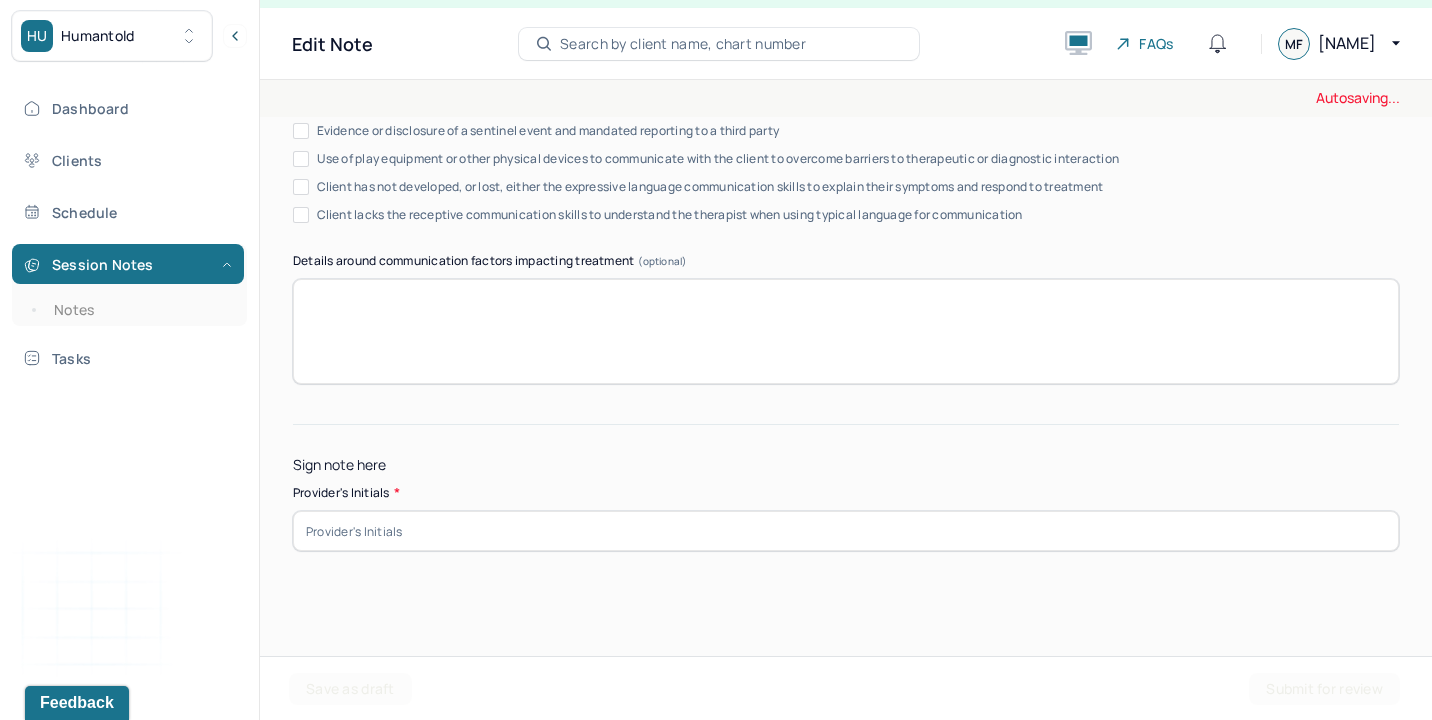 click at bounding box center [846, 531] 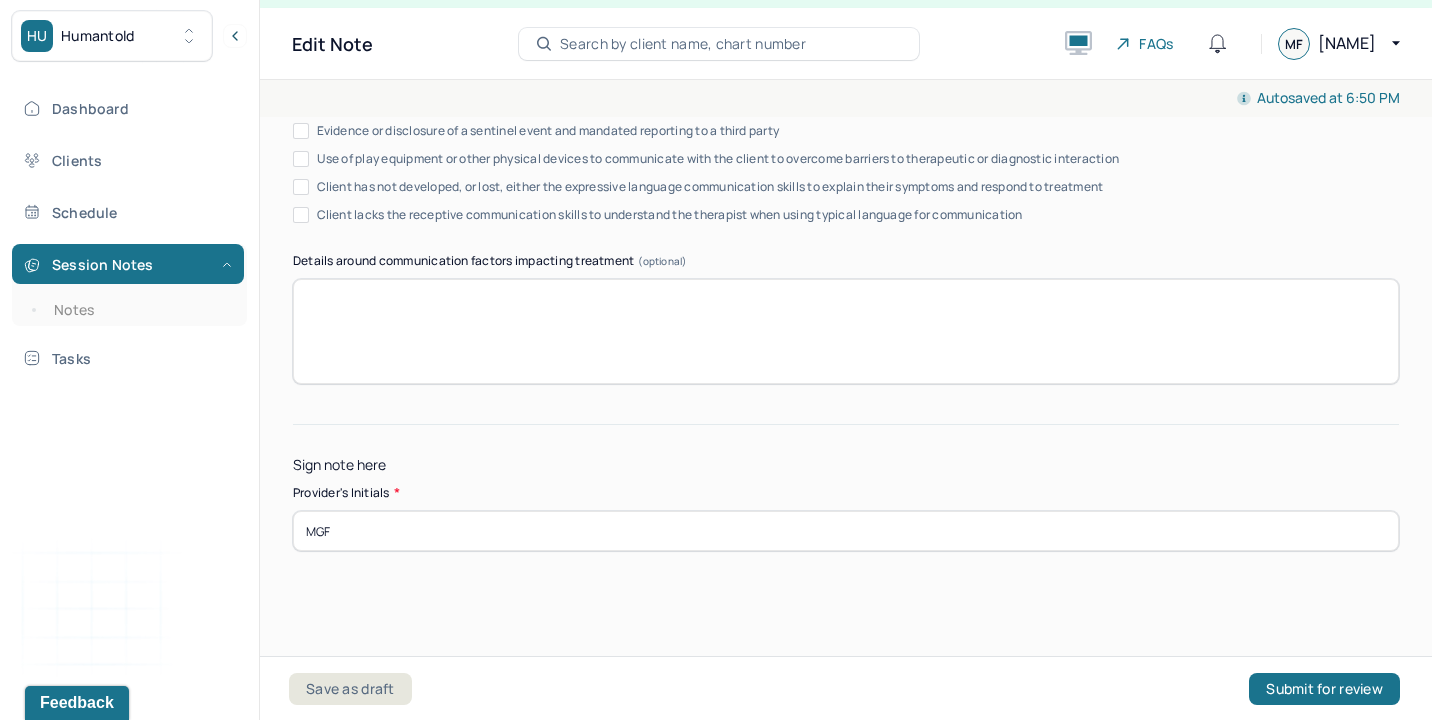 type on "MGF" 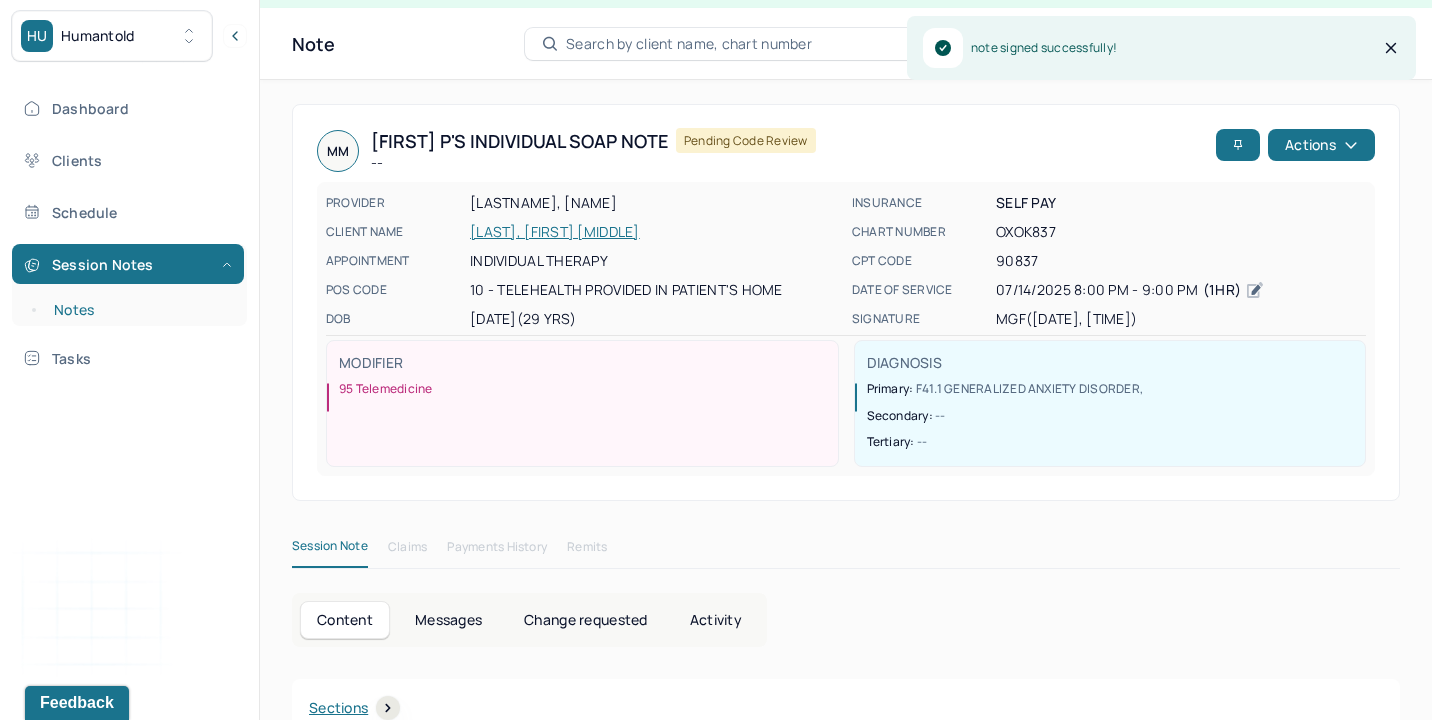 click on "Notes" at bounding box center (139, 310) 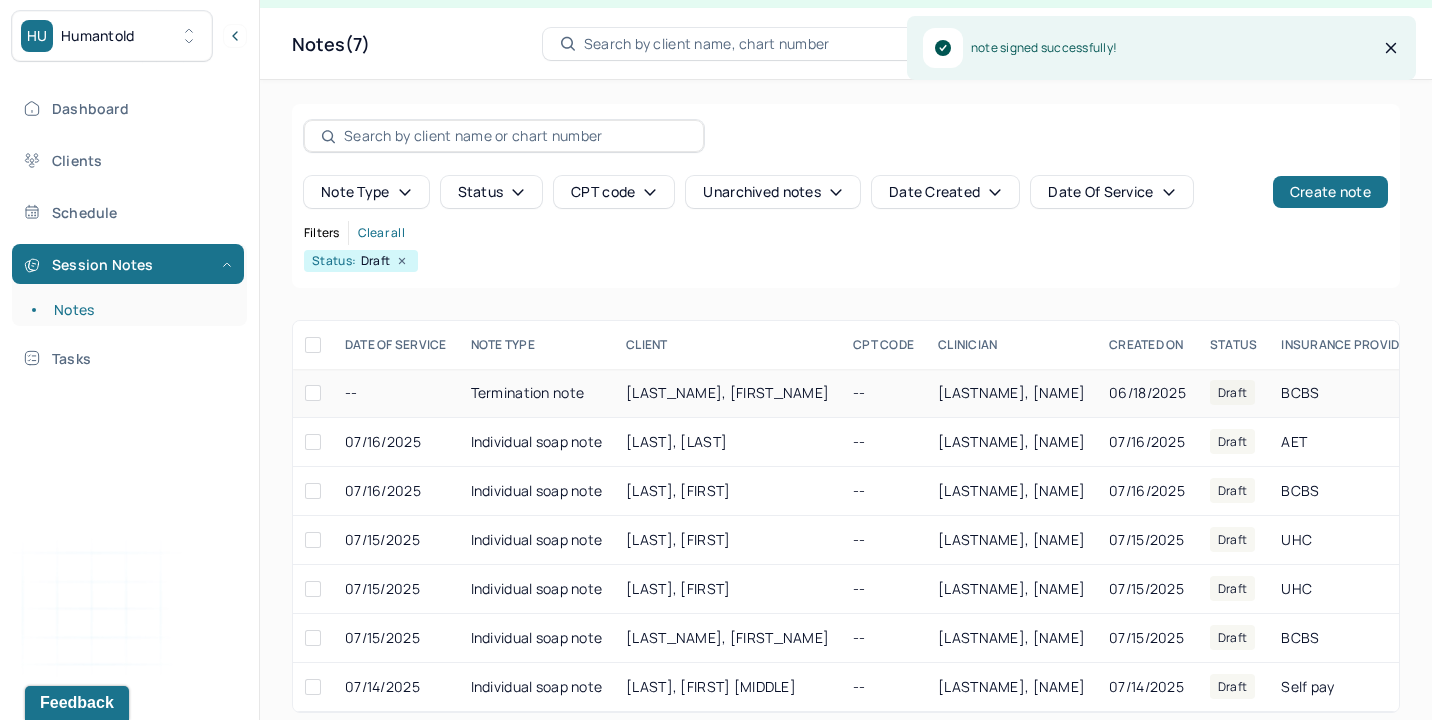 scroll, scrollTop: 5, scrollLeft: 0, axis: vertical 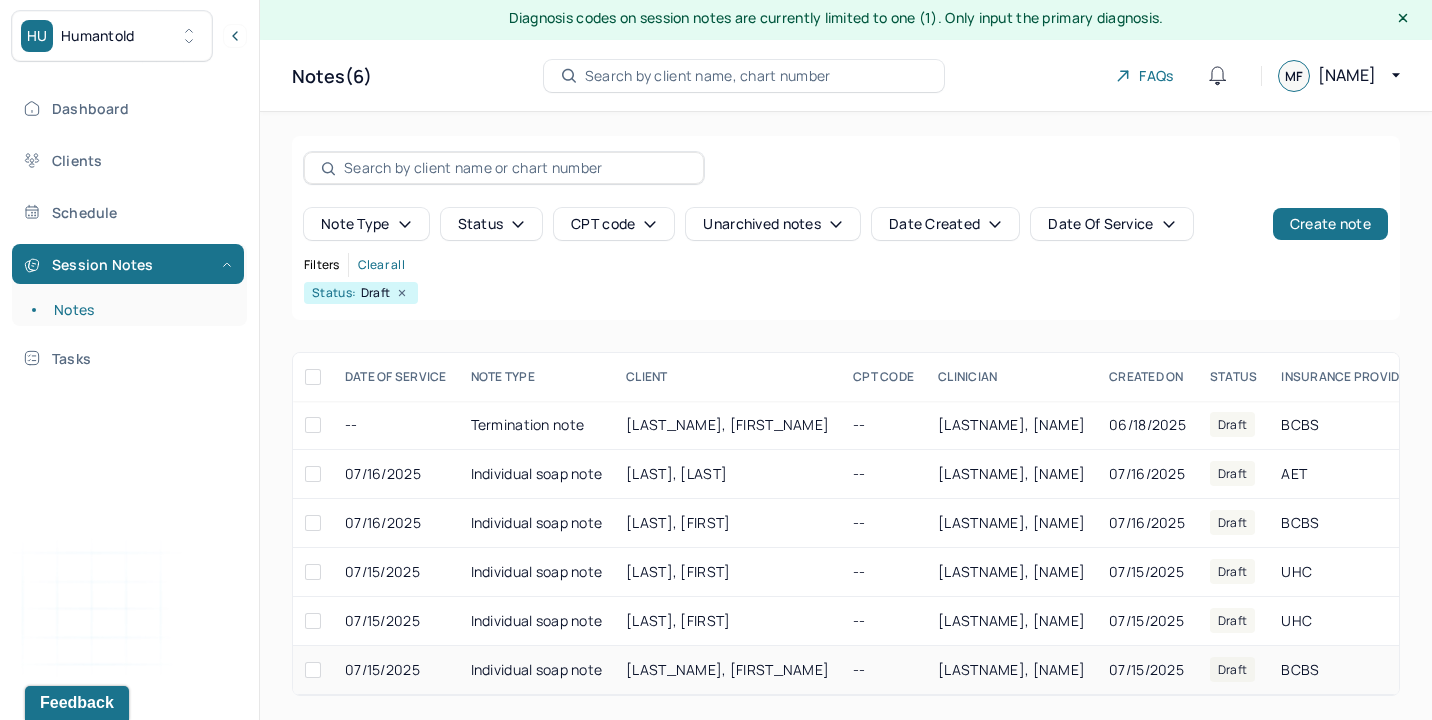 click on "--" at bounding box center (883, 670) 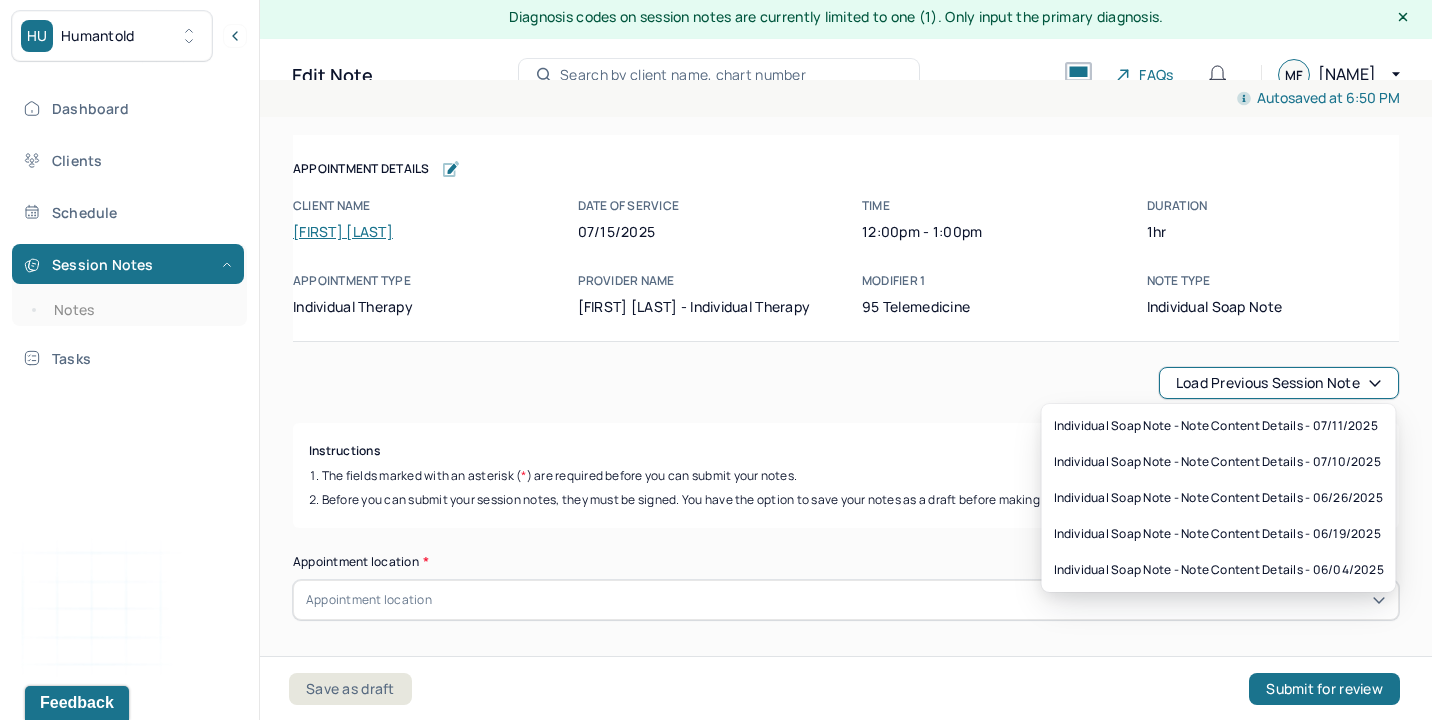click on "Load previous session note" at bounding box center (1279, 383) 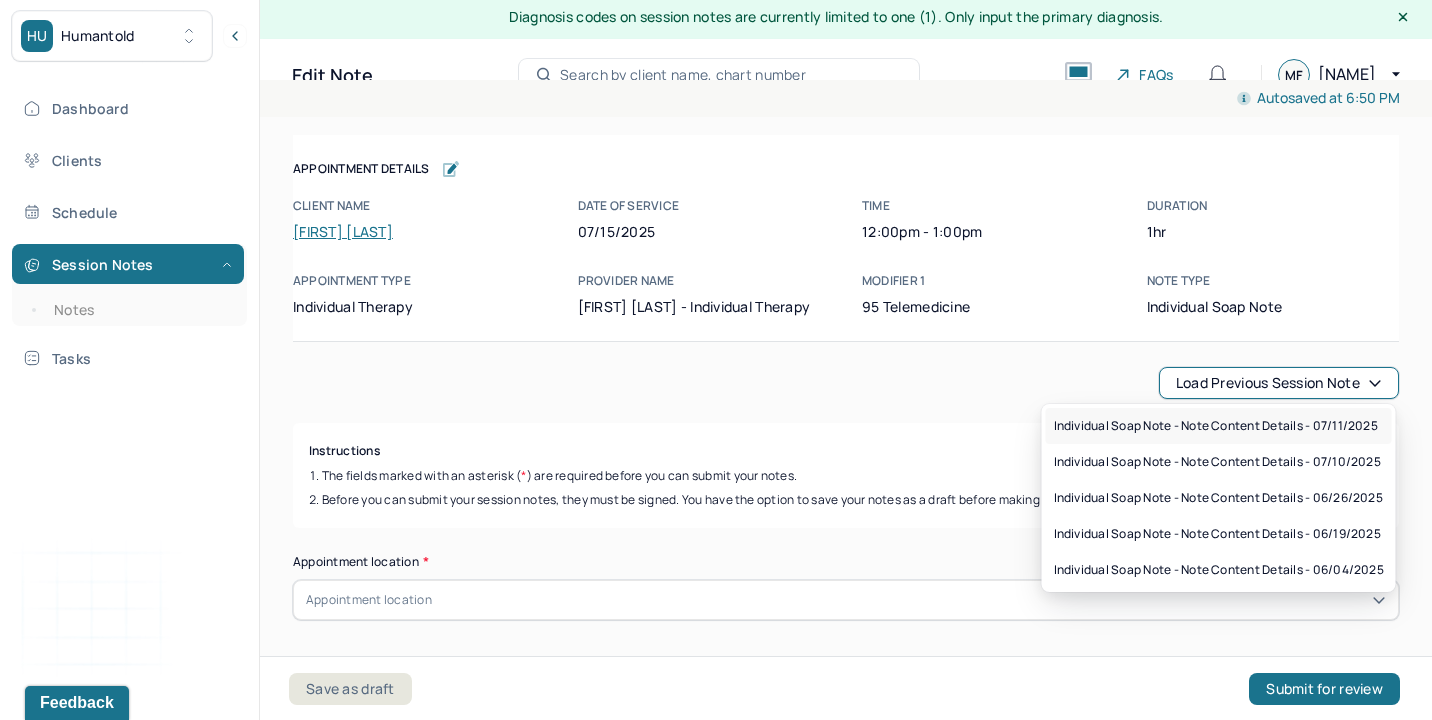 click on "Individual soap note   - Note content Details -   07/11/2025" at bounding box center (1216, 426) 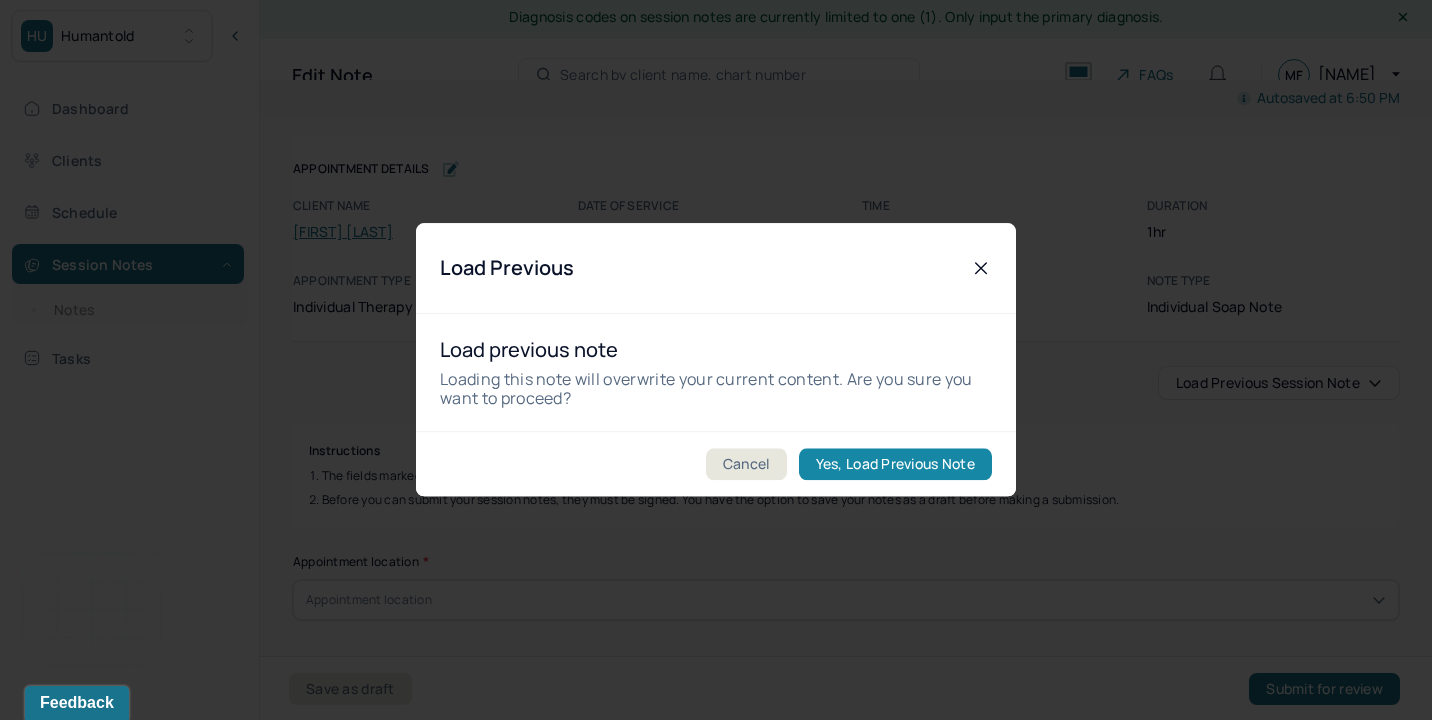 click on "Yes, Load Previous Note" at bounding box center [895, 465] 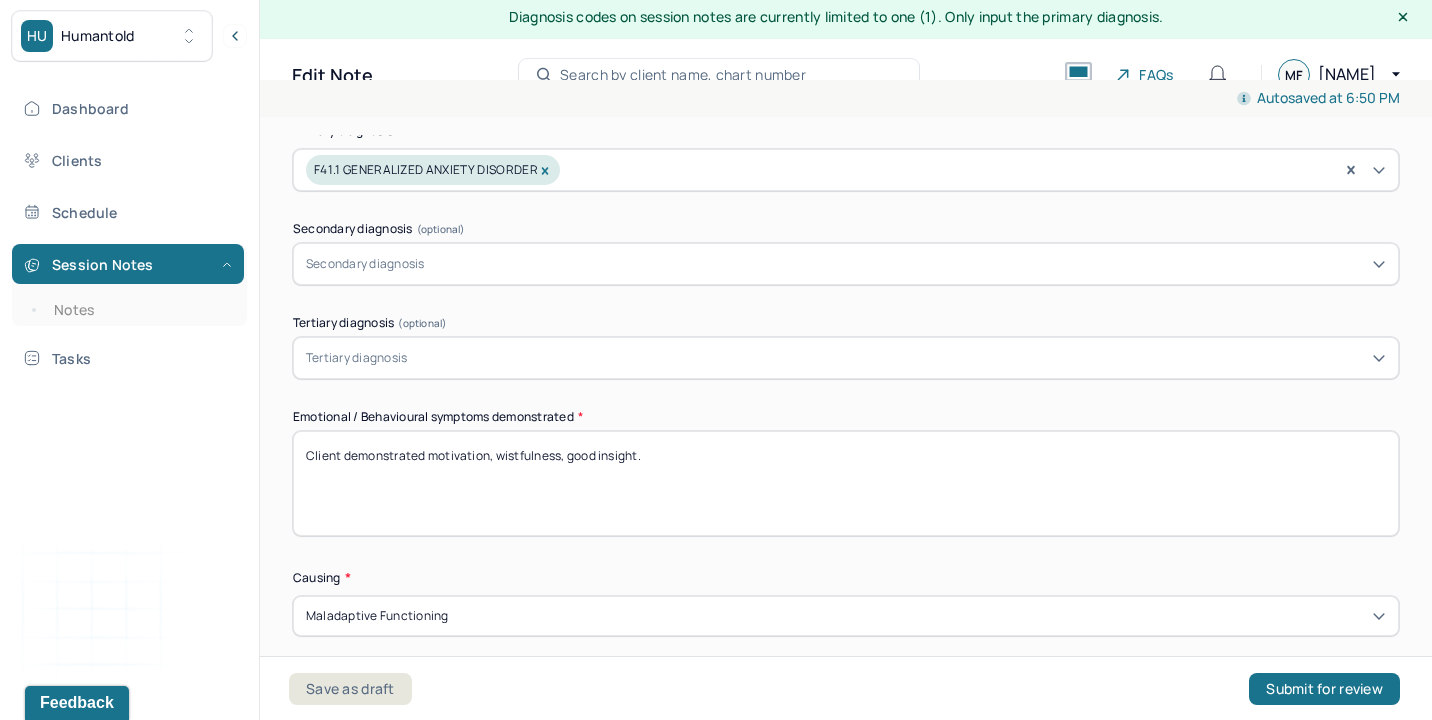 scroll, scrollTop: 554, scrollLeft: 0, axis: vertical 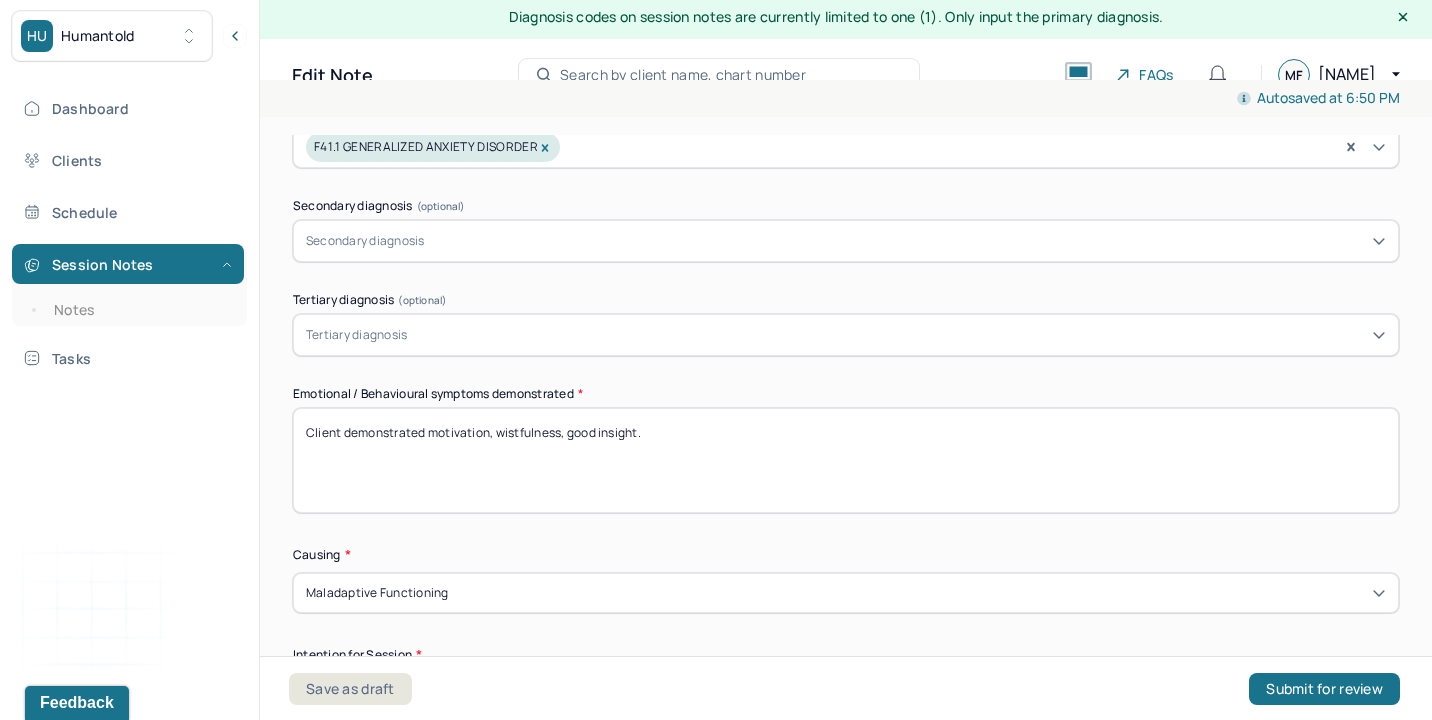 drag, startPoint x: 428, startPoint y: 434, endPoint x: 890, endPoint y: 460, distance: 462.73102 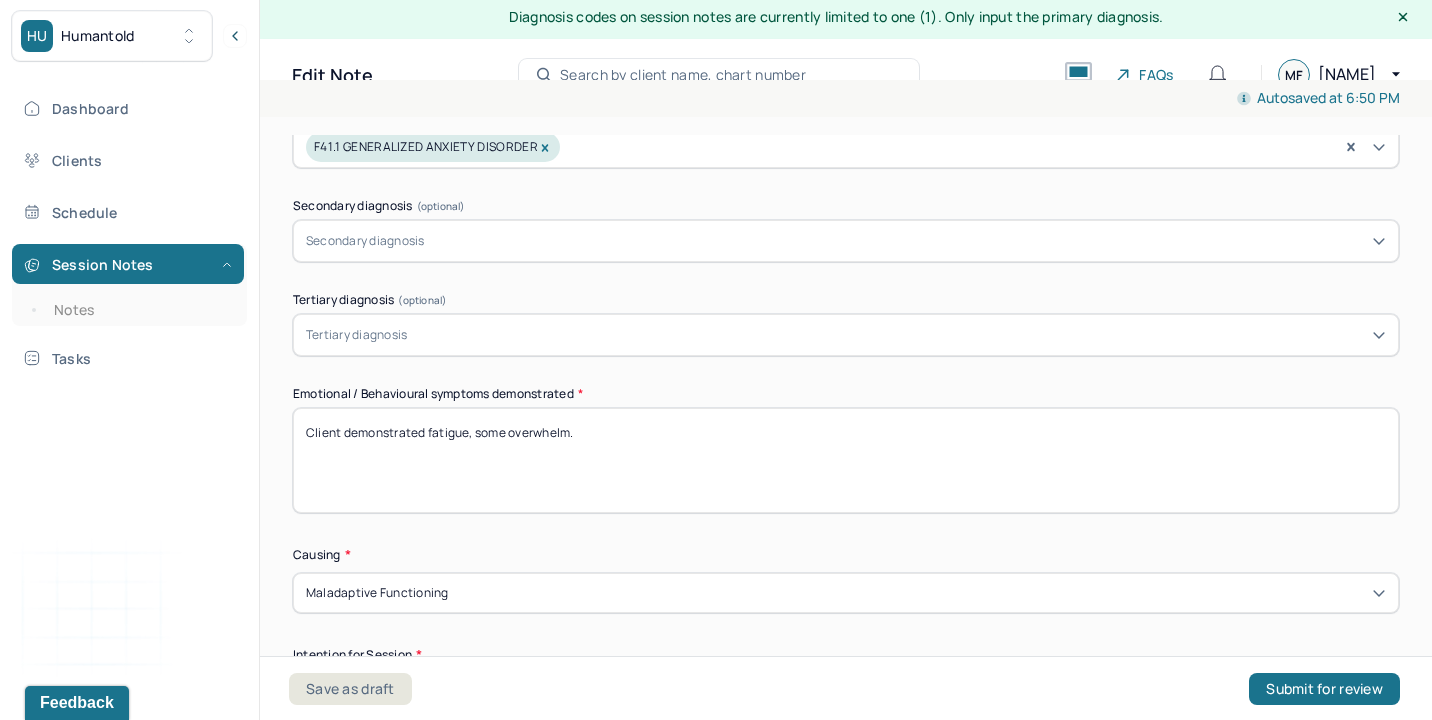 click on "Client demonstrated fatigue," at bounding box center [846, 460] 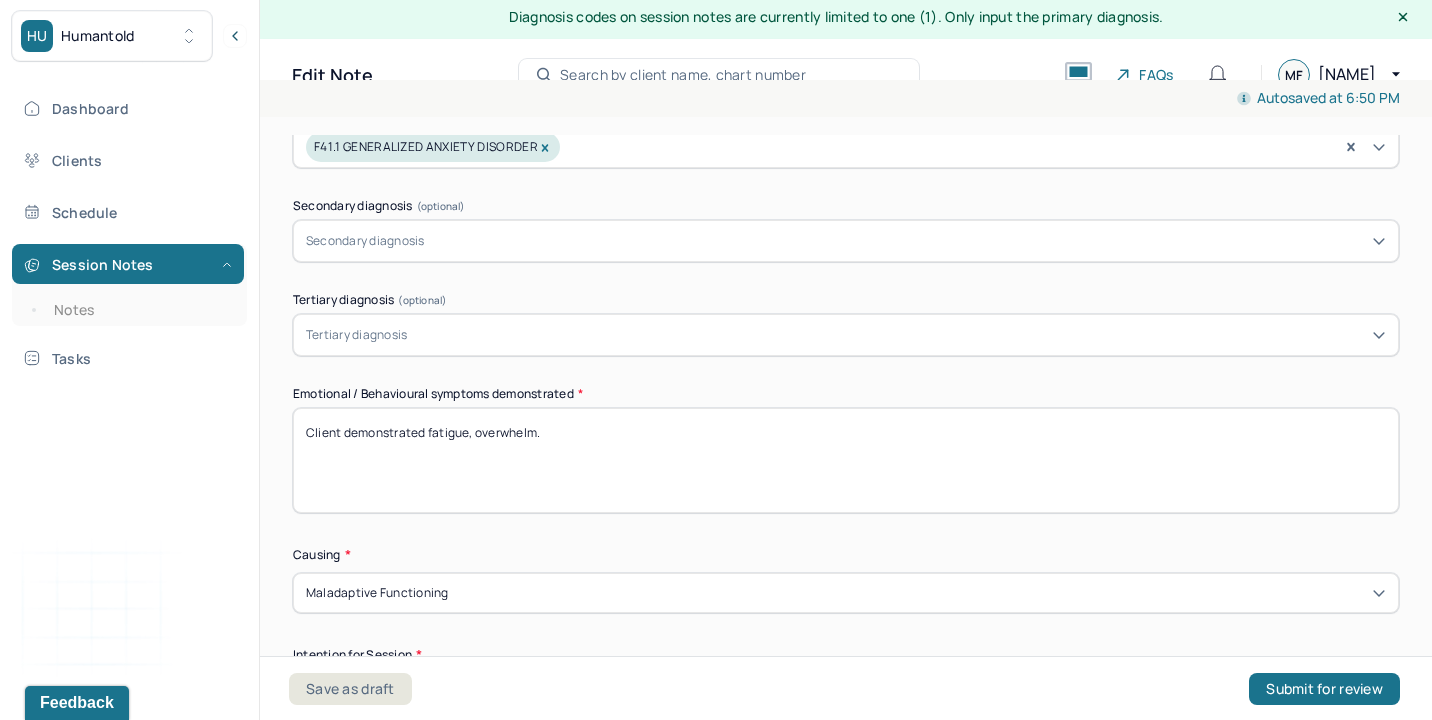 click on "Client demonstrated fatigue, some overwhelm." at bounding box center [846, 460] 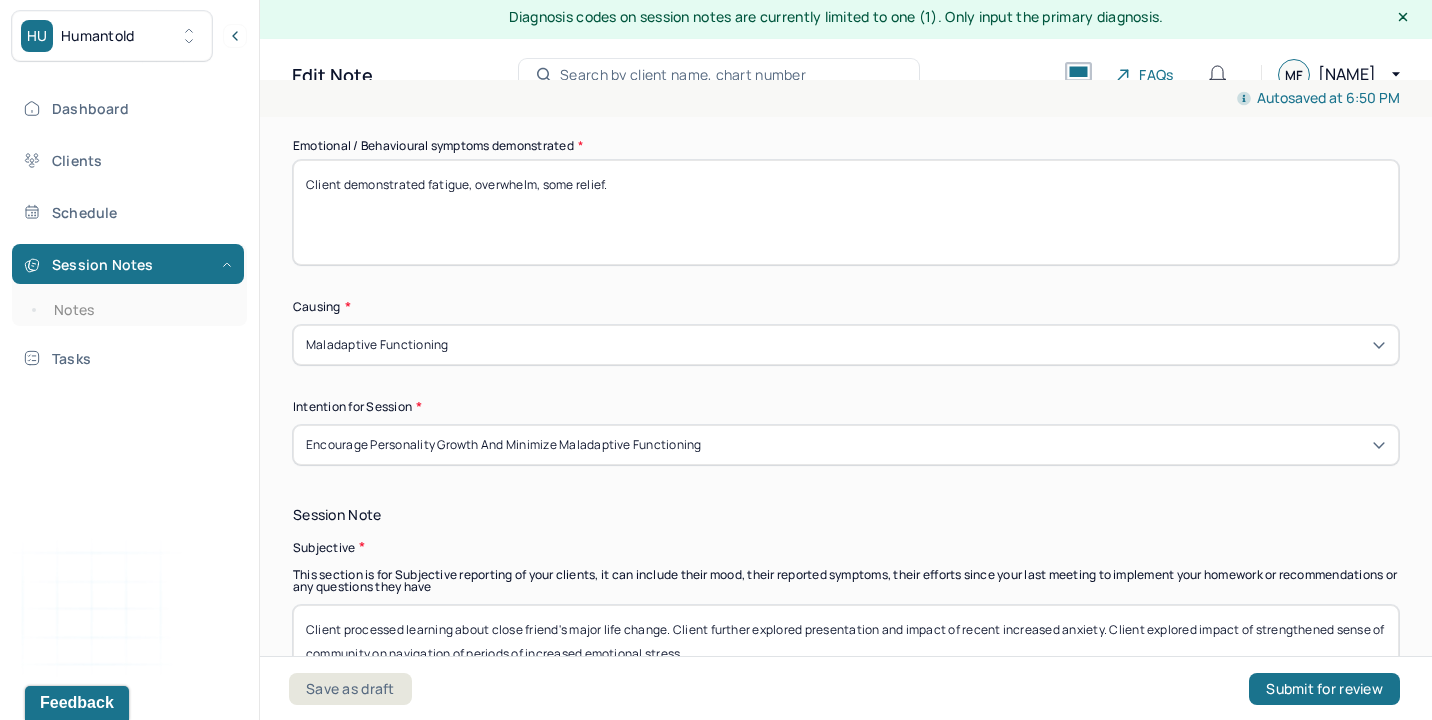 scroll, scrollTop: 824, scrollLeft: 0, axis: vertical 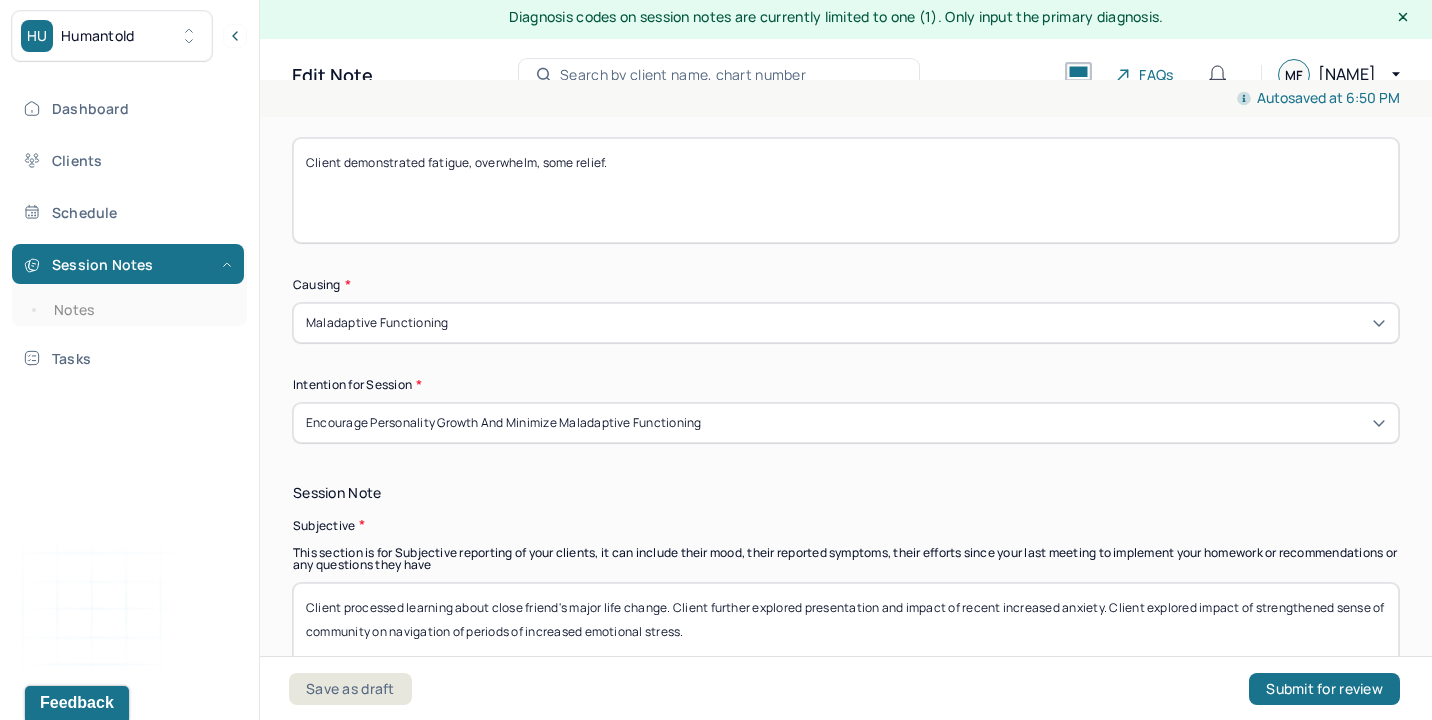 type on "Client demonstrated fatigue, overwhelm, some relief." 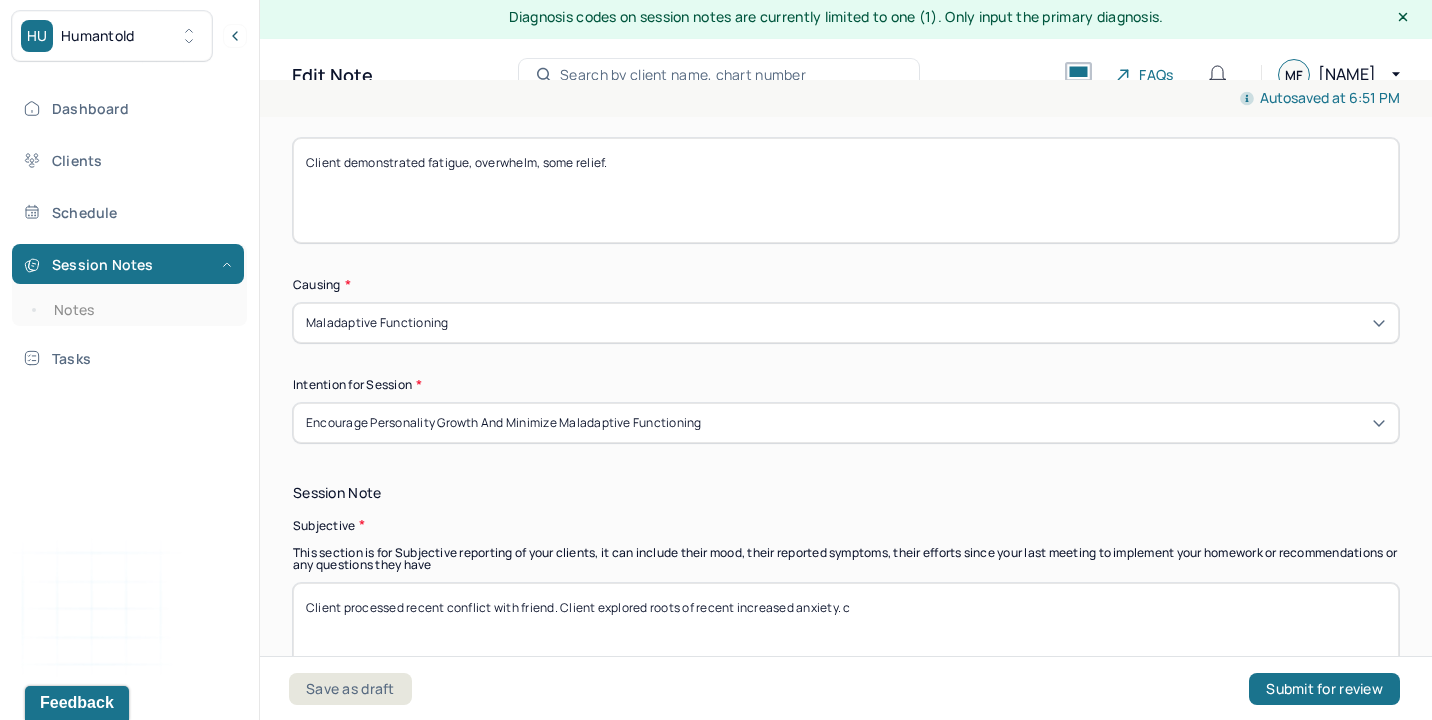 type on "Client processed recent conflict with friend. Client explored roots of recent increased anxiety." 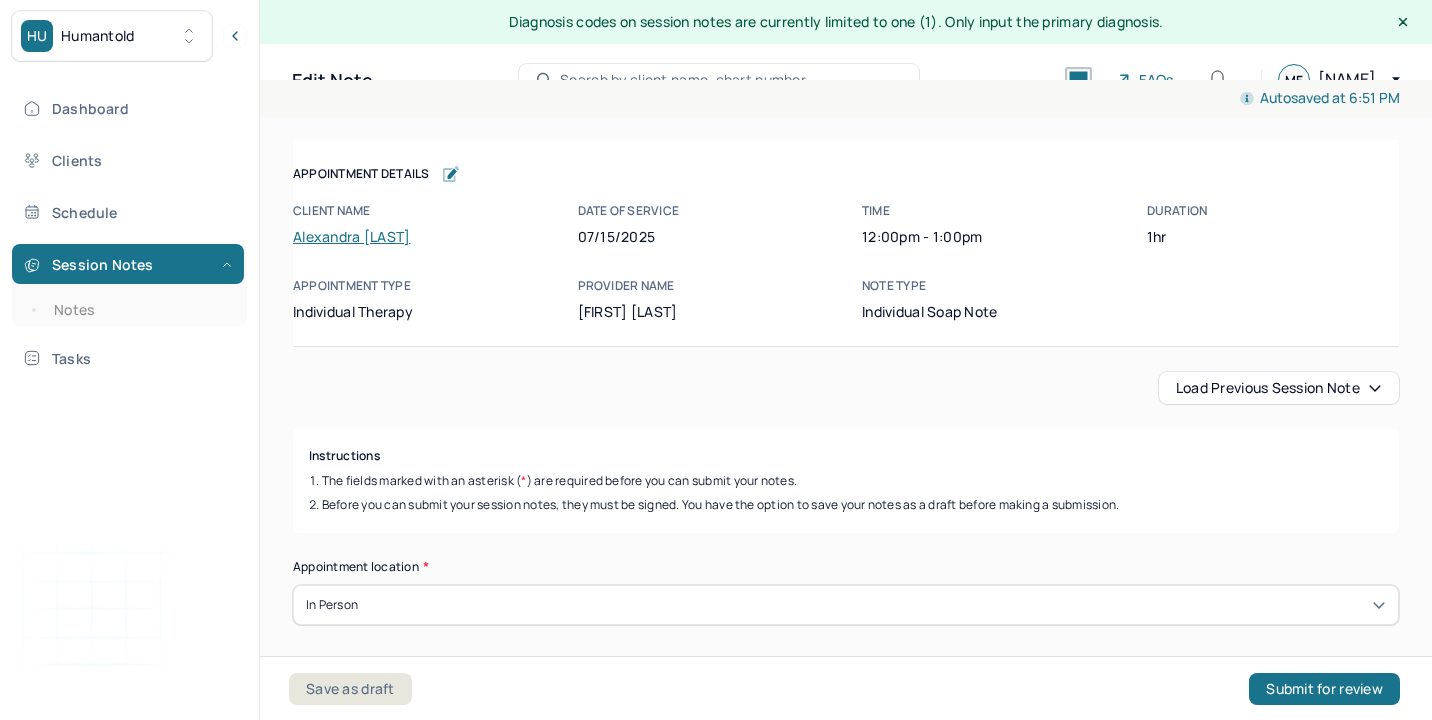 scroll, scrollTop: 5, scrollLeft: 0, axis: vertical 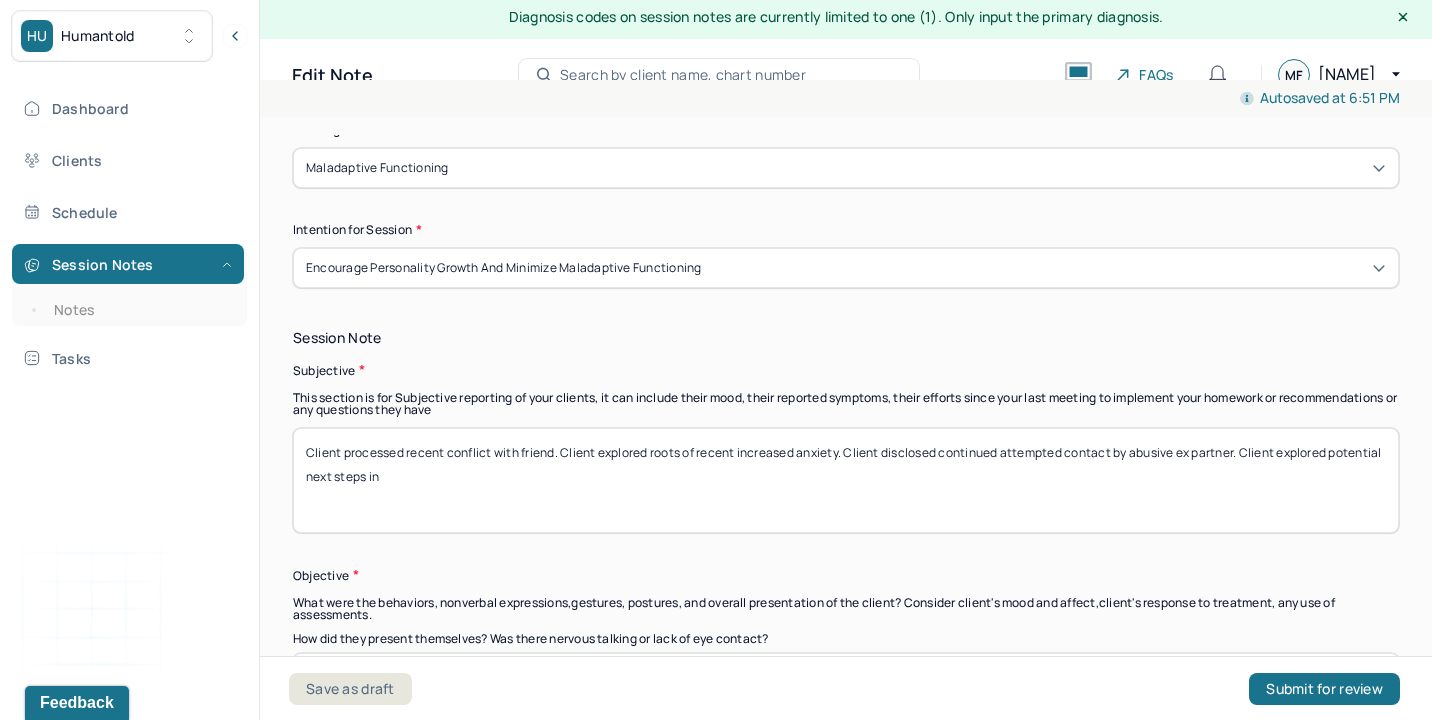 drag, startPoint x: 301, startPoint y: 478, endPoint x: 554, endPoint y: 491, distance: 253.33377 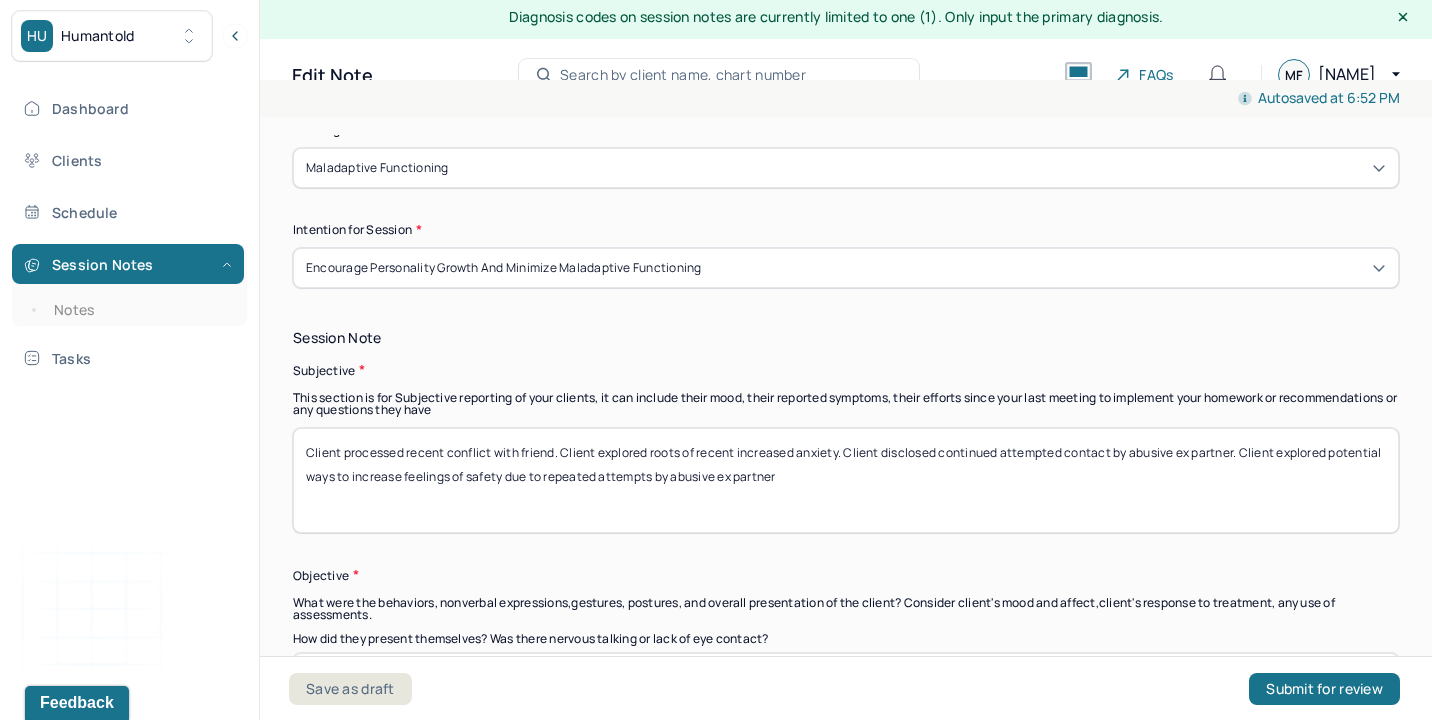 drag, startPoint x: 546, startPoint y: 477, endPoint x: 973, endPoint y: 477, distance: 427 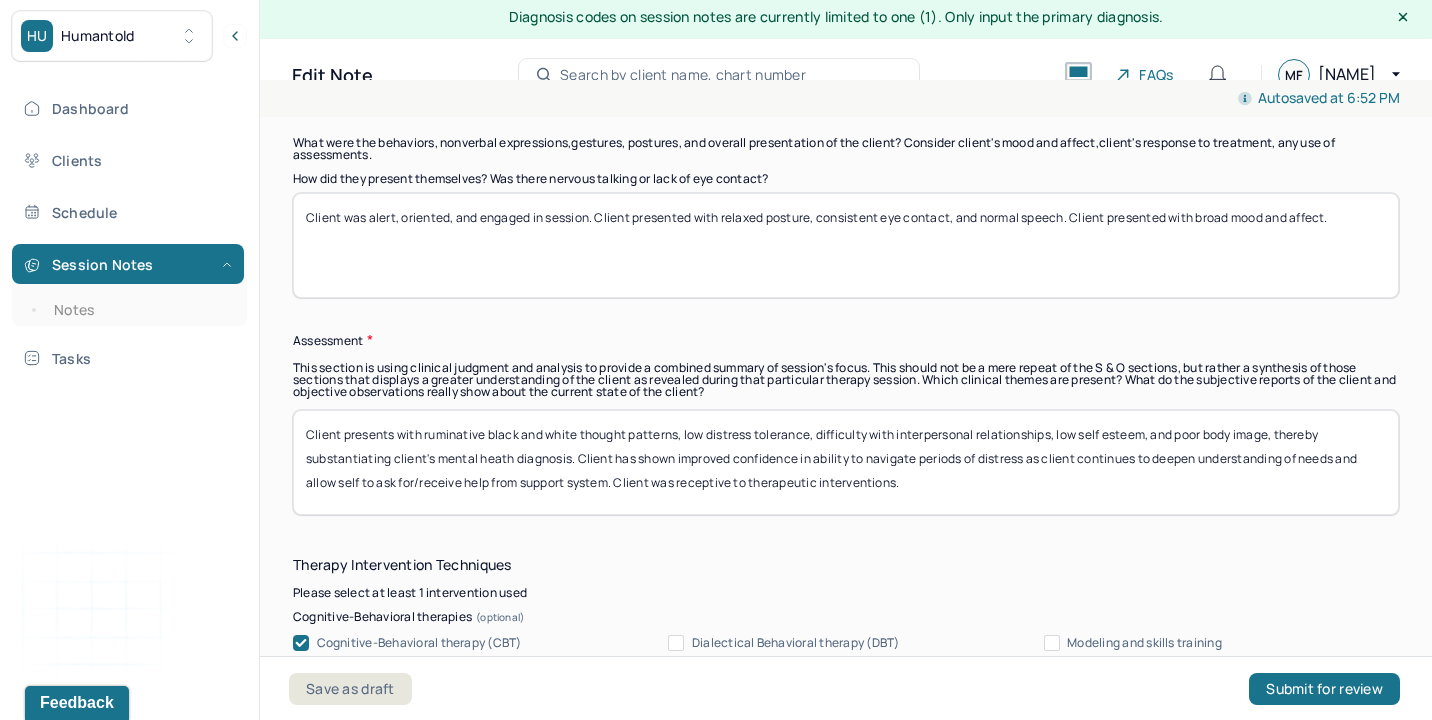 scroll, scrollTop: 1401, scrollLeft: 0, axis: vertical 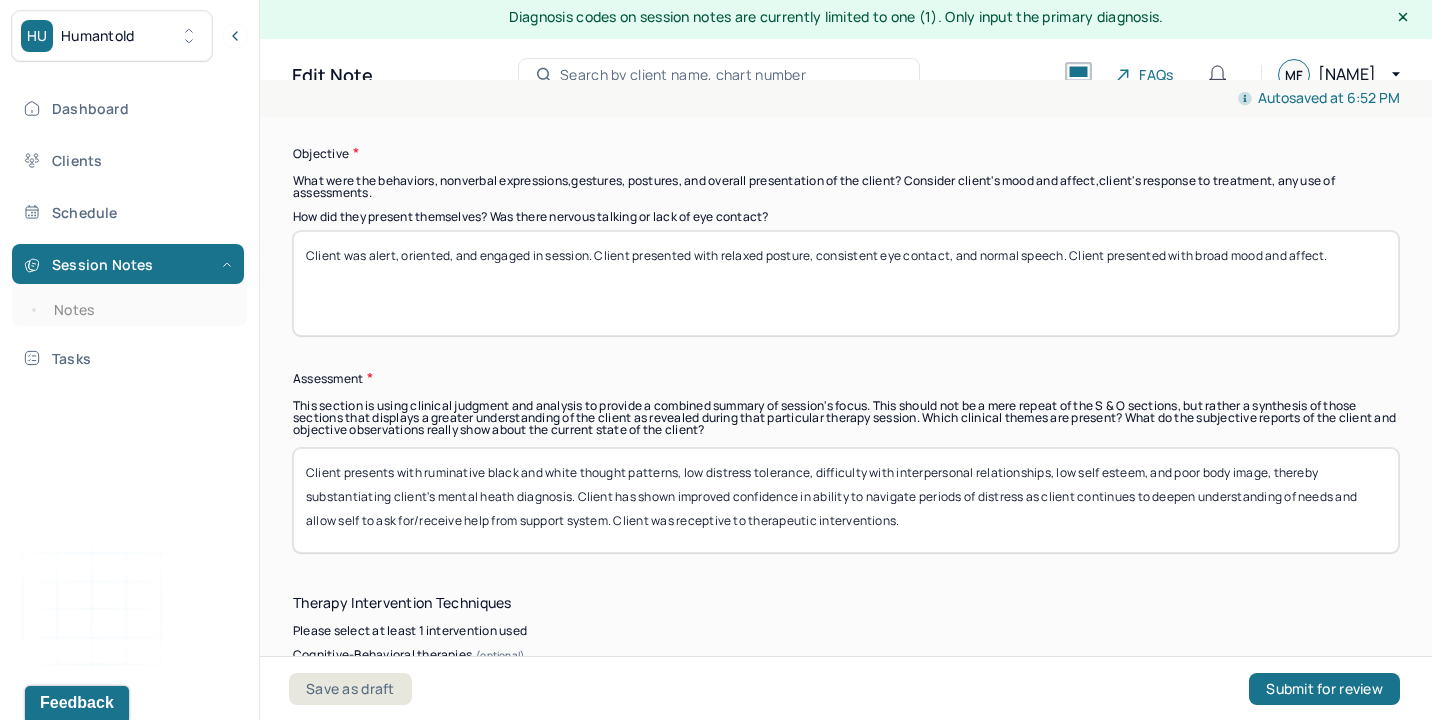 type on "Client processed recent conflict with friend. Client explored roots of recent increased anxiety. Client disclosed continued attempted contact by abusive ex partner. Client explored potential ways to increase feelings of safety due to these repeated attempts of contact." 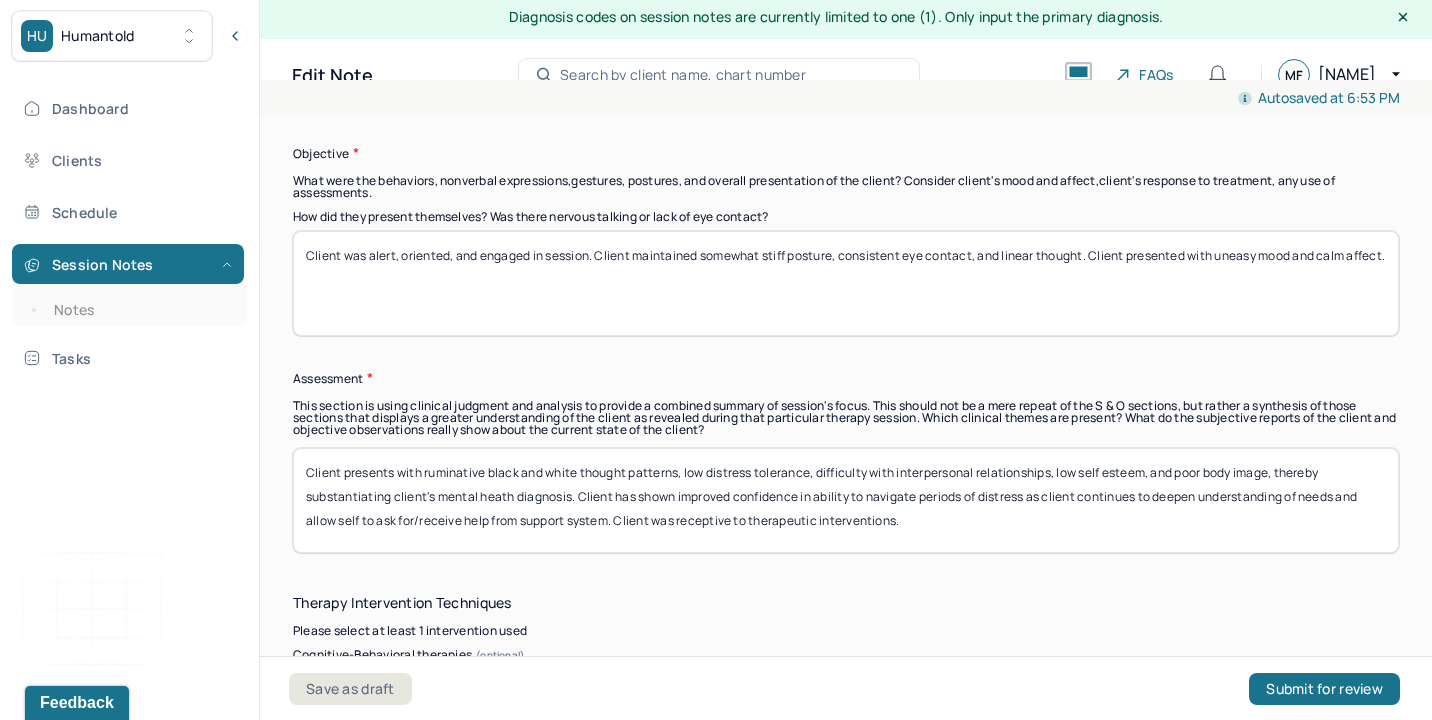 type on "Client was alert, oriented, and engaged in session. Client maintained somewhat stiff posture, consistent eye contact, and linear thought. Client presented with uneasy mood and calm affect." 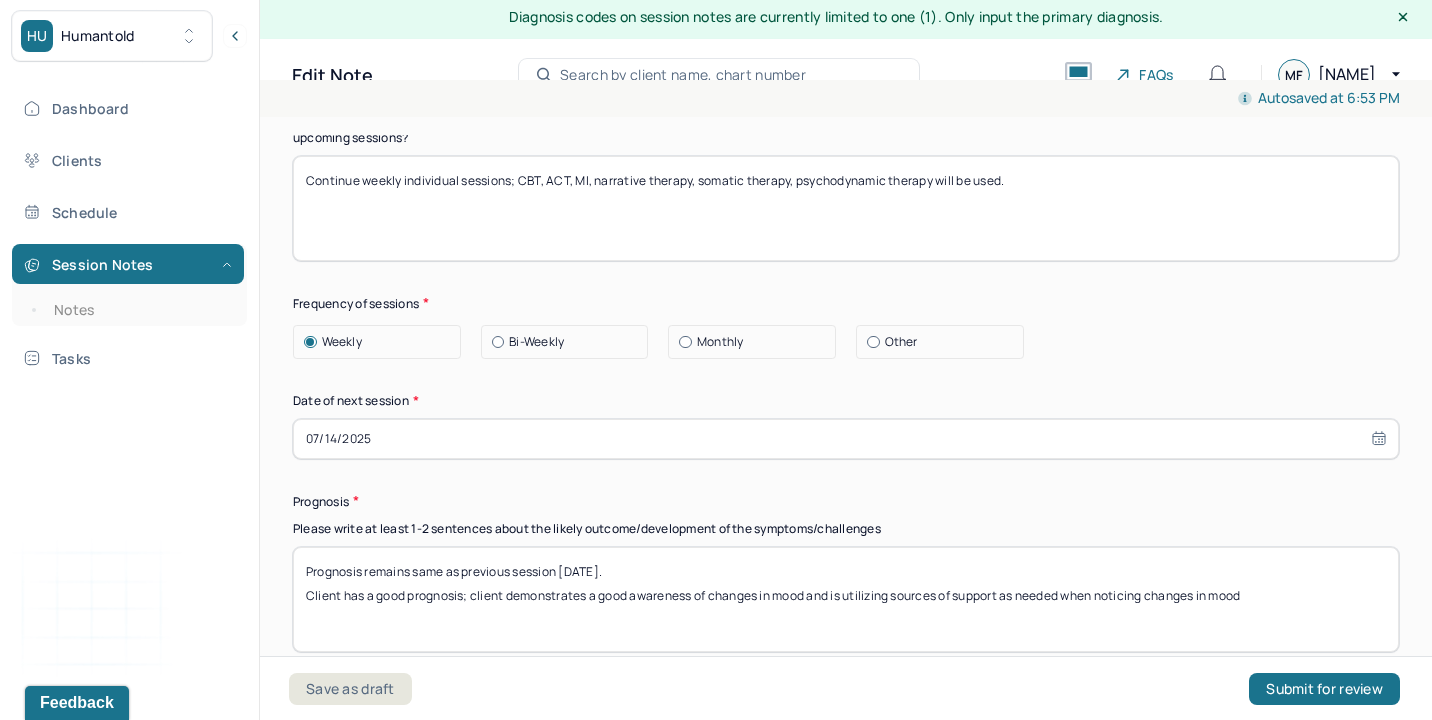 scroll, scrollTop: 2397, scrollLeft: 0, axis: vertical 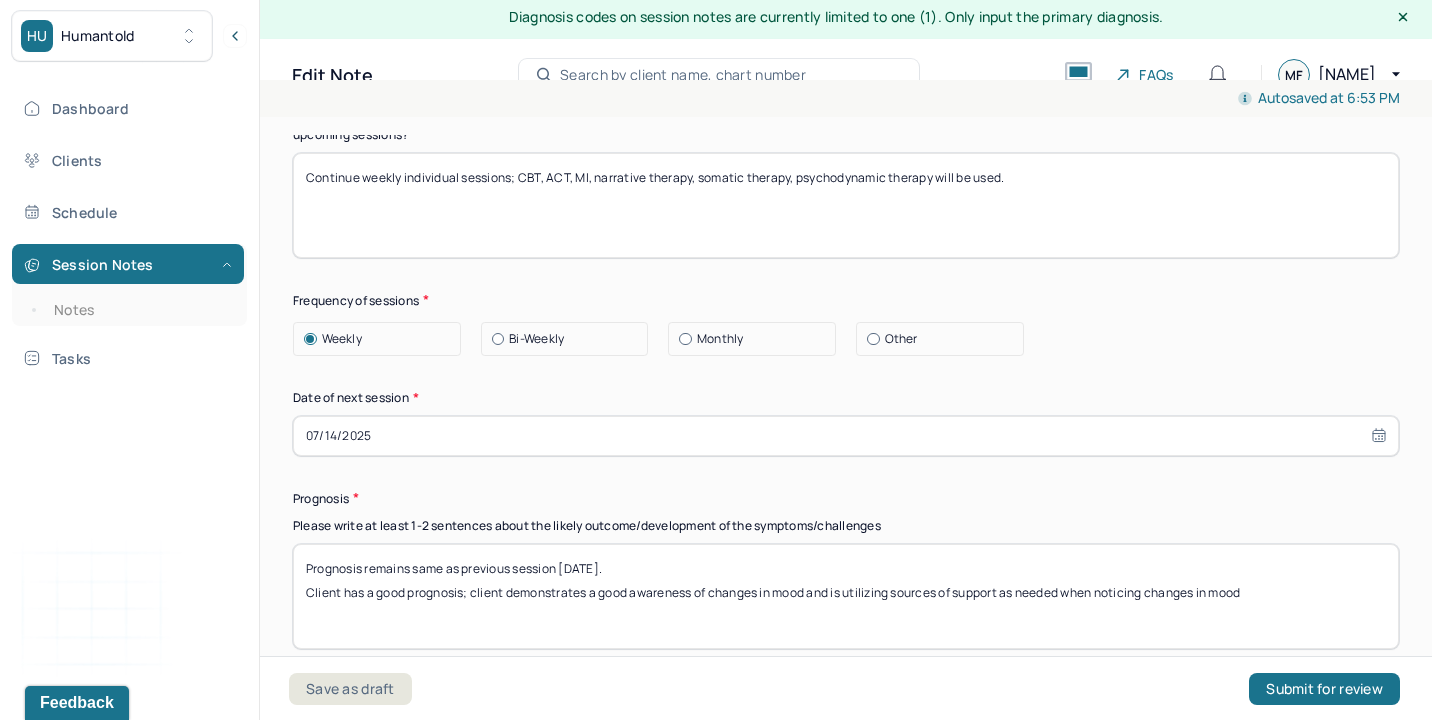 type on "Client presents with ruminative black and white thought patterns, low distress tolerance, difficulty with interpersonal relationships, low self esteem, and poor body image, thereby substantiating client's mental heath diagnosis. Client demonstrated good awareness of recent changes in mood and was vulnerable in exploration of impact on occupational and social functioning. Client was receptive to therapeutic interventions." 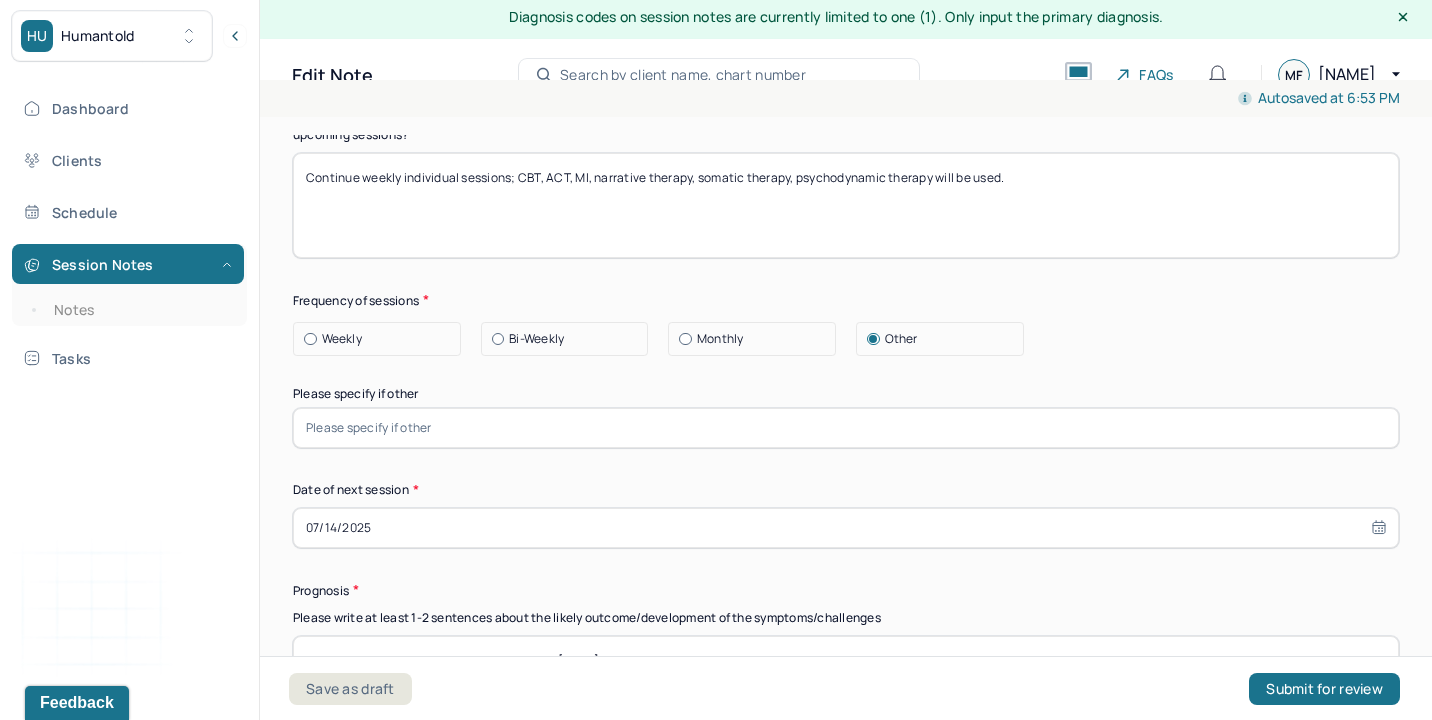 click at bounding box center [846, 428] 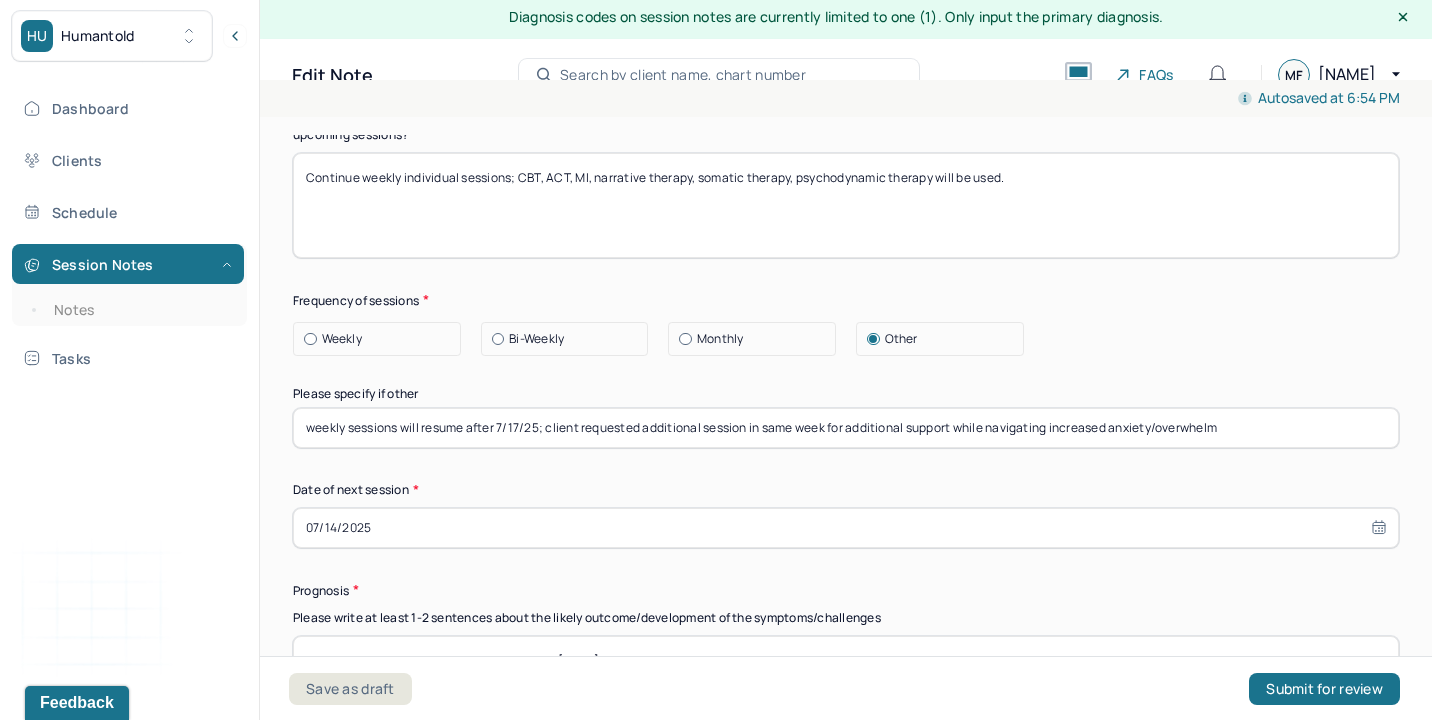 type on "weekly sessions will resume after 7/17/25; client requested additional session in same week for additional support while navigating increased anxiety/overwhelm" 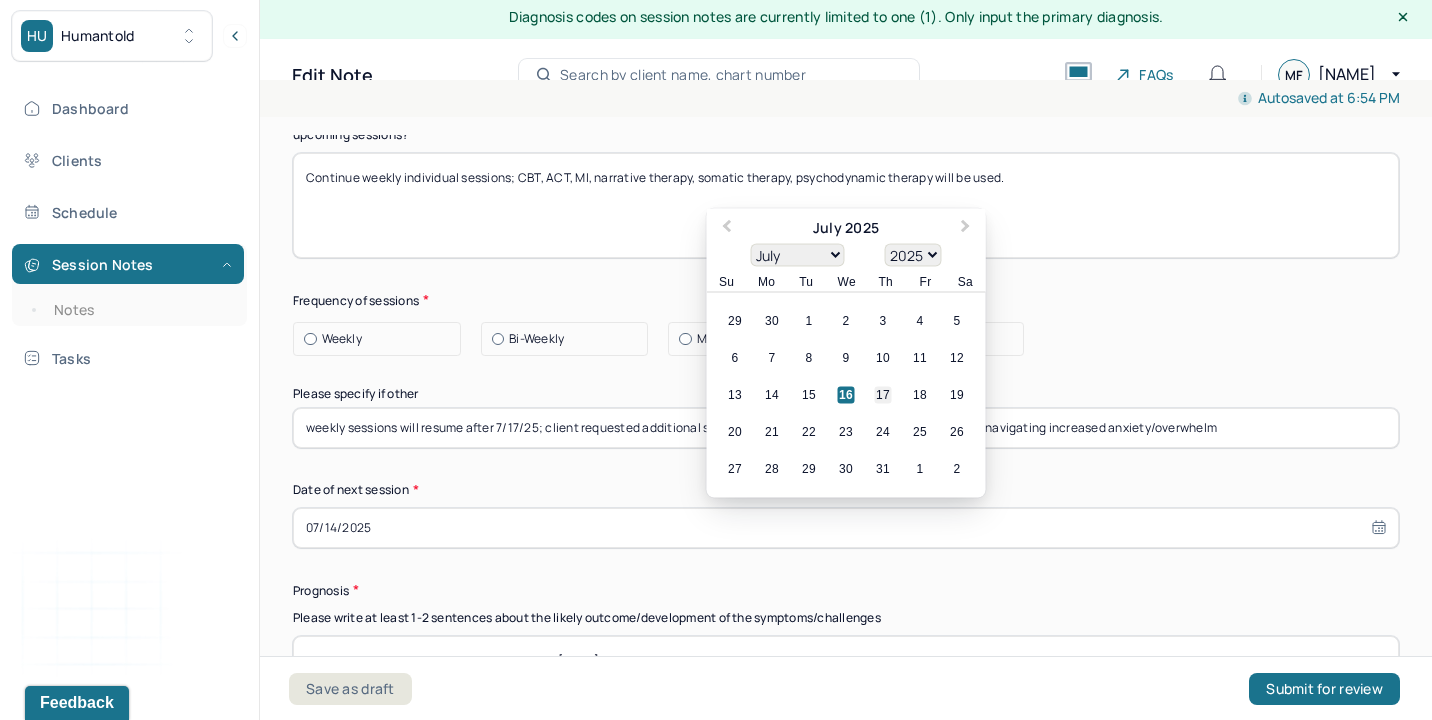 click on "17" at bounding box center (883, 394) 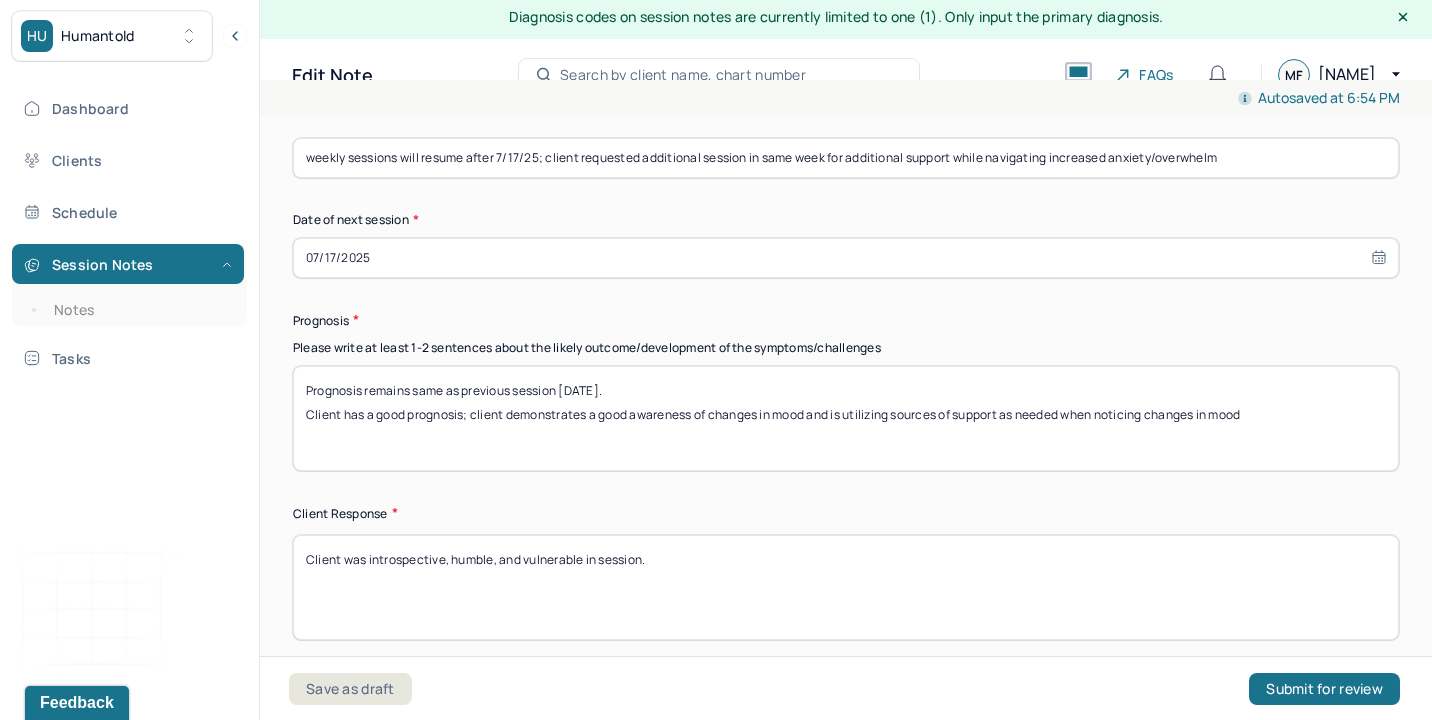 scroll, scrollTop: 2670, scrollLeft: 0, axis: vertical 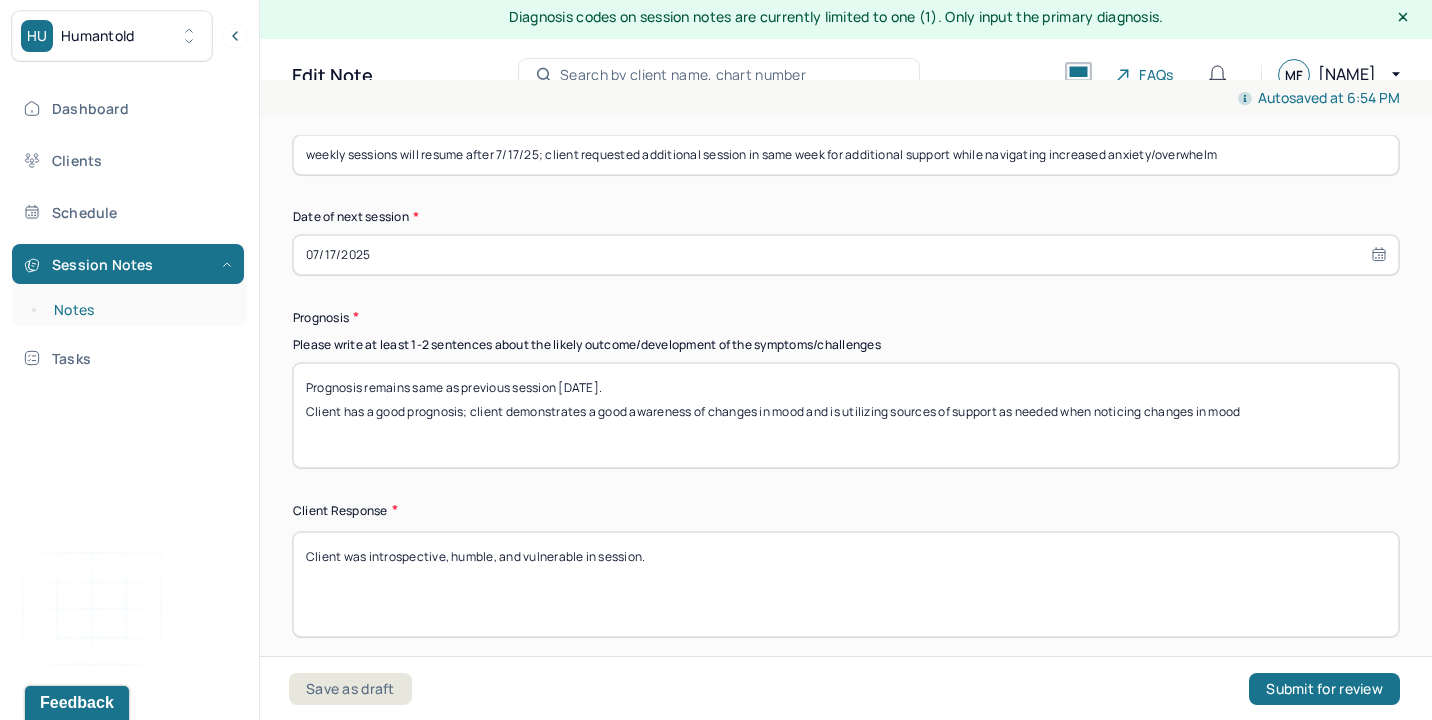 drag, startPoint x: 1307, startPoint y: 407, endPoint x: 144, endPoint y: 307, distance: 1167.2913 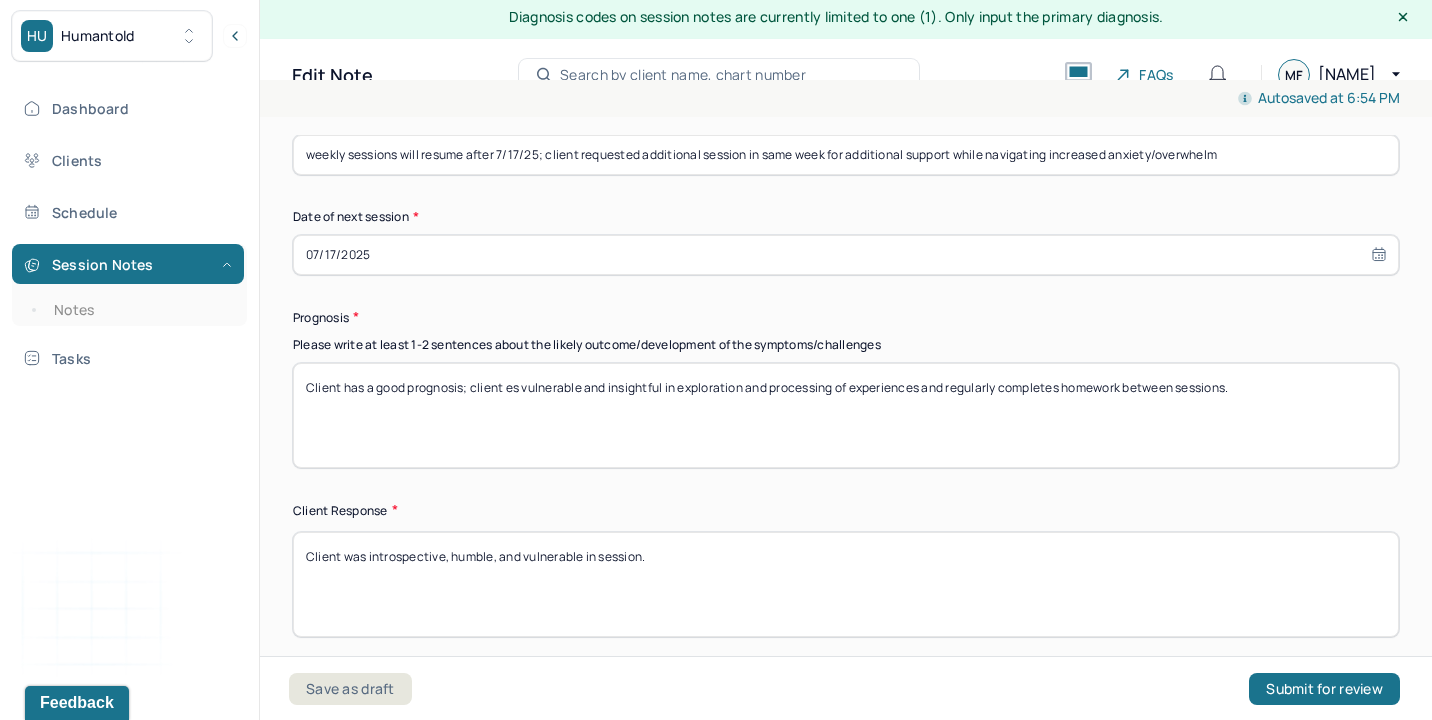 type on "Client has a good prognosis; client es vulnerable and insightful in exploration and processing of experiences and regularly completes homework between sessions." 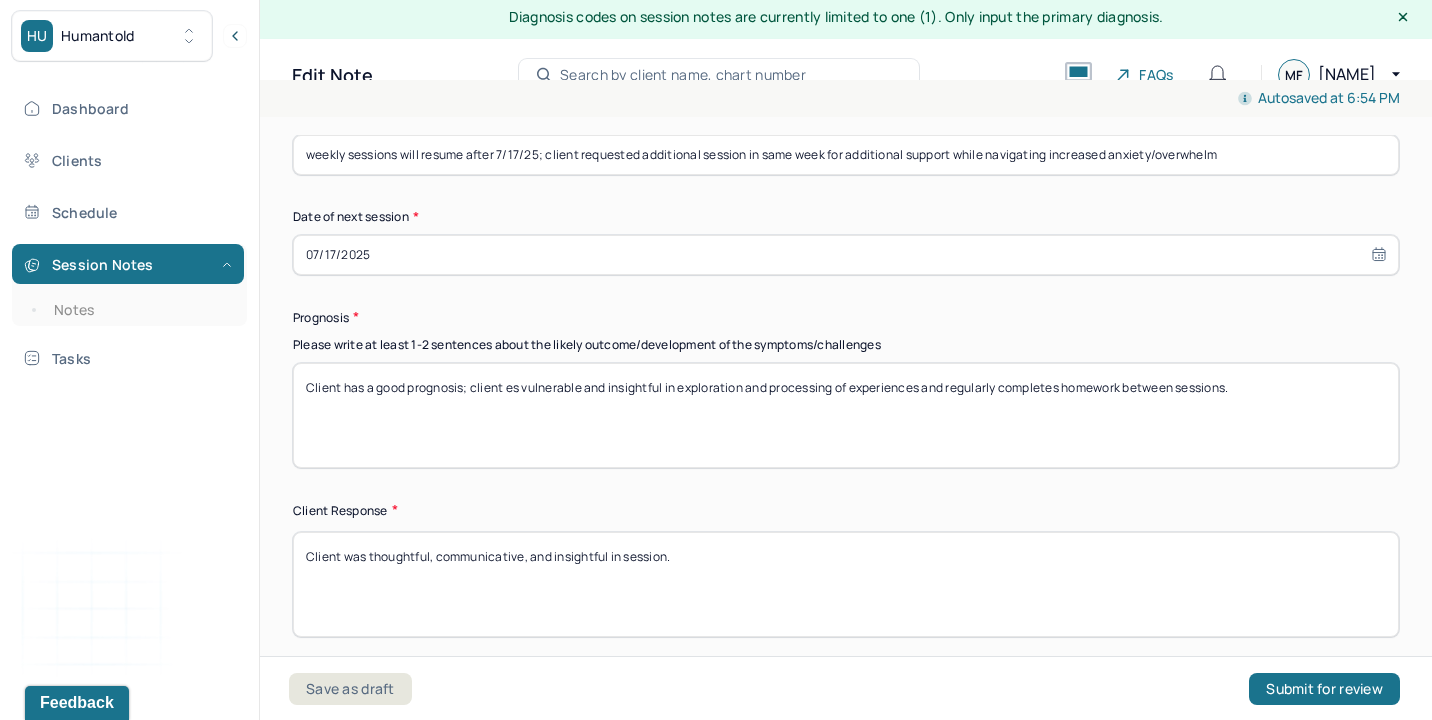 type on "Client was thoughtful, communicative, and insightful in session." 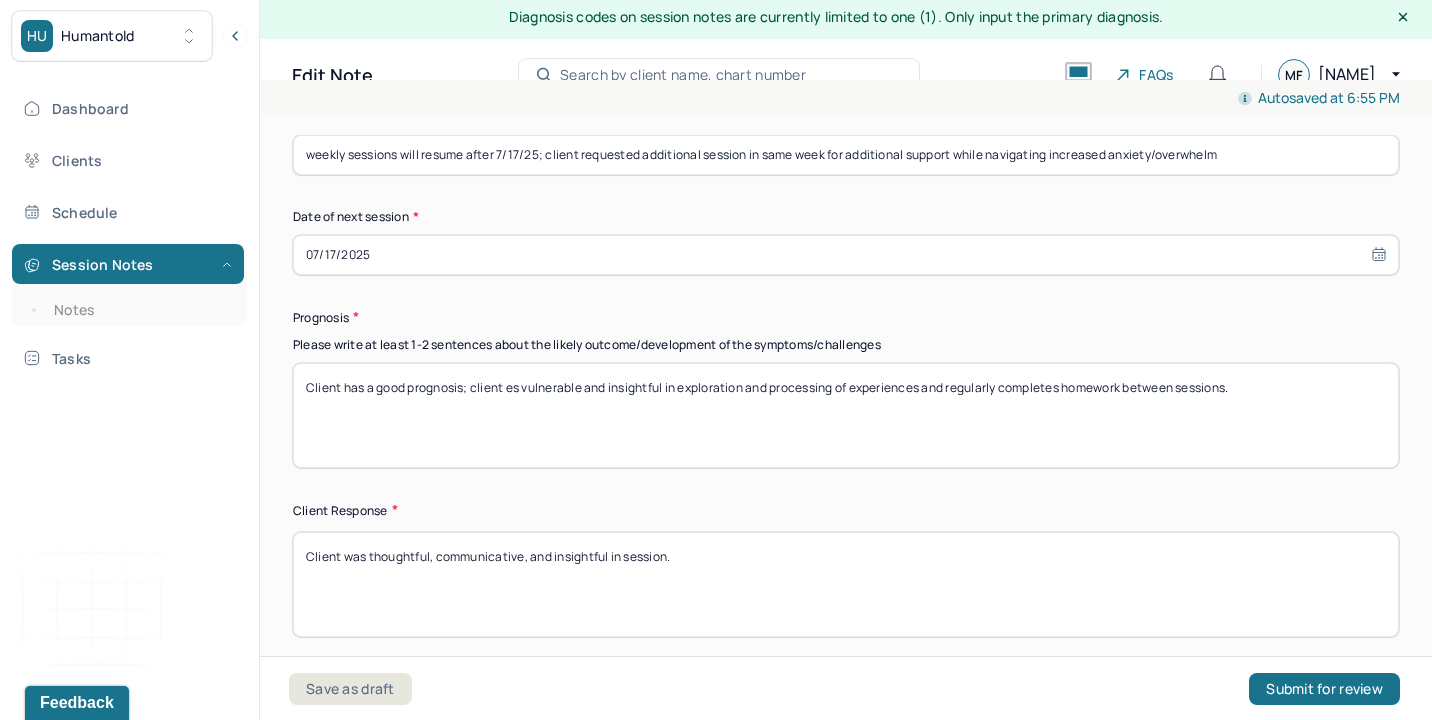 click on "Client has a good prognosis; client es vulnerable and insightful in exploration and processing of experiences and regularly completes homework between sessions." at bounding box center (846, 415) 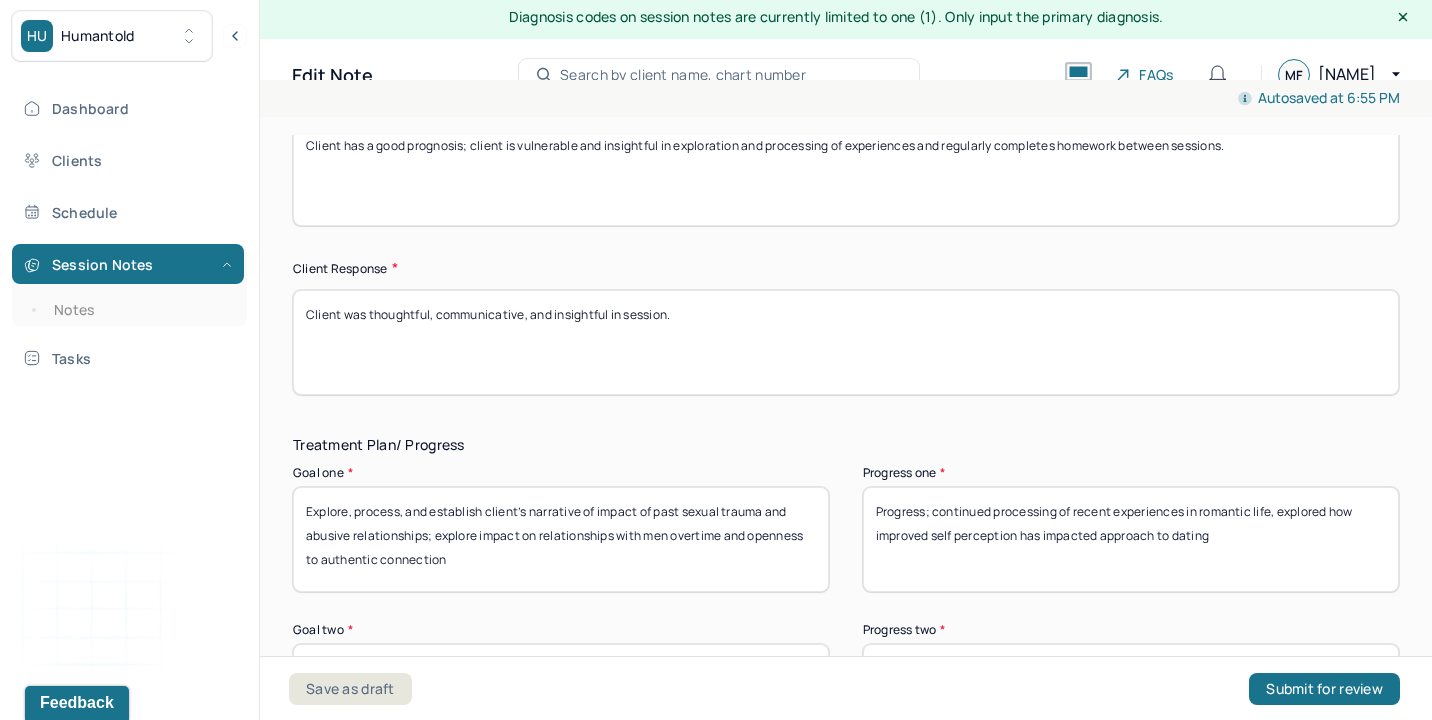 scroll, scrollTop: 2935, scrollLeft: 0, axis: vertical 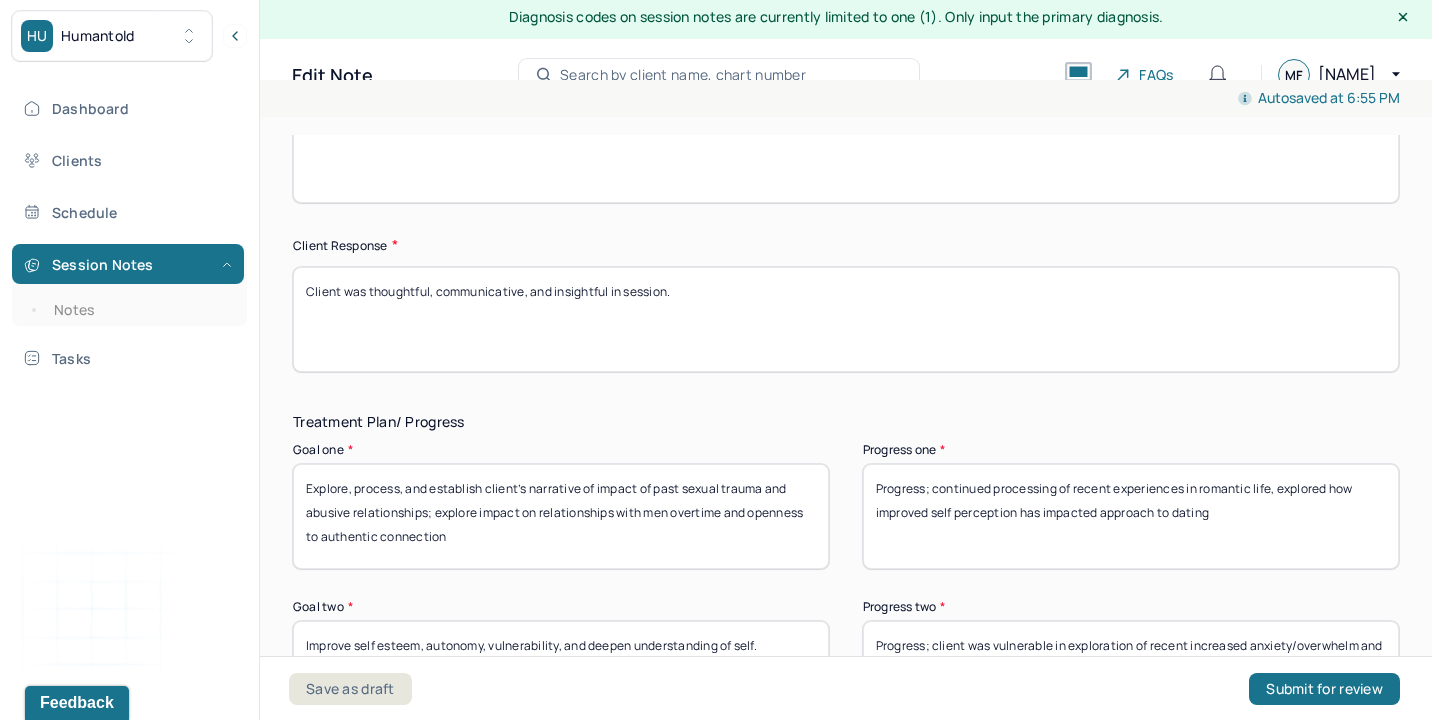 type on "Client has a good prognosis; client is vulnerable and insightful in exploration and processing of experiences and regularly completes homework between sessions." 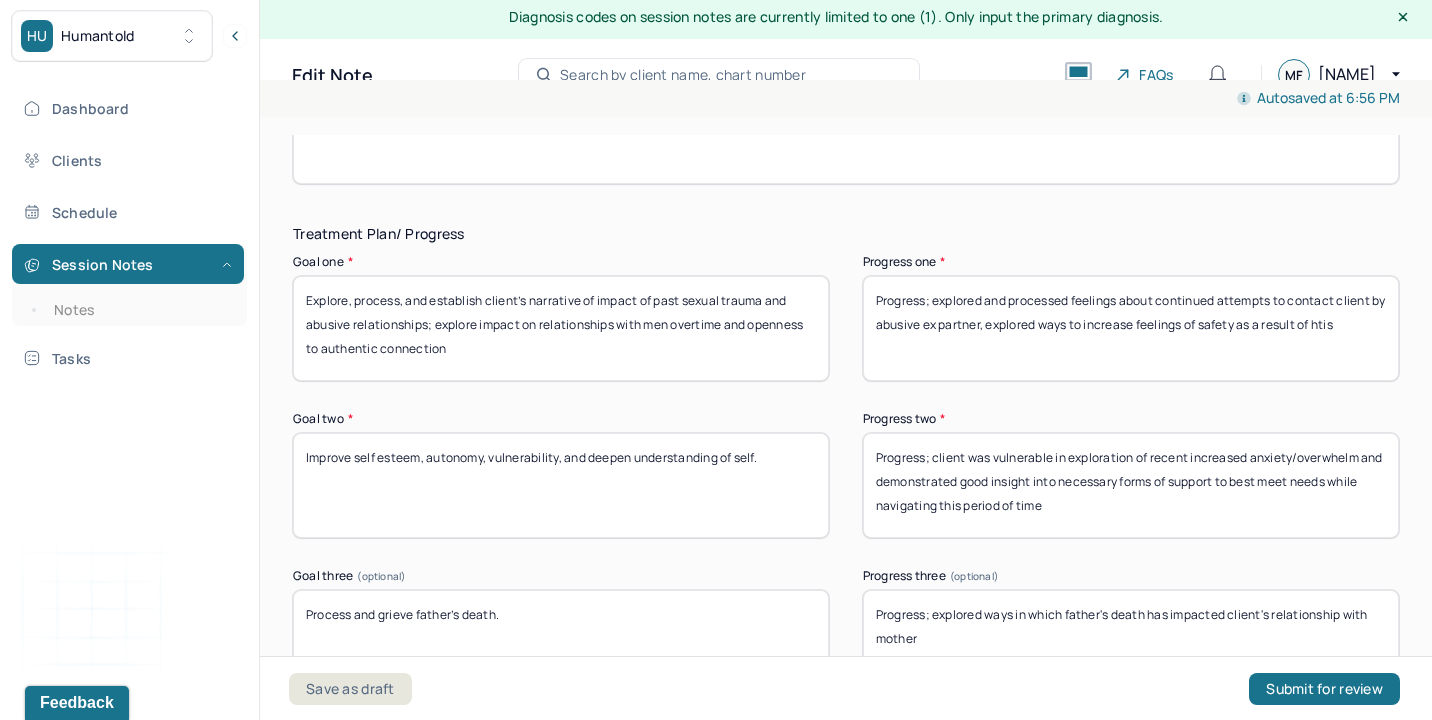 scroll, scrollTop: 3124, scrollLeft: 0, axis: vertical 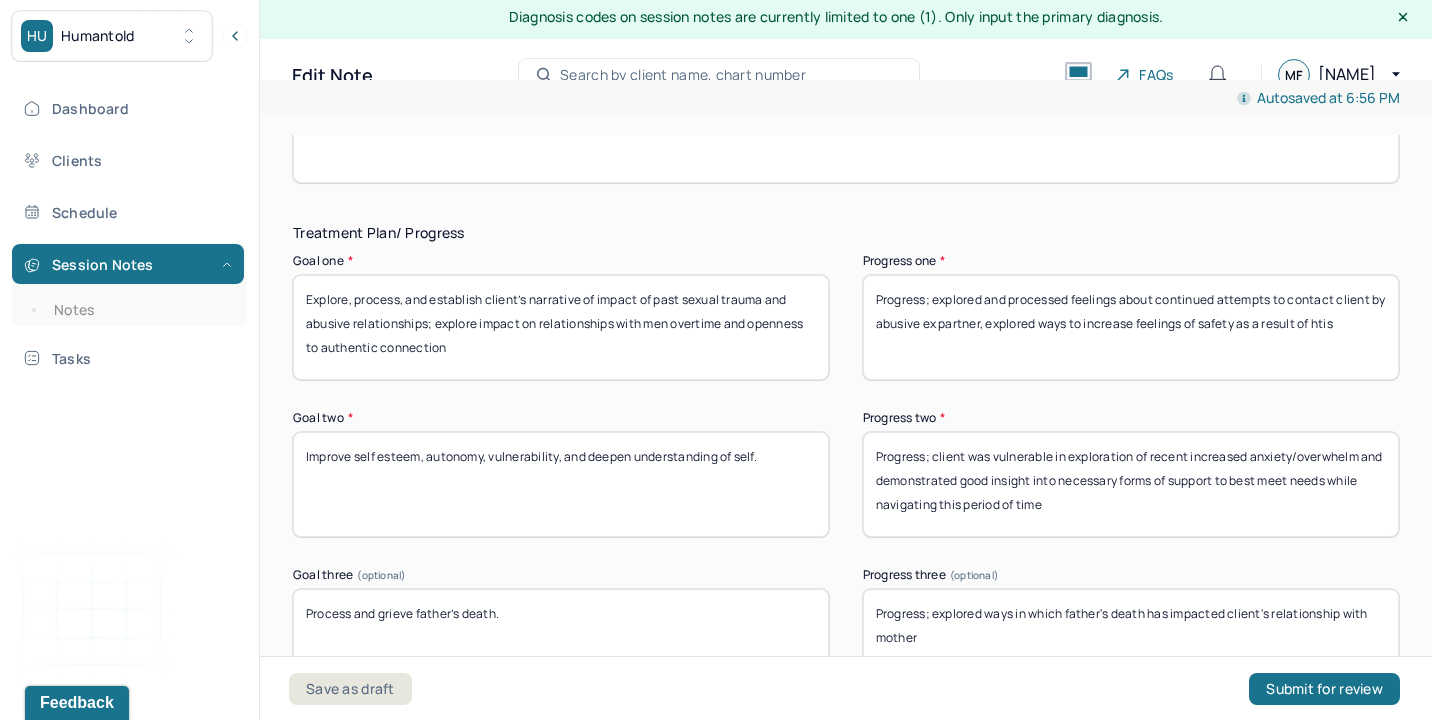 type on "Progress; explored and processed feelings about continued attempts to contact client by abusive ex partner, explored ways to increase feelings of safety as a result of htis" 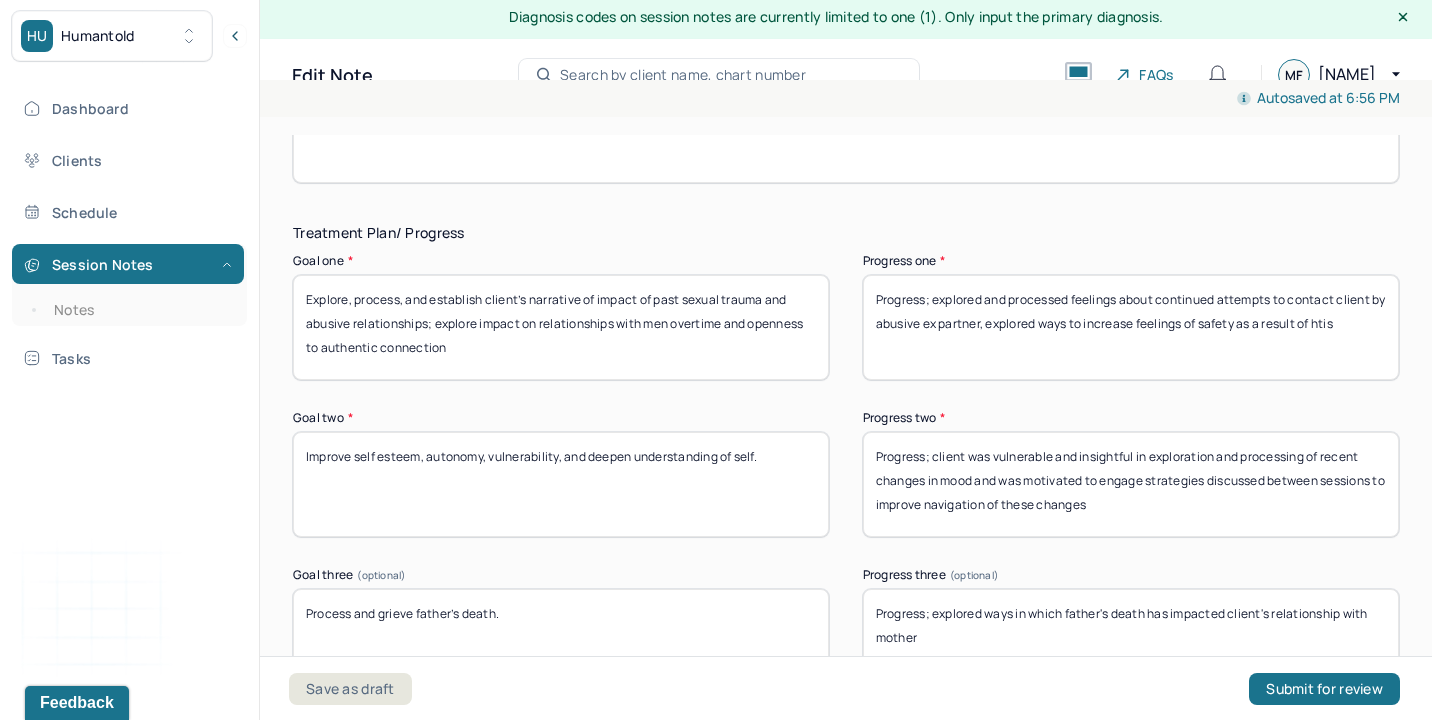 scroll, scrollTop: 3361, scrollLeft: 0, axis: vertical 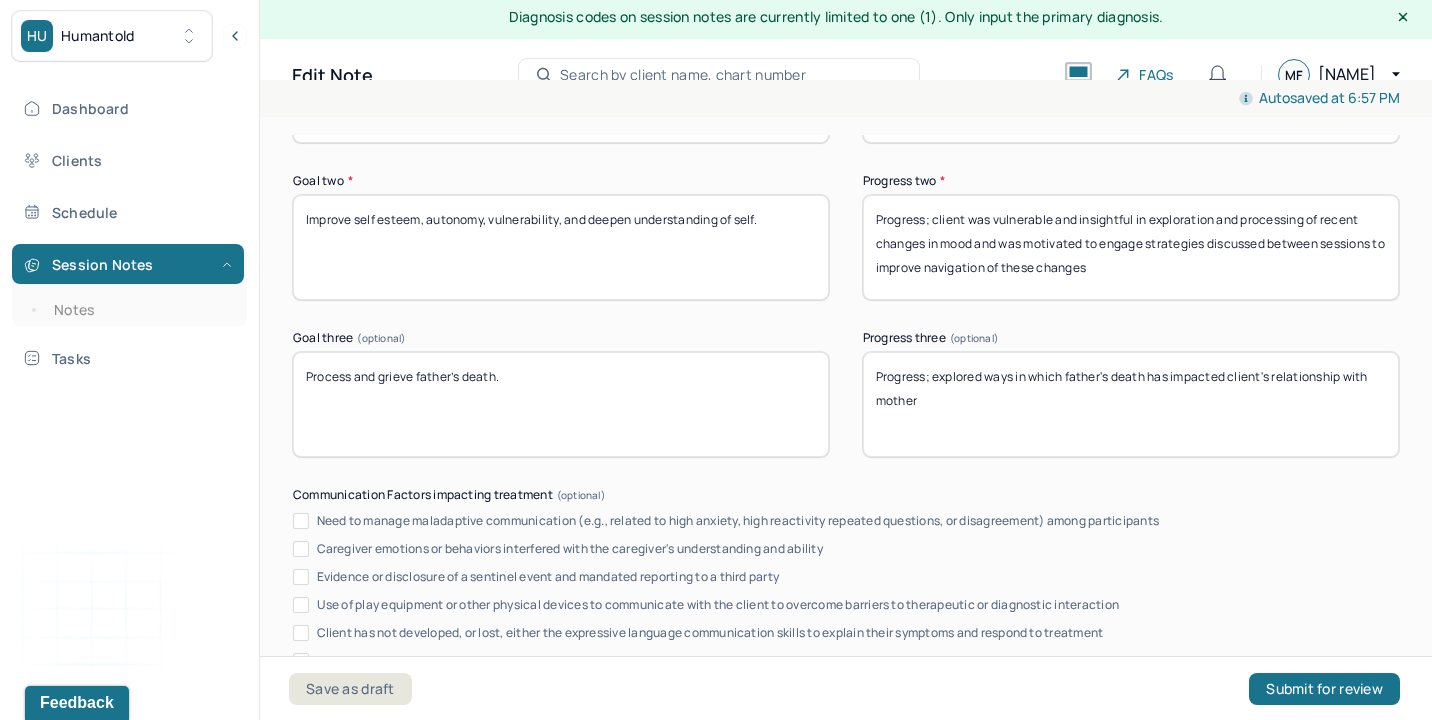 type on "Progress; client was vulnerable and insightful in exploration and processing of recent changes in mood and was motivated to engage strategies discussed between sessions to improve navigation of these changes" 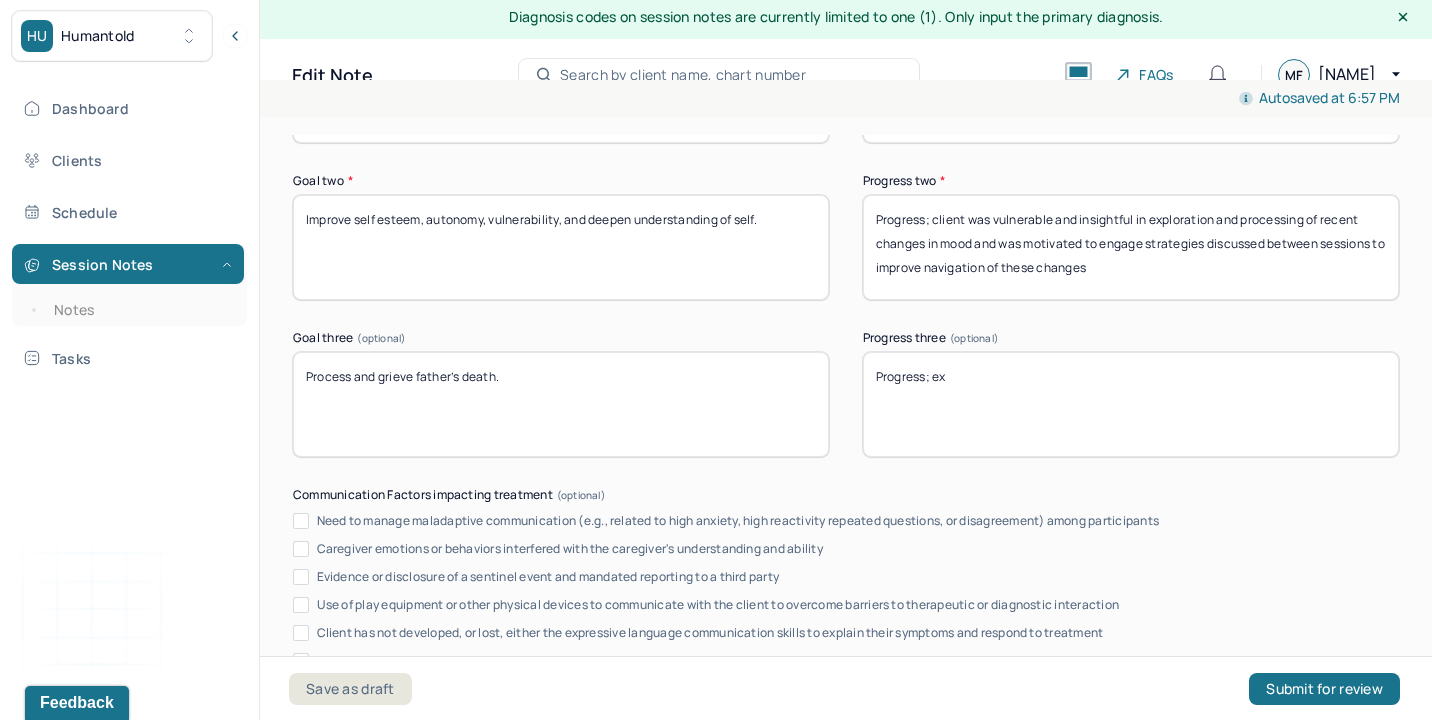 click on "Progress; explored ways in which father's death has impacted client's relationship with mother" at bounding box center [1131, 404] 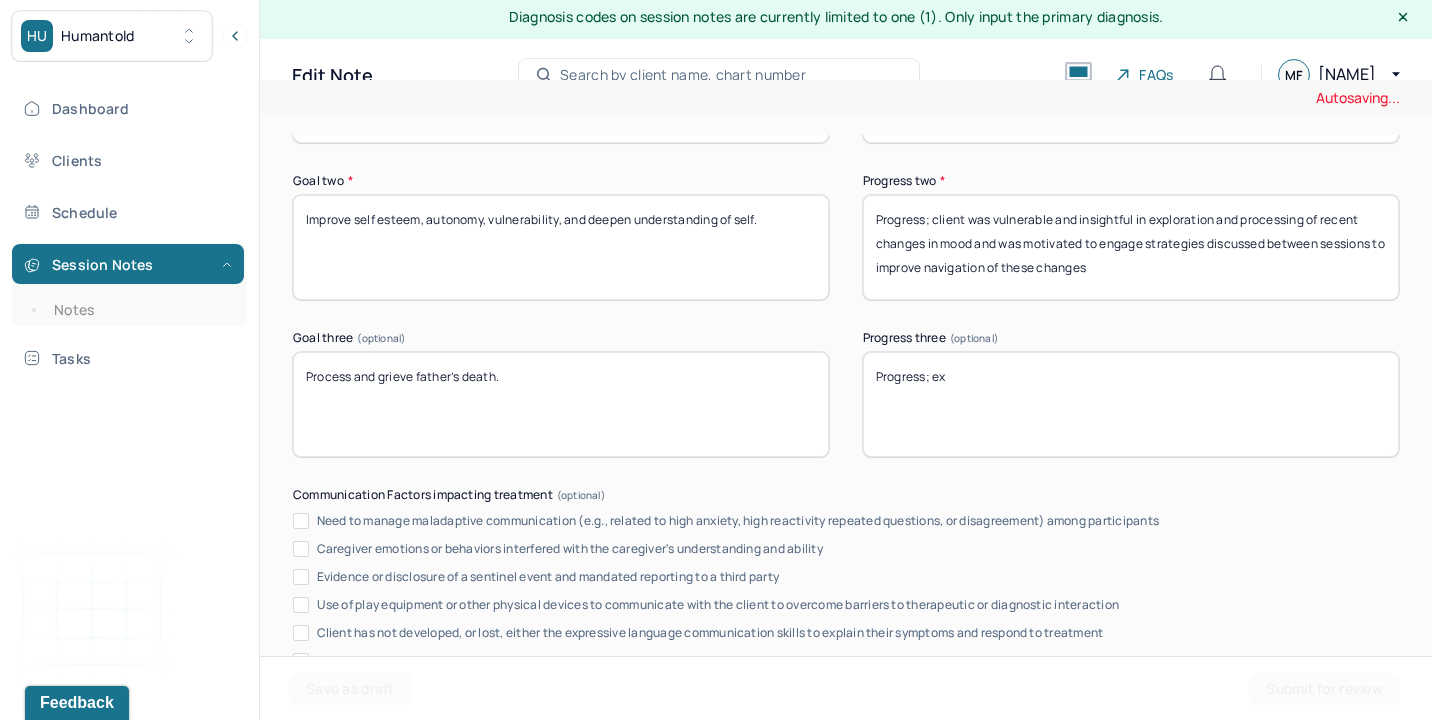 click on "Progress; explored ways in which father's death has impacted client's relationship with mother" at bounding box center [1131, 404] 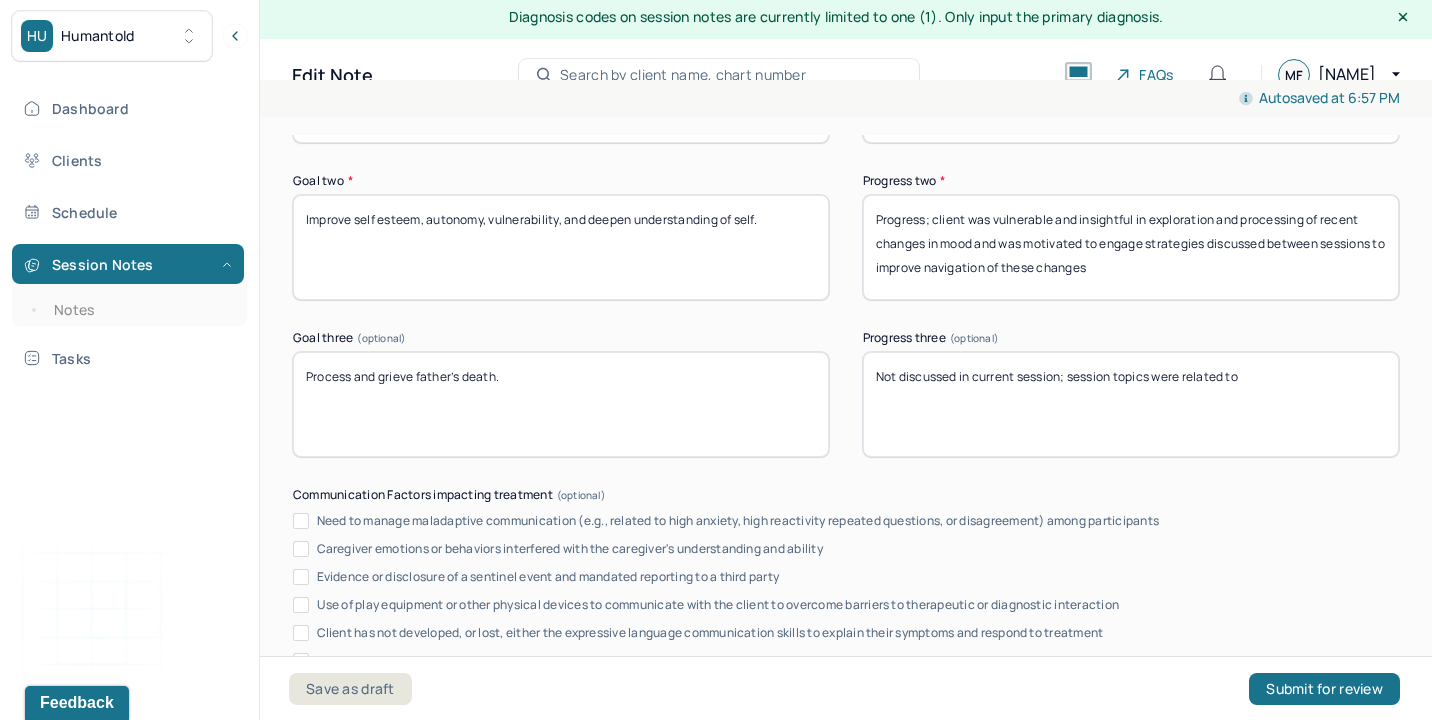 drag, startPoint x: 873, startPoint y: 370, endPoint x: 1432, endPoint y: 374, distance: 559.0143 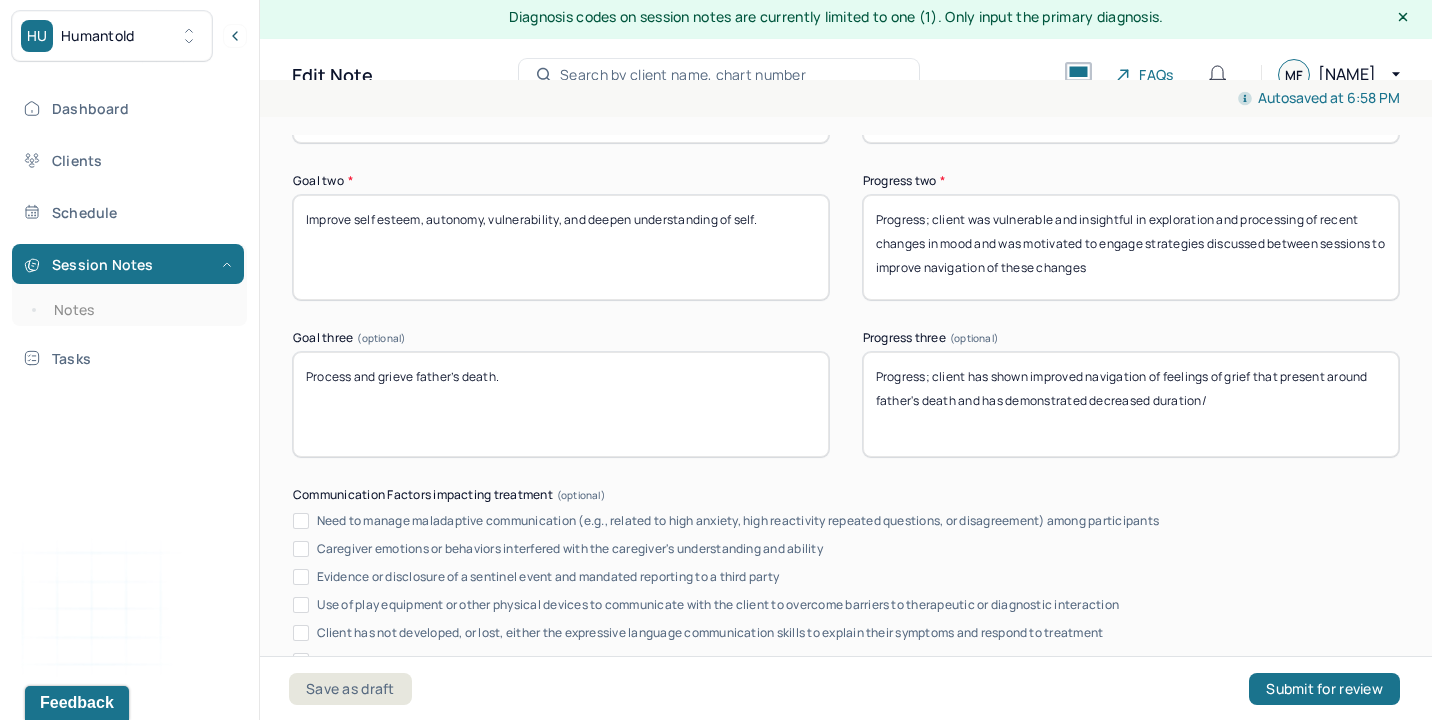 drag, startPoint x: 1155, startPoint y: 397, endPoint x: 1432, endPoint y: 413, distance: 277.4617 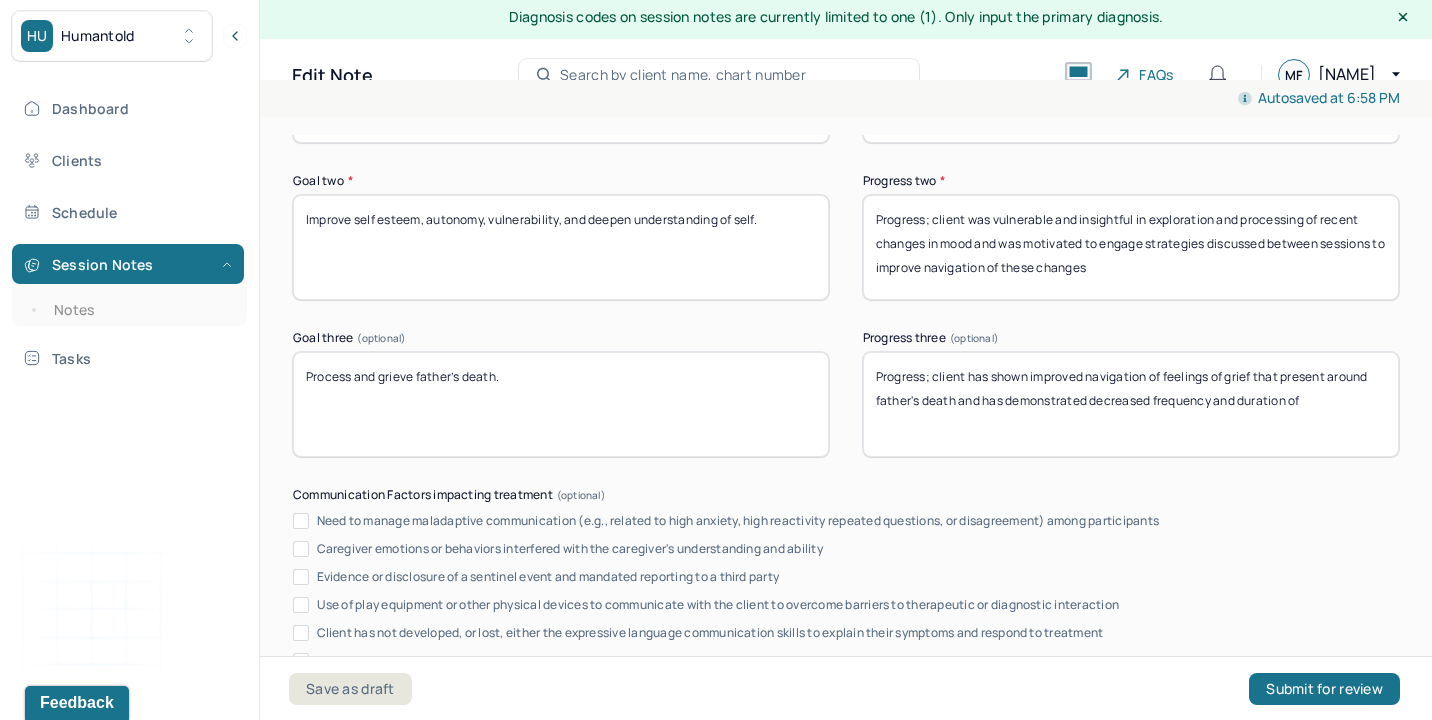 drag, startPoint x: 1031, startPoint y: 374, endPoint x: 1431, endPoint y: 482, distance: 414.32355 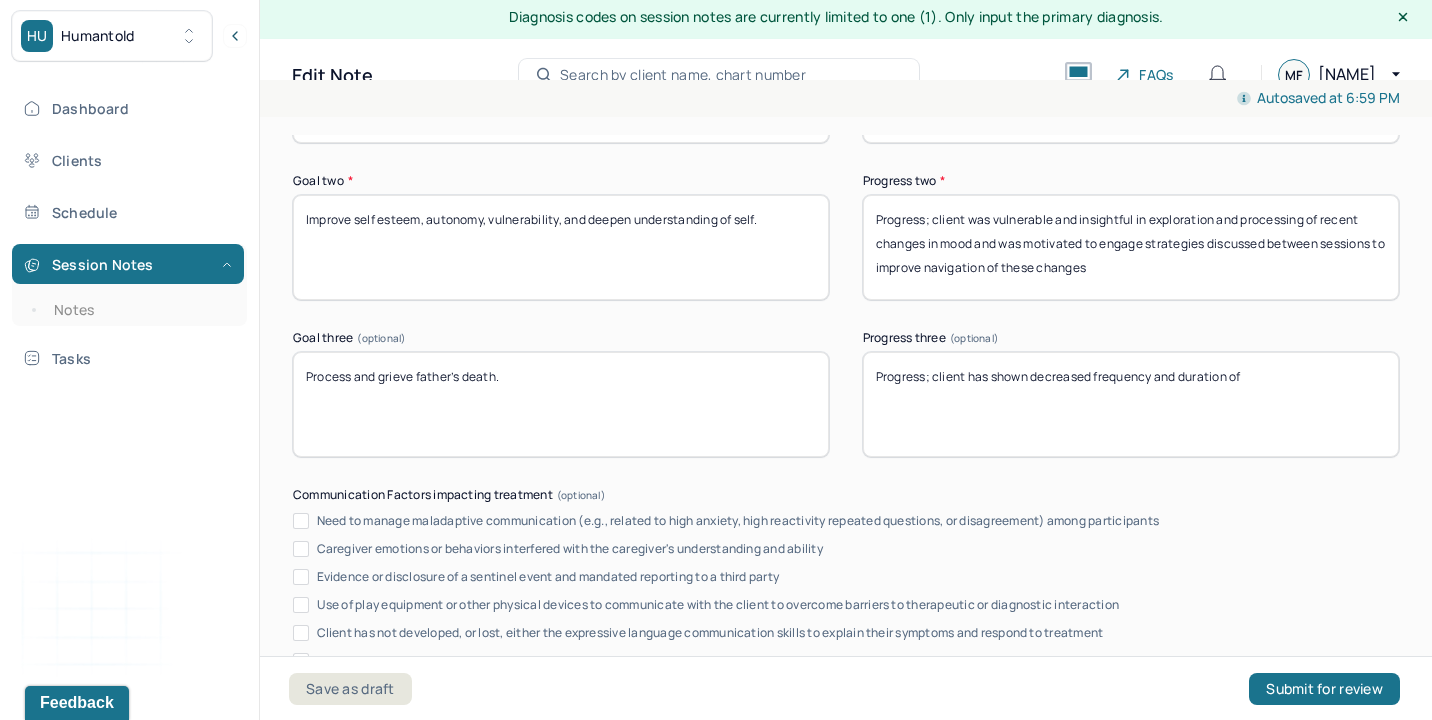 drag, startPoint x: 1031, startPoint y: 375, endPoint x: 1432, endPoint y: 375, distance: 401 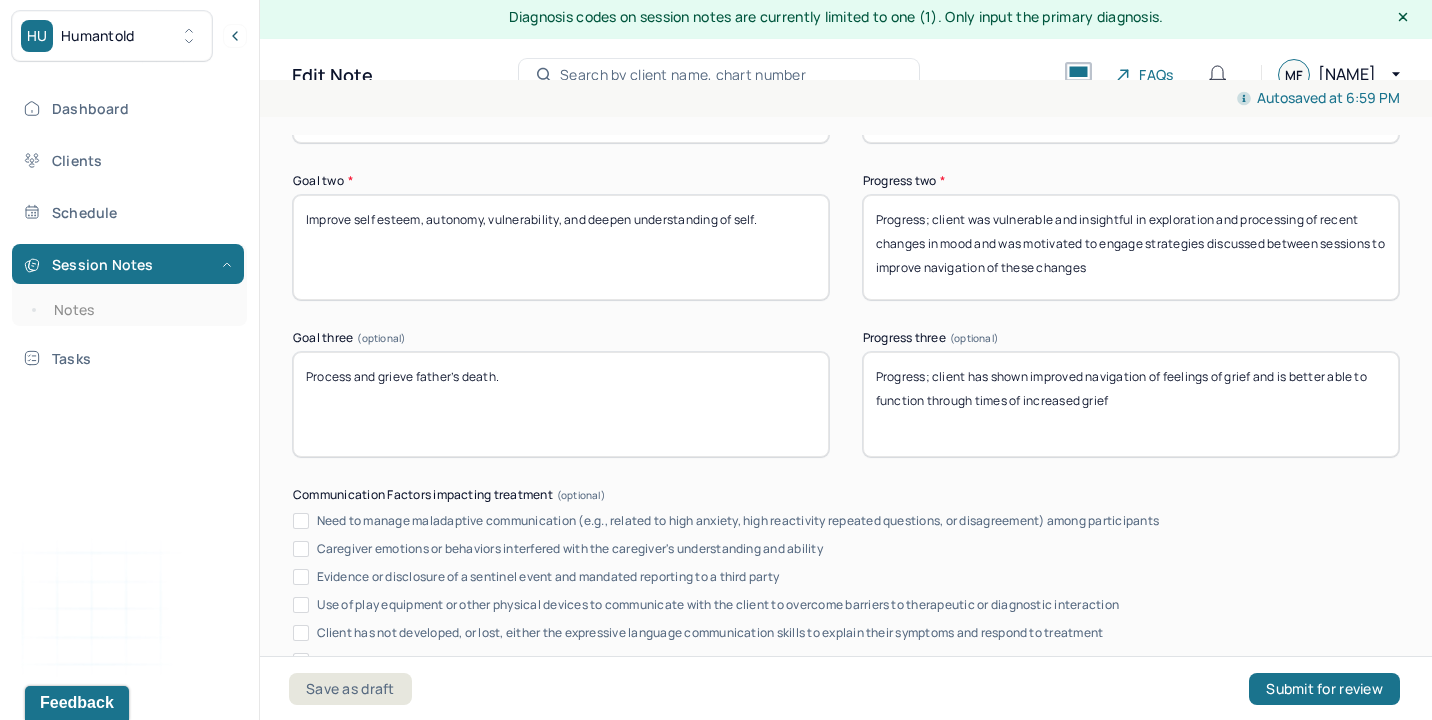 drag, startPoint x: 1087, startPoint y: 372, endPoint x: 1247, endPoint y: 481, distance: 193.6001 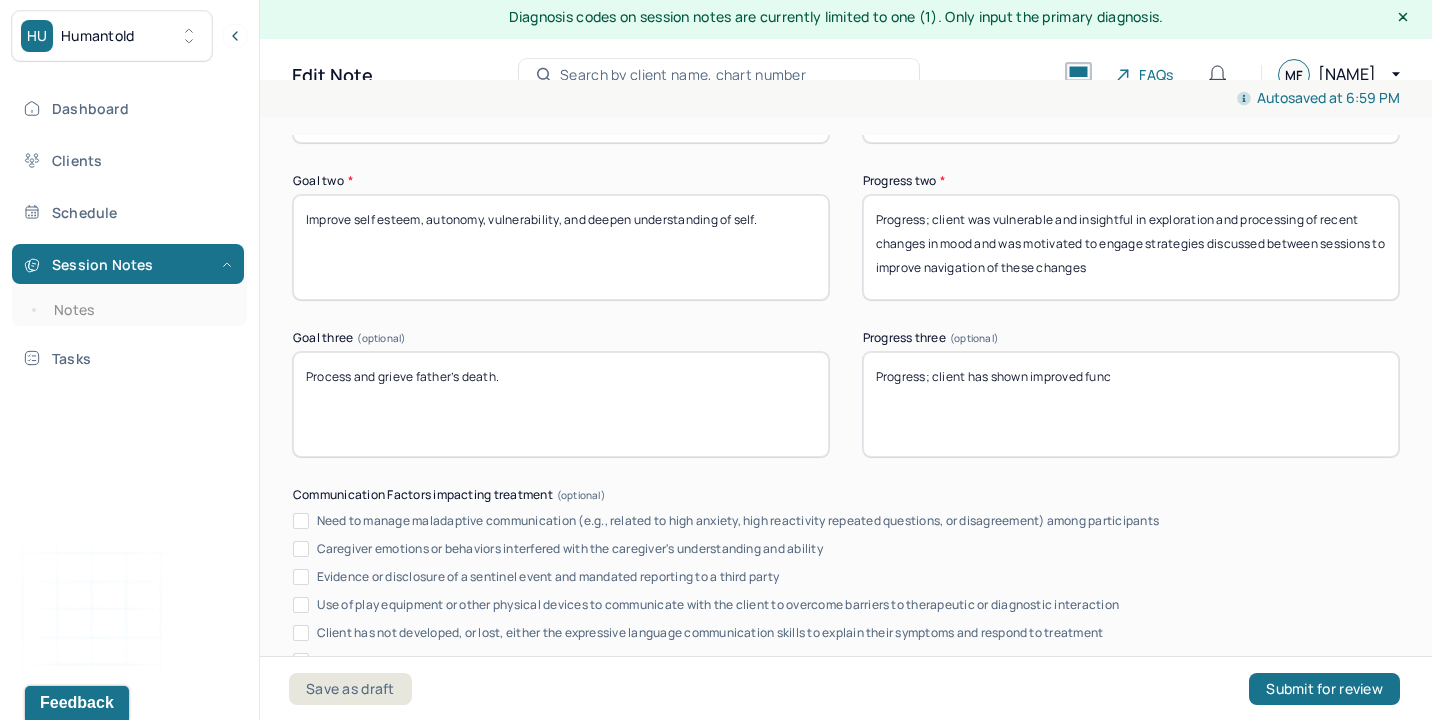 click on "Progress; client has shown improved func" at bounding box center (1131, 404) 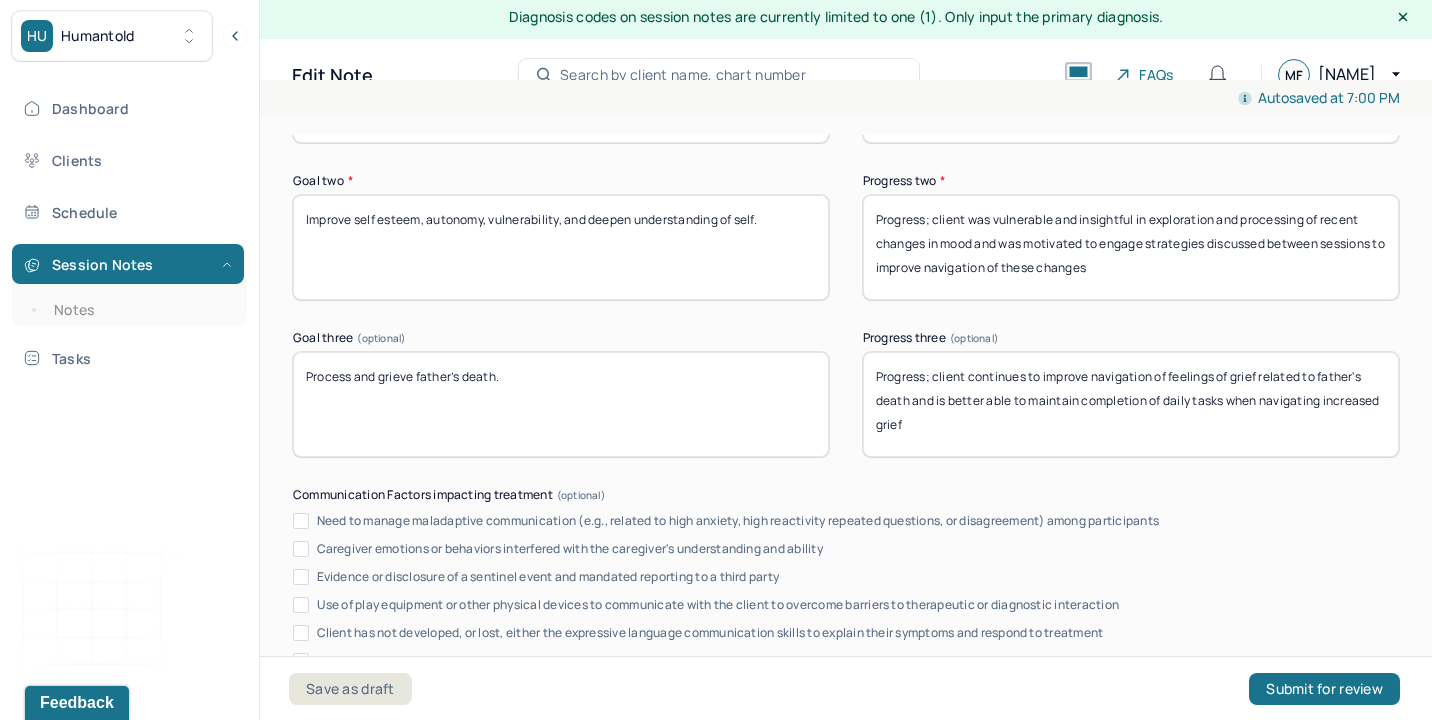 scroll, scrollTop: 3778, scrollLeft: 0, axis: vertical 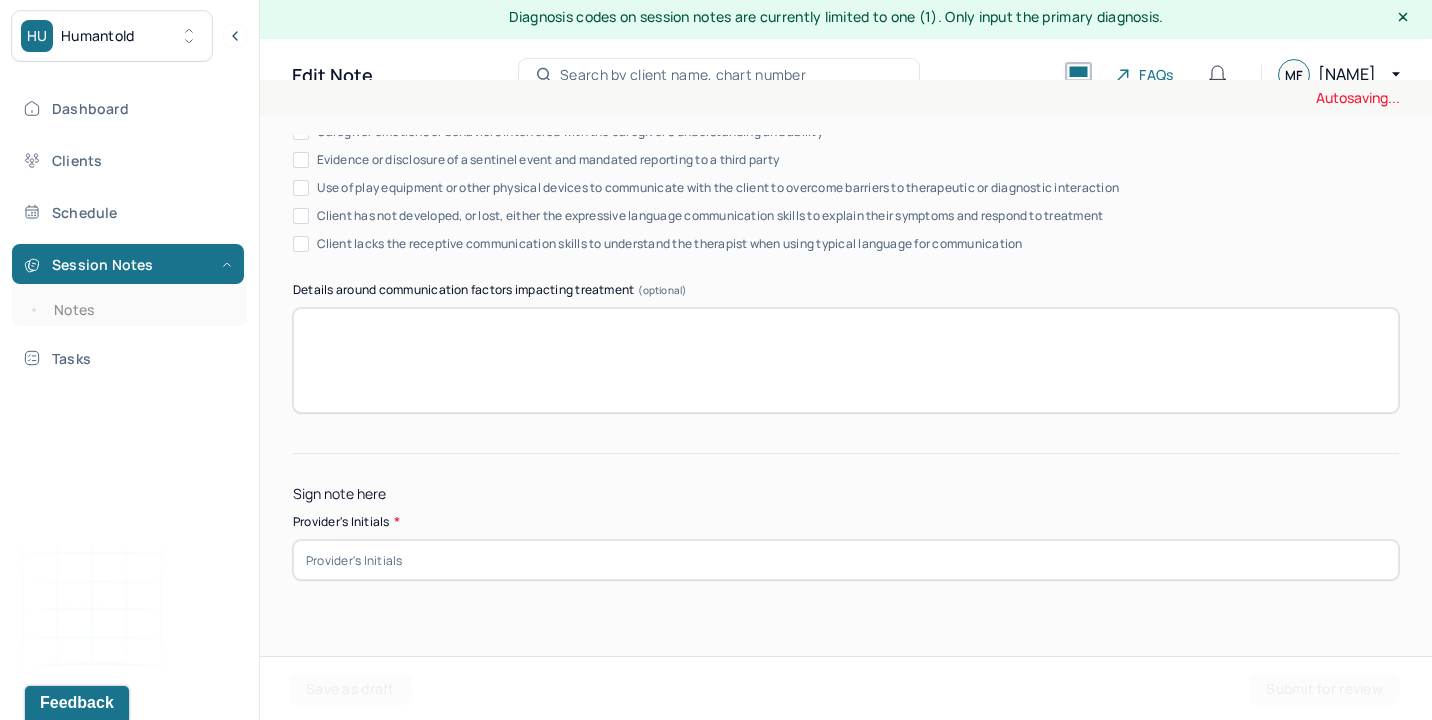 type on "Progress; client continues to improve navigation of feelings of grief related to father's death and is better able to maintain completion of daily tasks when navigating increased grief" 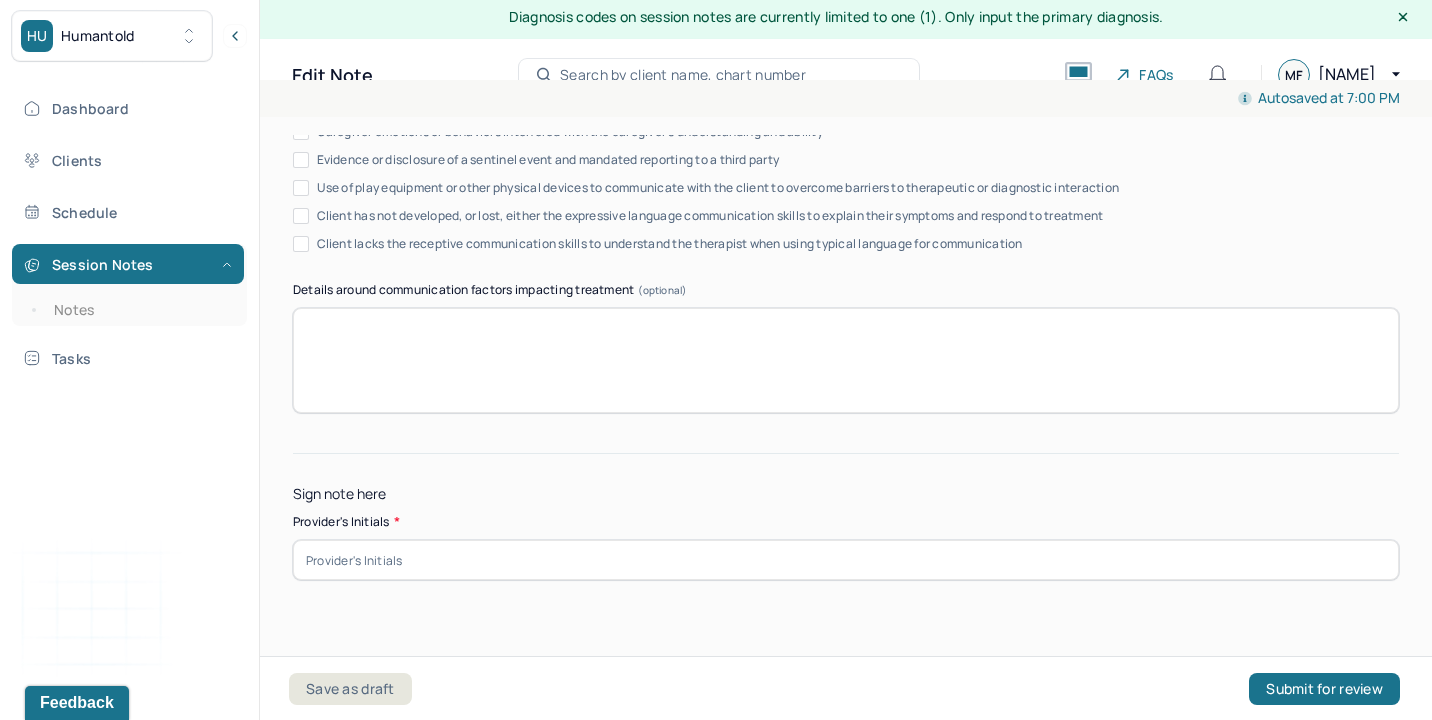 click at bounding box center [846, 560] 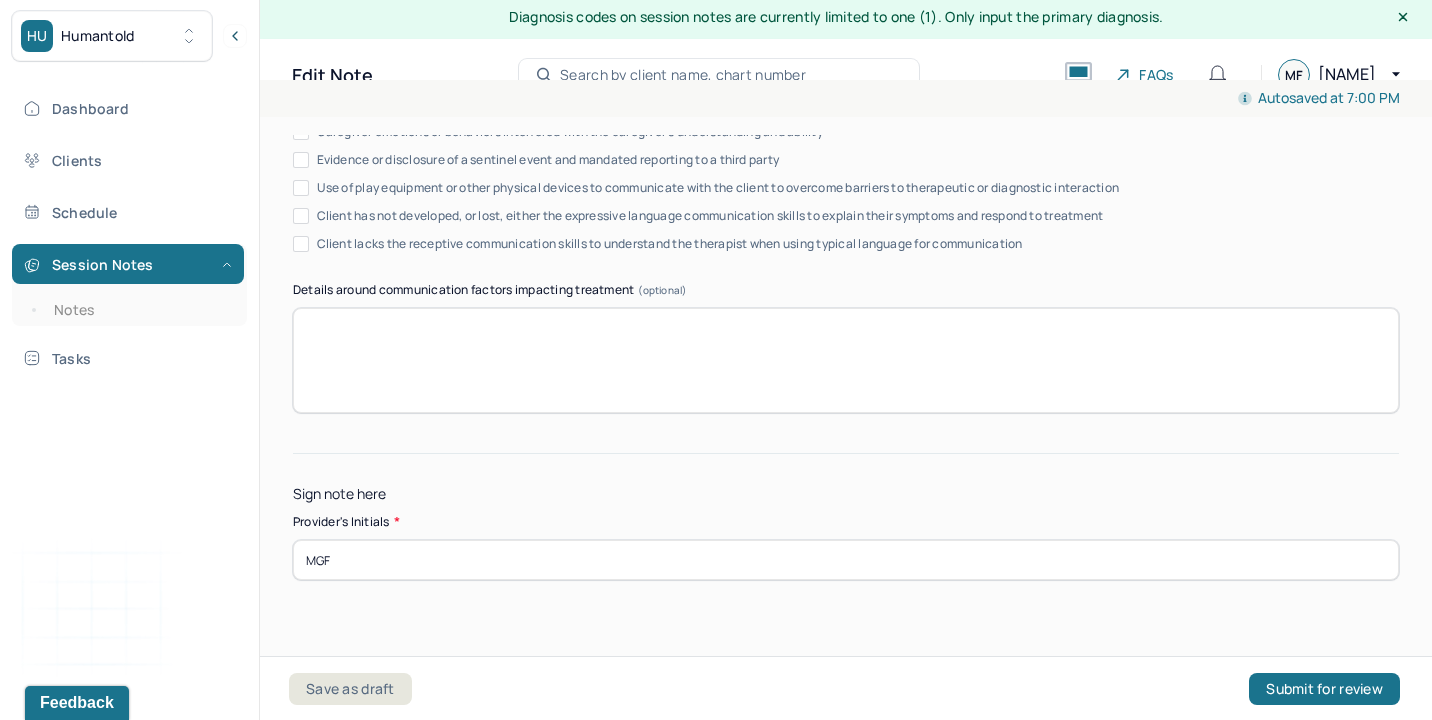 type on "MGF" 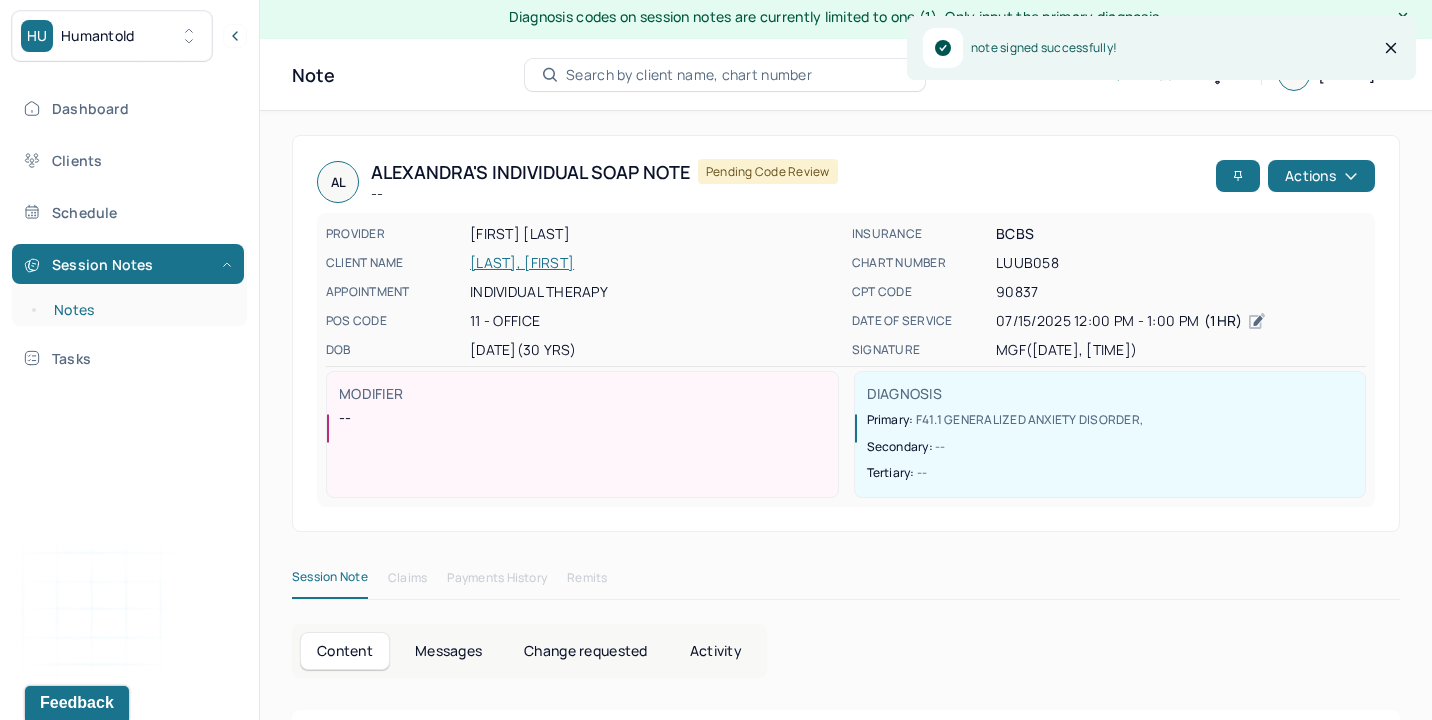 click on "Notes" at bounding box center [139, 310] 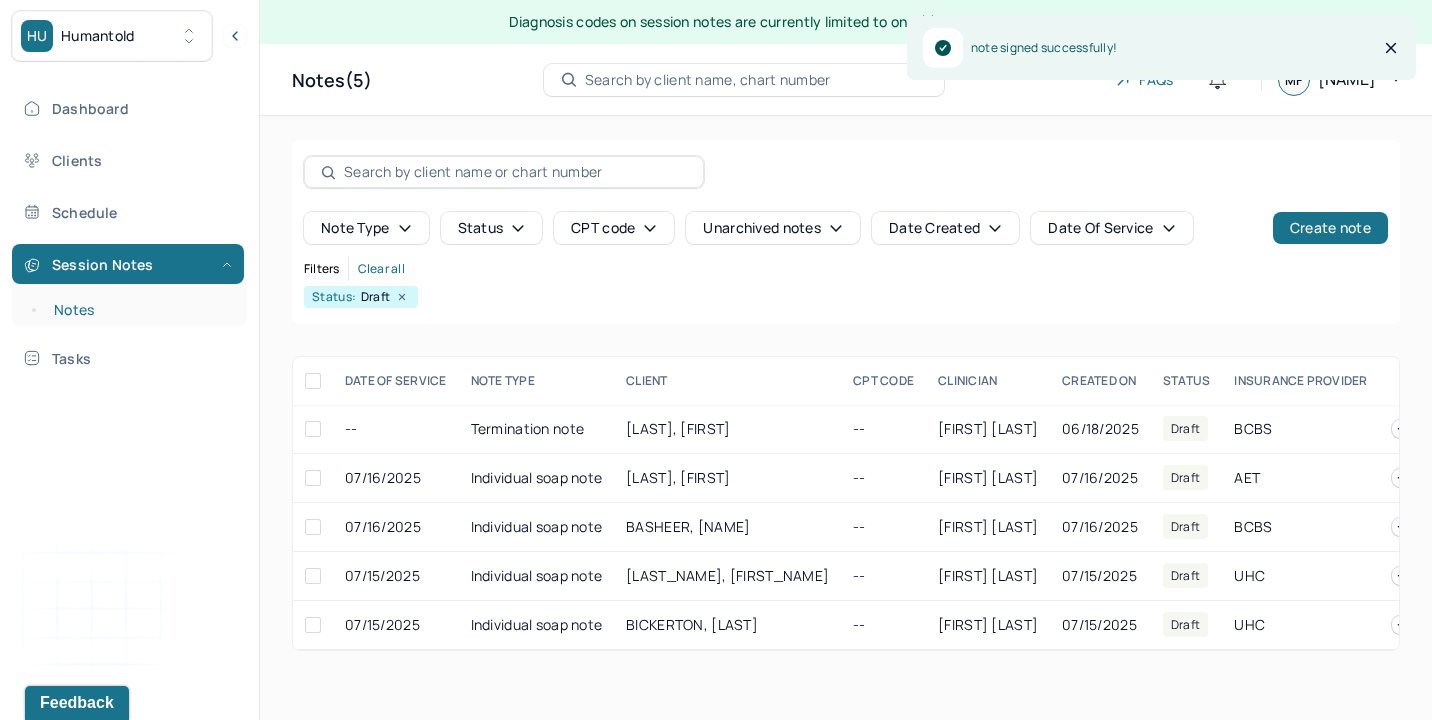 scroll, scrollTop: 0, scrollLeft: 0, axis: both 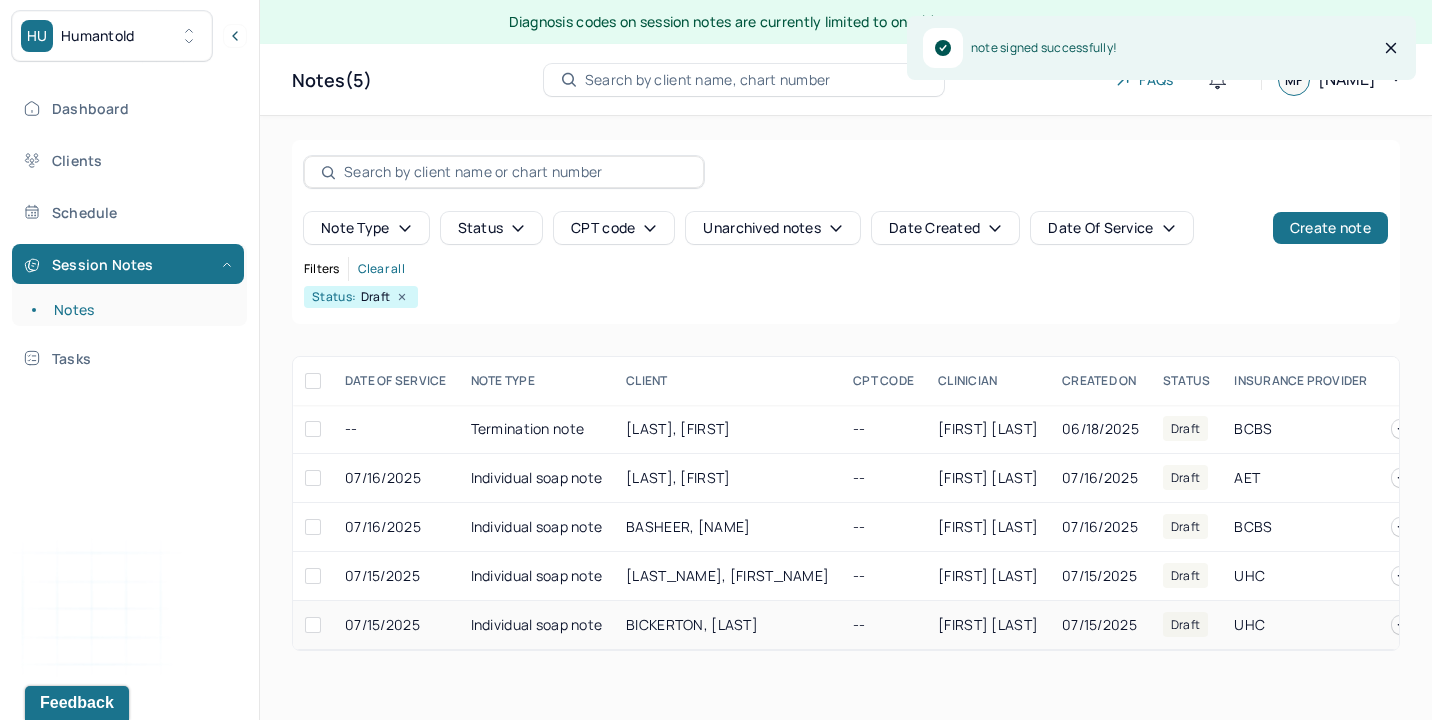 click on "[LAST], [FIRST]" at bounding box center (727, 625) 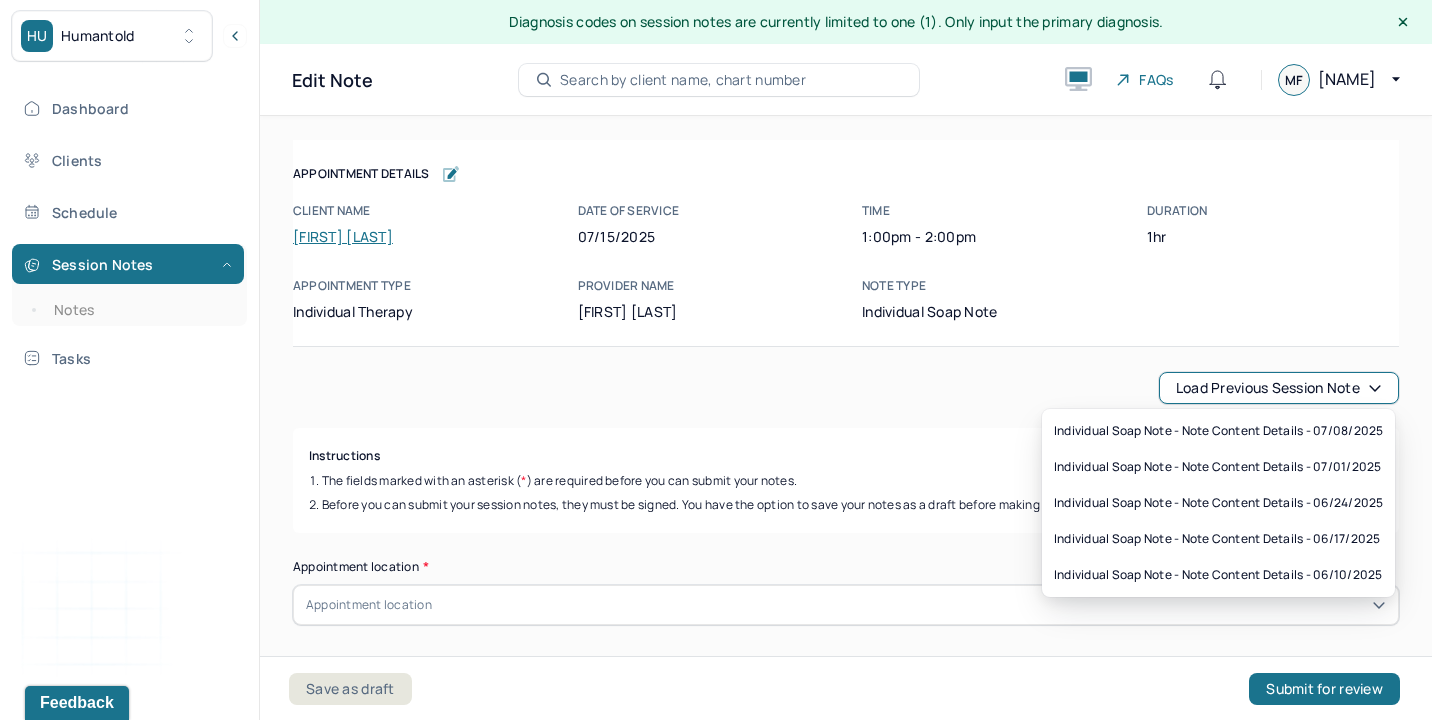 click on "Load previous session note" at bounding box center [1279, 388] 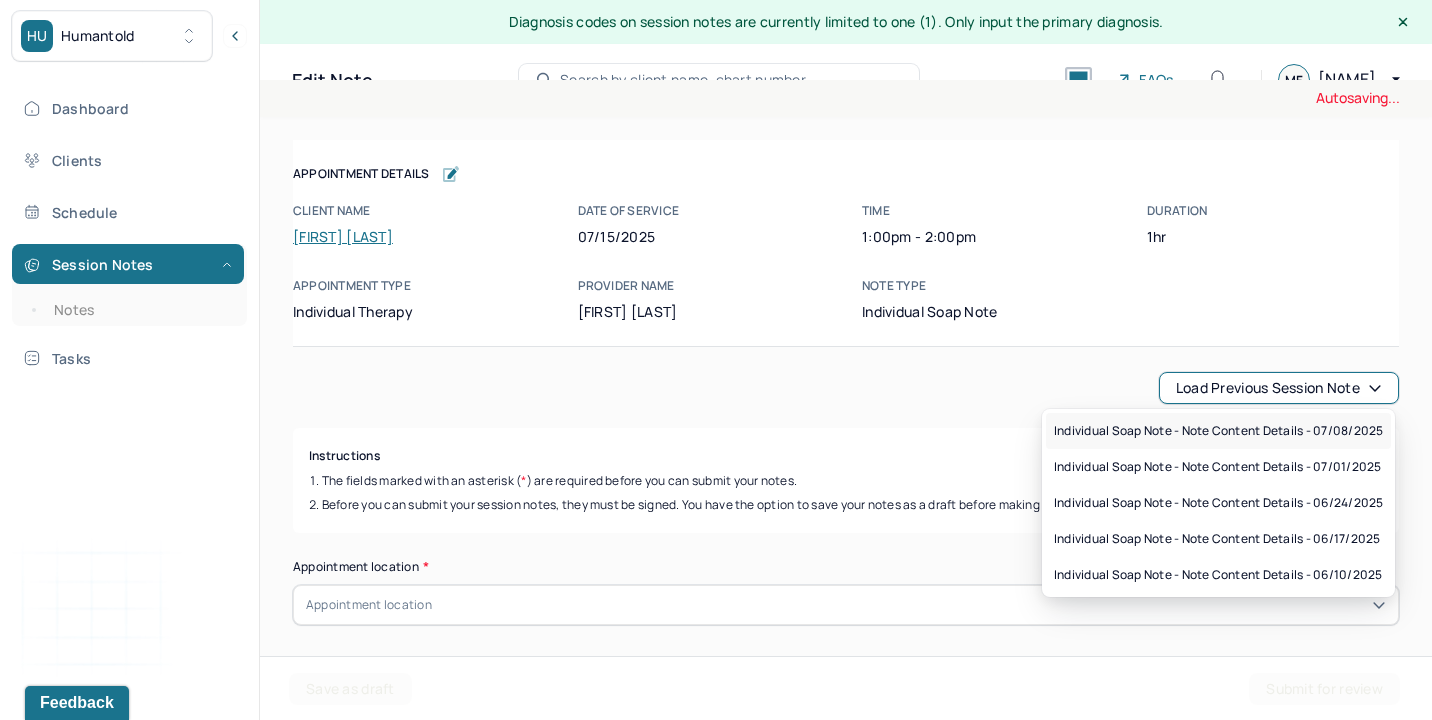 click on "Individual soap note   - Note content Details -   07/08/2025" at bounding box center (1218, 431) 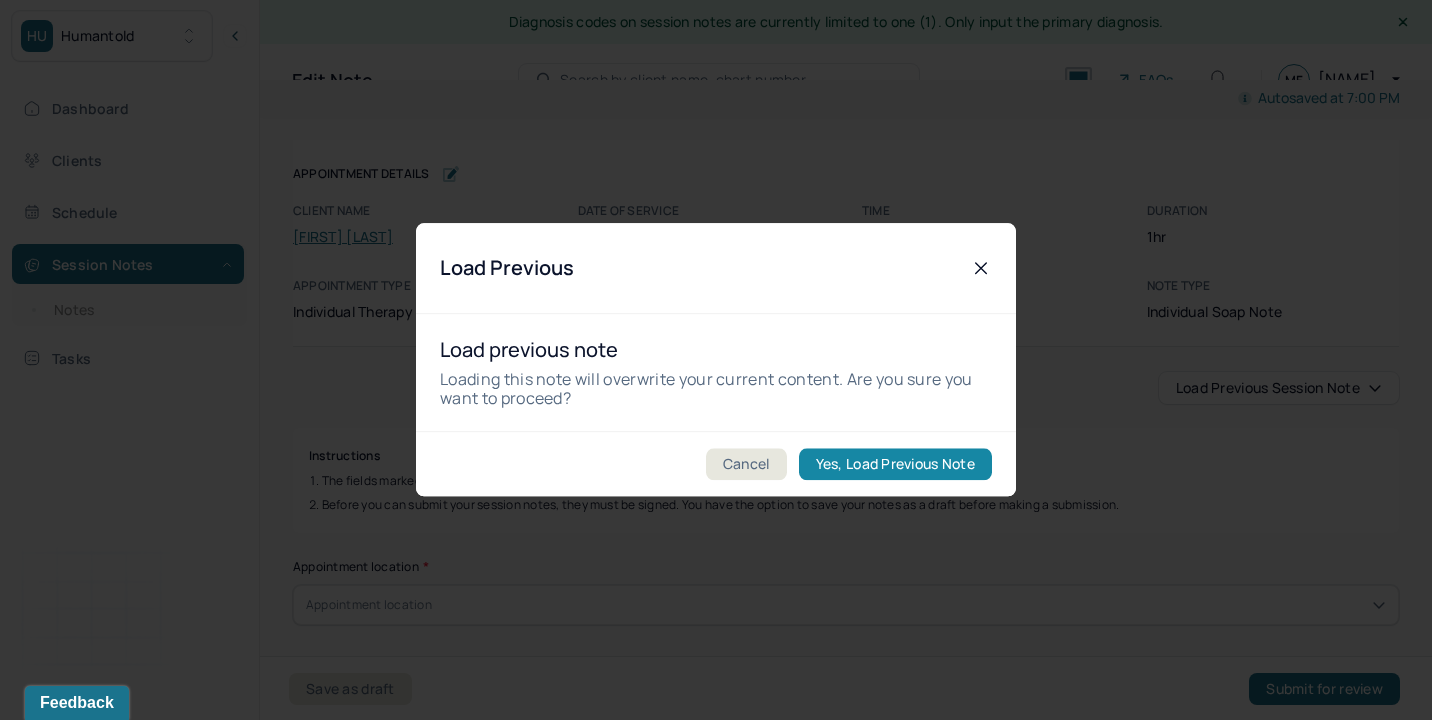 click on "Yes, Load Previous Note" at bounding box center (895, 465) 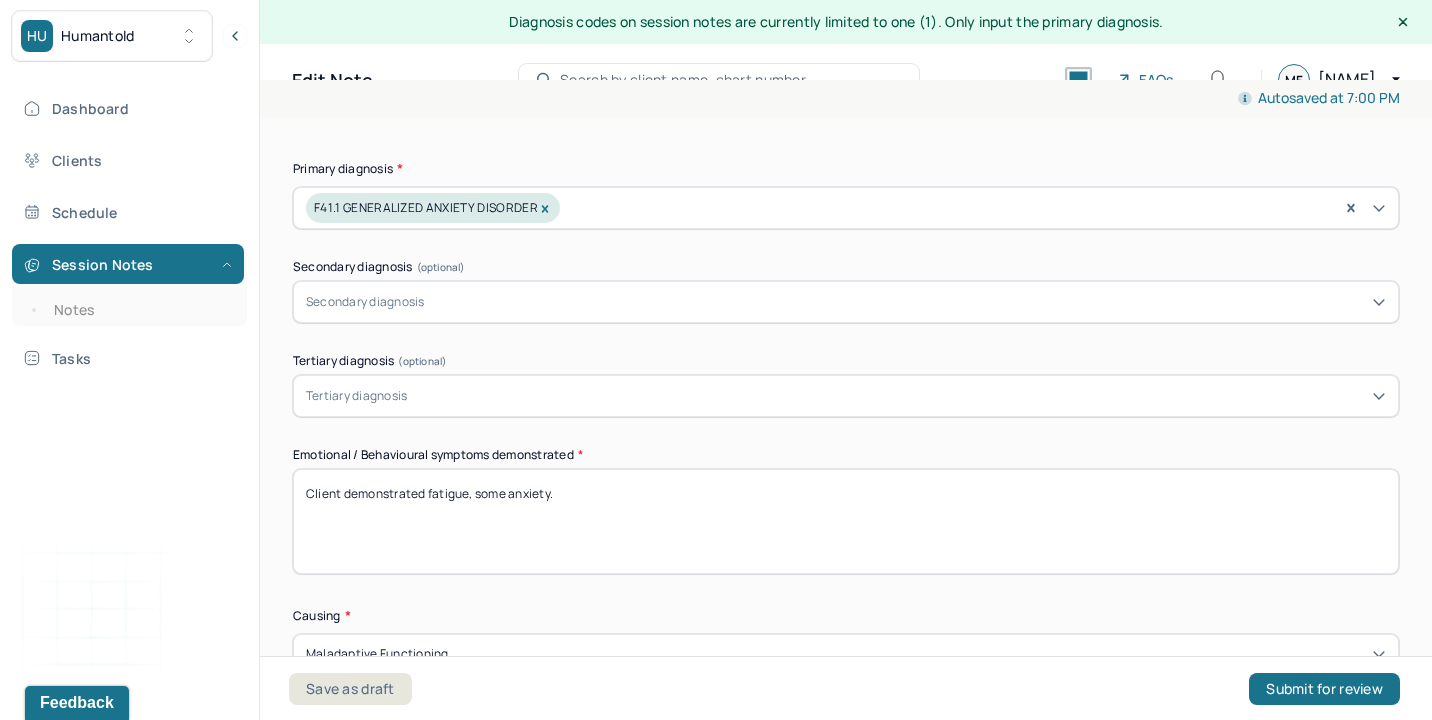 scroll, scrollTop: 754, scrollLeft: 0, axis: vertical 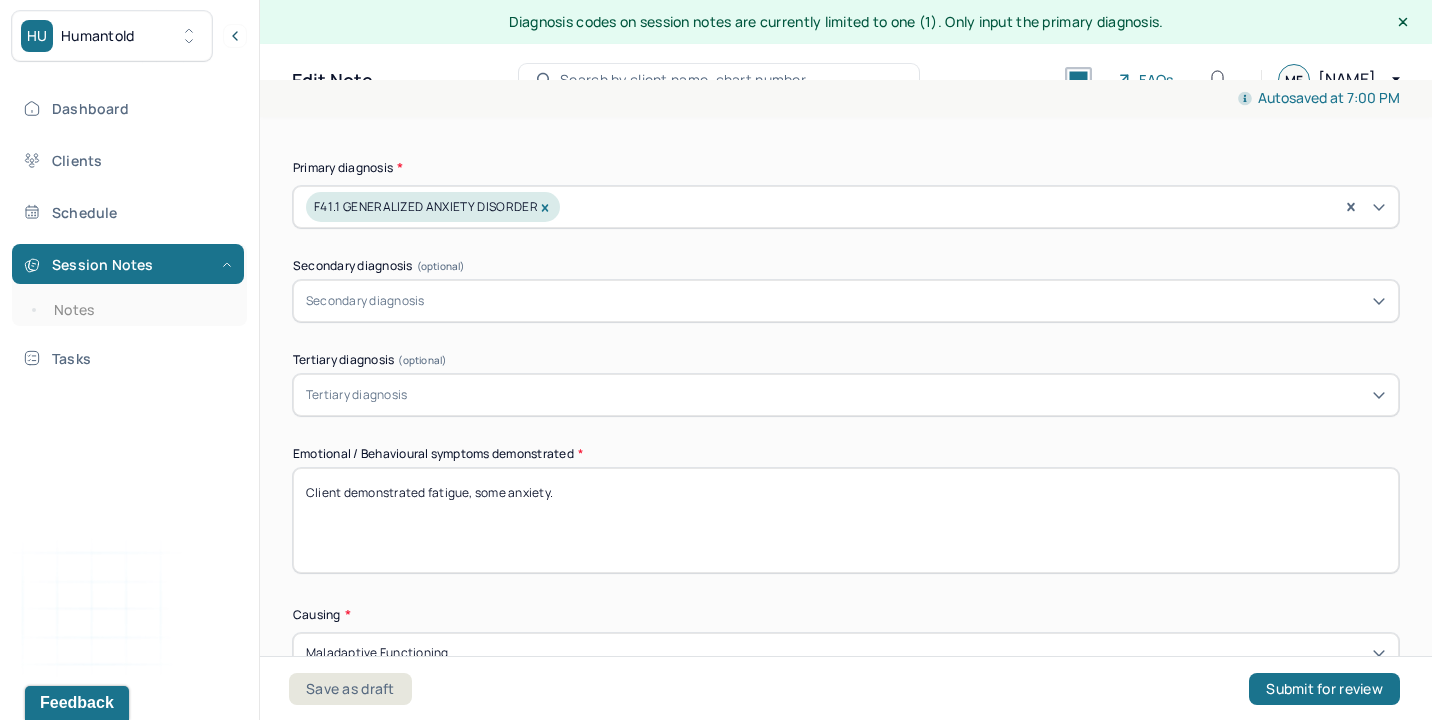 drag, startPoint x: 428, startPoint y: 492, endPoint x: 1010, endPoint y: 512, distance: 582.34357 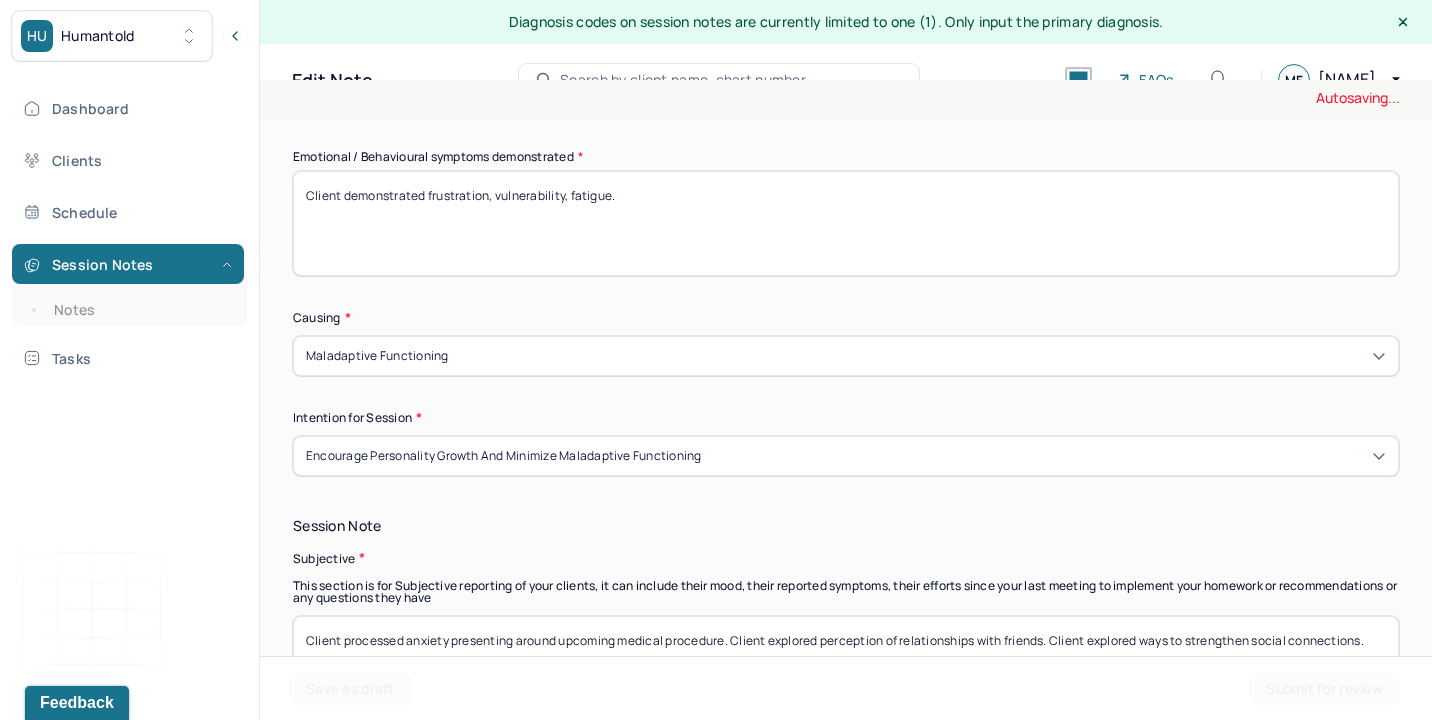 scroll, scrollTop: 1285, scrollLeft: 0, axis: vertical 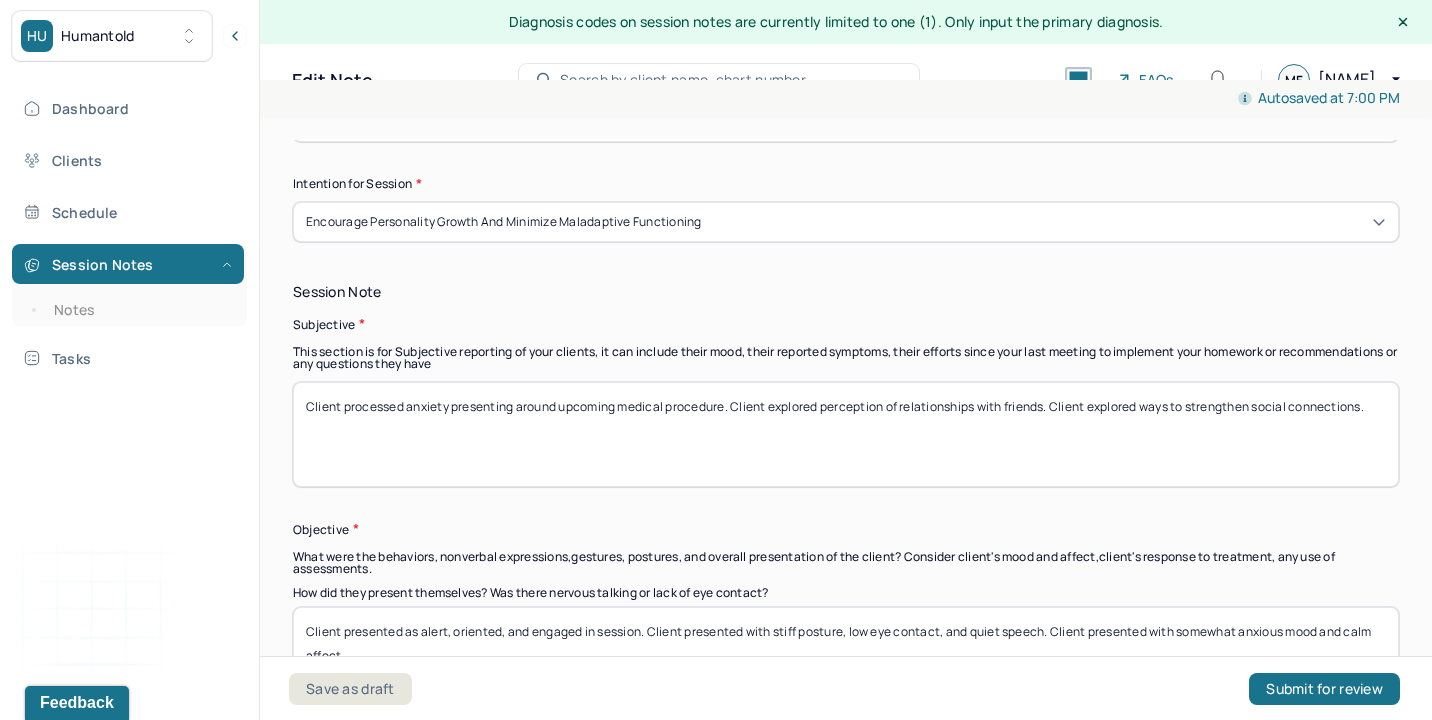 type on "Client demonstrated frustration, vulnerability, fatigue." 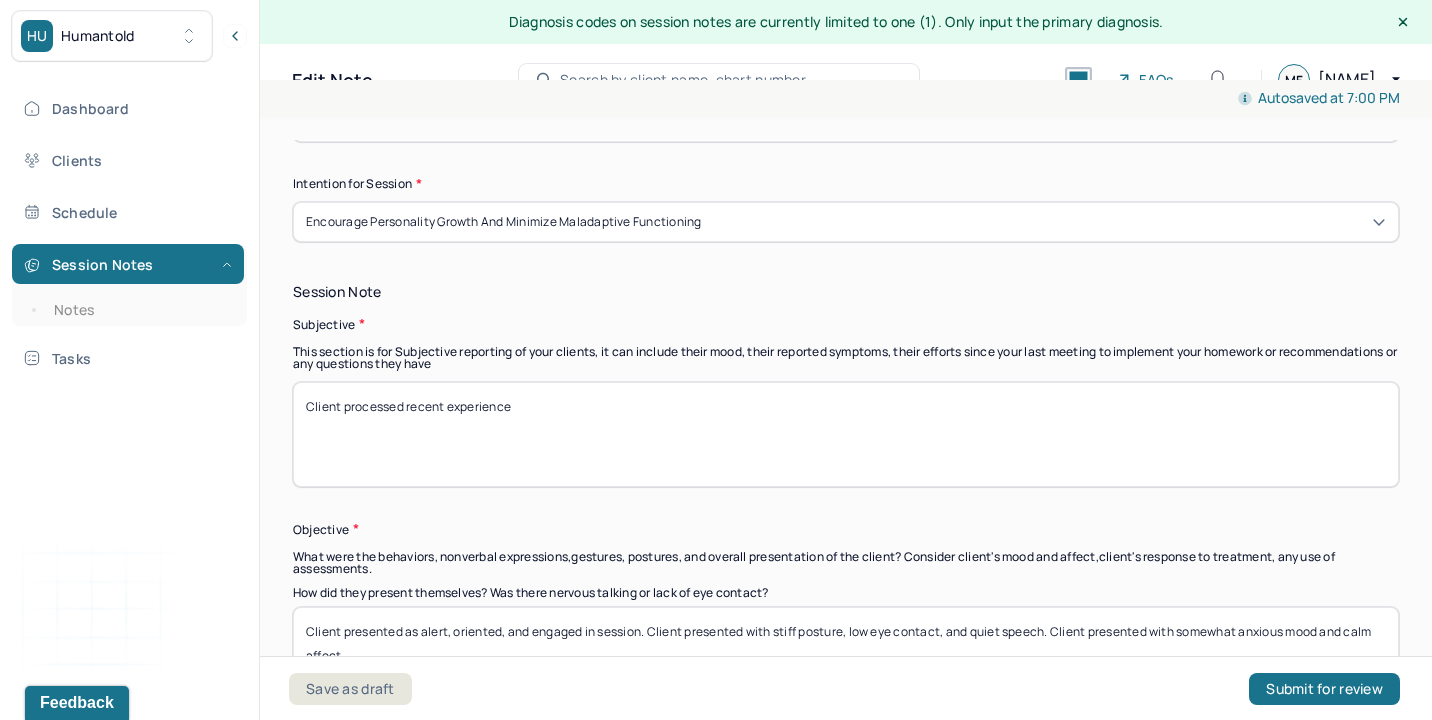 drag, startPoint x: 341, startPoint y: 405, endPoint x: 885, endPoint y: 413, distance: 544.05884 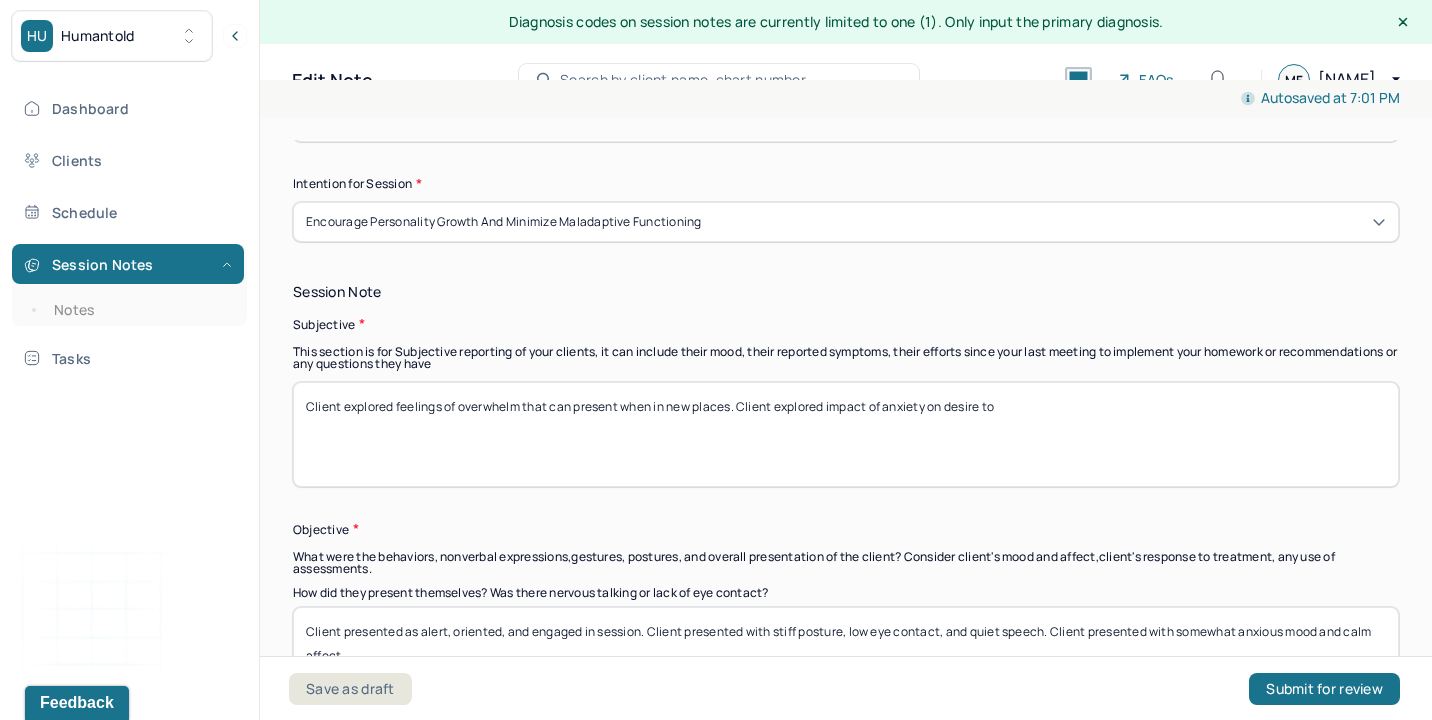 drag, startPoint x: 948, startPoint y: 405, endPoint x: 1109, endPoint y: 410, distance: 161.07762 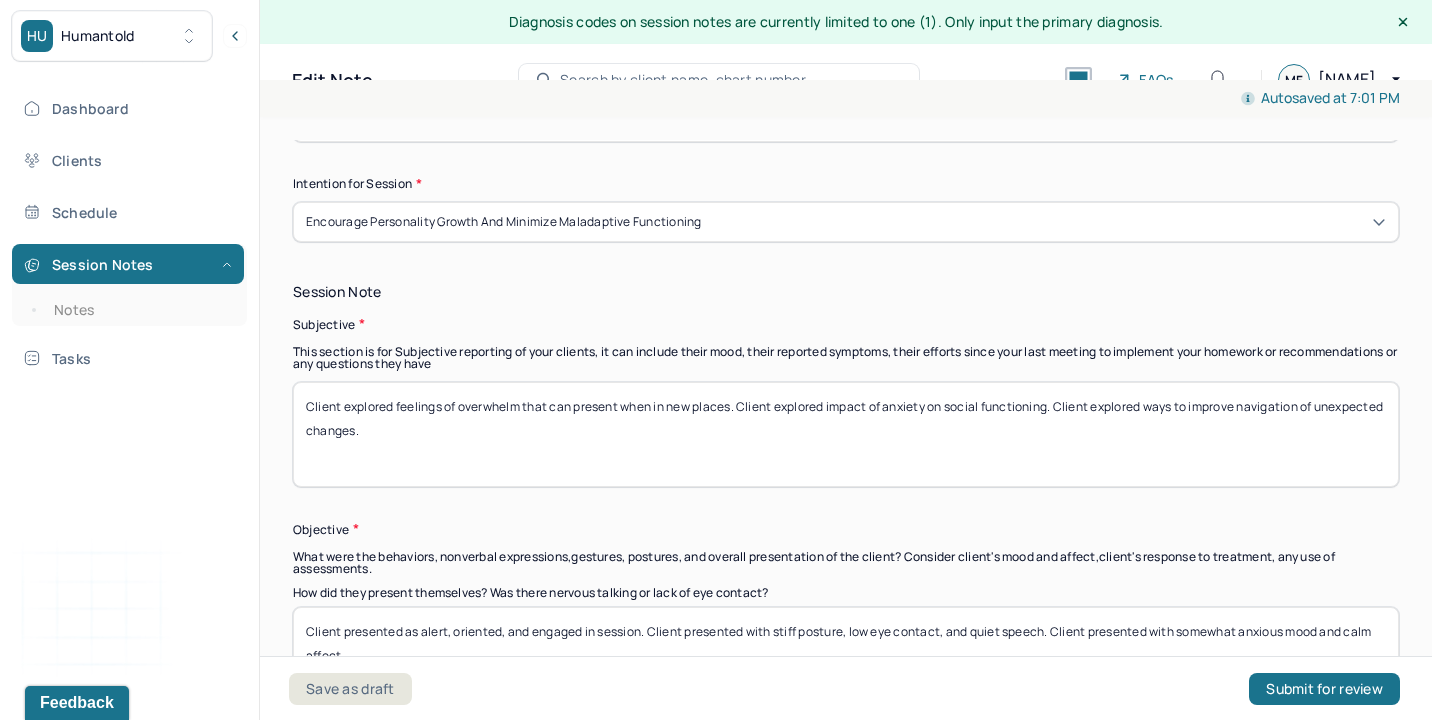 scroll, scrollTop: 1532, scrollLeft: 0, axis: vertical 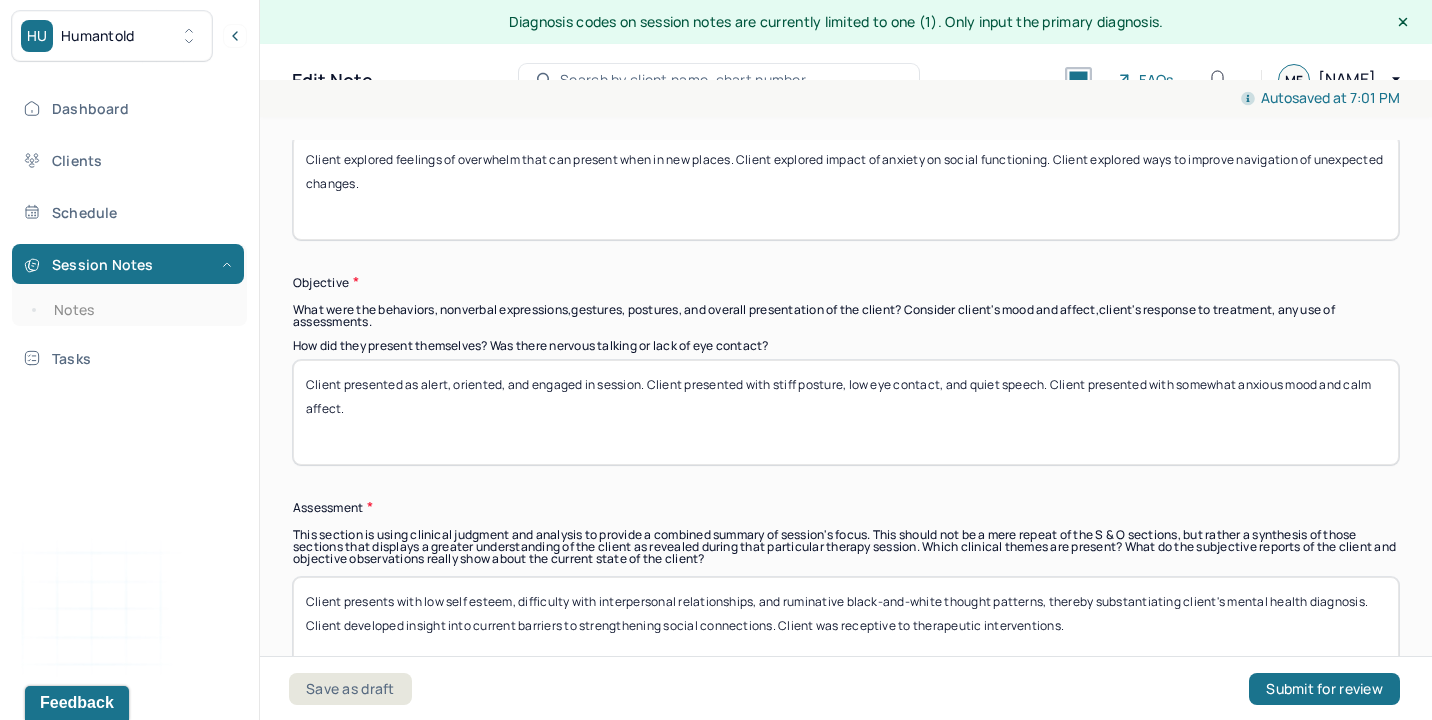 type on "Client explored feelings of overwhelm that can present when in new places. Client explored impact of anxiety on social functioning. Client explored ways to improve navigation of unexpected changes." 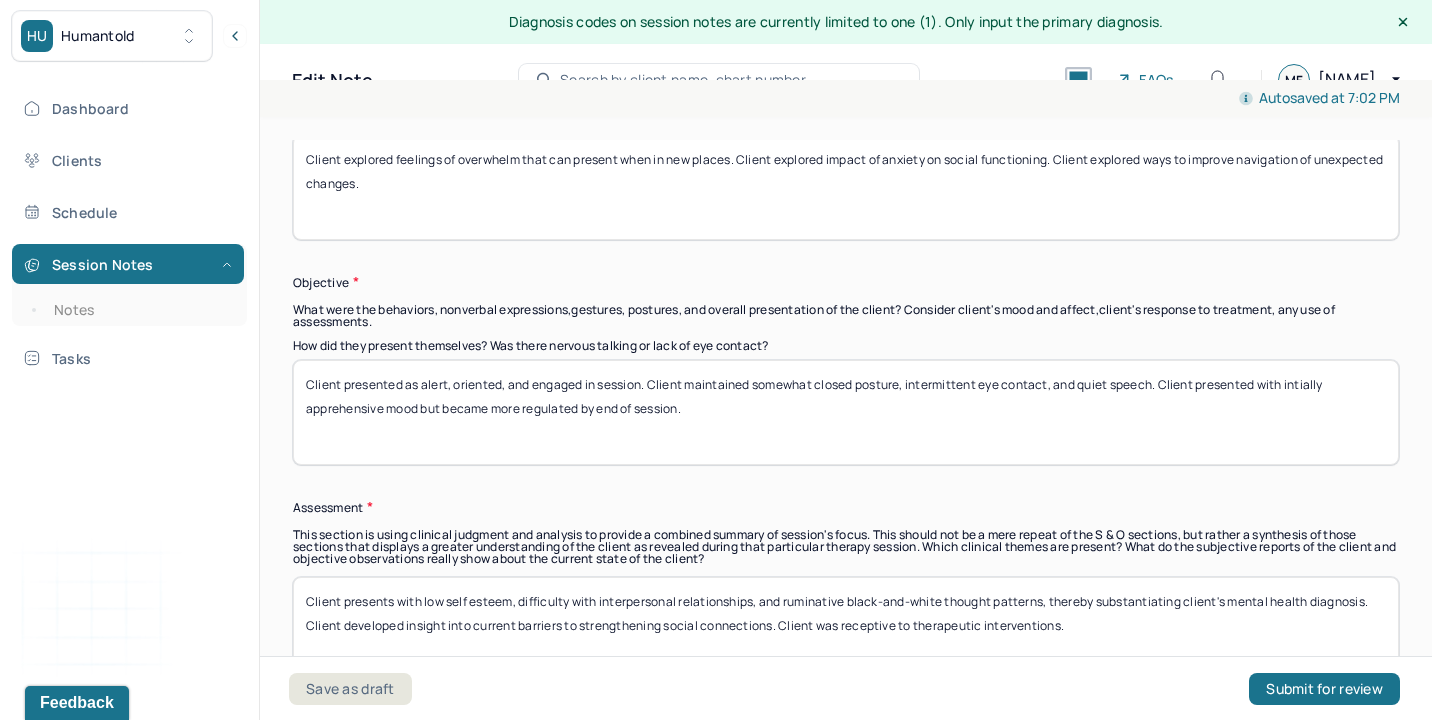 click on "Client presented as alert, oriented, and engaged in session. Client maintained somewhat closed posture, intermittent eye contact, and quiet speech. Client presented with intially apprehensive mood but became more regulated by end of session." at bounding box center [846, 412] 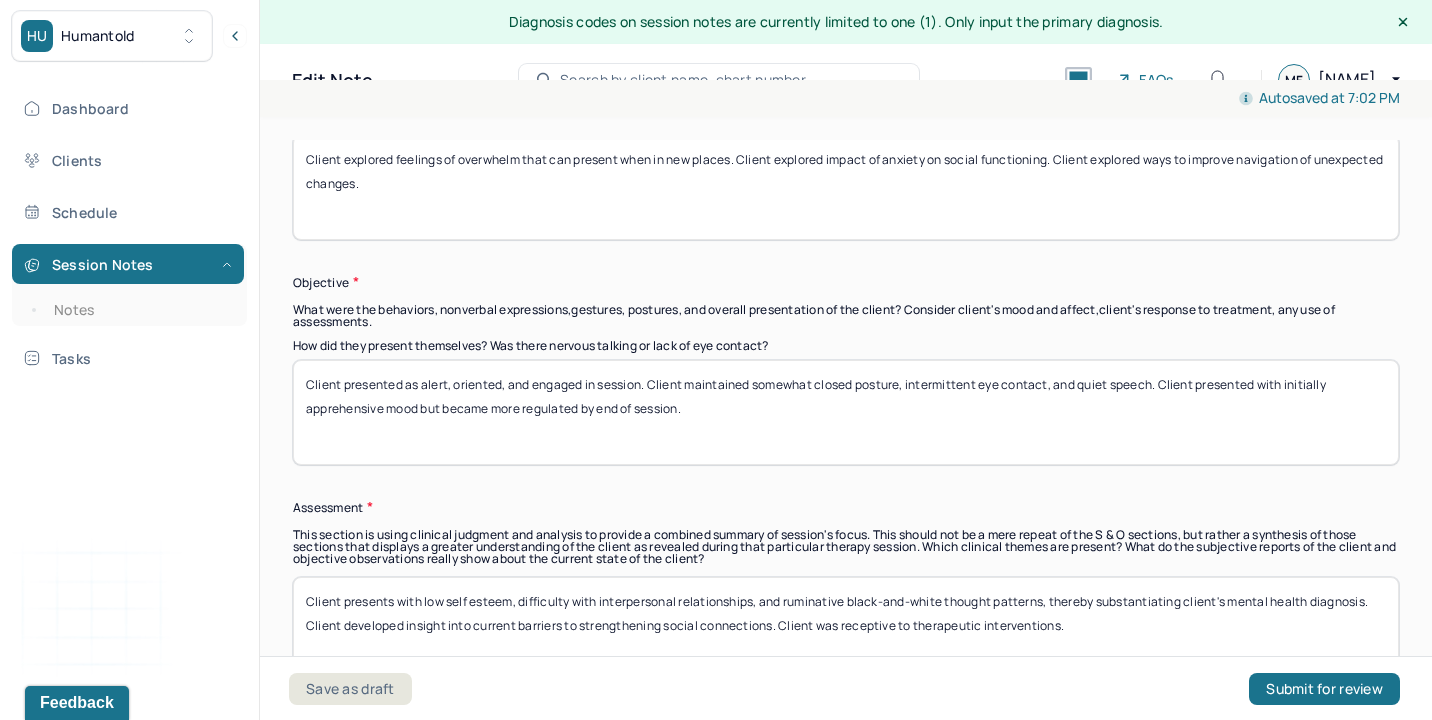 click on "Client presented as alert, oriented, and engaged in session. Client maintained somewhat closed posture, intermittent eye contact, and quiet speech. Client presented with intially apprehensive mood but became more regulated by end of session." at bounding box center (846, 412) 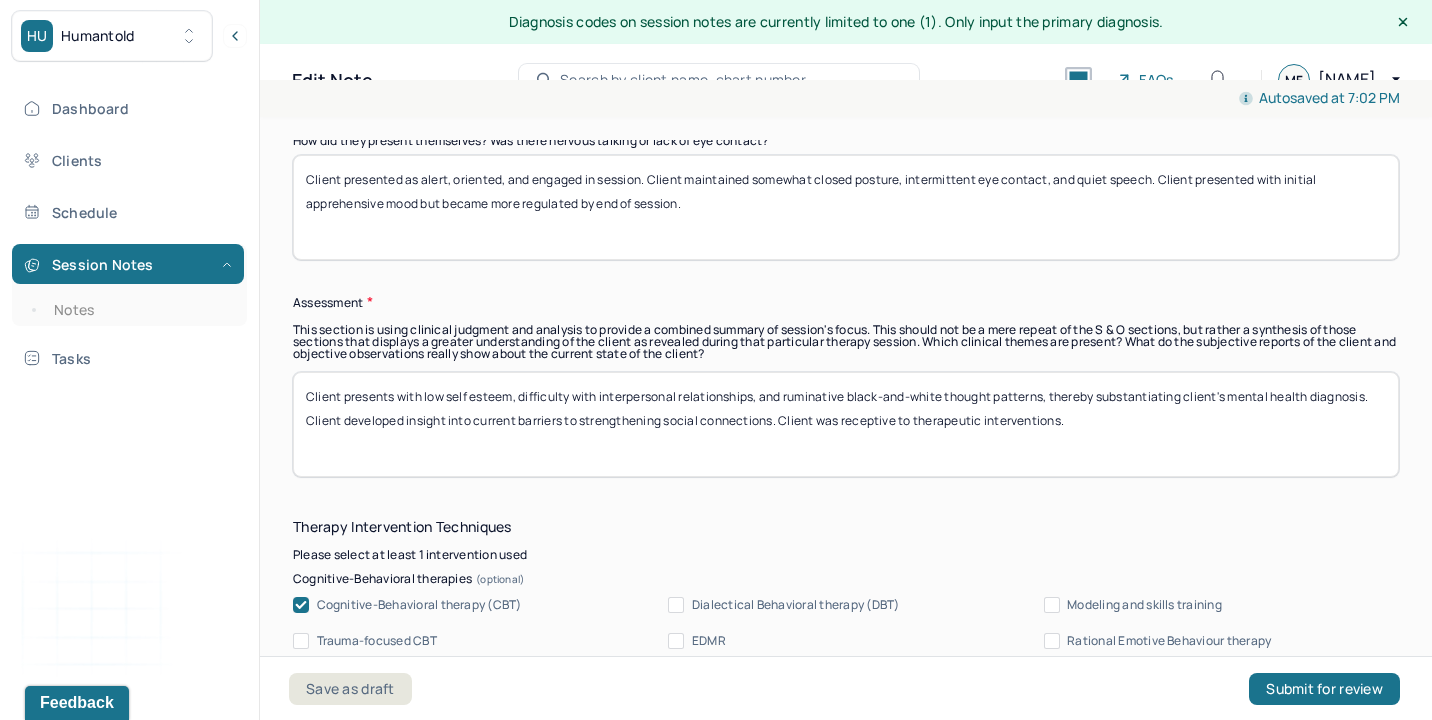 scroll, scrollTop: 1739, scrollLeft: 0, axis: vertical 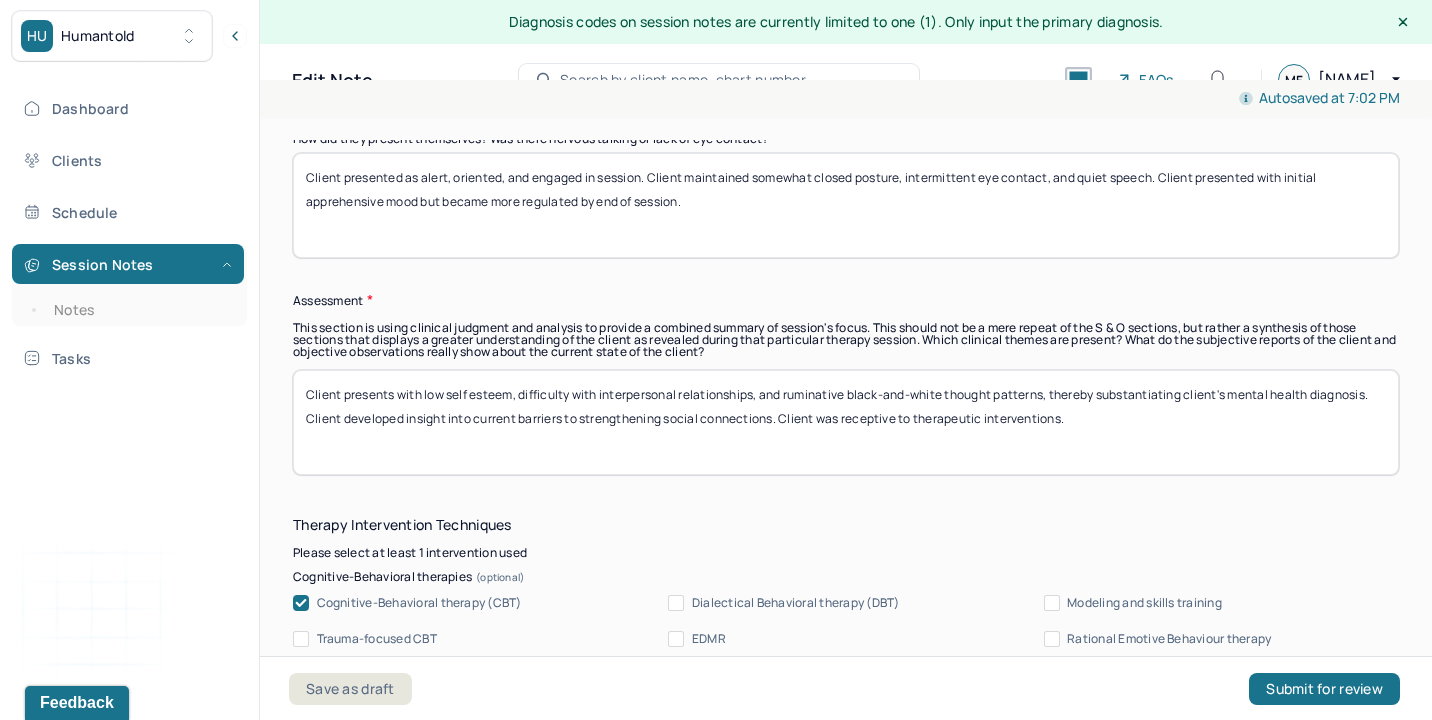 type on "Client presented as alert, oriented, and engaged in session. Client maintained somewhat closed posture, intermittent eye contact, and quiet speech. Client presented with initial apprehensive mood but became more regulated by end of session." 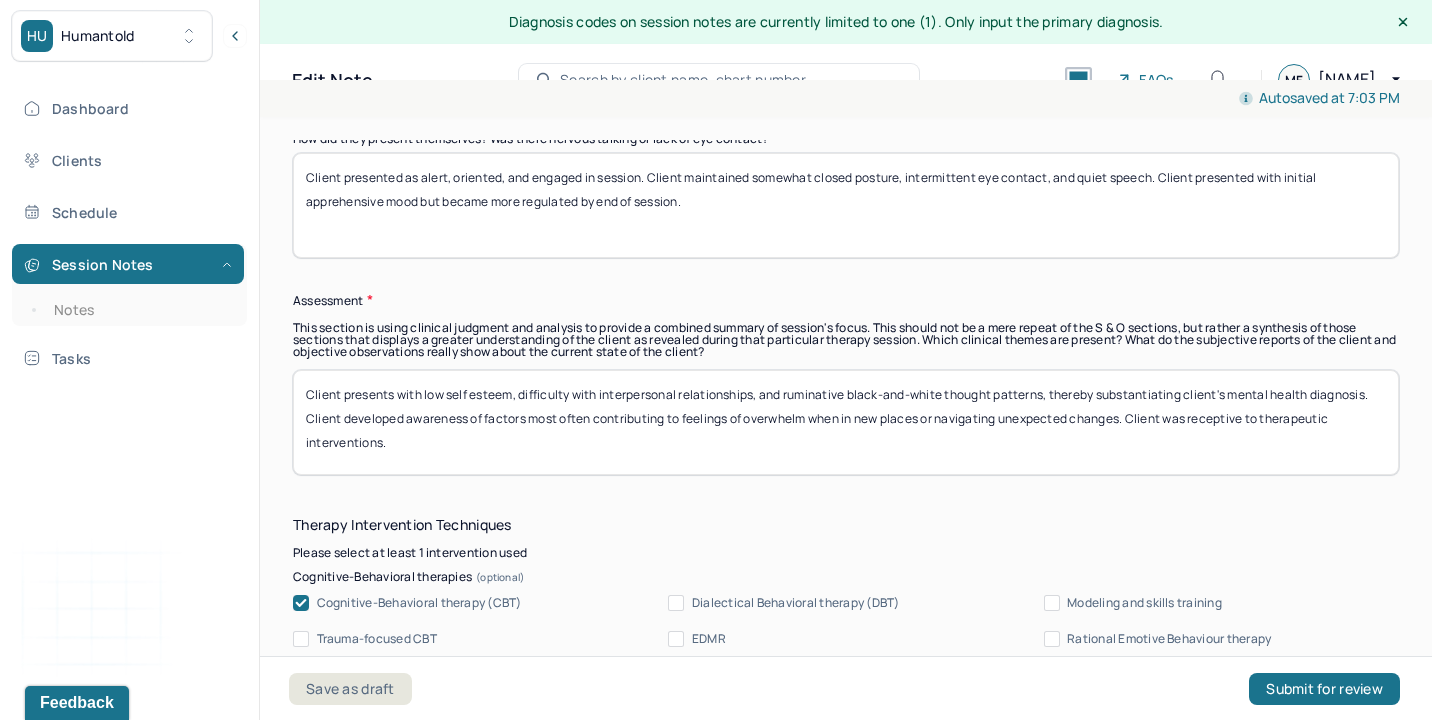 scroll, scrollTop: 36, scrollLeft: 0, axis: vertical 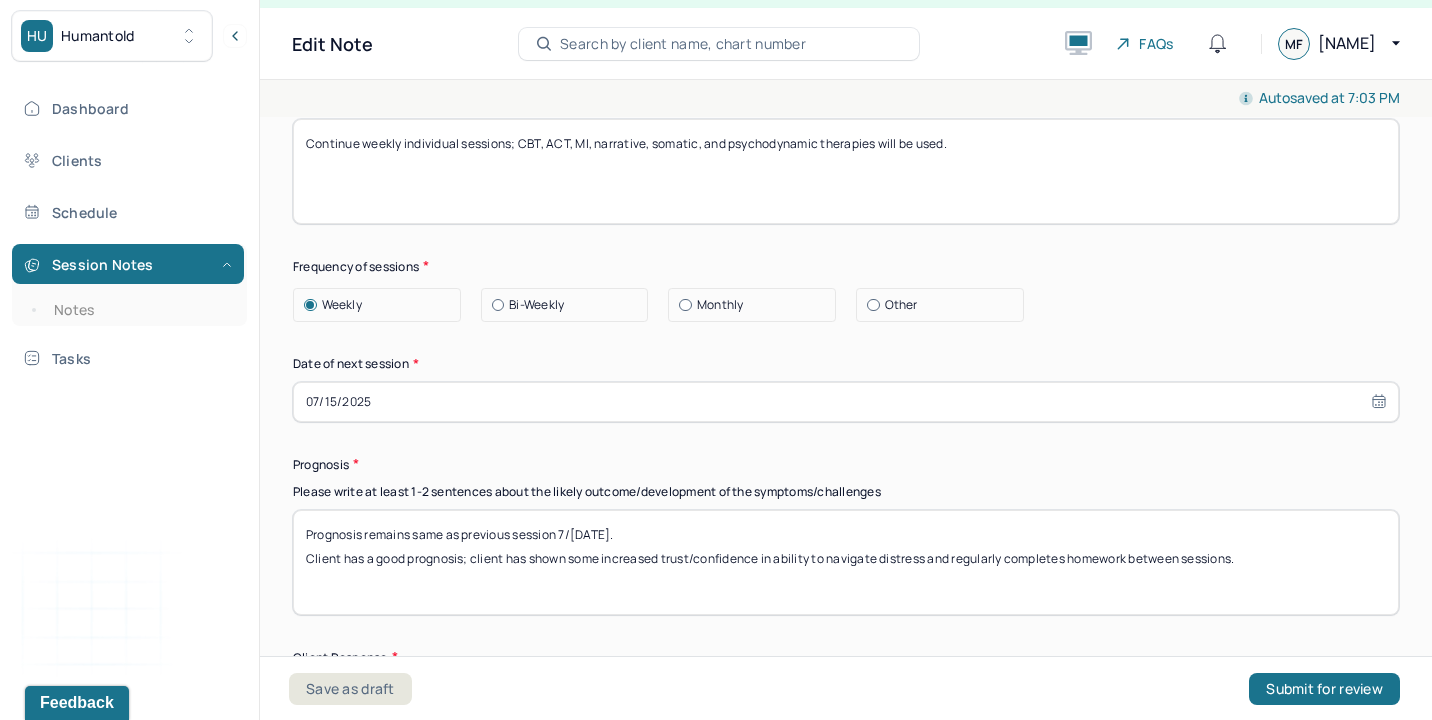 type on "Client presents with low self esteem, difficulty with interpersonal relationships, and ruminative black-and-white thought patterns, thereby substantiating client's mental health diagnosis. Client developed awareness of factors most often contributing to feelings of overwhelm when in new places or navigating unexpected changes. Client was receptive to therapeutic interventions." 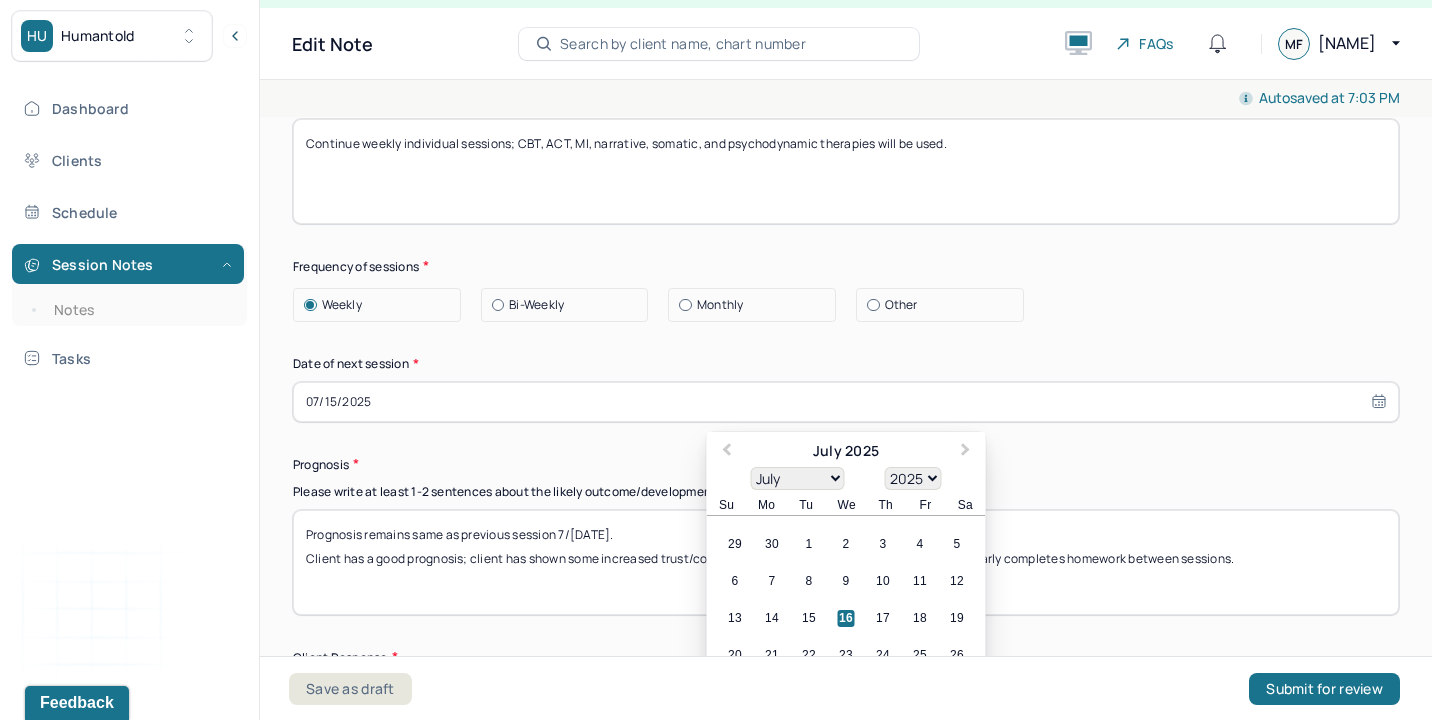 click on "07/15/2025" at bounding box center (846, 402) 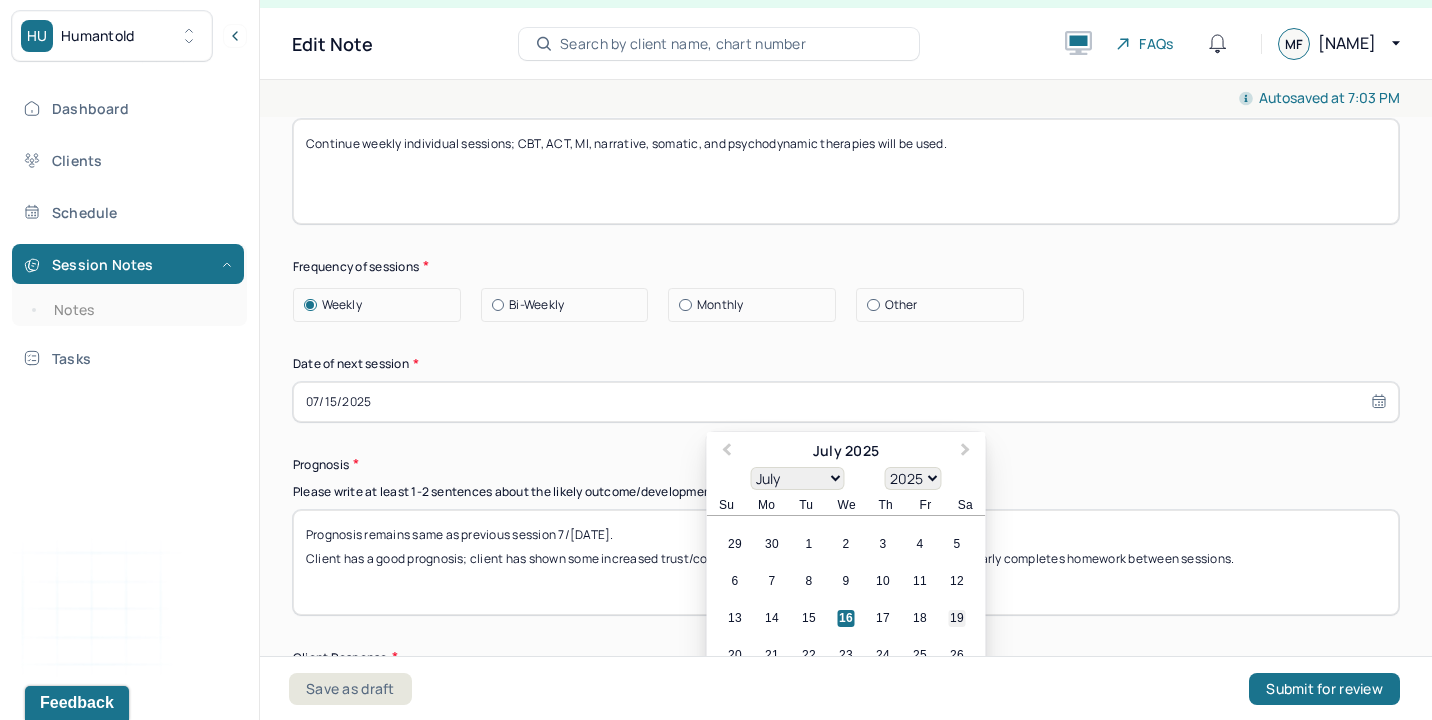 scroll, scrollTop: 2814, scrollLeft: 0, axis: vertical 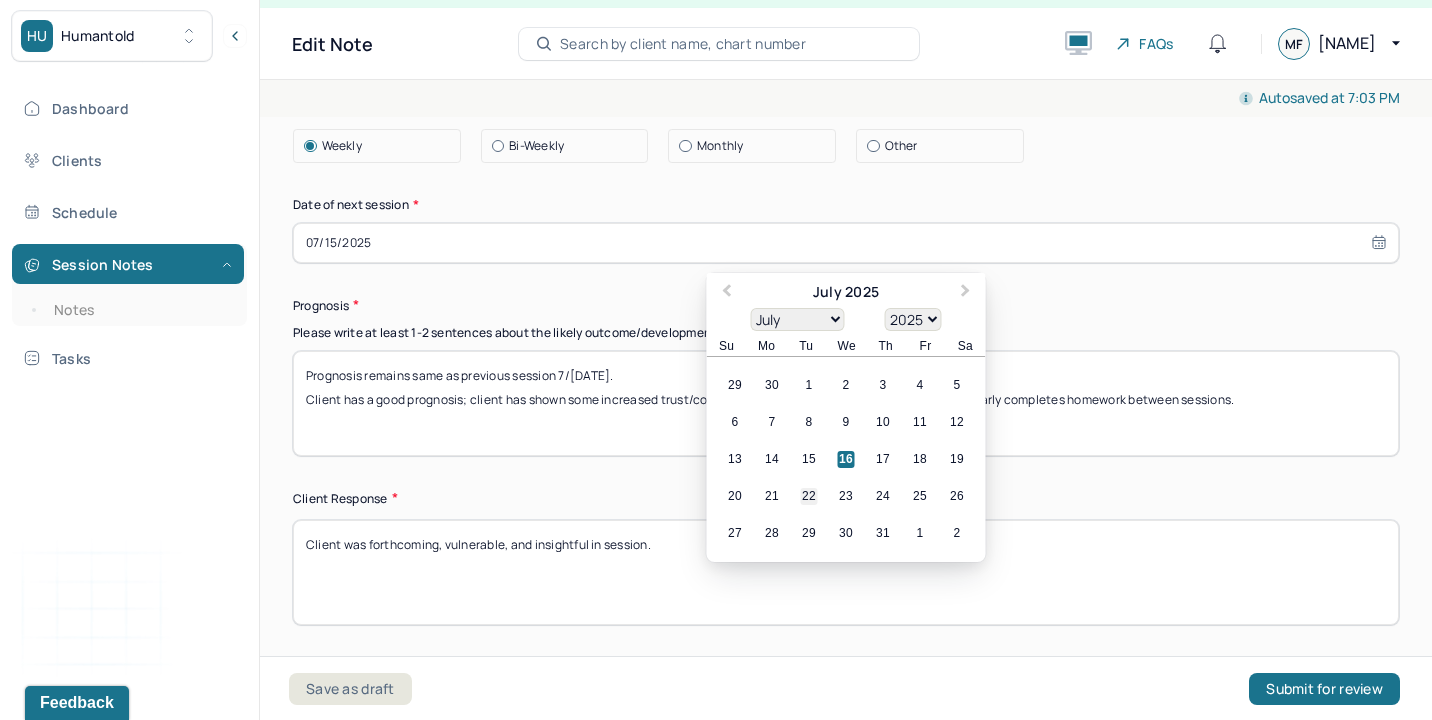 click on "22" at bounding box center [809, 496] 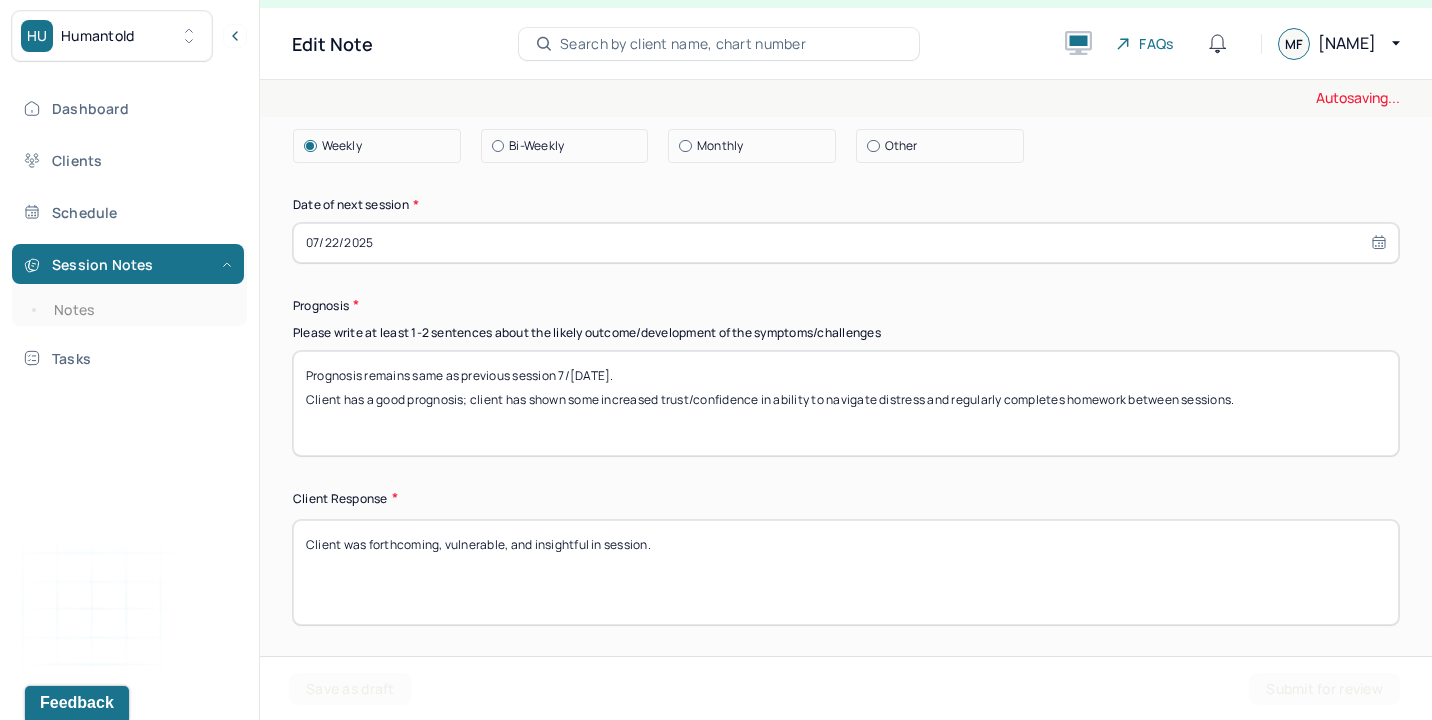 drag, startPoint x: 1301, startPoint y: 416, endPoint x: 359, endPoint y: 330, distance: 945.91754 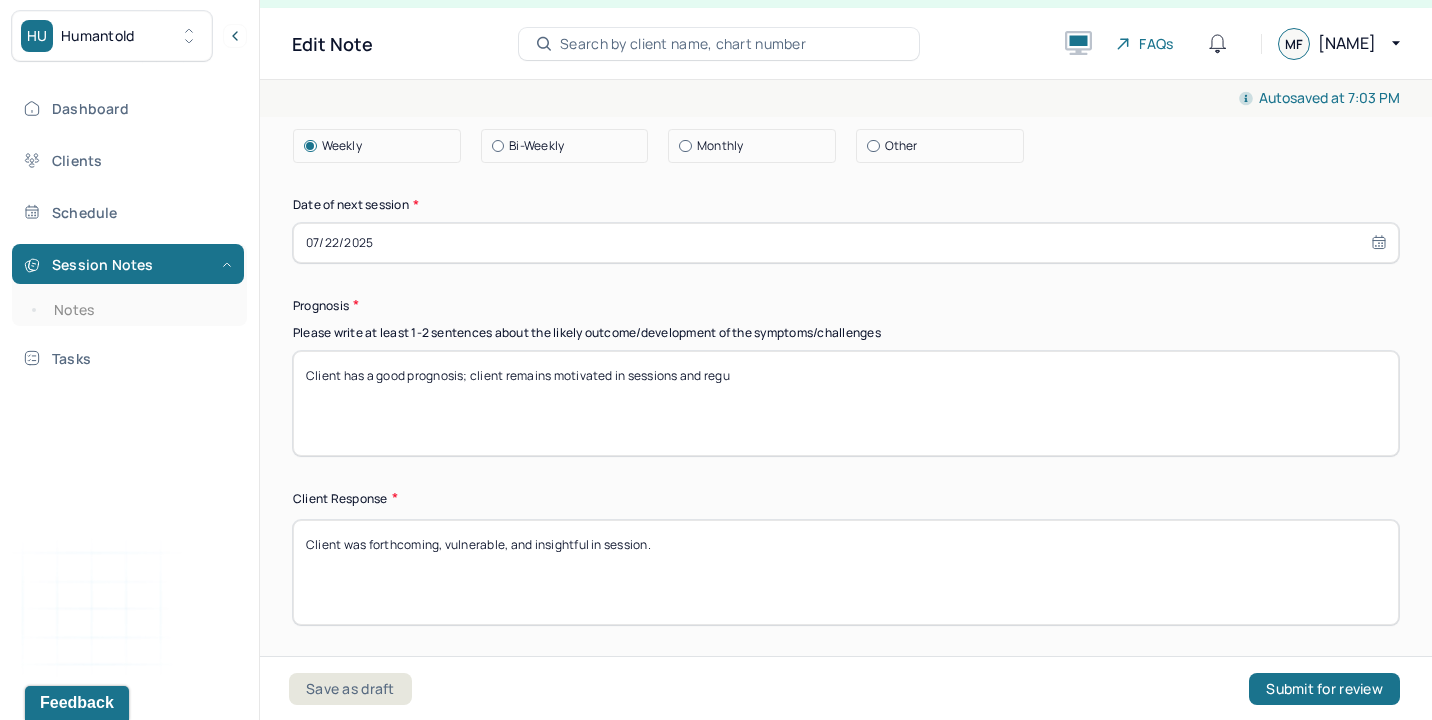 drag, startPoint x: 472, startPoint y: 371, endPoint x: 1004, endPoint y: 400, distance: 532.78986 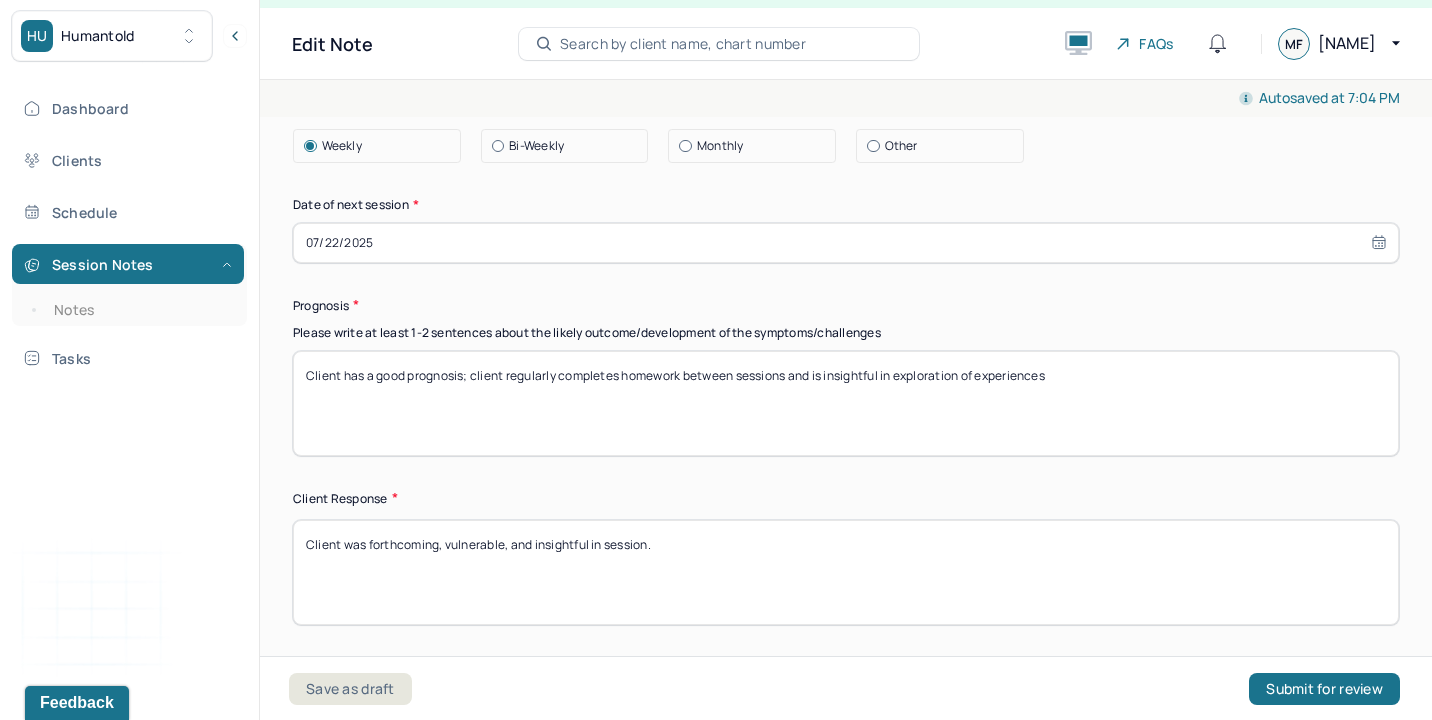 type on "Client has a good prognosis; client regularly completes homework between sessions and is insightful in exploration of experiences" 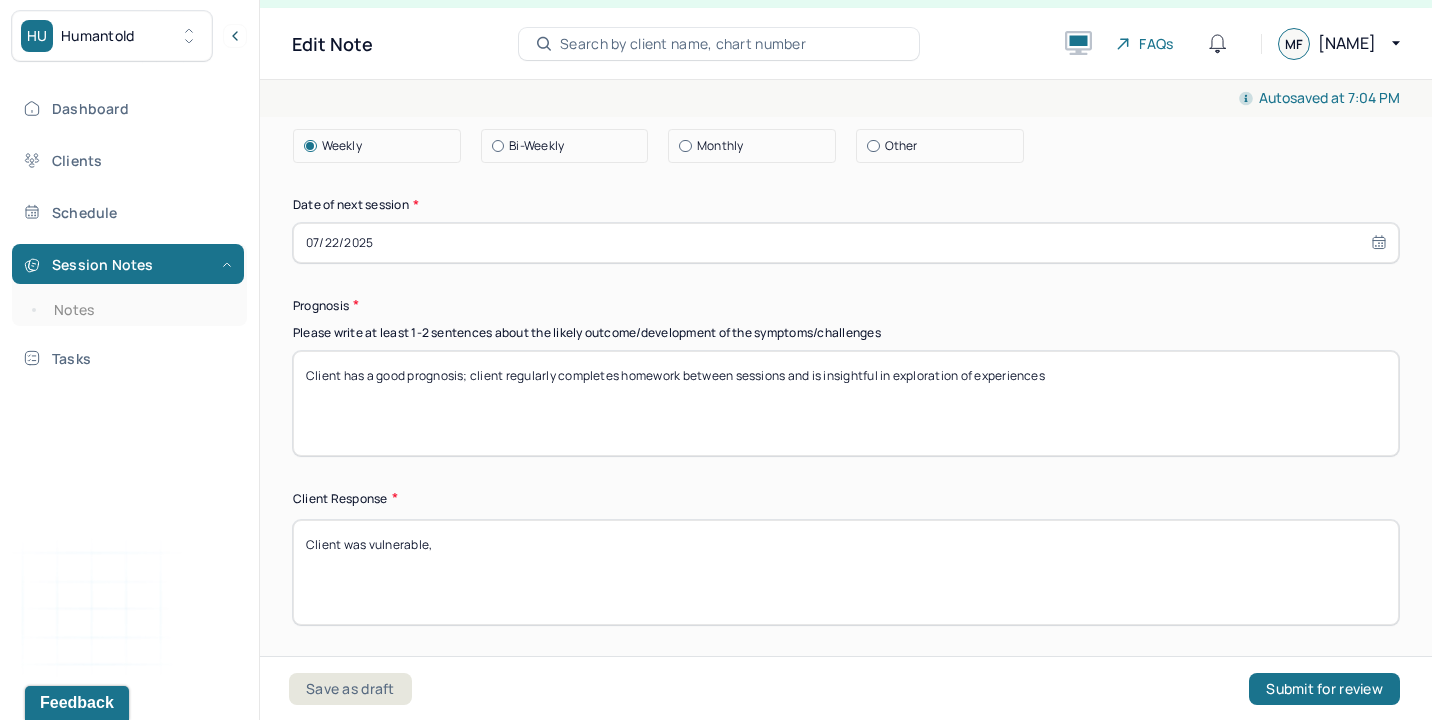 click on "Client was vulnerable," at bounding box center [846, 572] 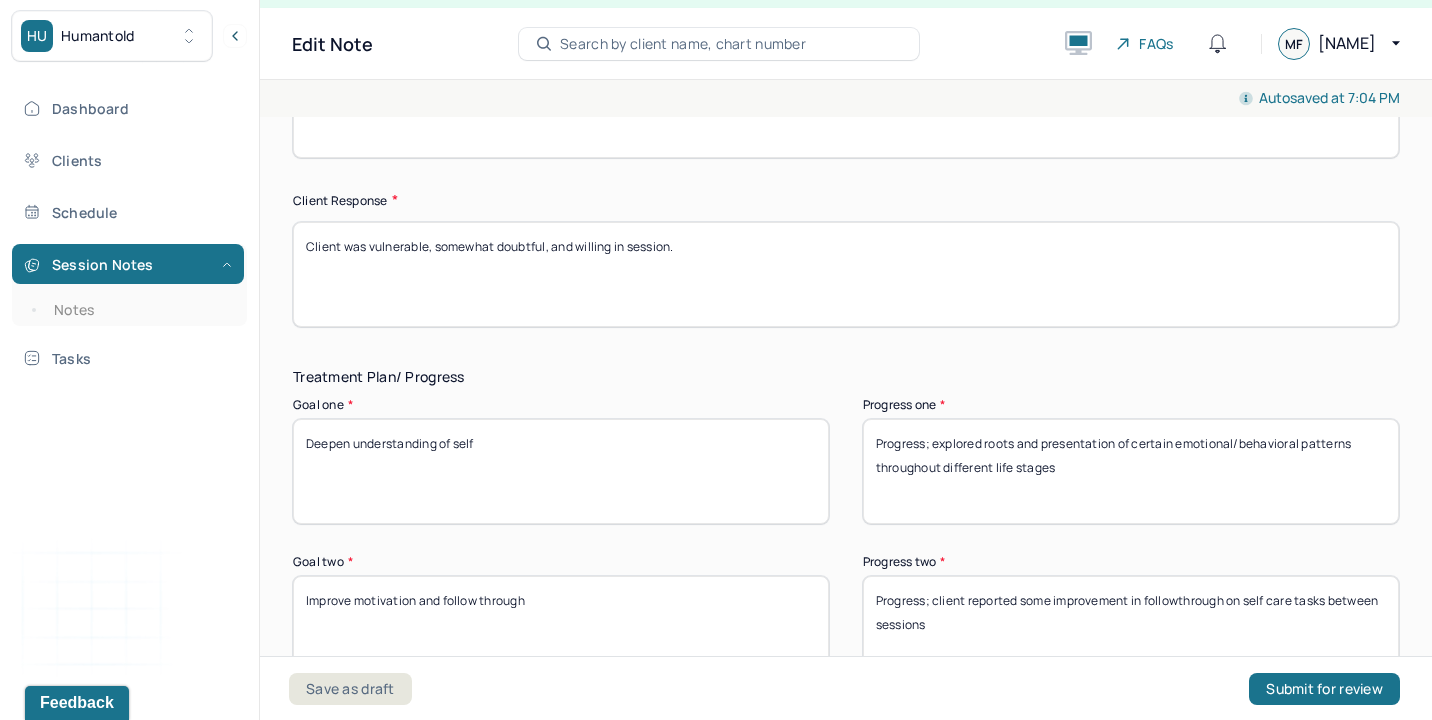 scroll, scrollTop: 3114, scrollLeft: 0, axis: vertical 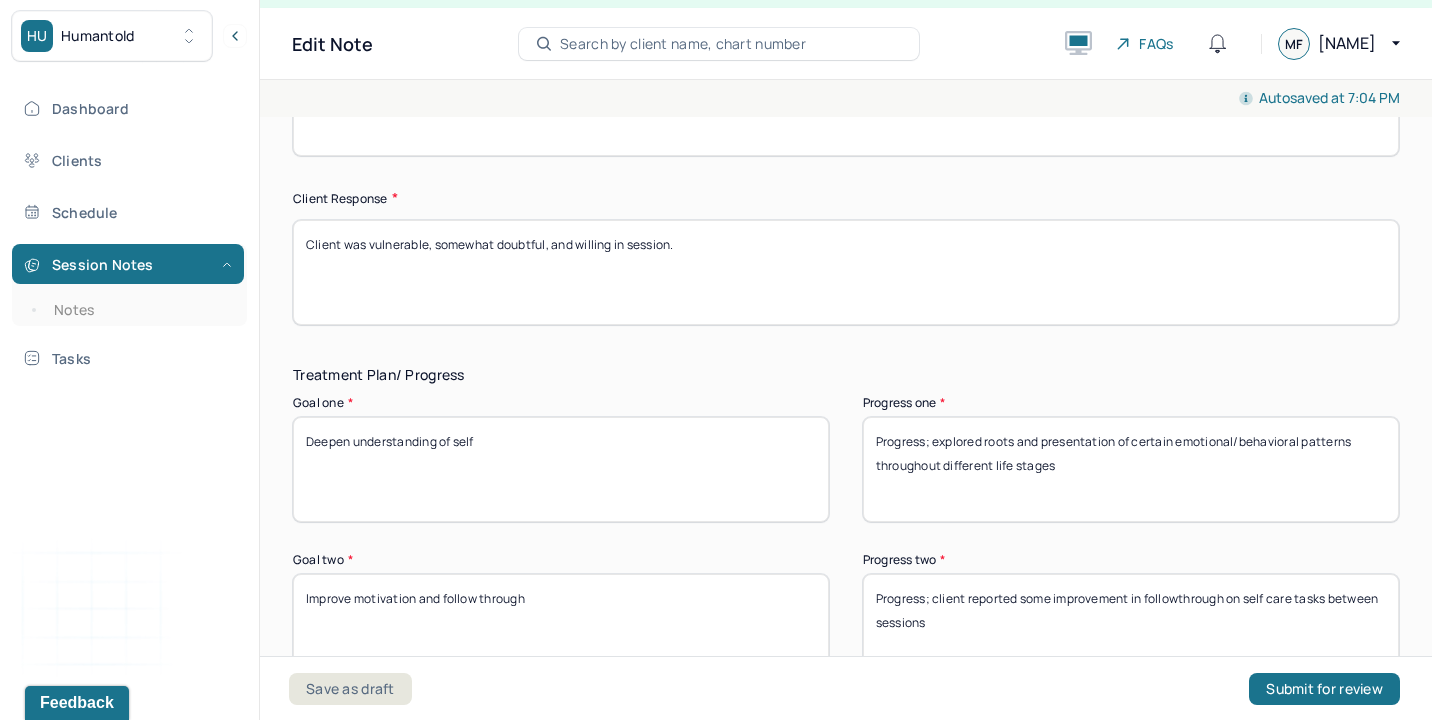 type on "Client was vulnerable, somewhat doubtful, and willing in session." 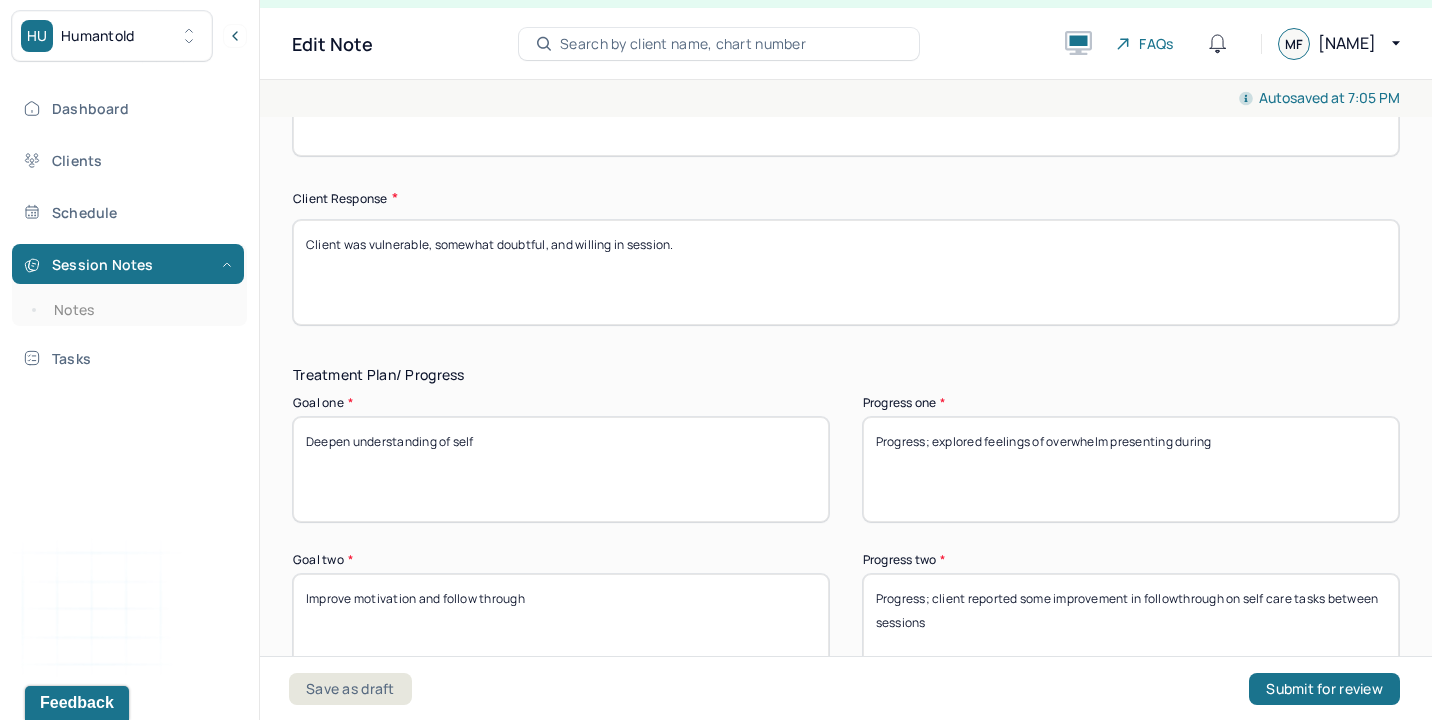 drag, startPoint x: 1114, startPoint y: 441, endPoint x: 1432, endPoint y: 474, distance: 319.70767 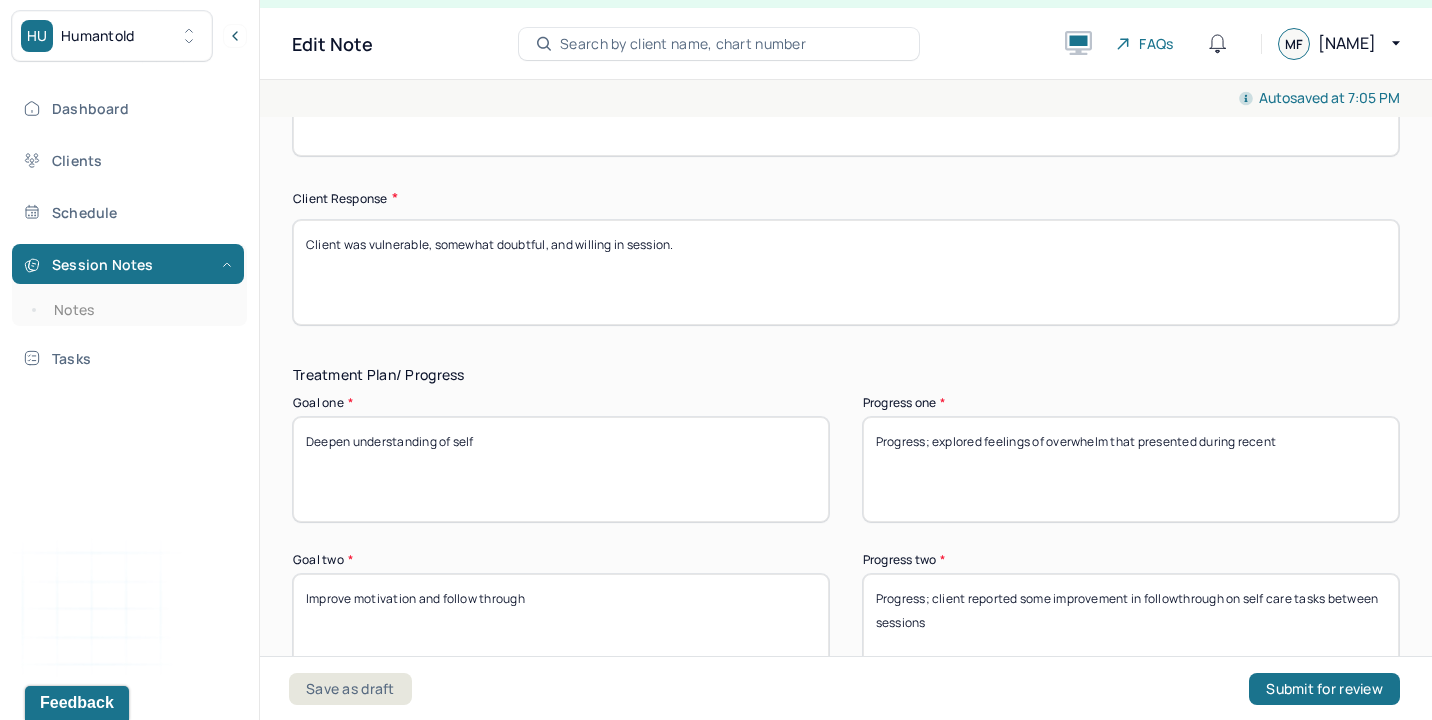 drag, startPoint x: 1116, startPoint y: 437, endPoint x: 1432, endPoint y: 484, distance: 319.47614 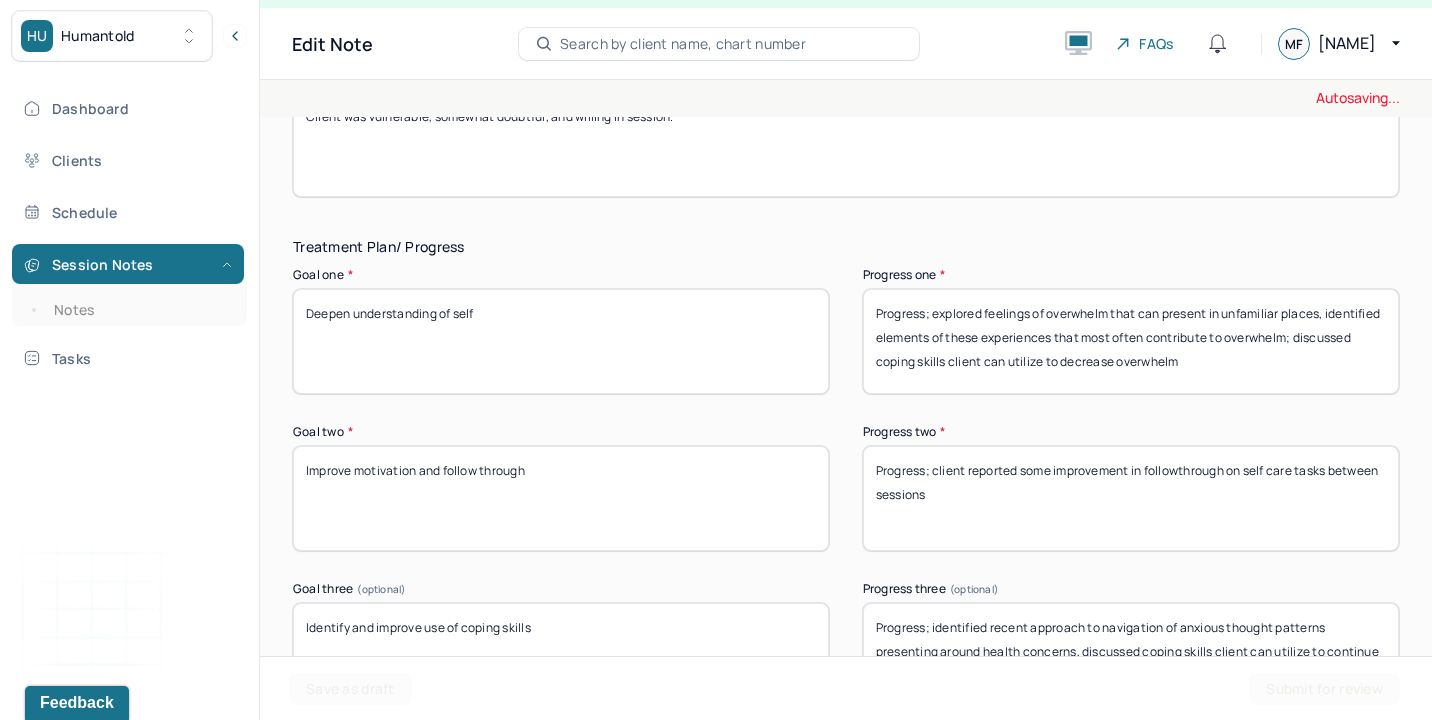 scroll, scrollTop: 3341, scrollLeft: 0, axis: vertical 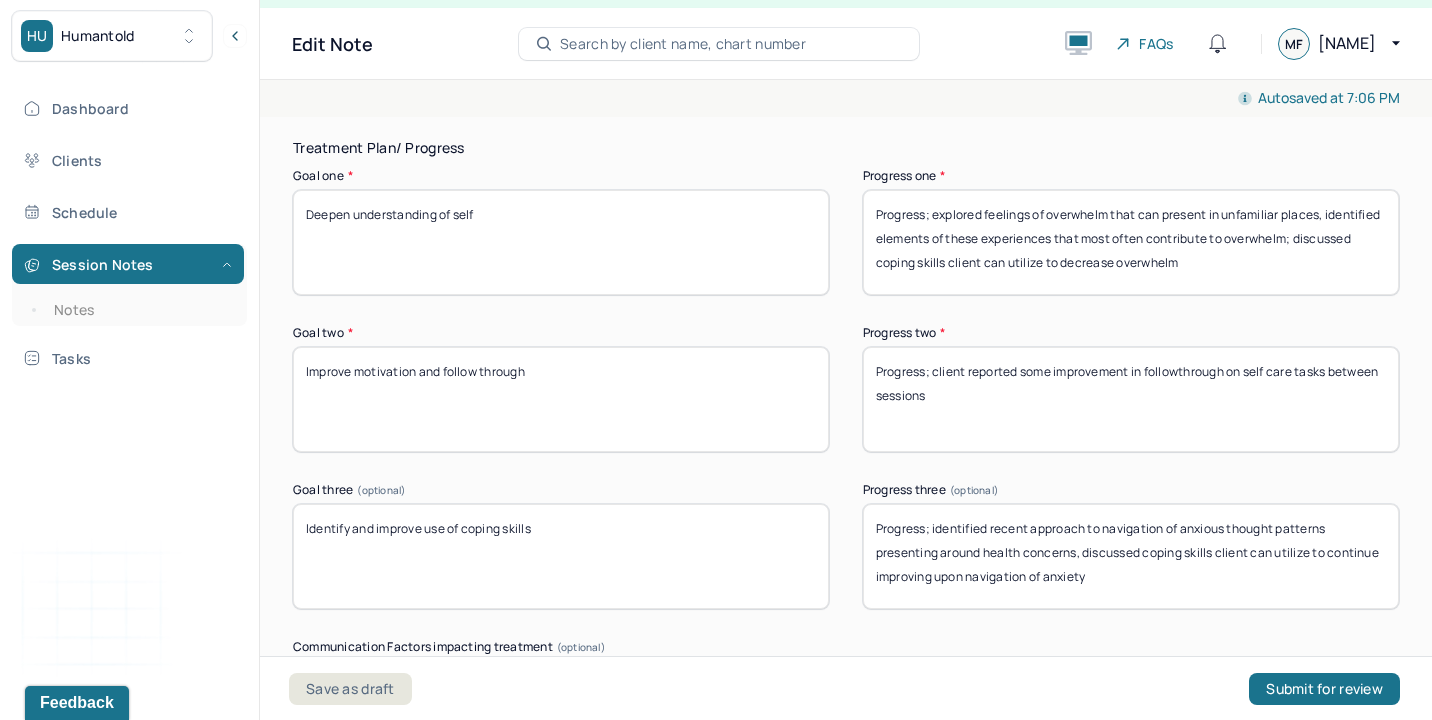 type on "Progress; explored feelings of overwhelm that can present in unfamiliar places, identified elements of these experiences that most often contribute to overwhelm; discussed coping skills client can utilize to decrease overwhelm" 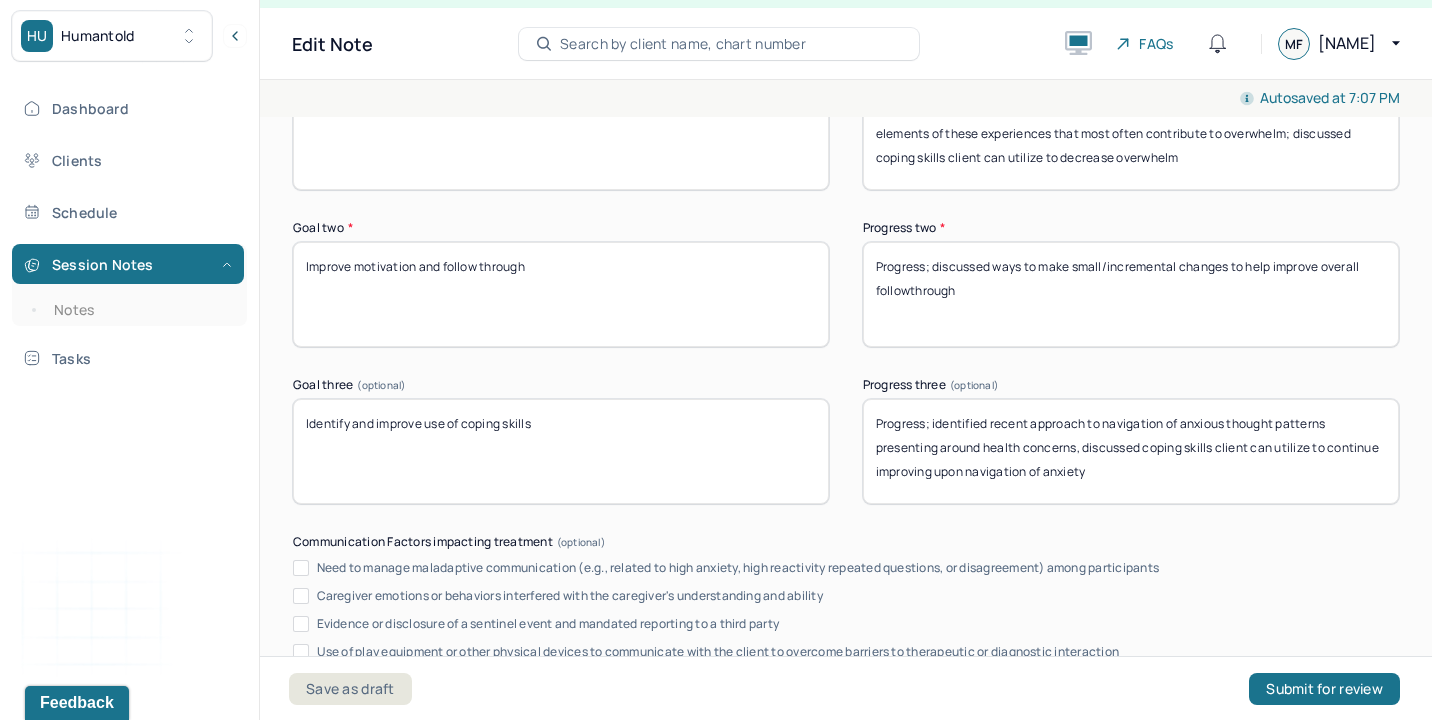 scroll, scrollTop: 3450, scrollLeft: 0, axis: vertical 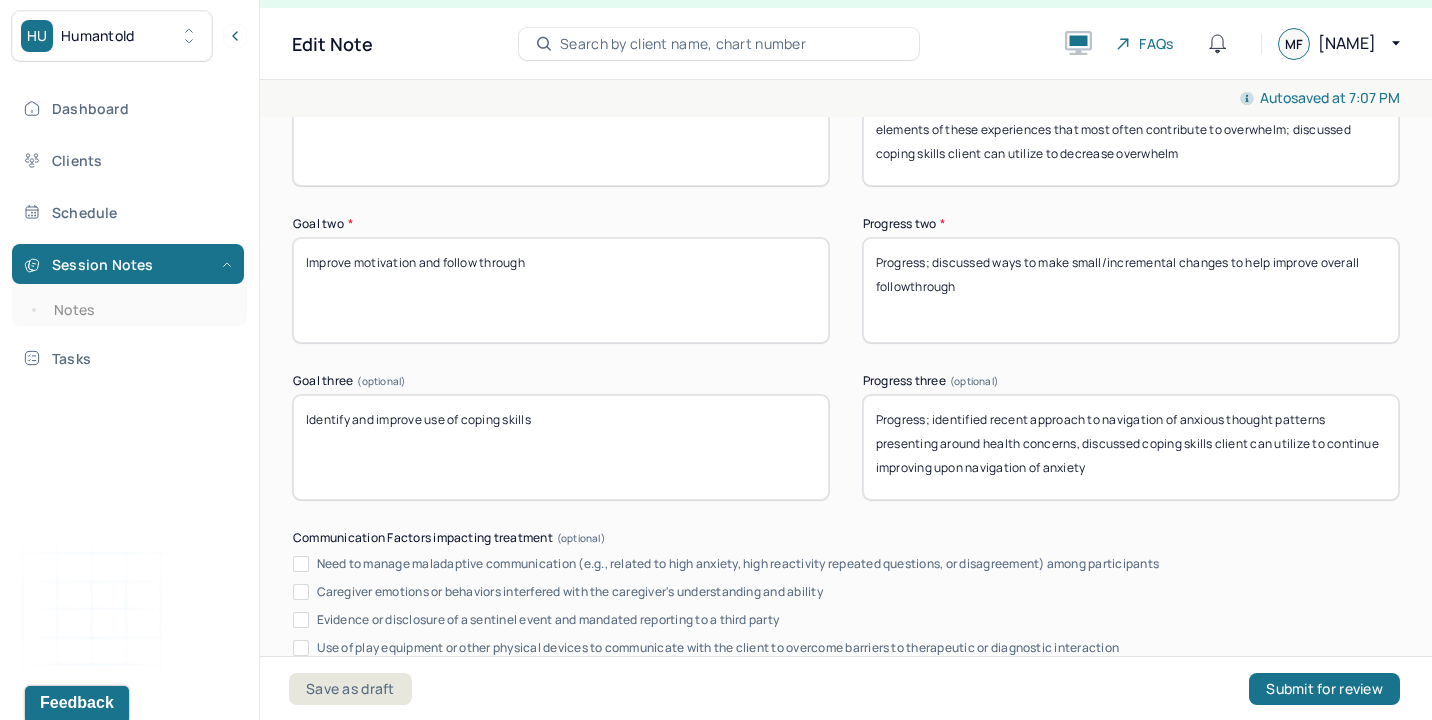 drag, startPoint x: 1323, startPoint y: 261, endPoint x: 1432, endPoint y: 430, distance: 201.10196 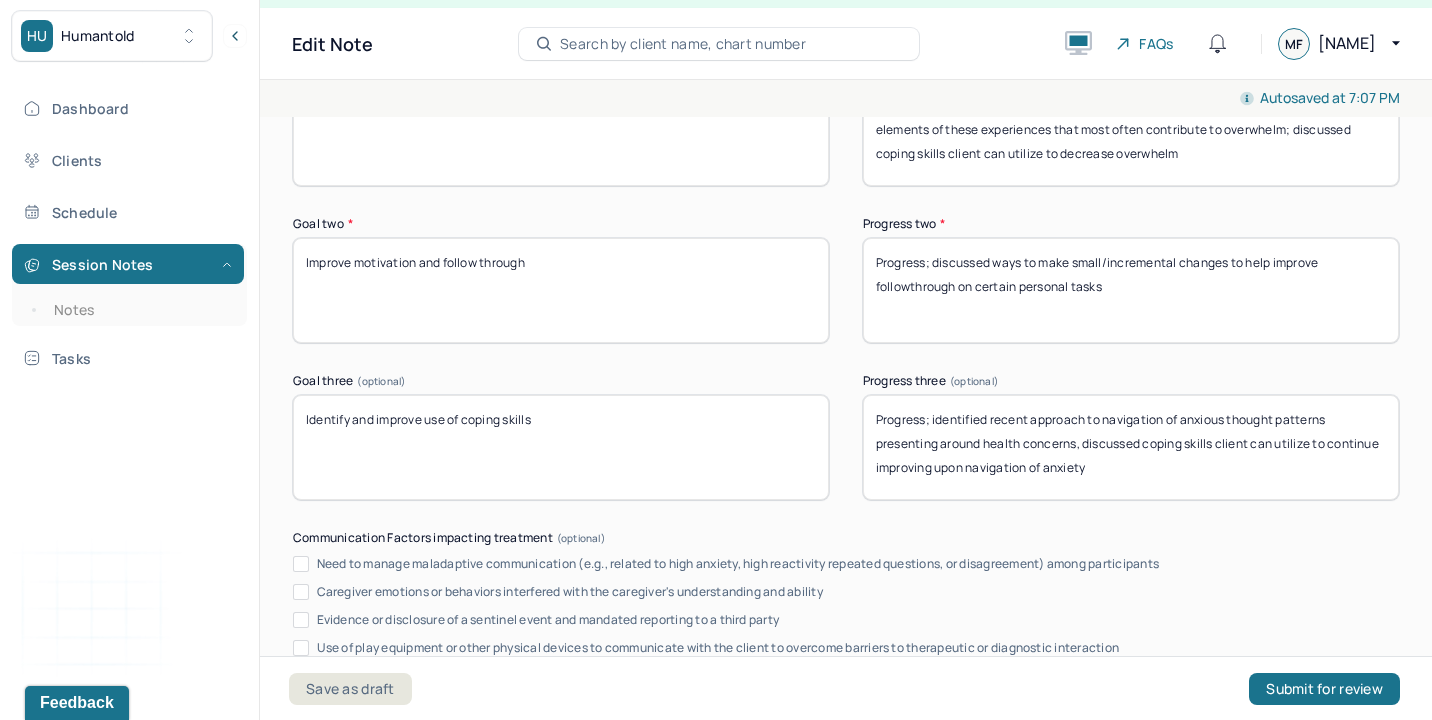 type on "Progress; discussed ways to make small/incremental changes to help improve followthrough on certain personal tasks" 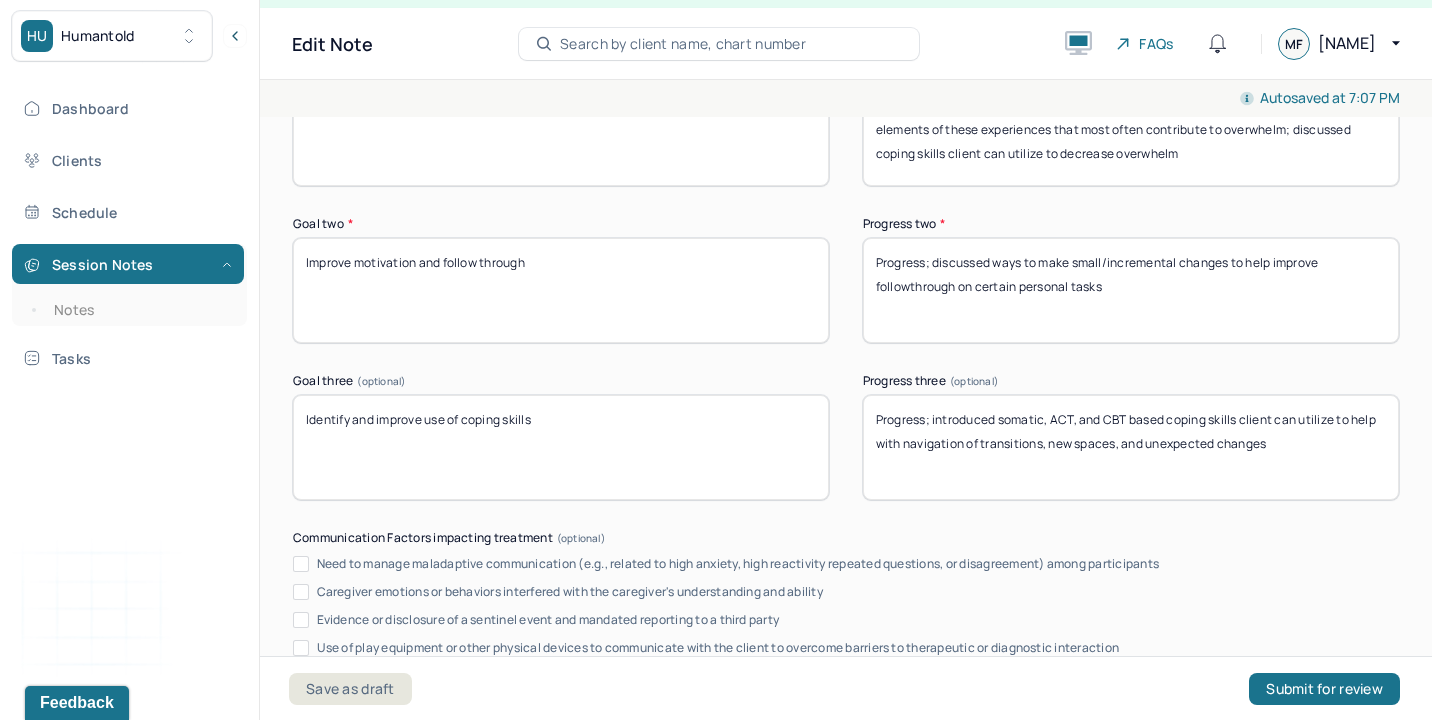 scroll, scrollTop: 3939, scrollLeft: 0, axis: vertical 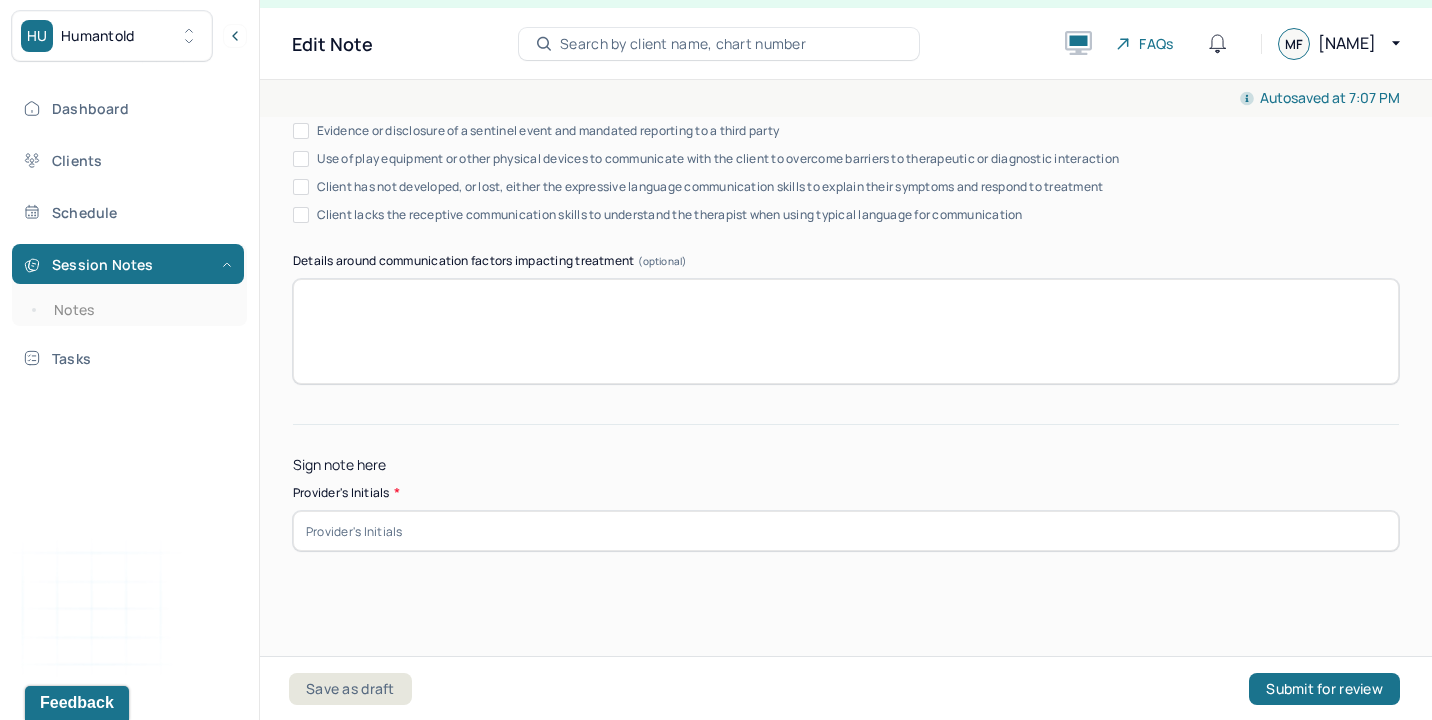type on "Progress; introduced somatic, ACT, and CBT based coping skills client can utilize to help with navigation of transitions, new spaces, and unexpected changes" 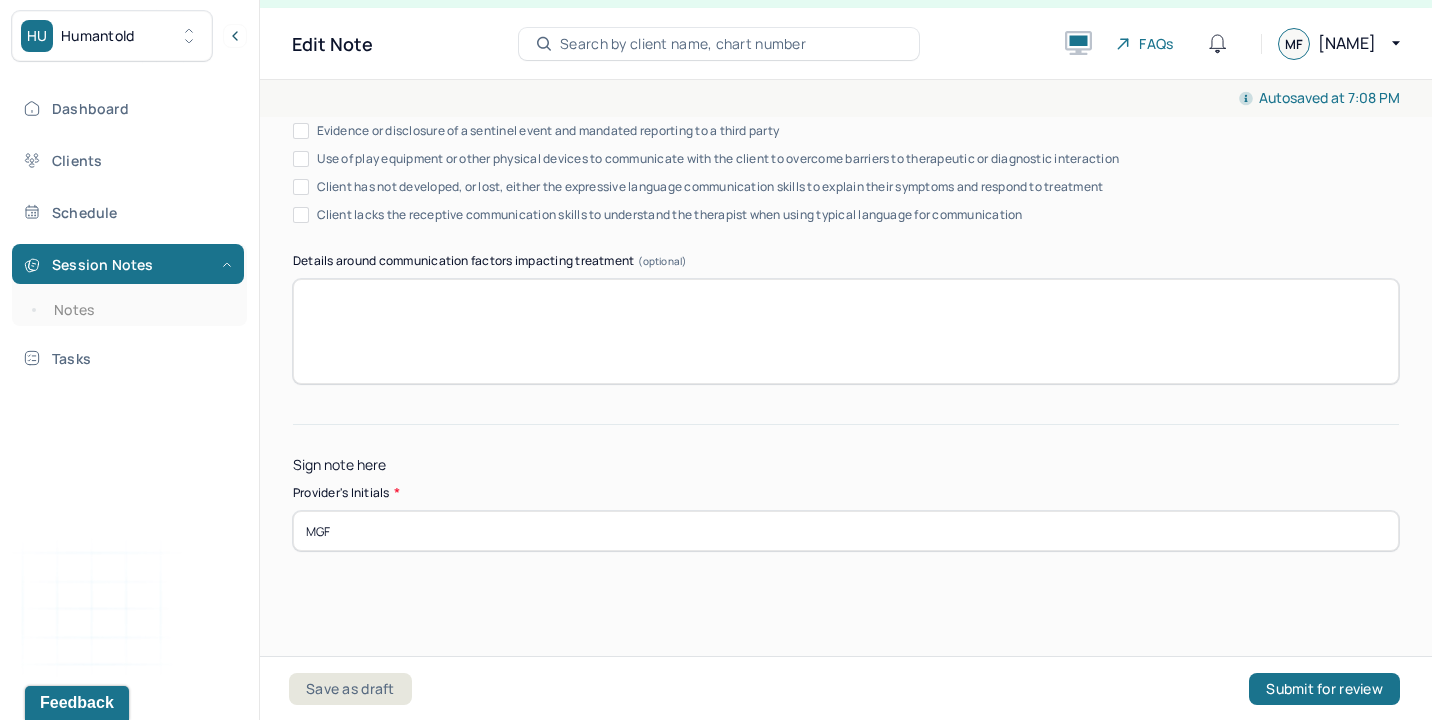 type on "MGF" 